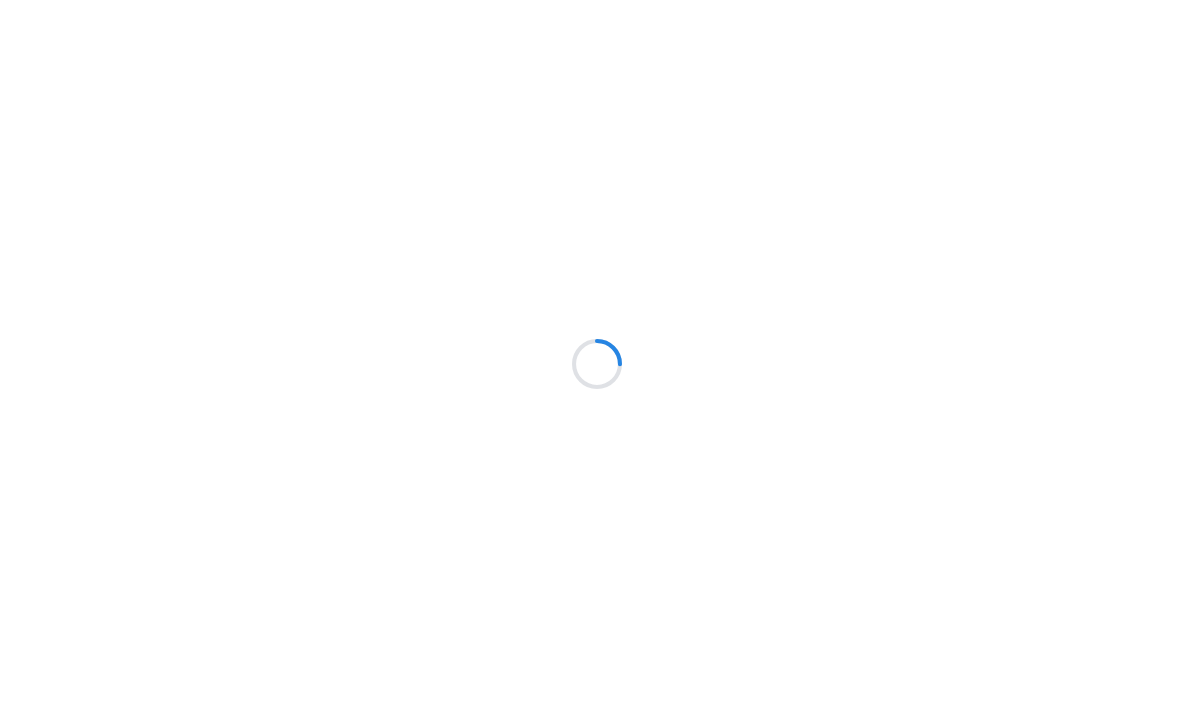 scroll, scrollTop: 0, scrollLeft: 0, axis: both 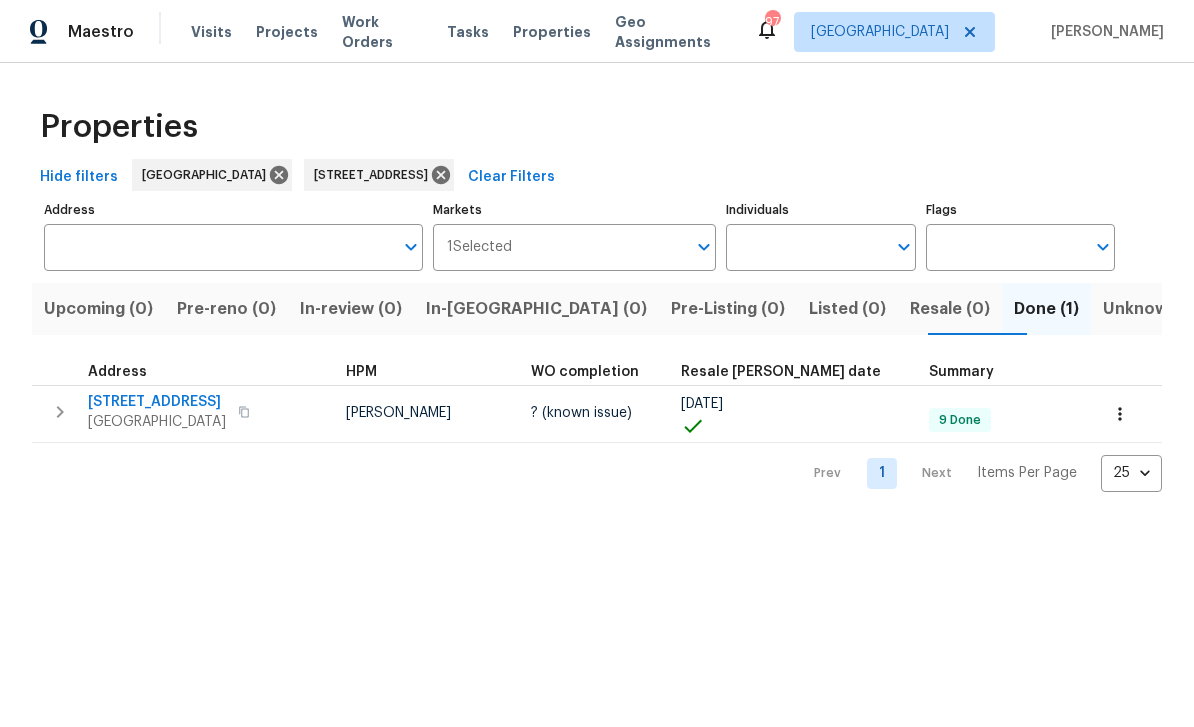 type on "[STREET_ADDRESS]" 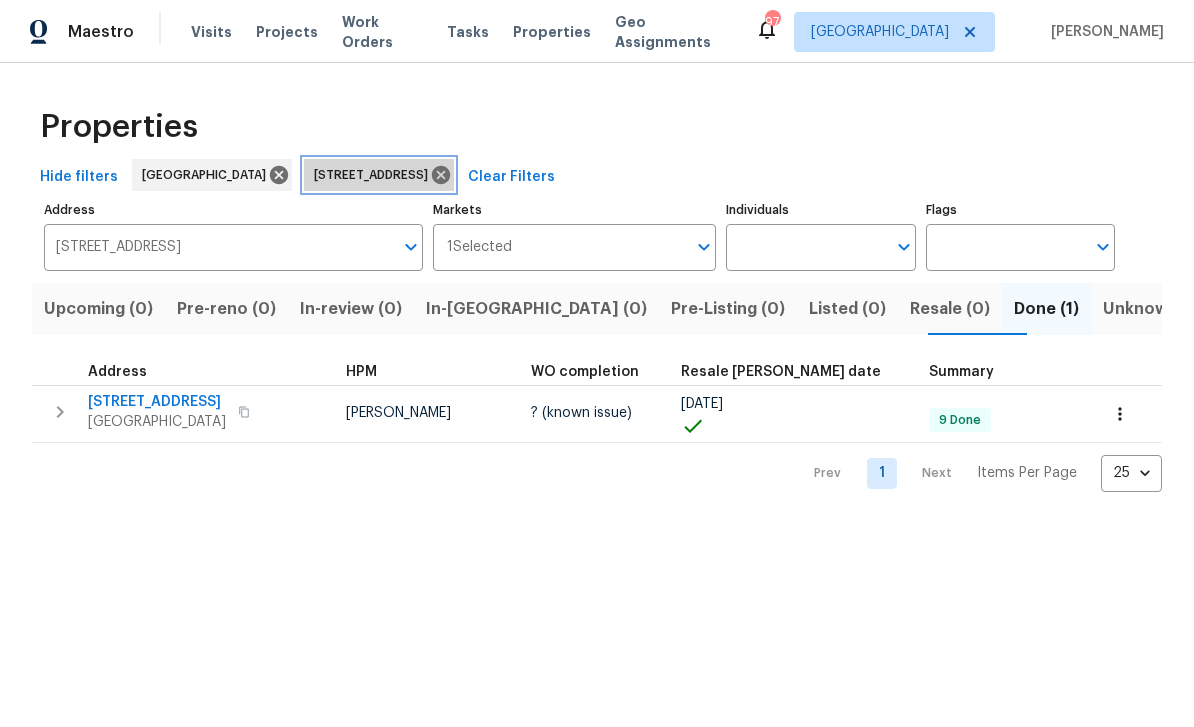 click 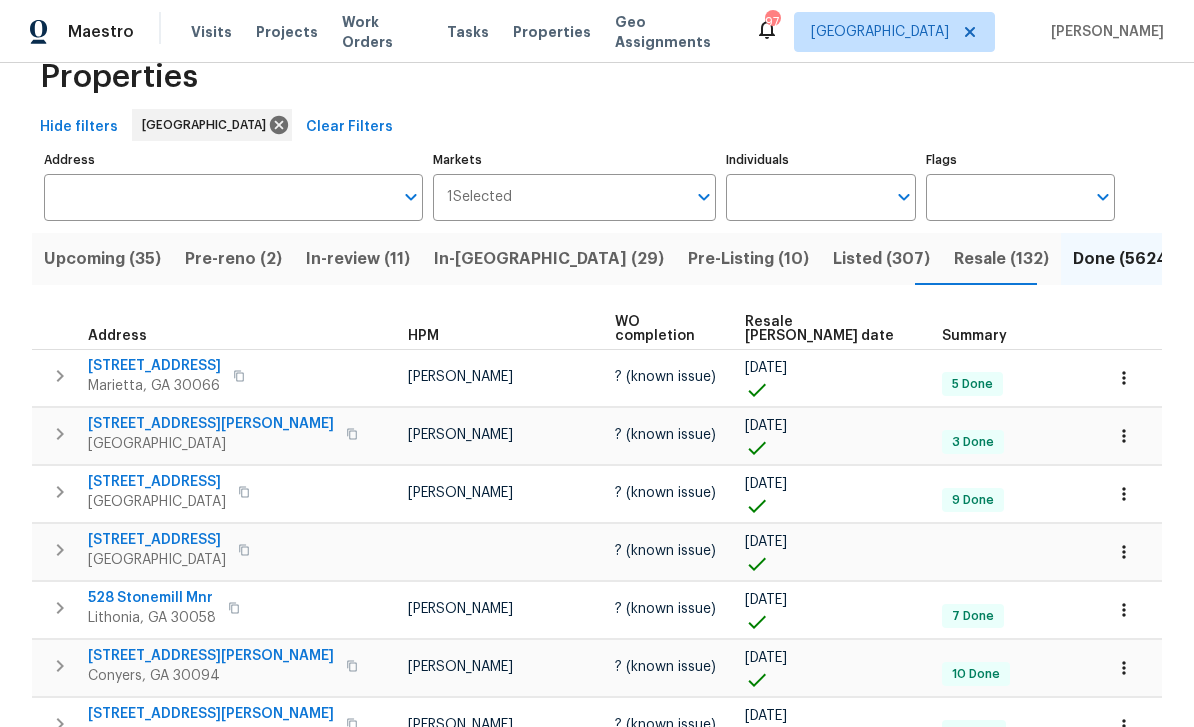 scroll, scrollTop: 64, scrollLeft: 0, axis: vertical 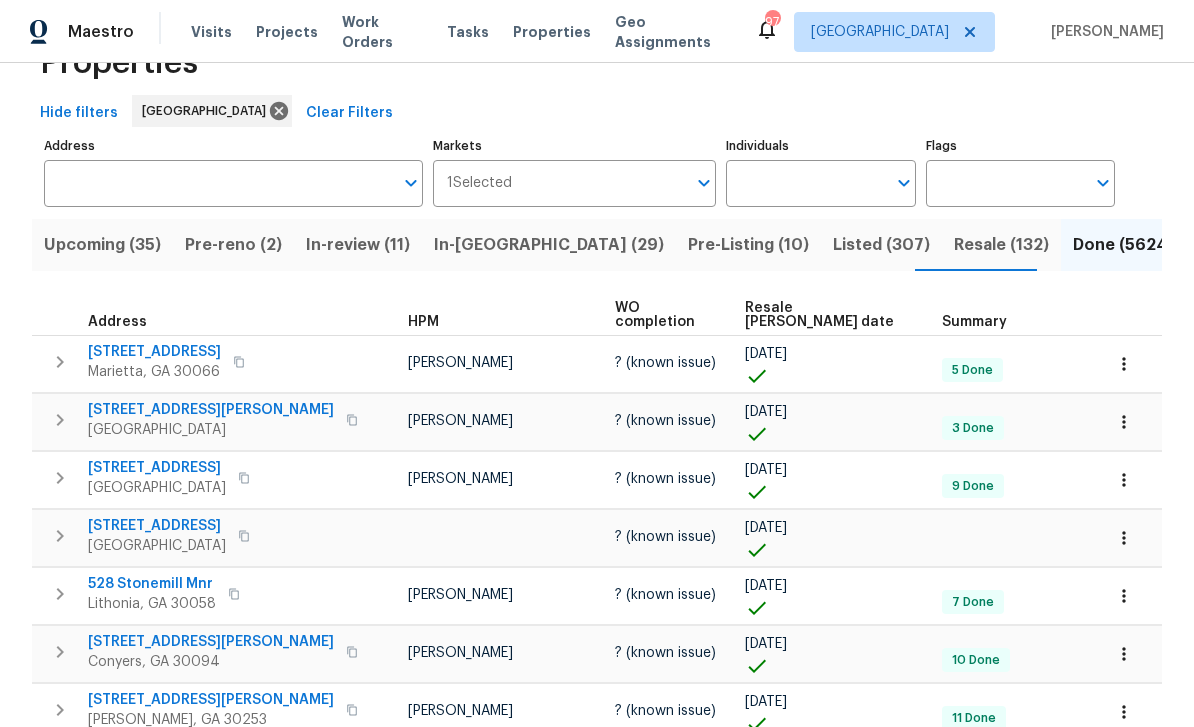 click on "In-review (11)" at bounding box center (358, 245) 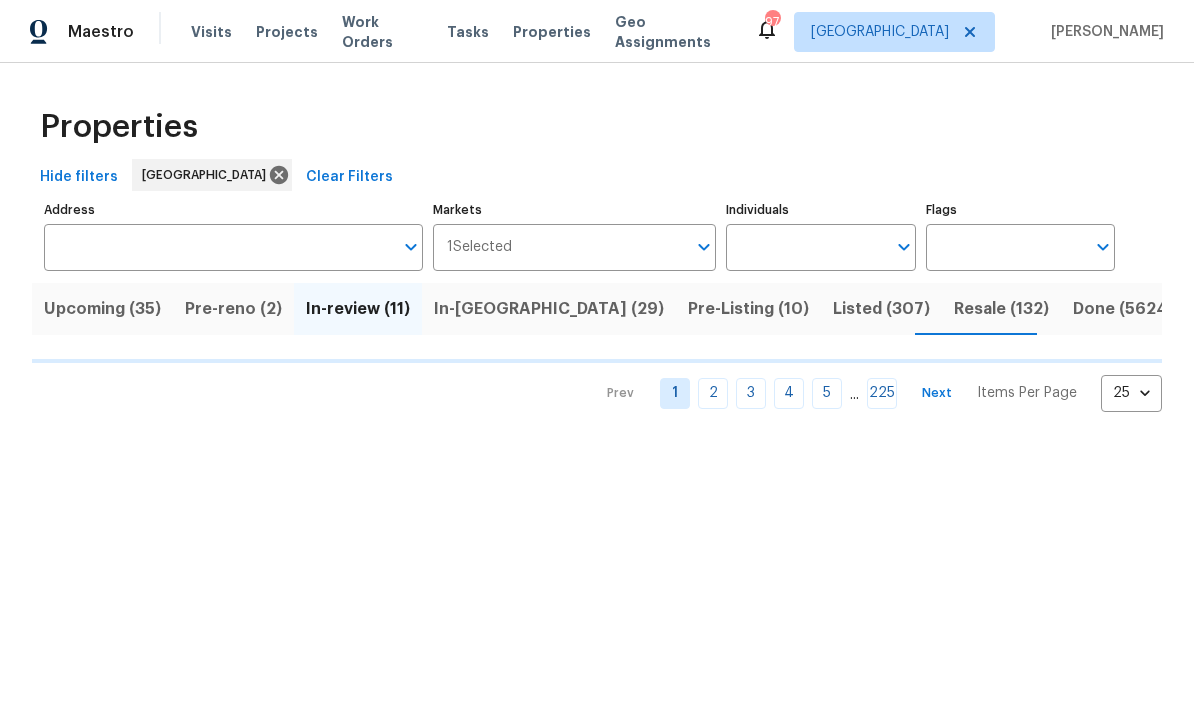 scroll, scrollTop: 0, scrollLeft: 0, axis: both 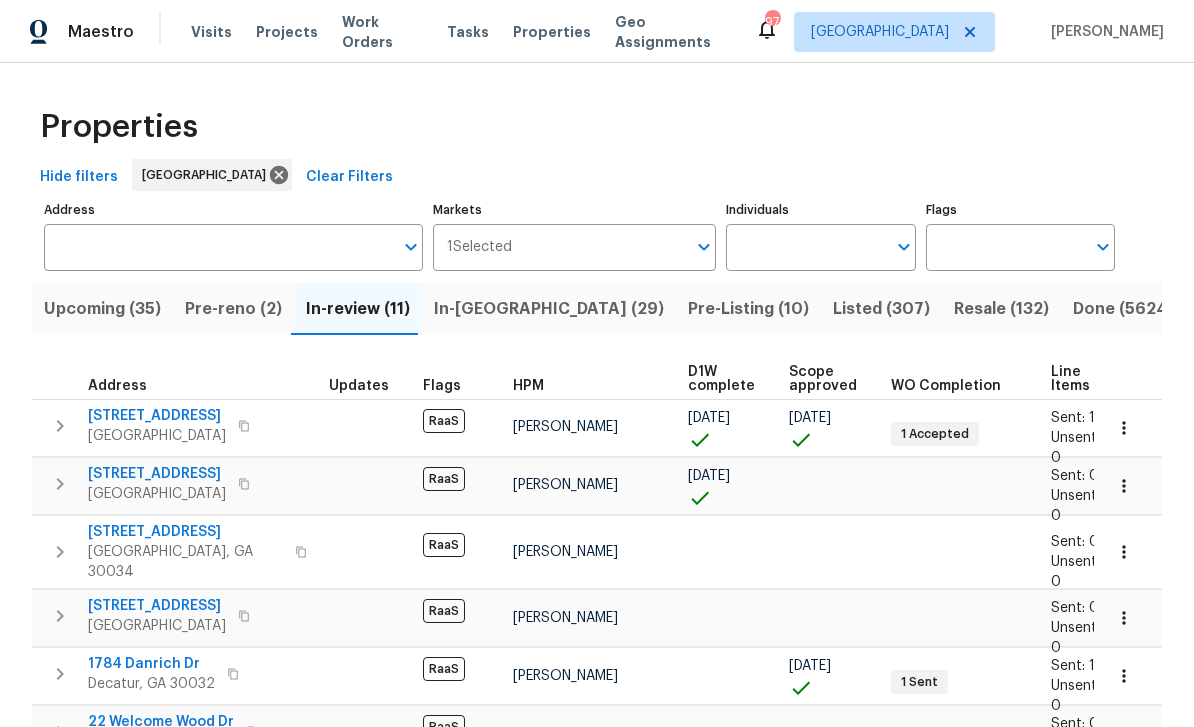 click on "Individuals" at bounding box center (805, 247) 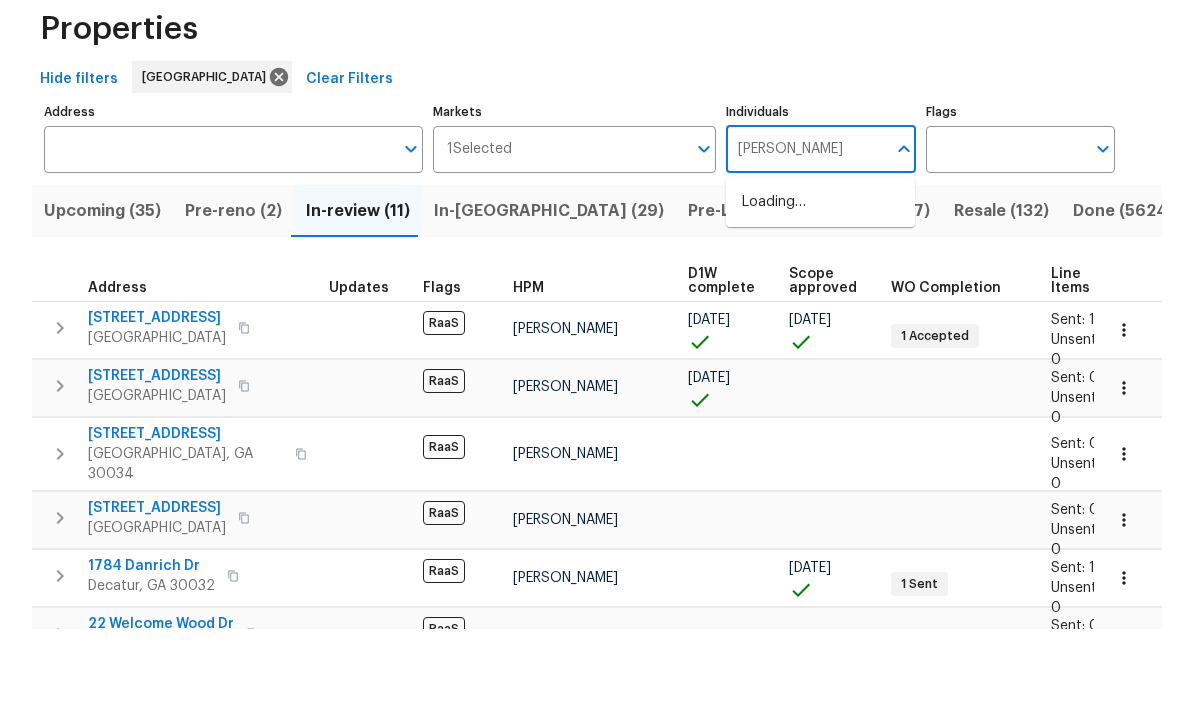 type on "Tyler payne" 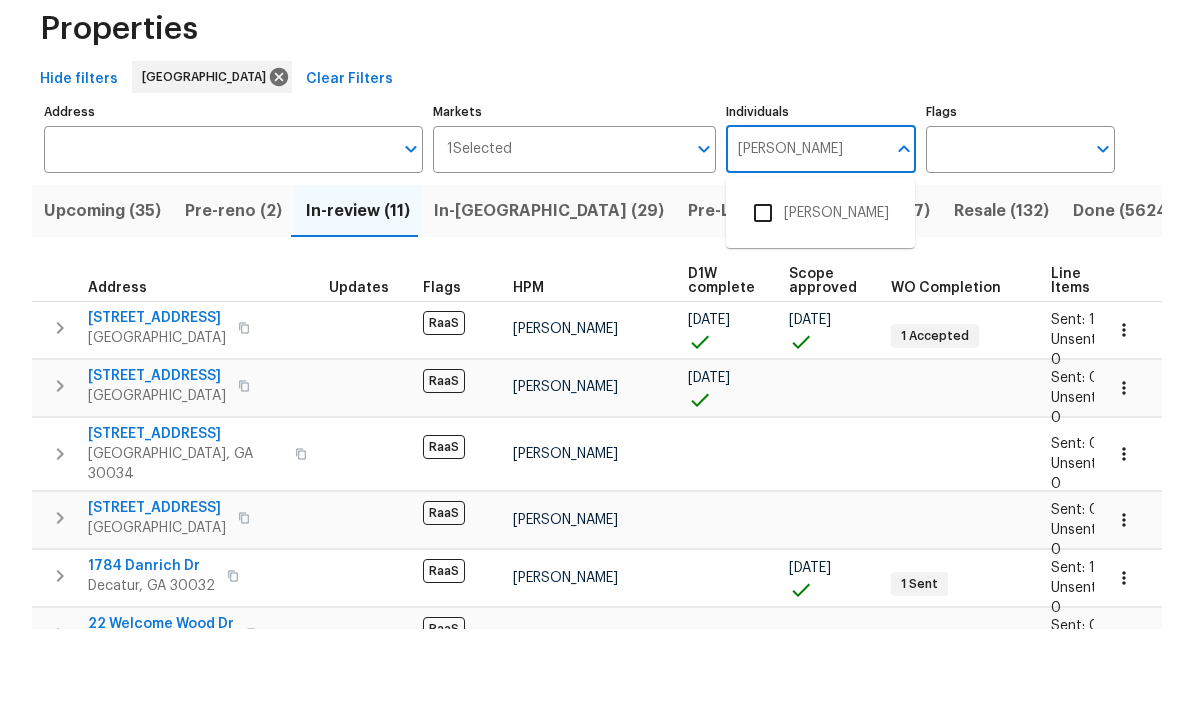 click at bounding box center [763, 311] 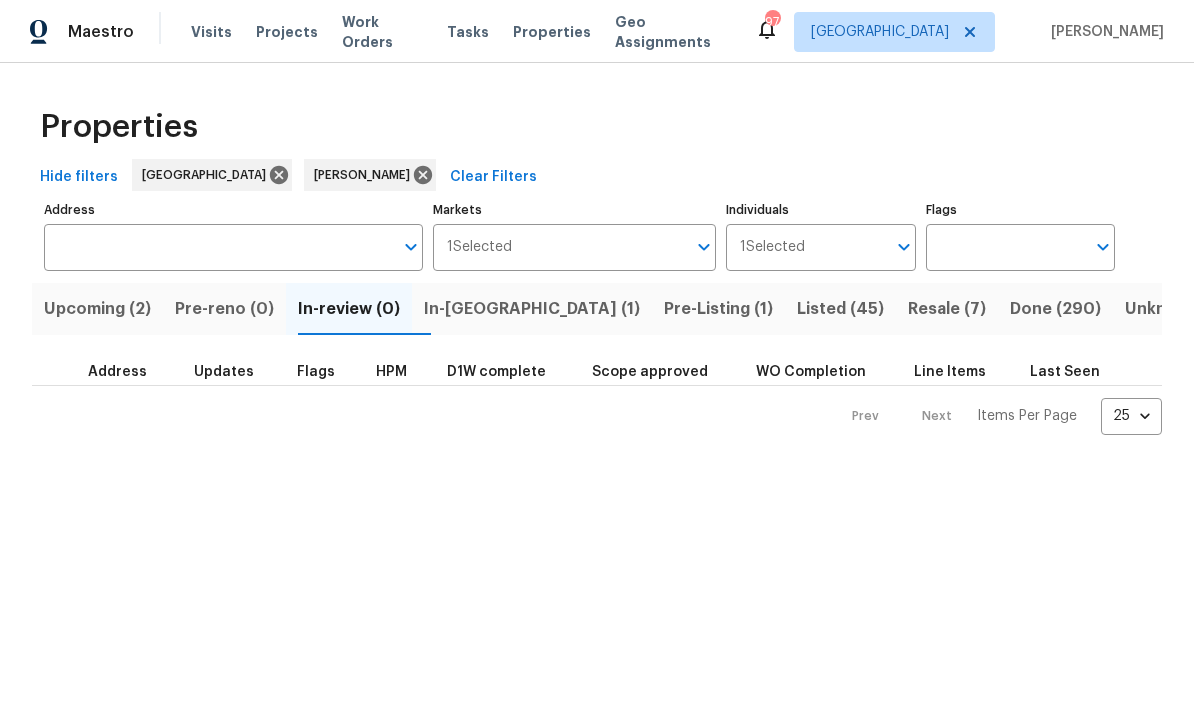 click on "Upcoming (2)" at bounding box center [97, 309] 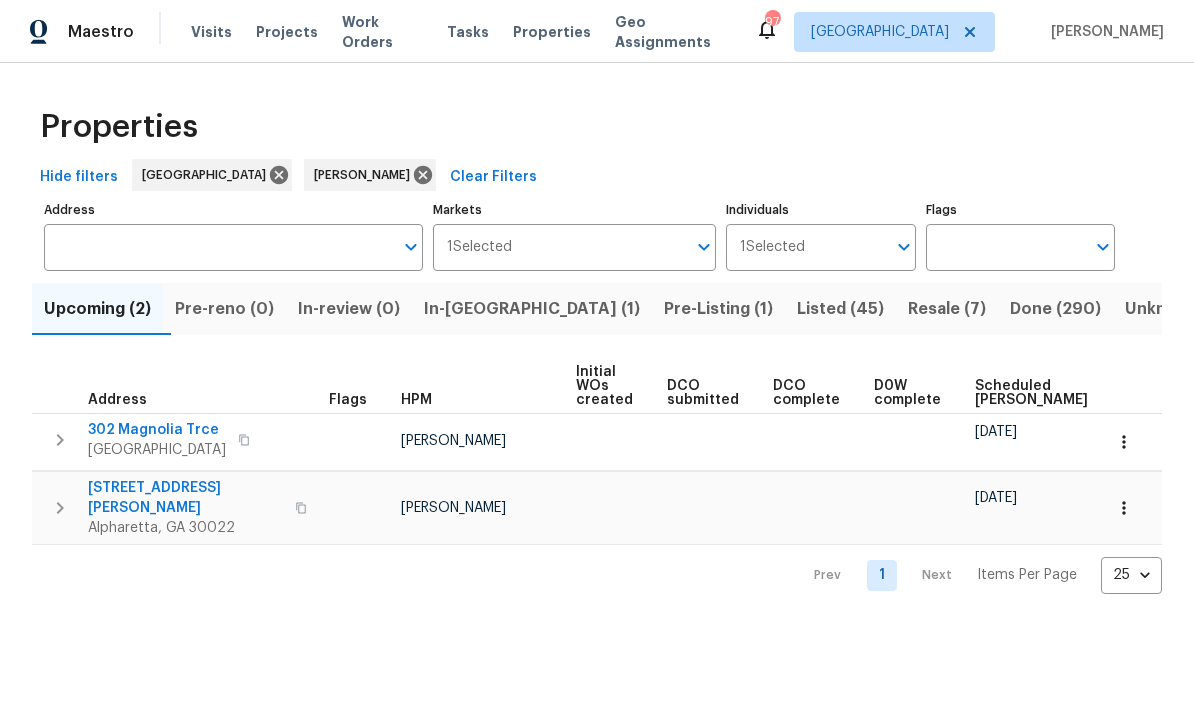 click on "Pre-Listing (1)" at bounding box center (718, 309) 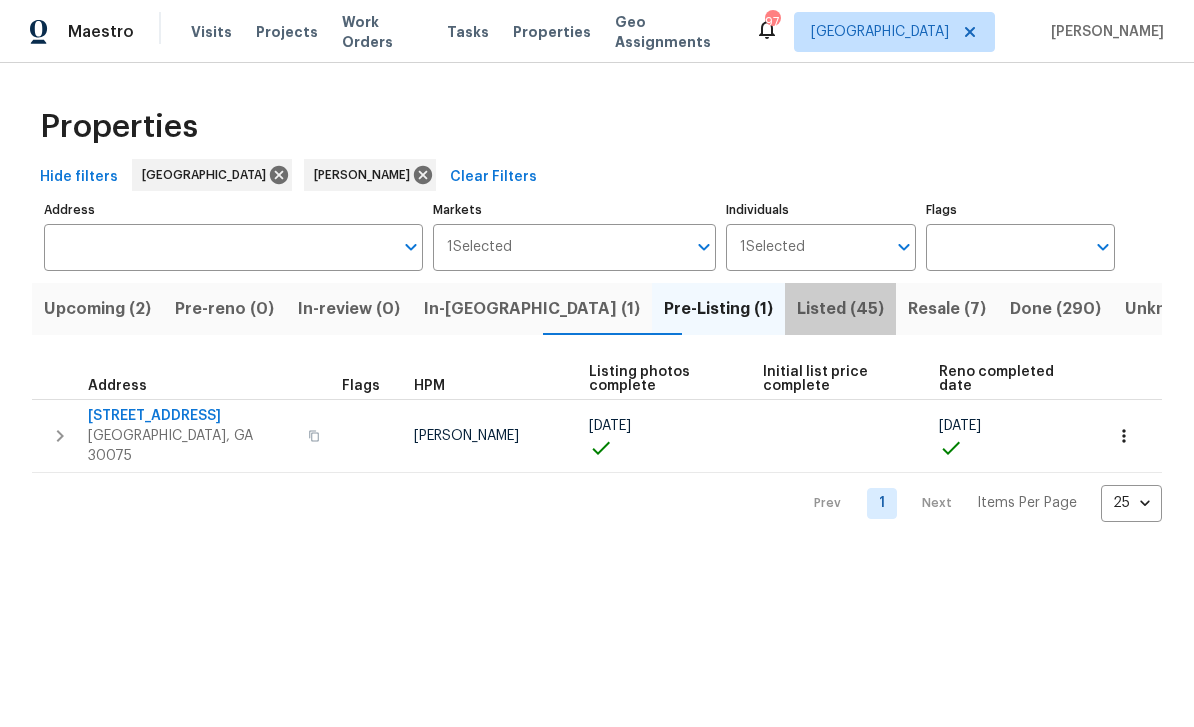 click on "Listed (45)" at bounding box center (840, 309) 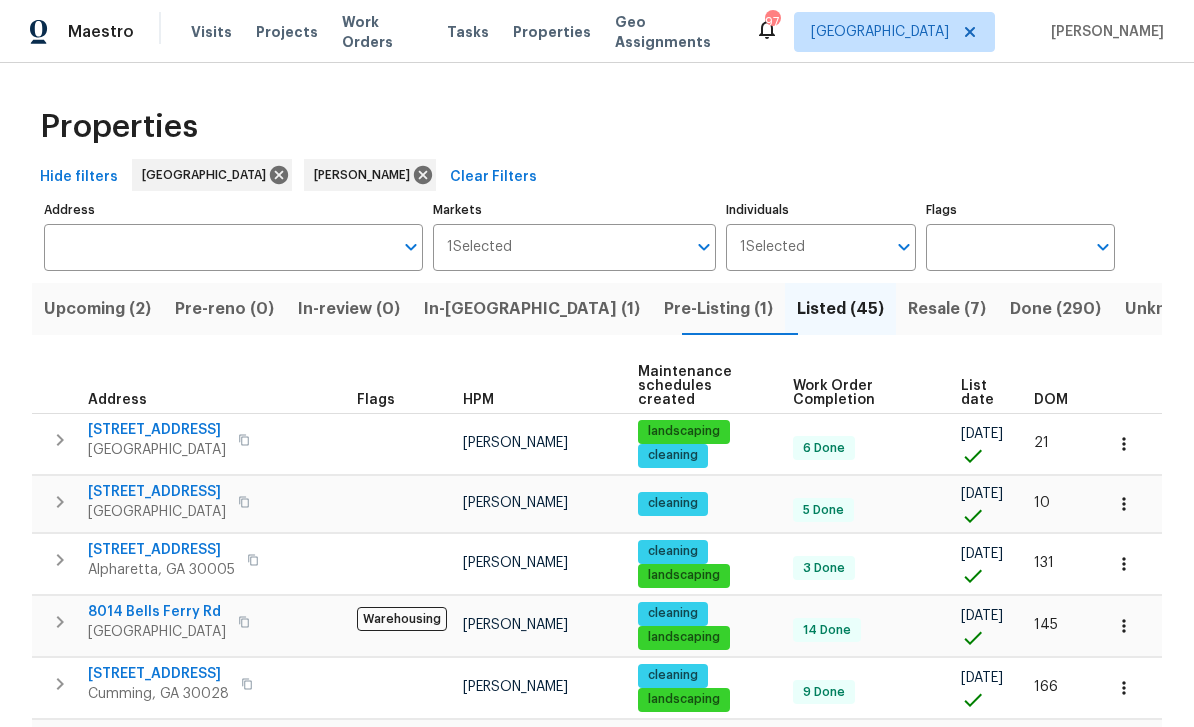 click on "Resale (7)" at bounding box center (947, 309) 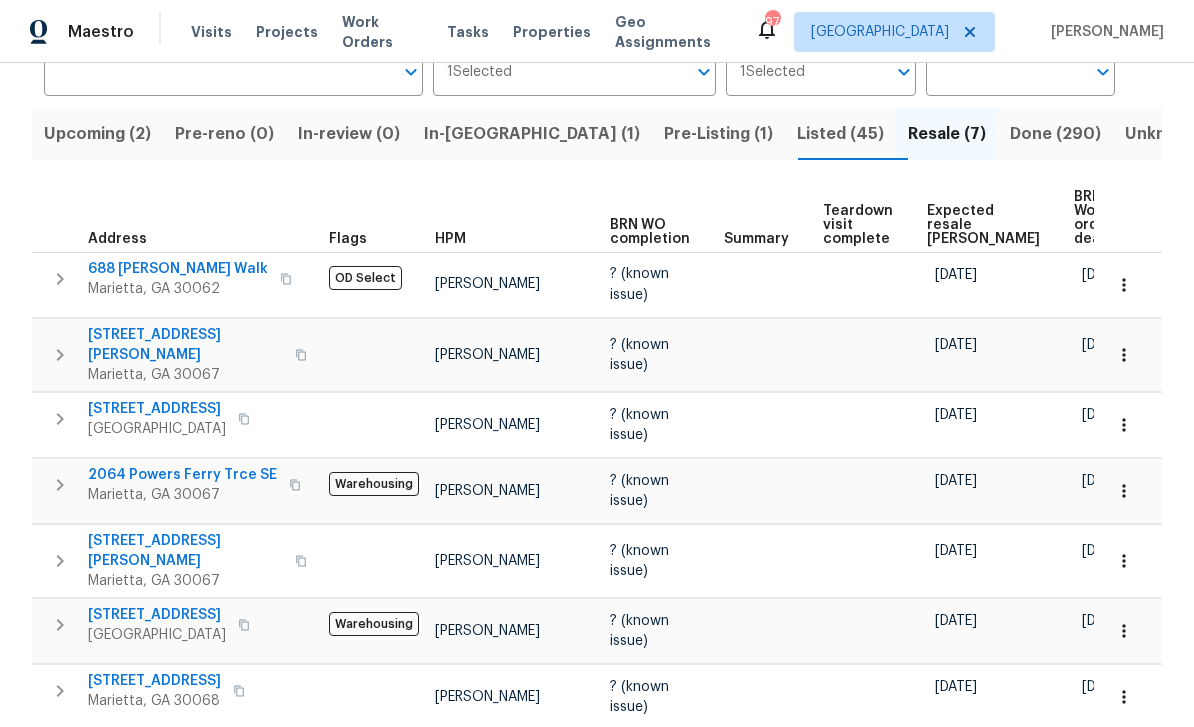 scroll, scrollTop: 174, scrollLeft: 0, axis: vertical 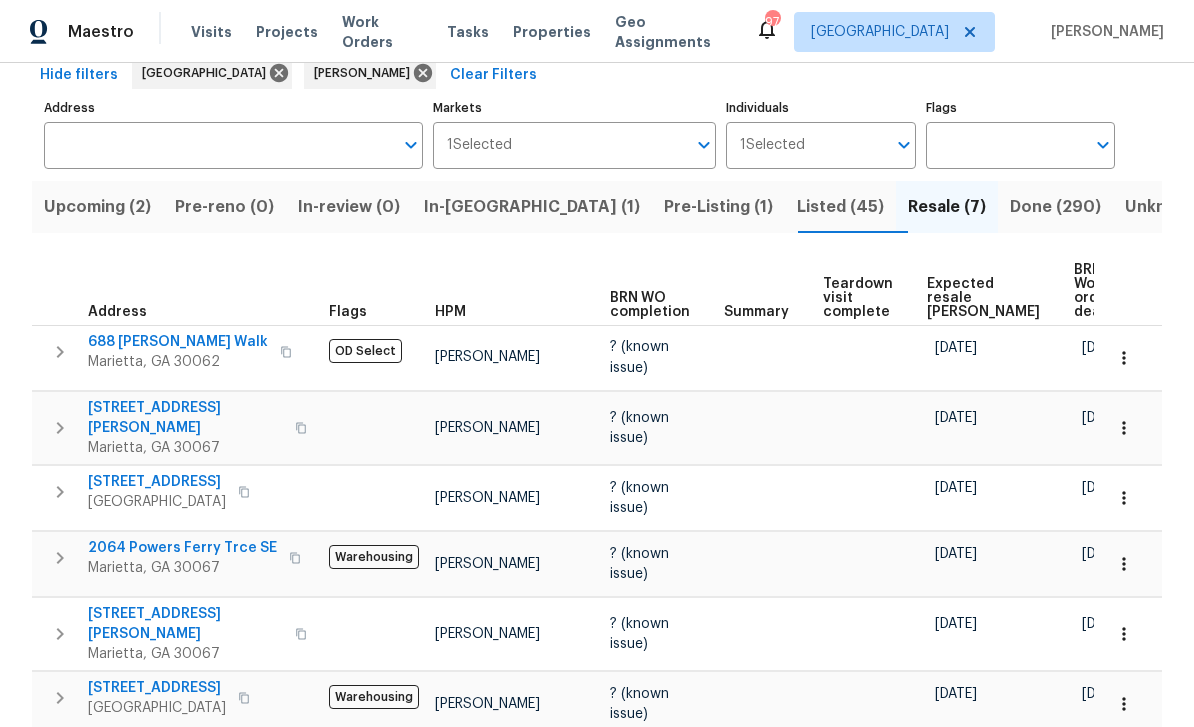 click on "Listed (45)" at bounding box center [840, 207] 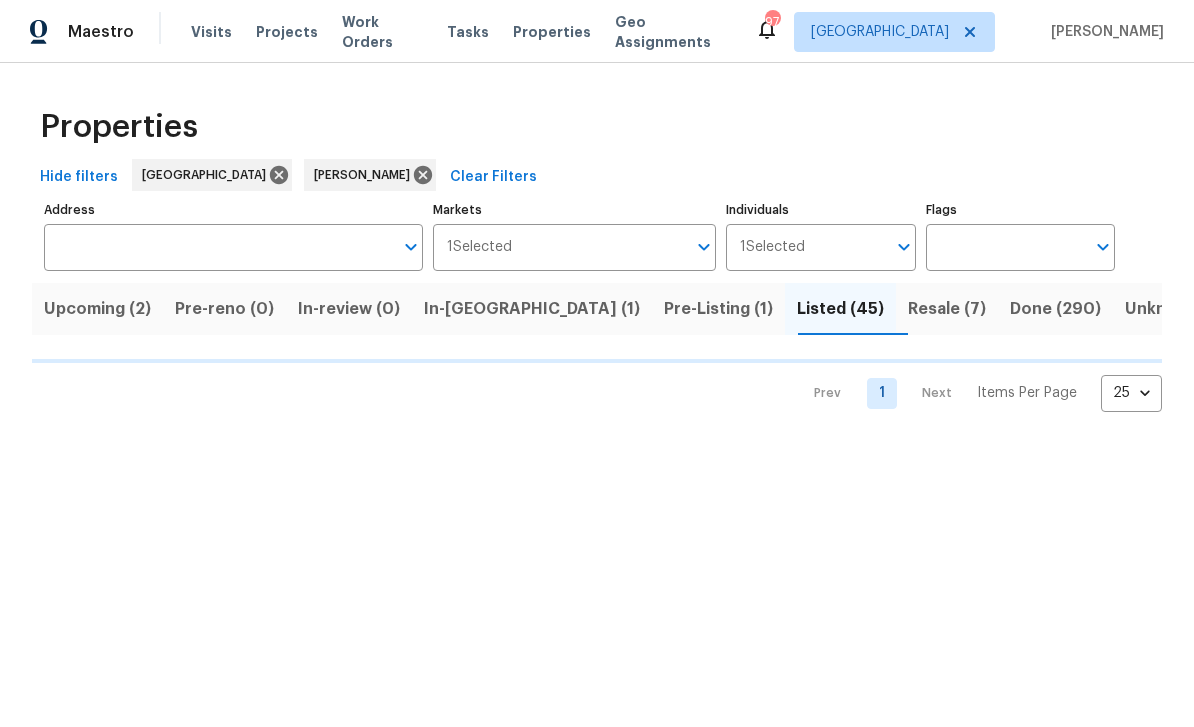scroll, scrollTop: 0, scrollLeft: 0, axis: both 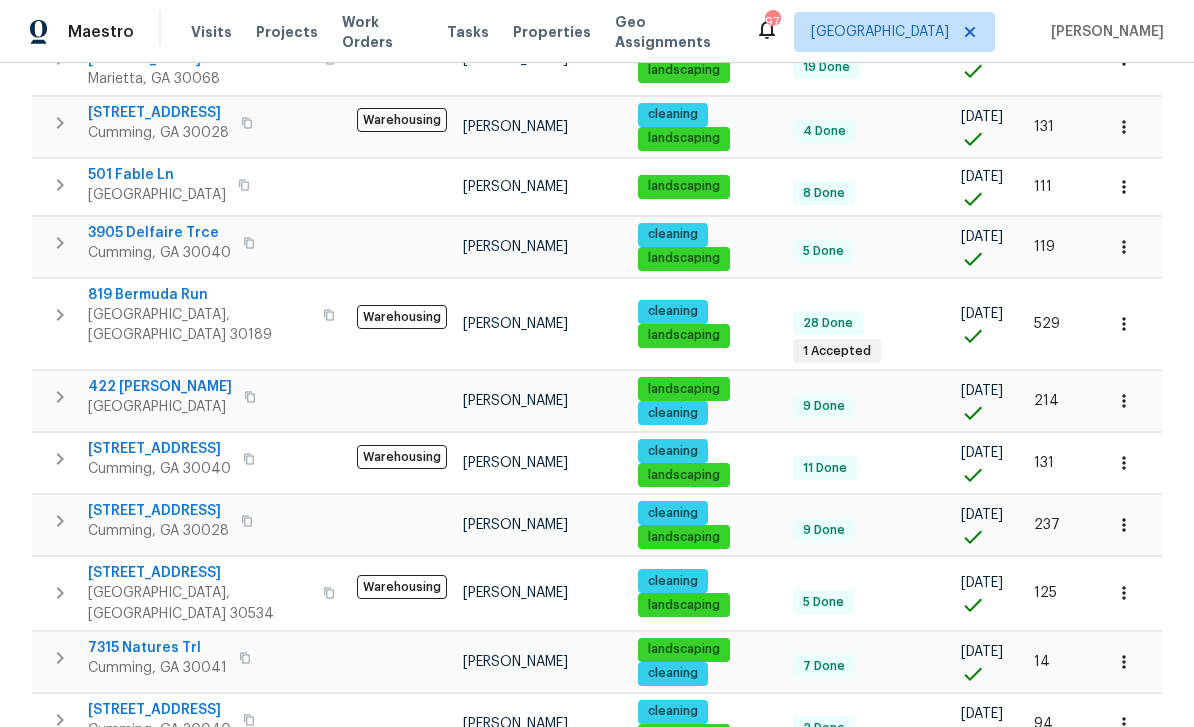 click on "4330 Balsam Bark Dr" at bounding box center (158, 511) 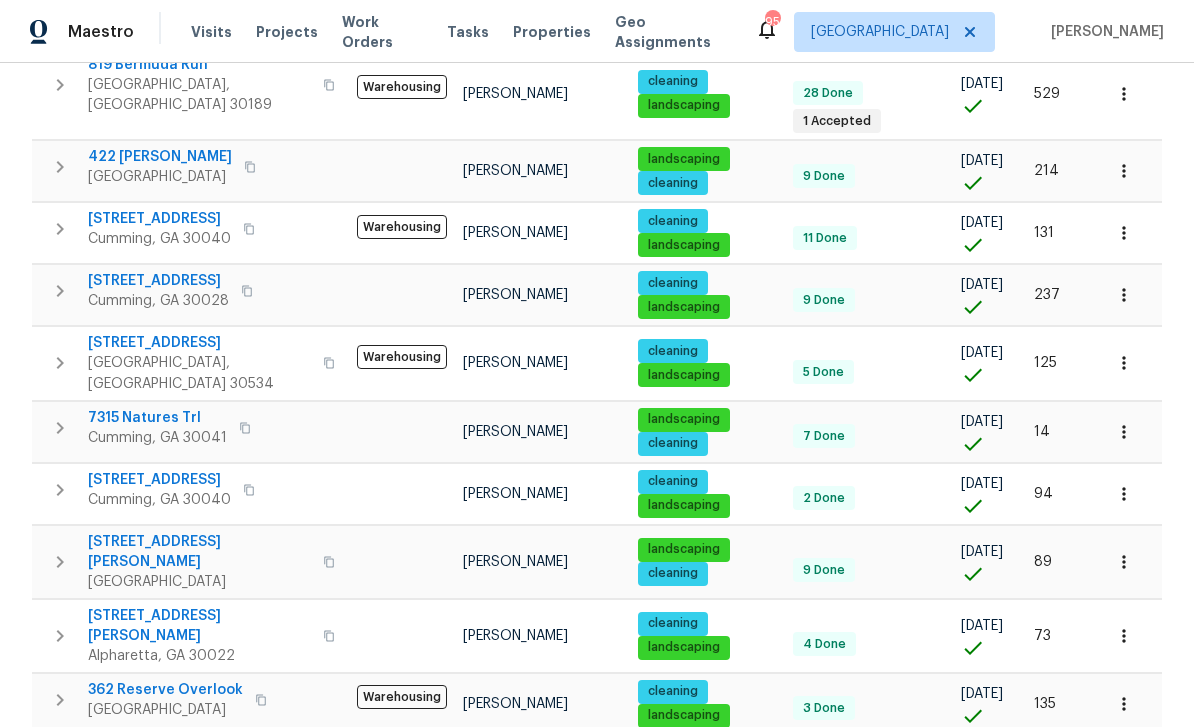 scroll, scrollTop: 1244, scrollLeft: 0, axis: vertical 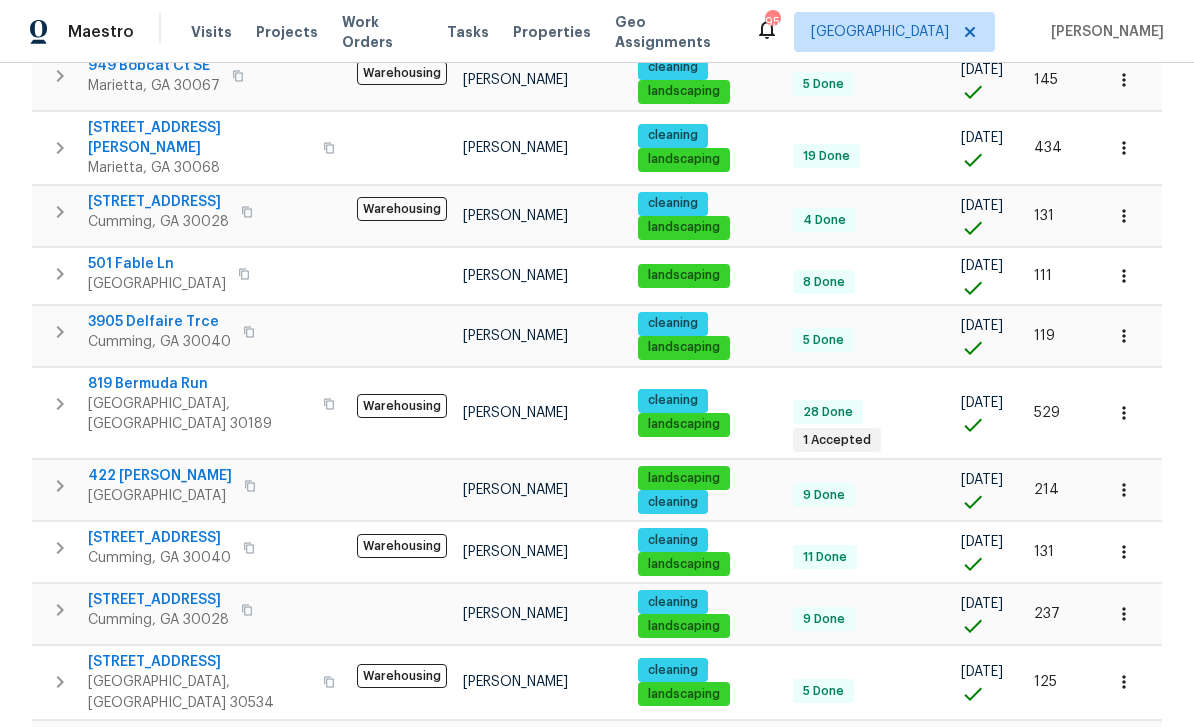 click on "819 Bermuda Run" at bounding box center (199, 384) 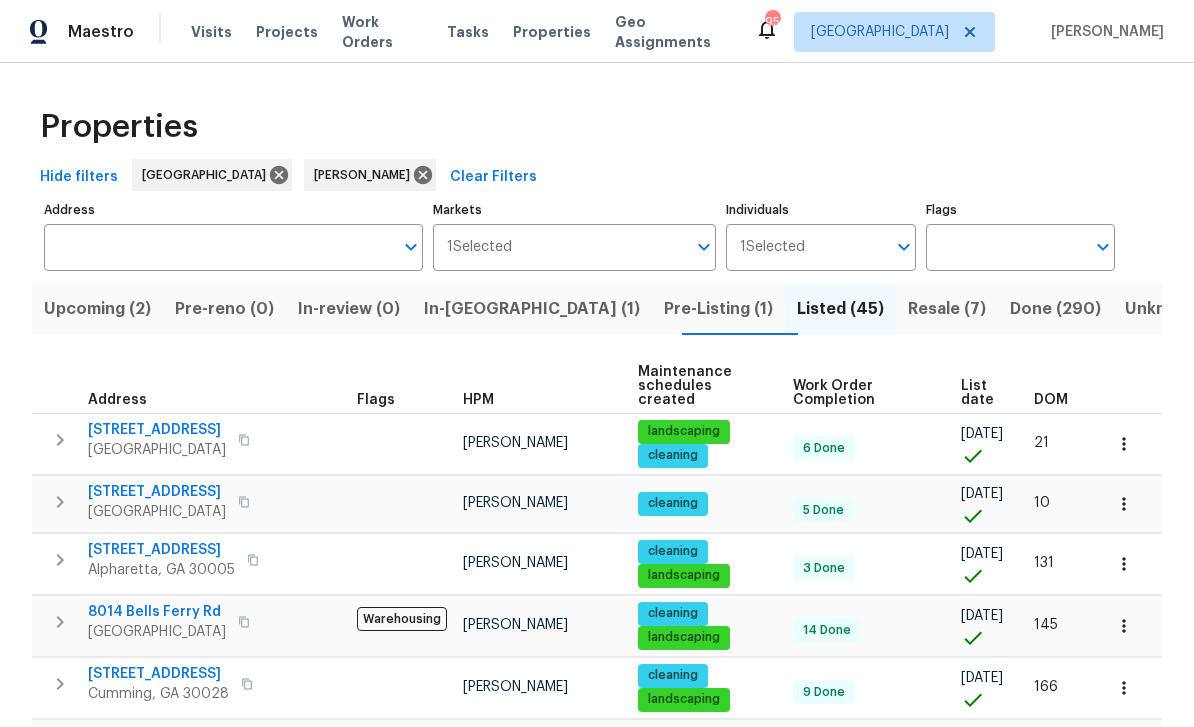scroll, scrollTop: 0, scrollLeft: 0, axis: both 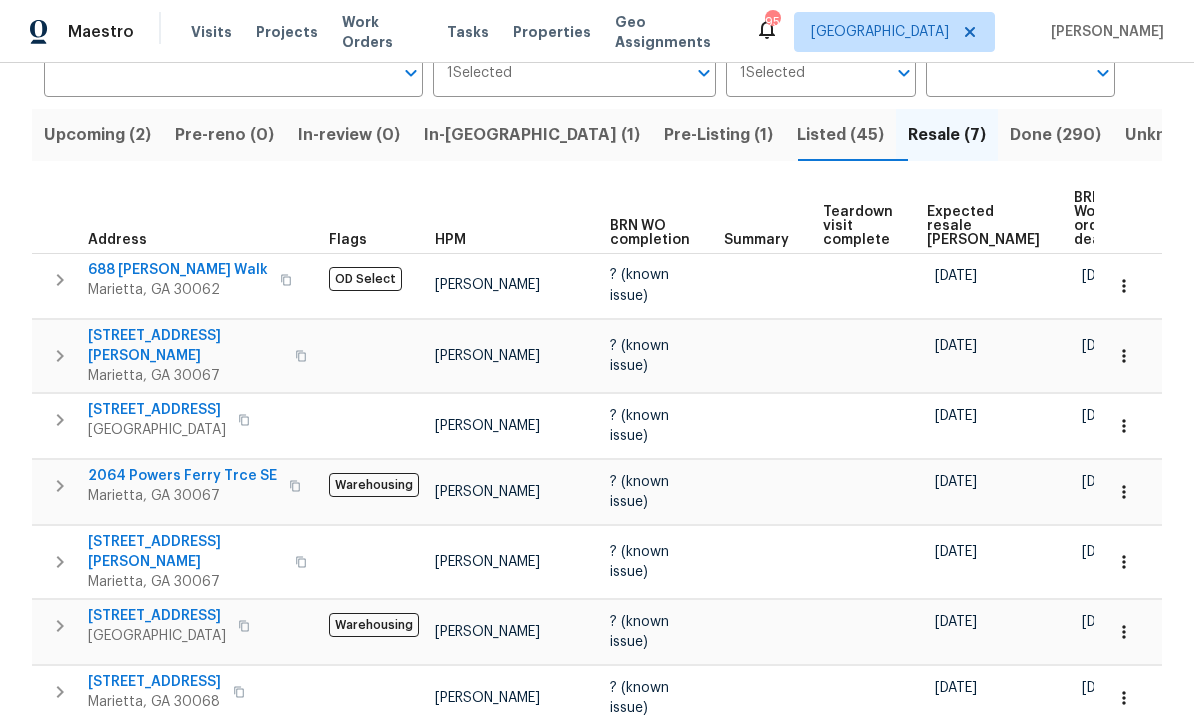 click on "Done (290)" at bounding box center [1055, 135] 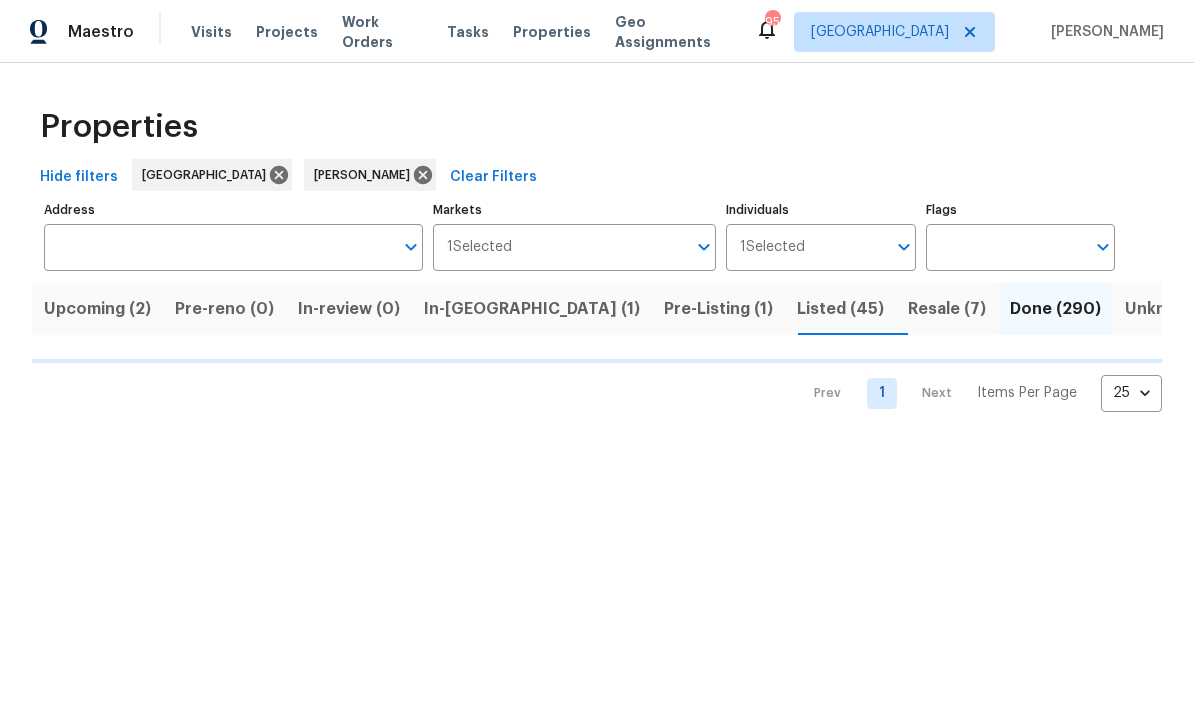 scroll, scrollTop: 0, scrollLeft: 0, axis: both 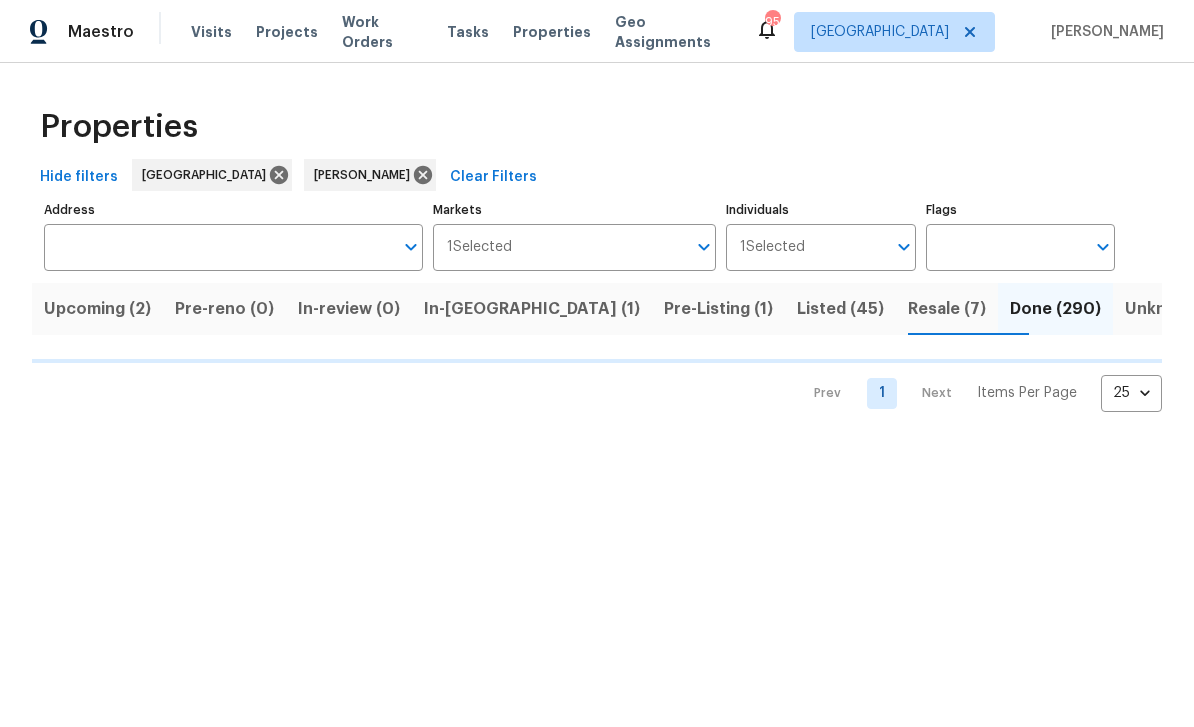click on "Address" at bounding box center (218, 247) 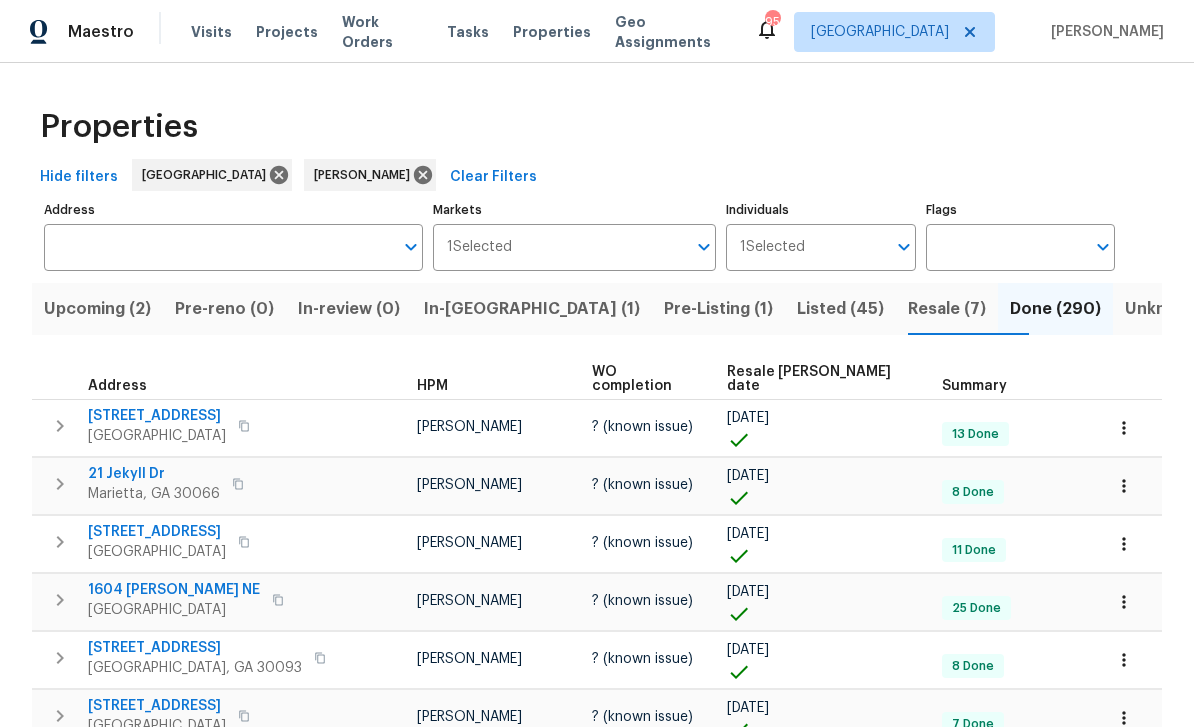 click on "Address" at bounding box center (218, 247) 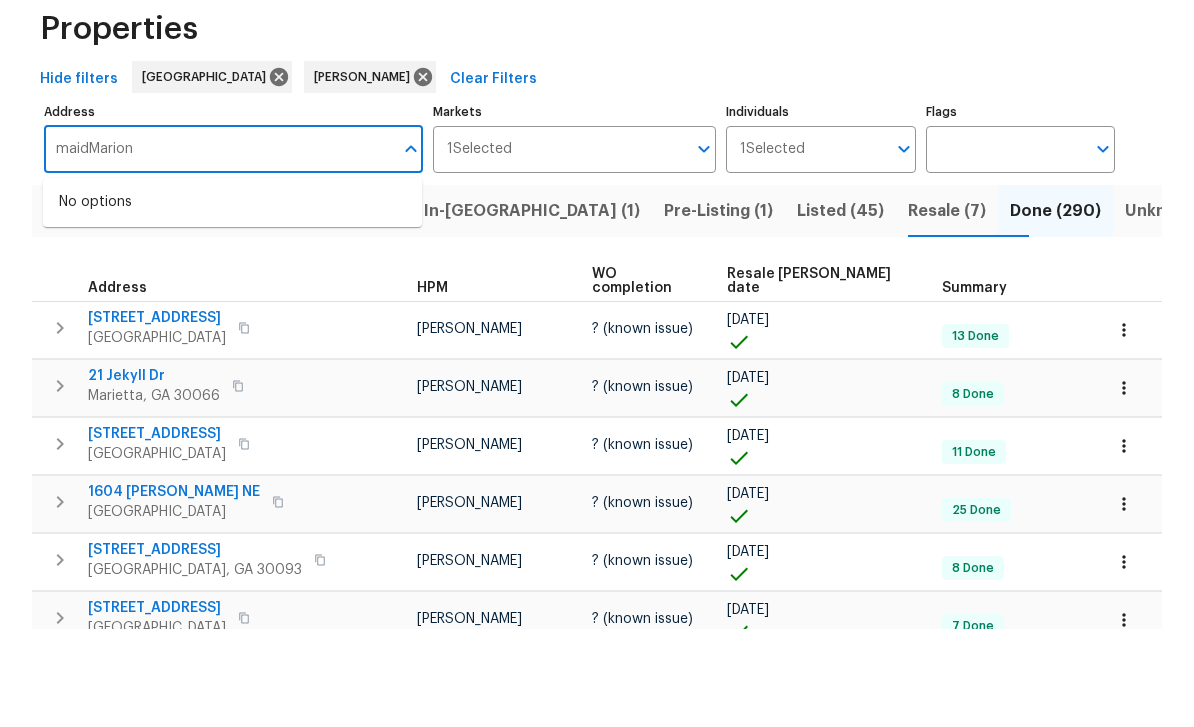 type on "maid Marion" 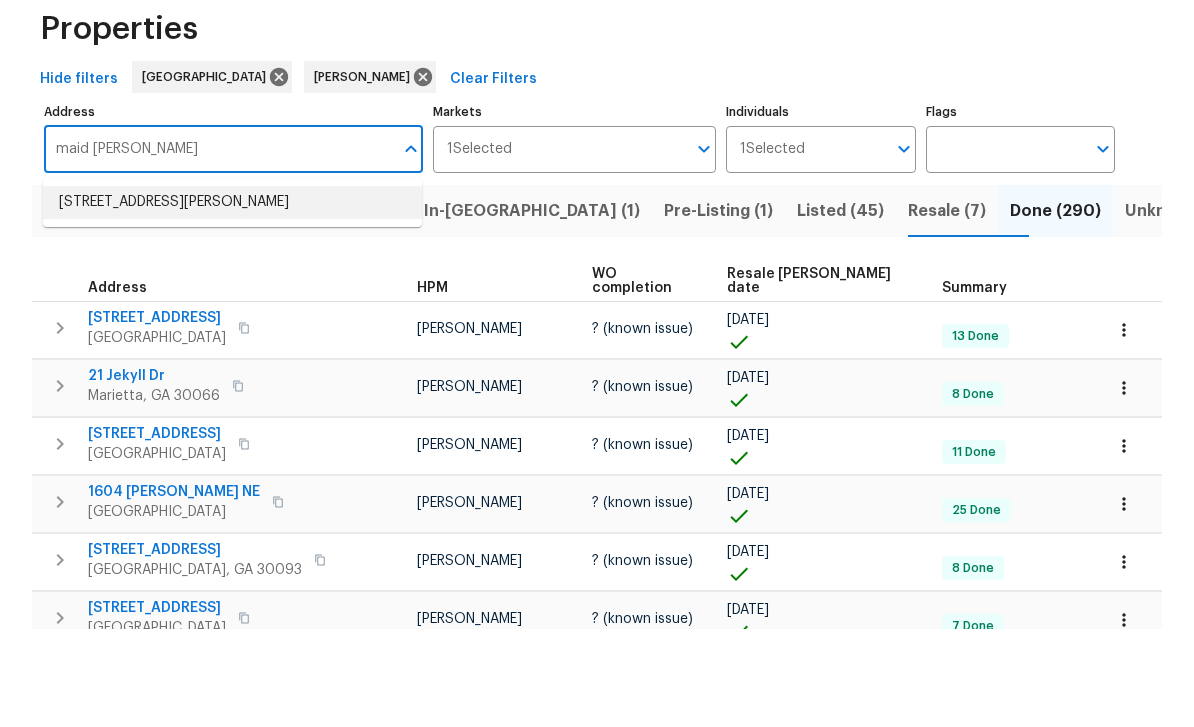 click on "6370 Maid Marion Close Alpharetta GA 30005" at bounding box center [232, 300] 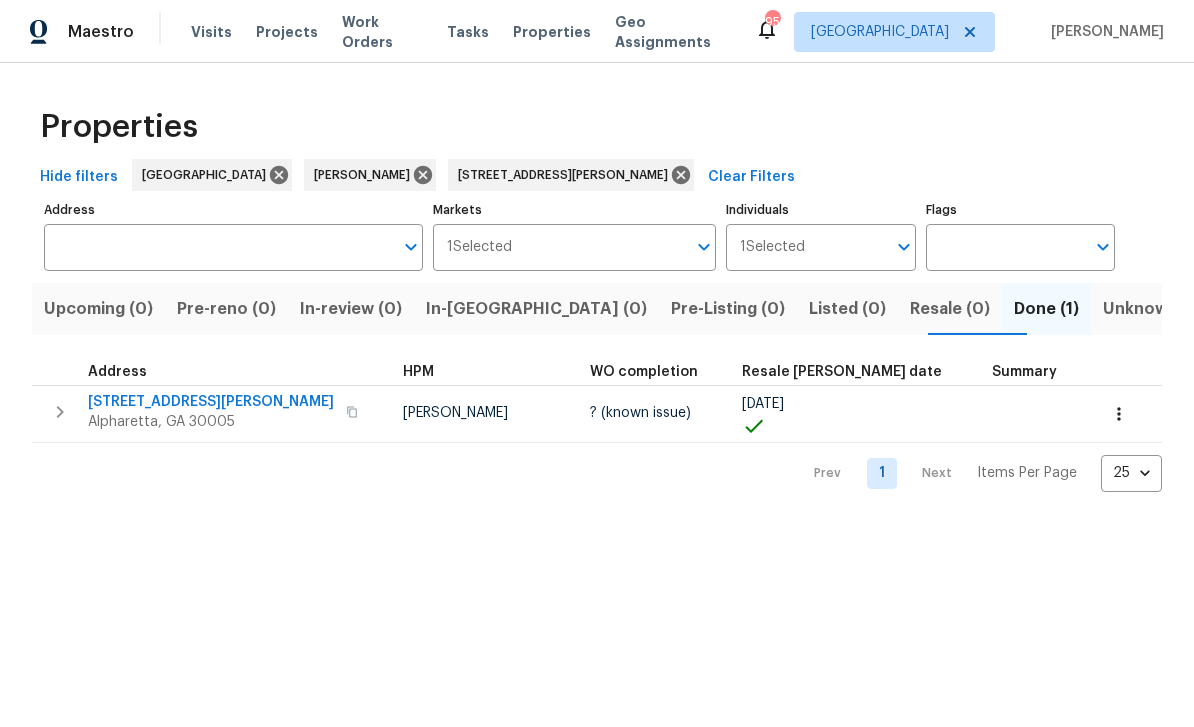 type on "6370 Maid Marion Close Alpharetta GA 30005" 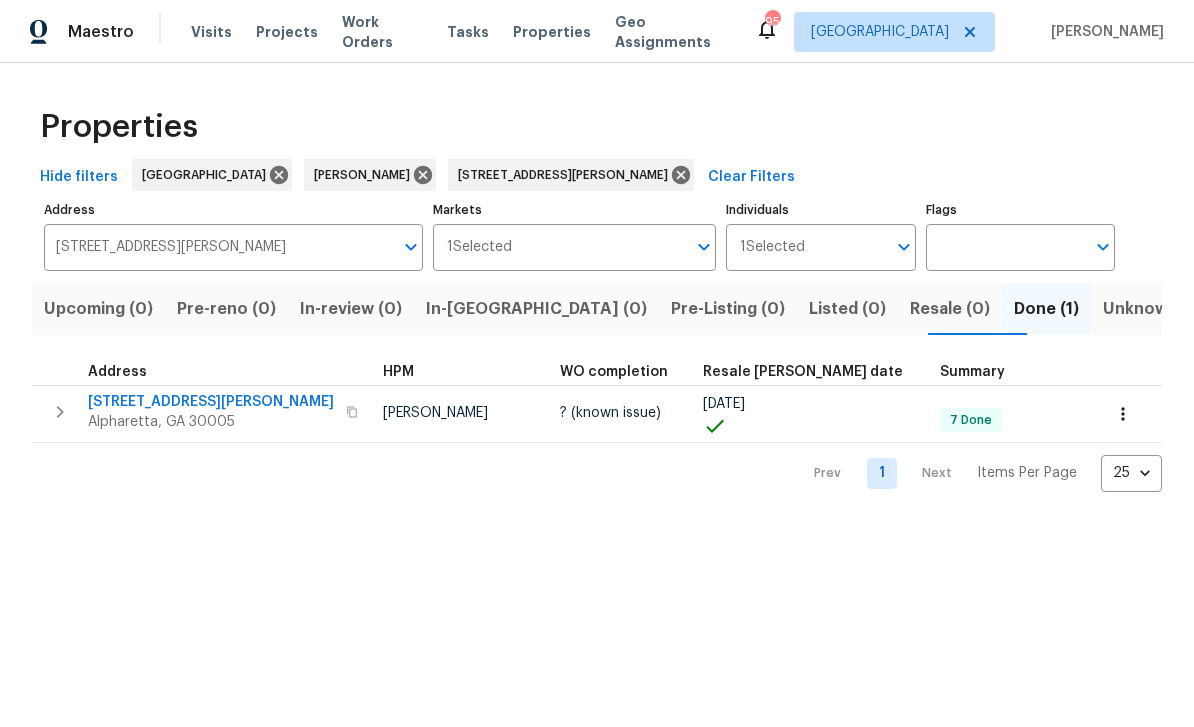 click on "[STREET_ADDRESS][PERSON_NAME]" at bounding box center [211, 402] 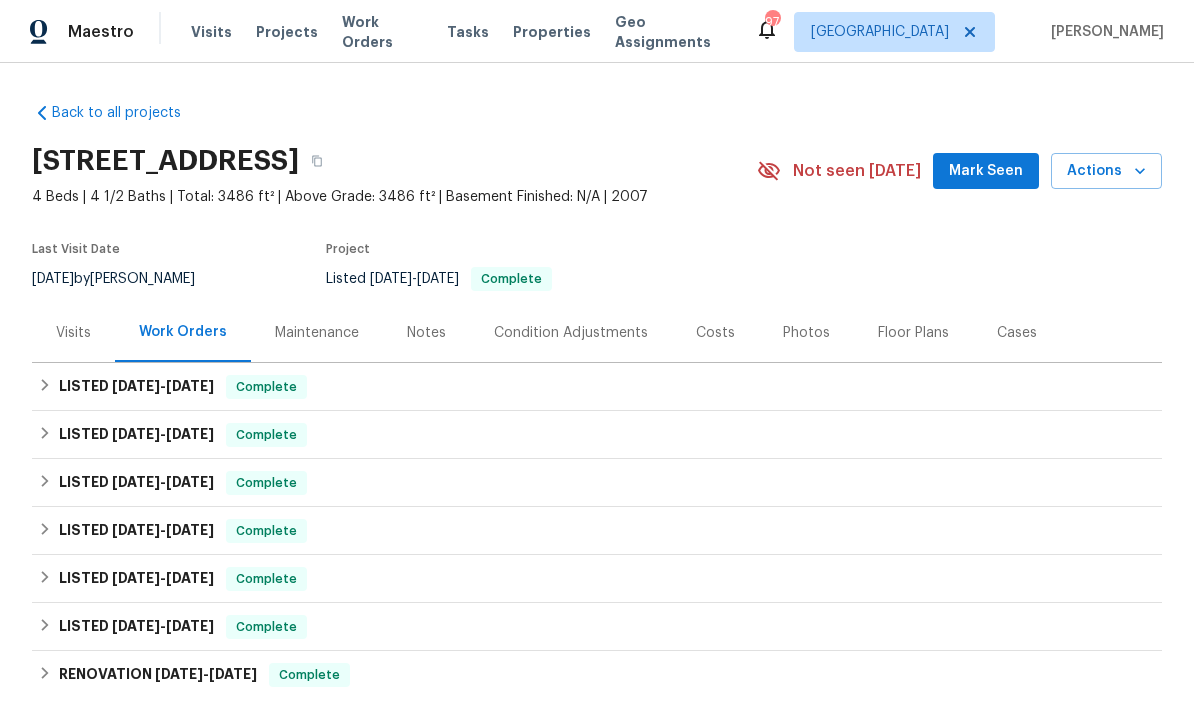scroll, scrollTop: 0, scrollLeft: 0, axis: both 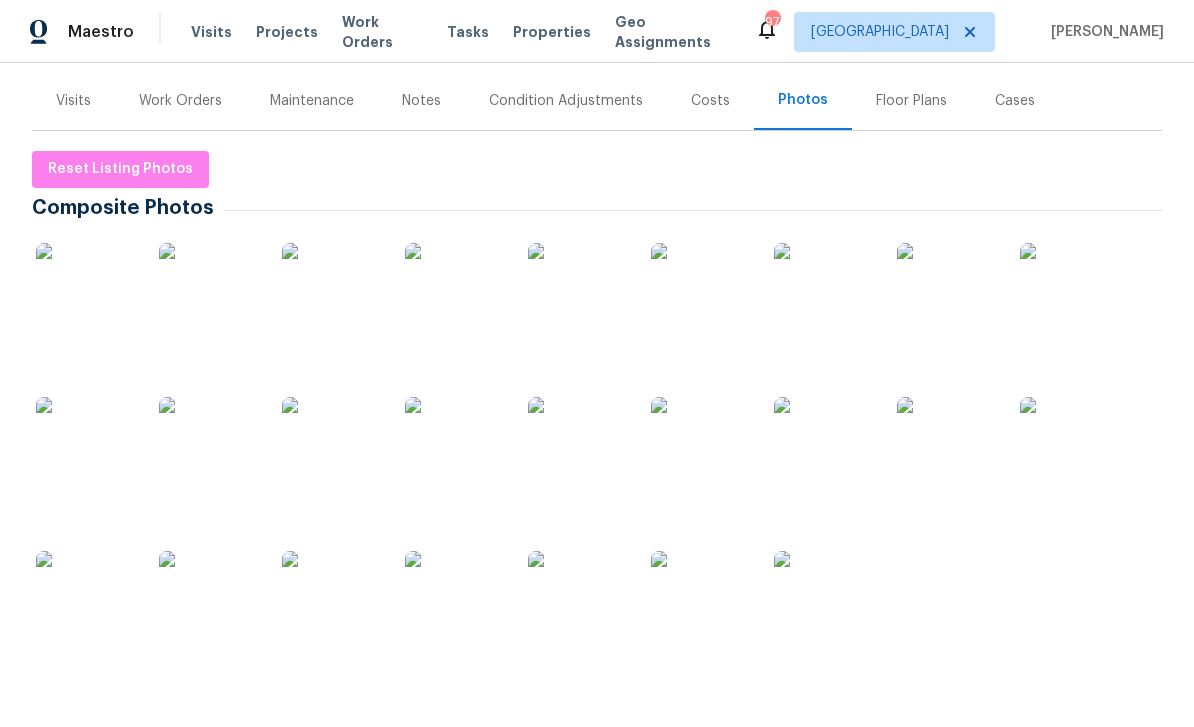 click at bounding box center (86, 293) 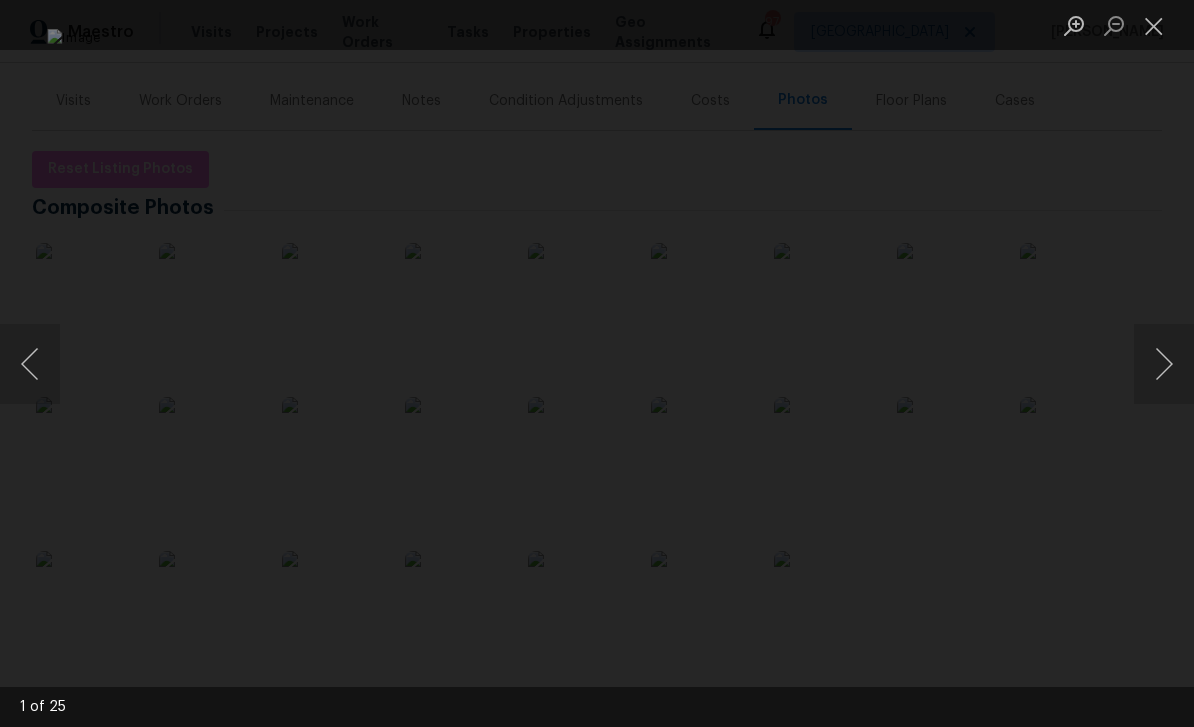 click at bounding box center [1164, 364] 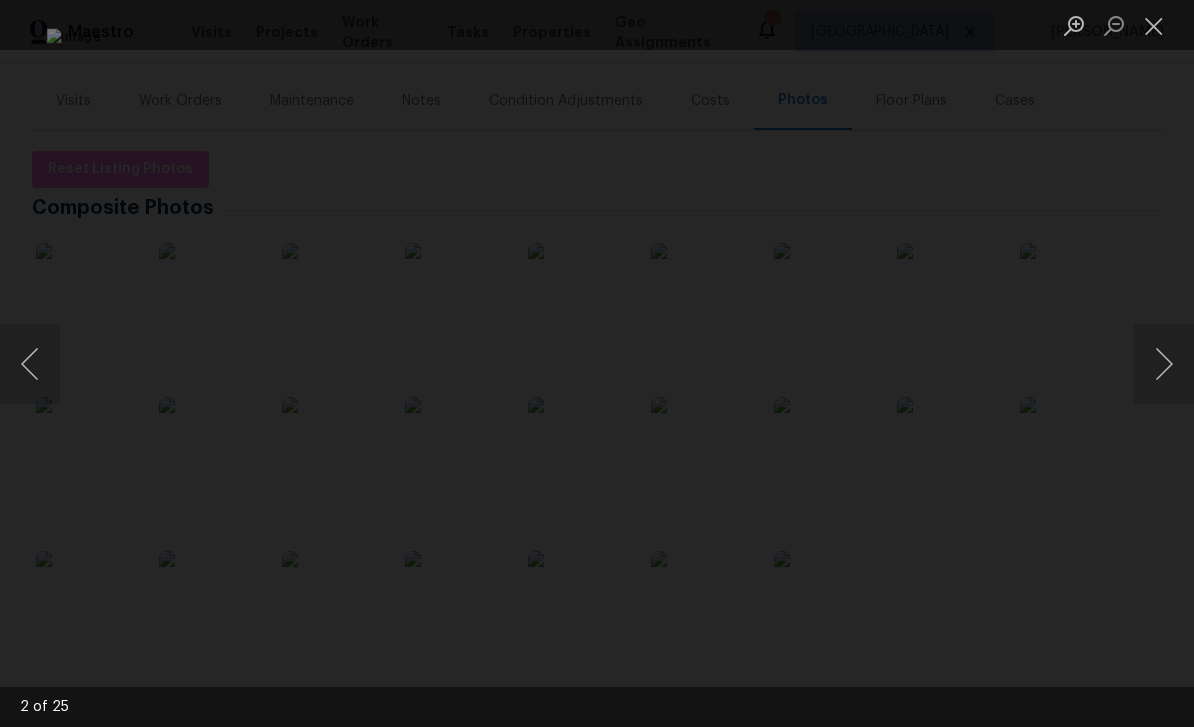 click at bounding box center (1164, 364) 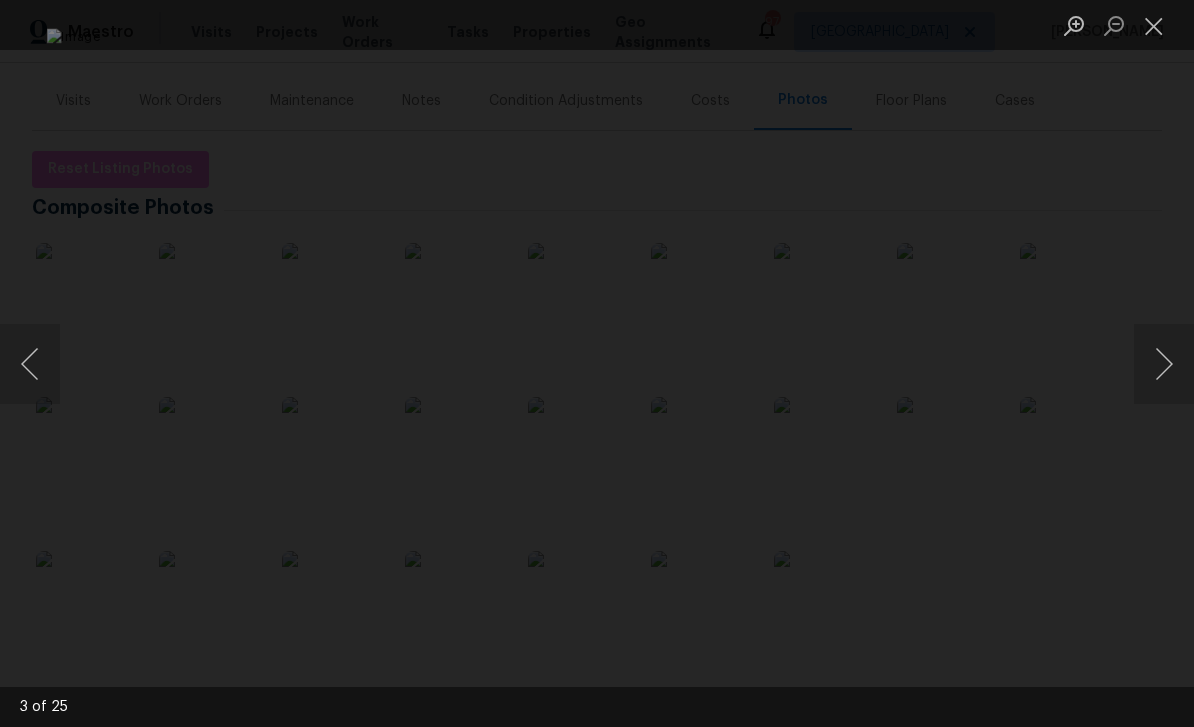 click at bounding box center (1164, 364) 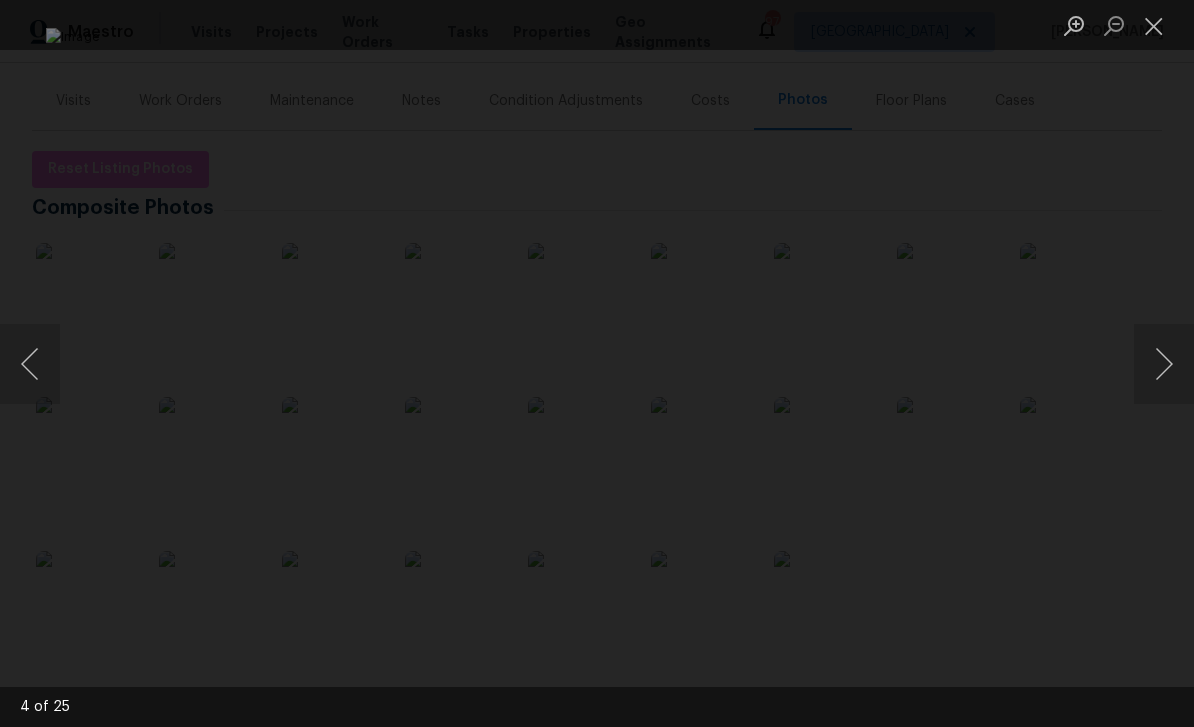 click at bounding box center (1164, 364) 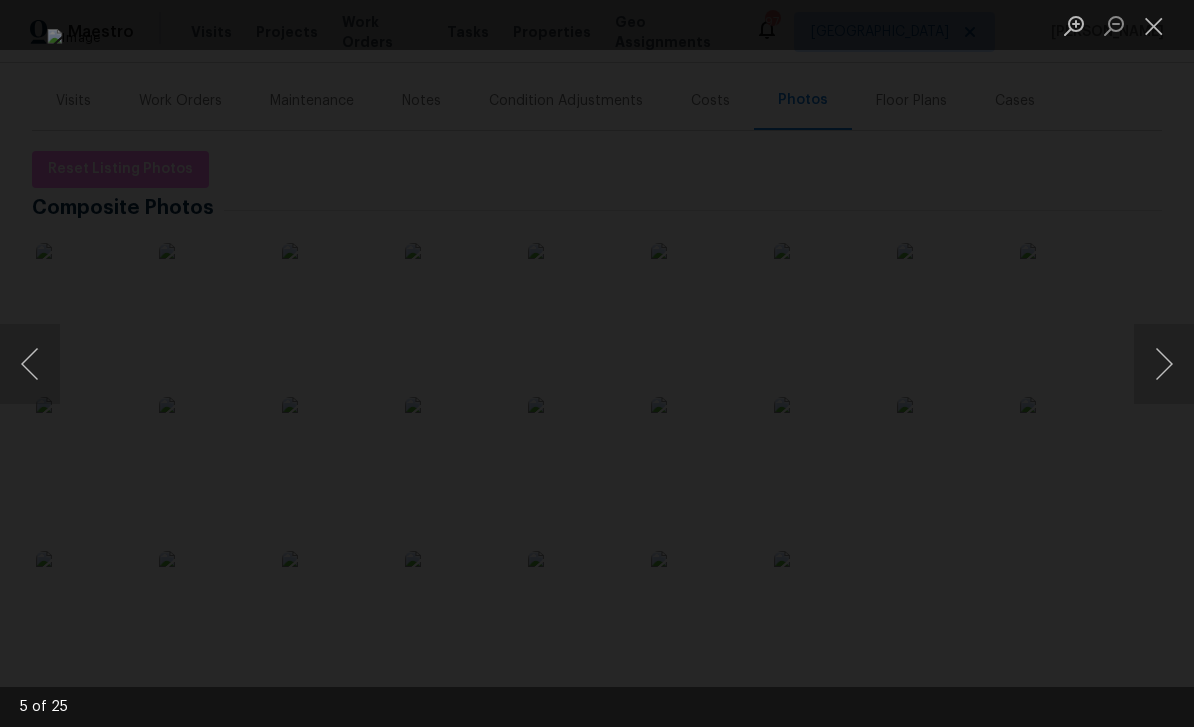 click at bounding box center (1164, 364) 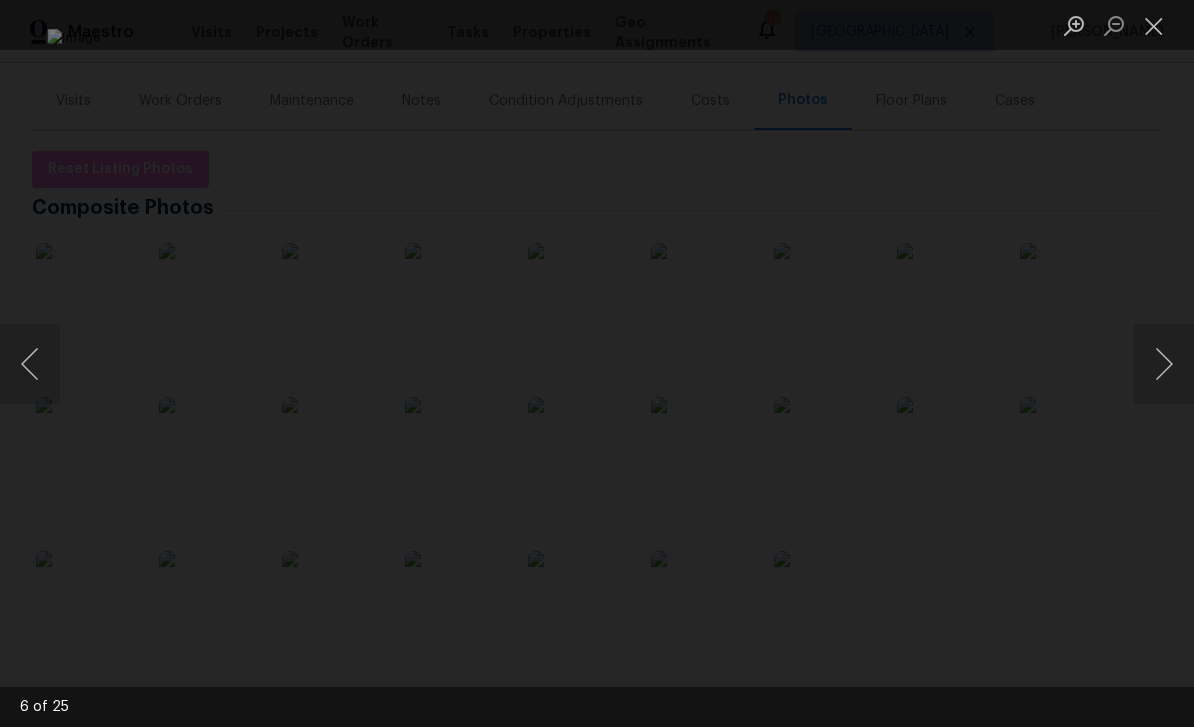 click at bounding box center (1164, 364) 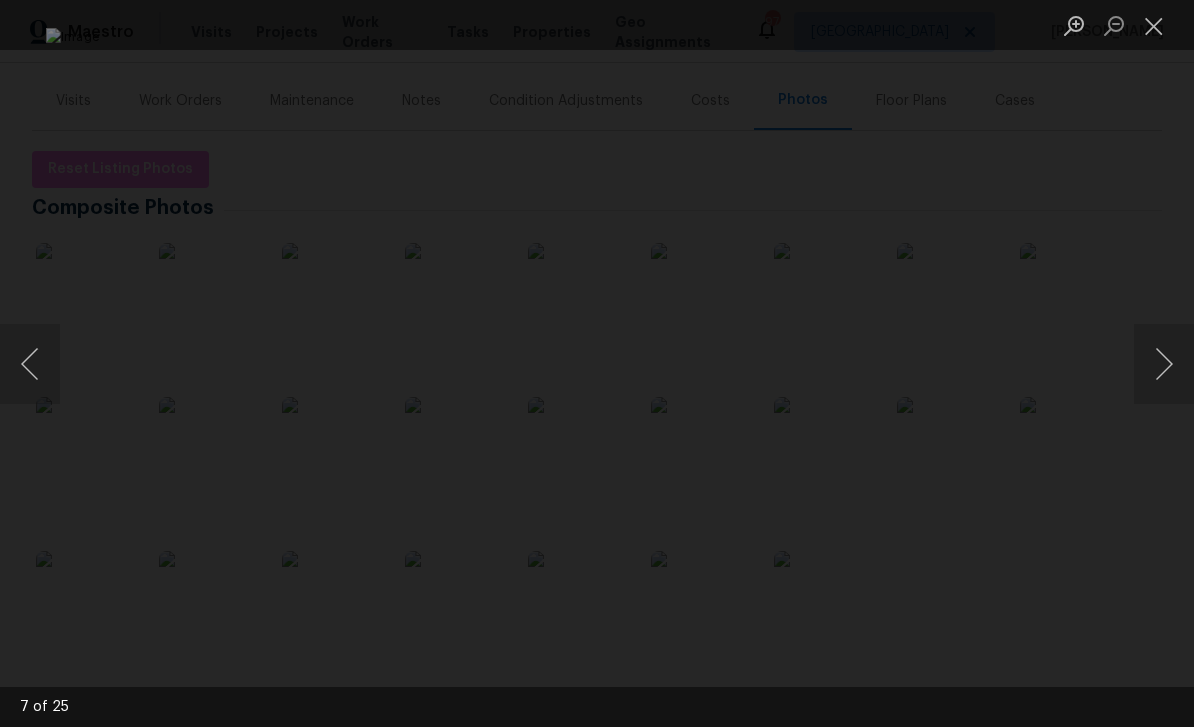 click at bounding box center (1164, 364) 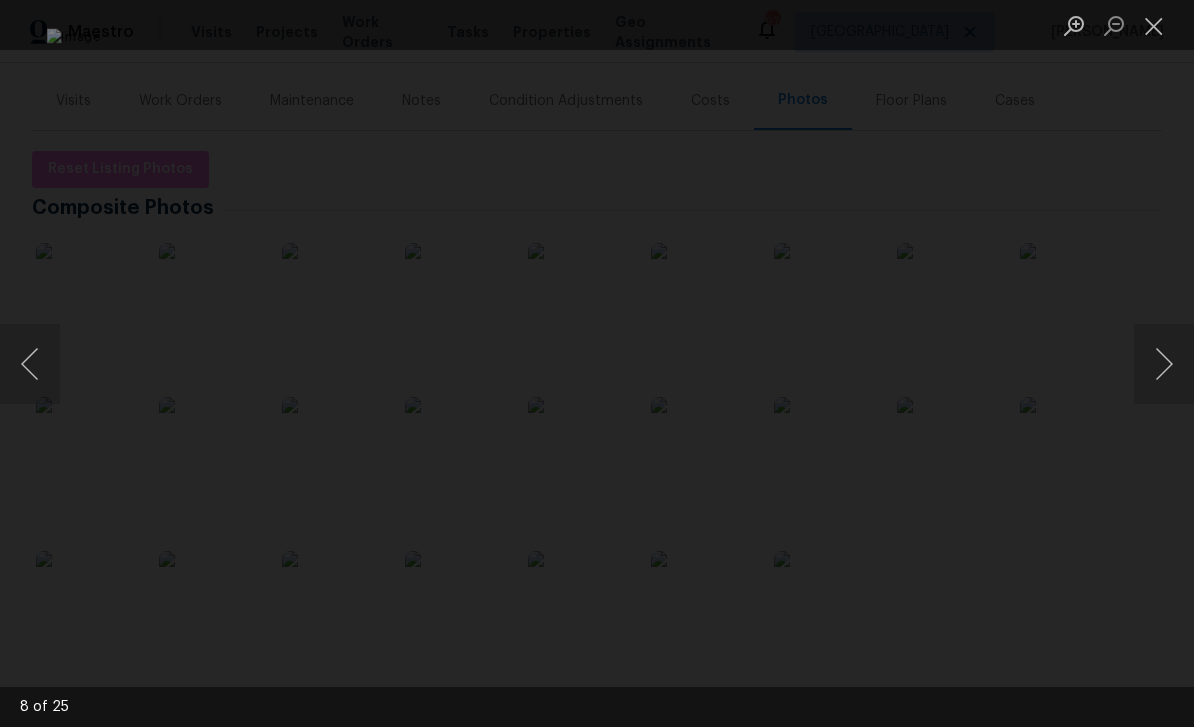 click at bounding box center [1164, 364] 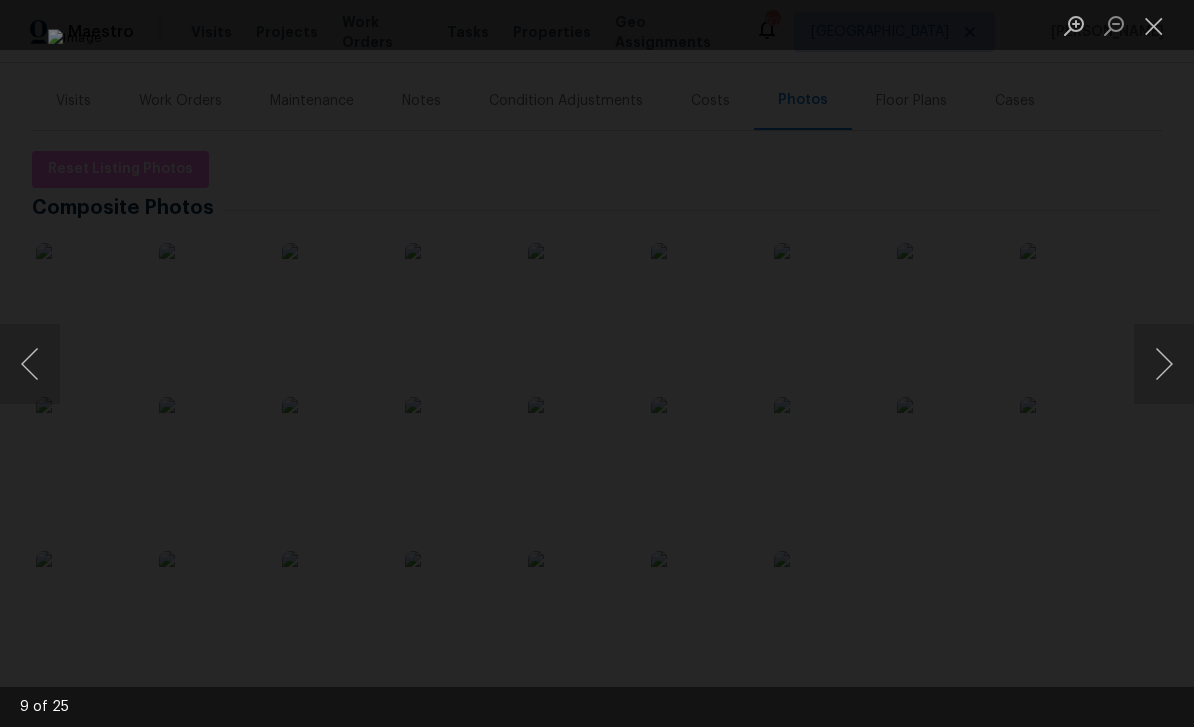 click at bounding box center [1164, 364] 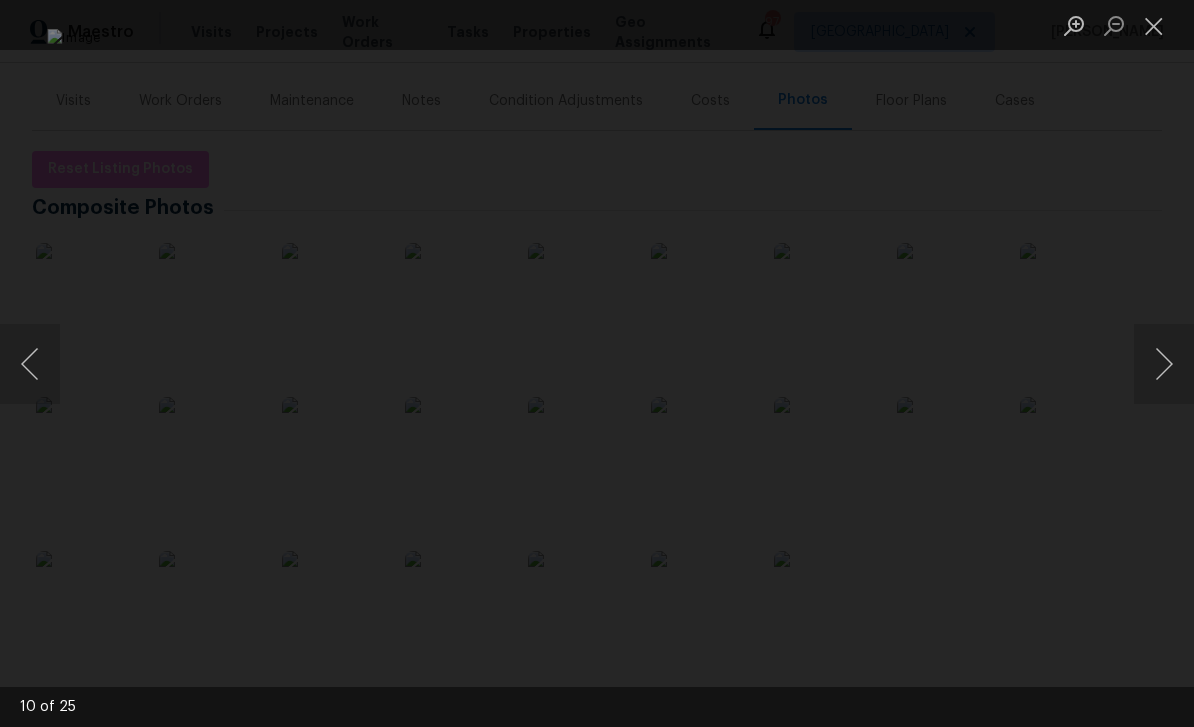 click at bounding box center (1164, 364) 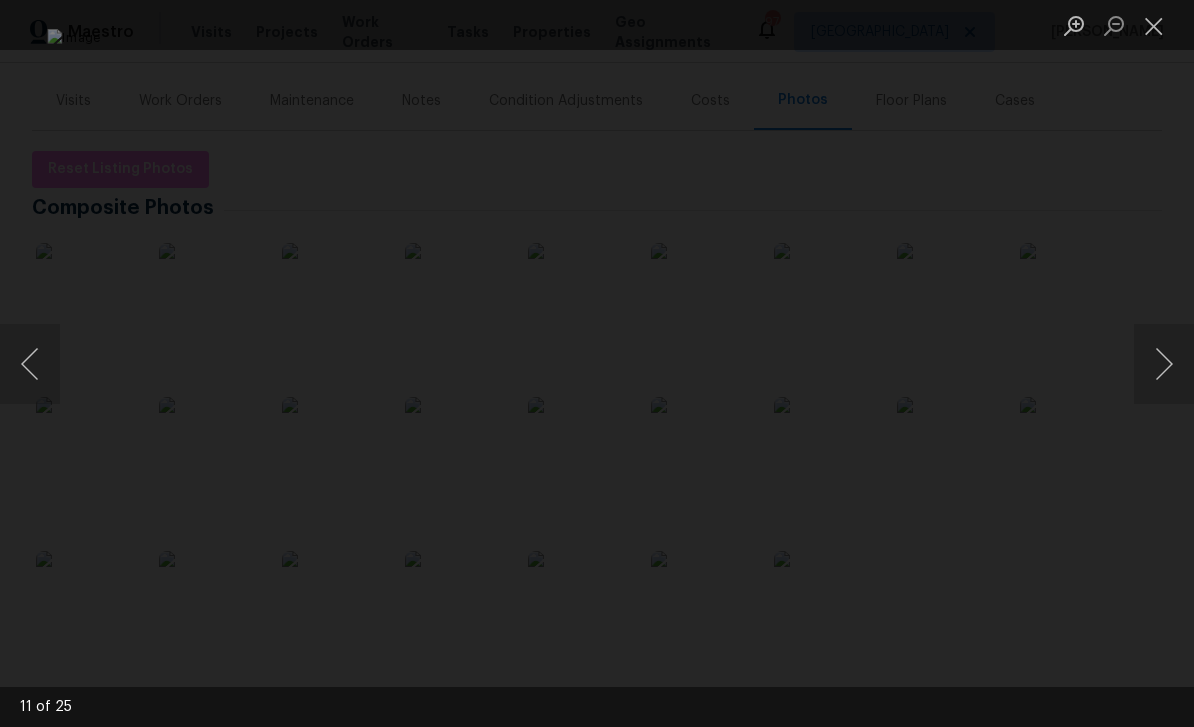 click at bounding box center (1164, 364) 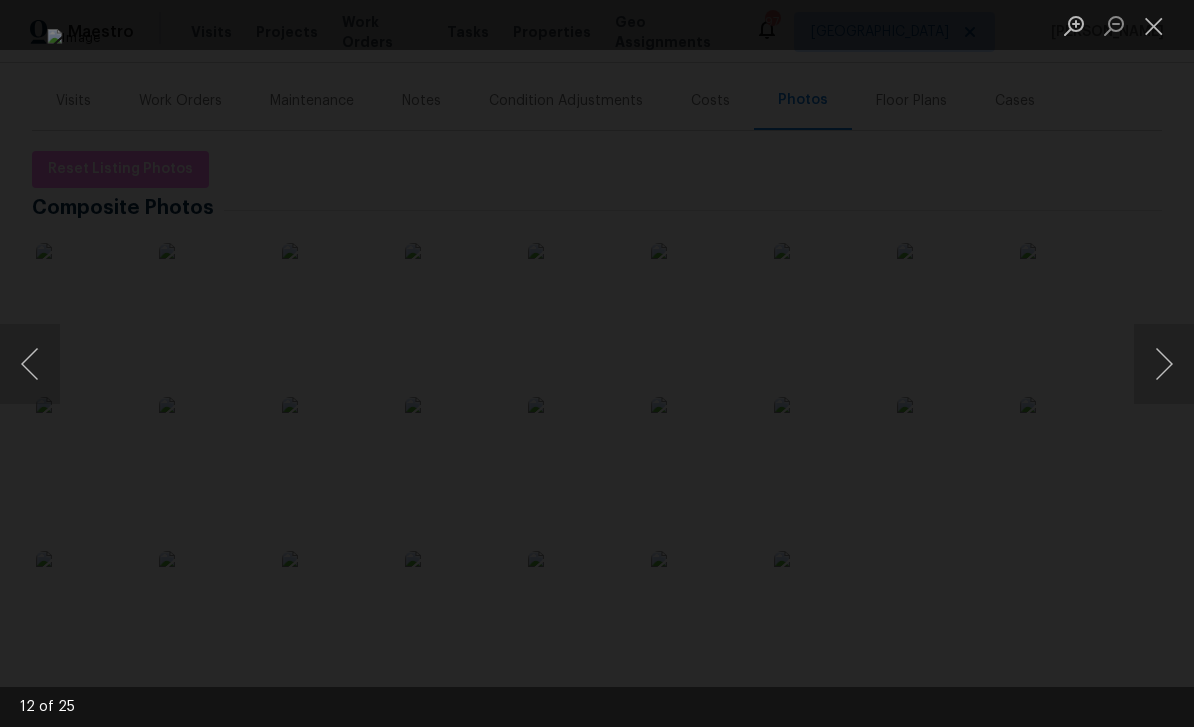 click at bounding box center [1164, 364] 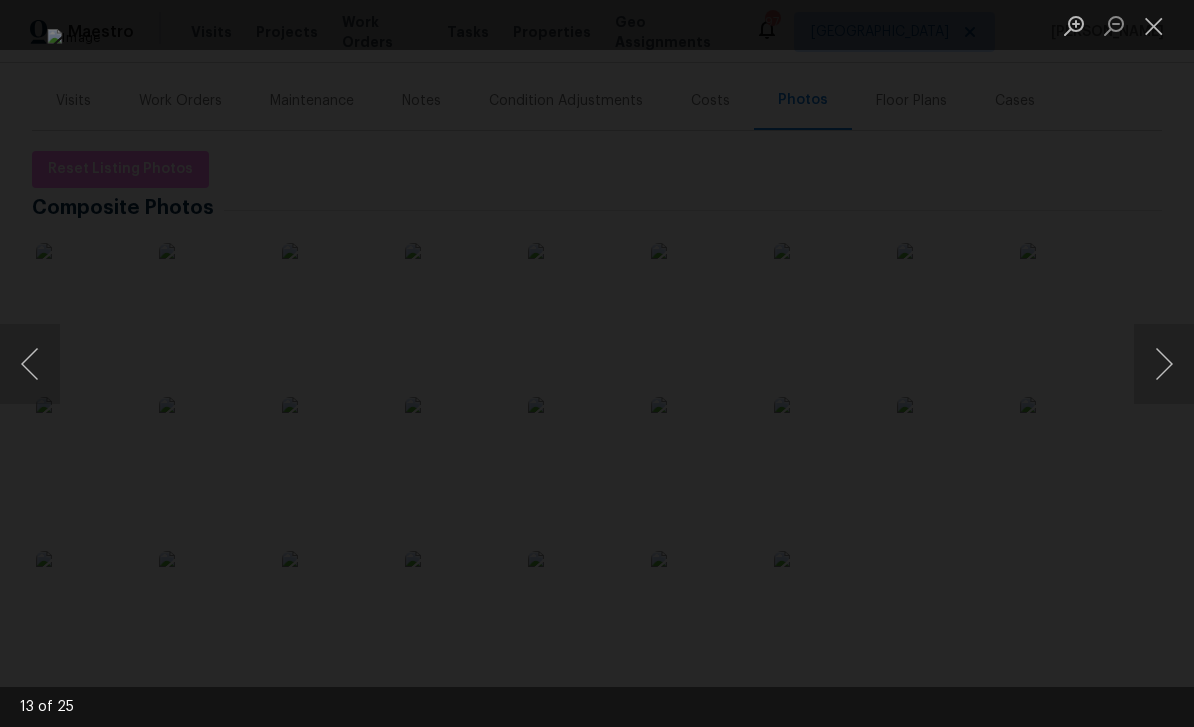 click at bounding box center (1164, 364) 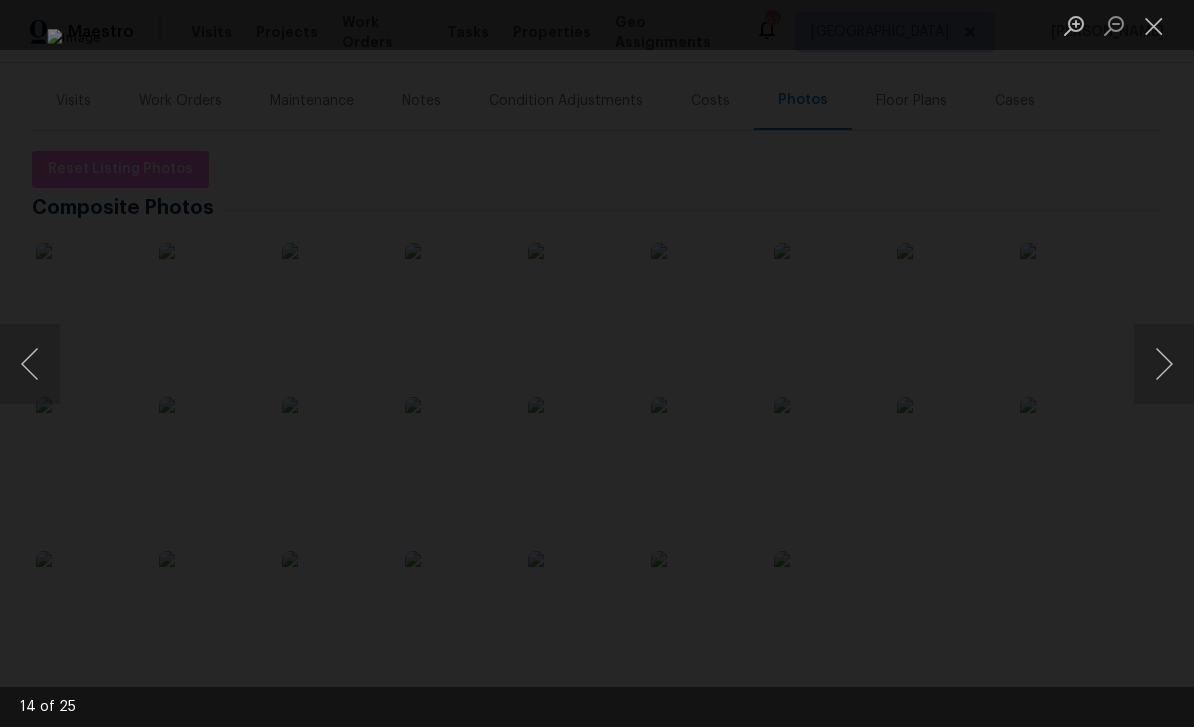 click at bounding box center [1164, 364] 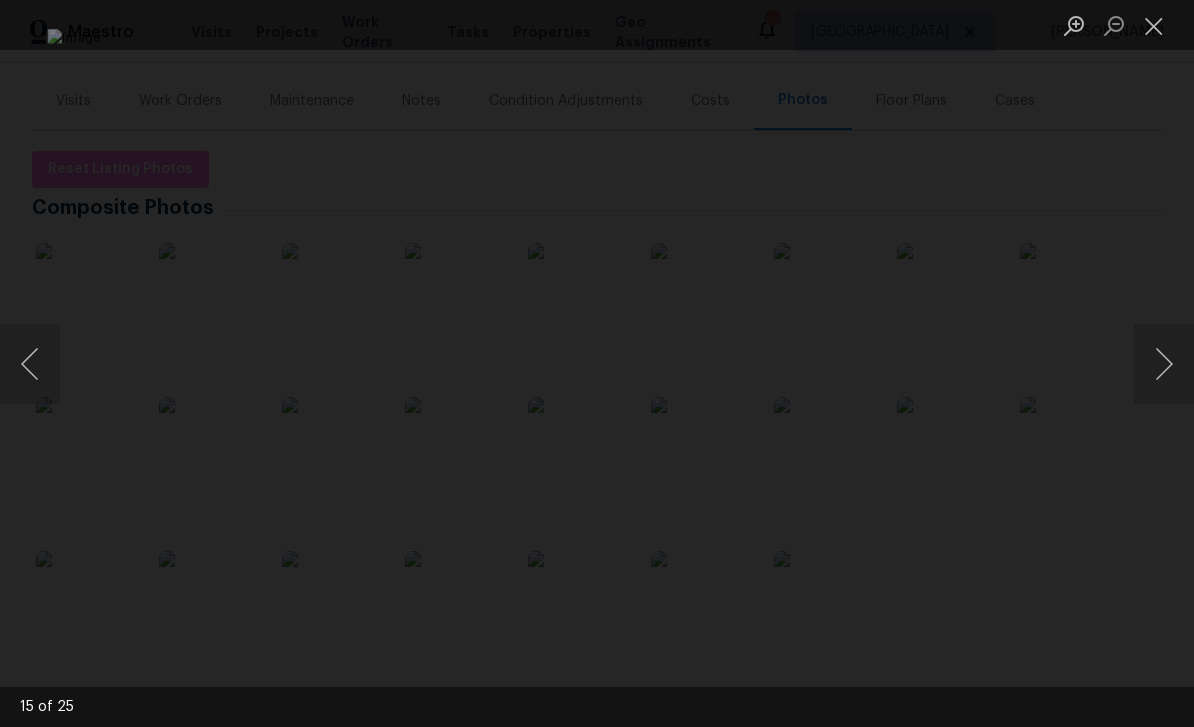 click at bounding box center [1164, 364] 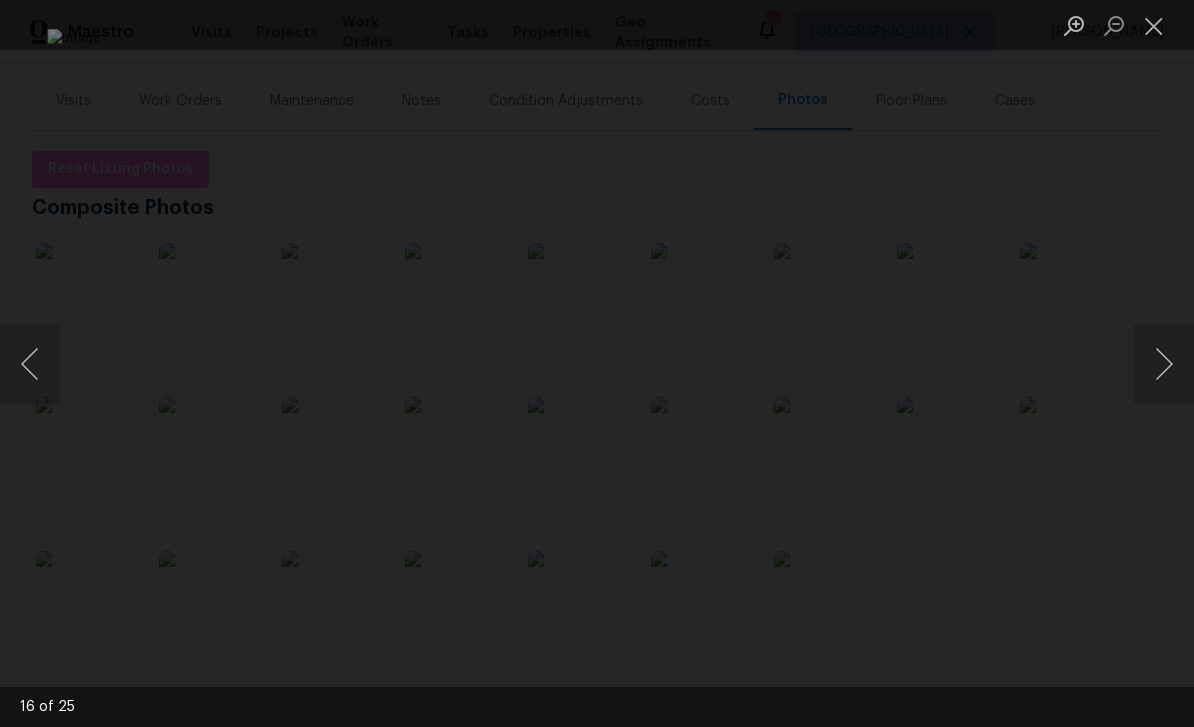 click at bounding box center [1164, 364] 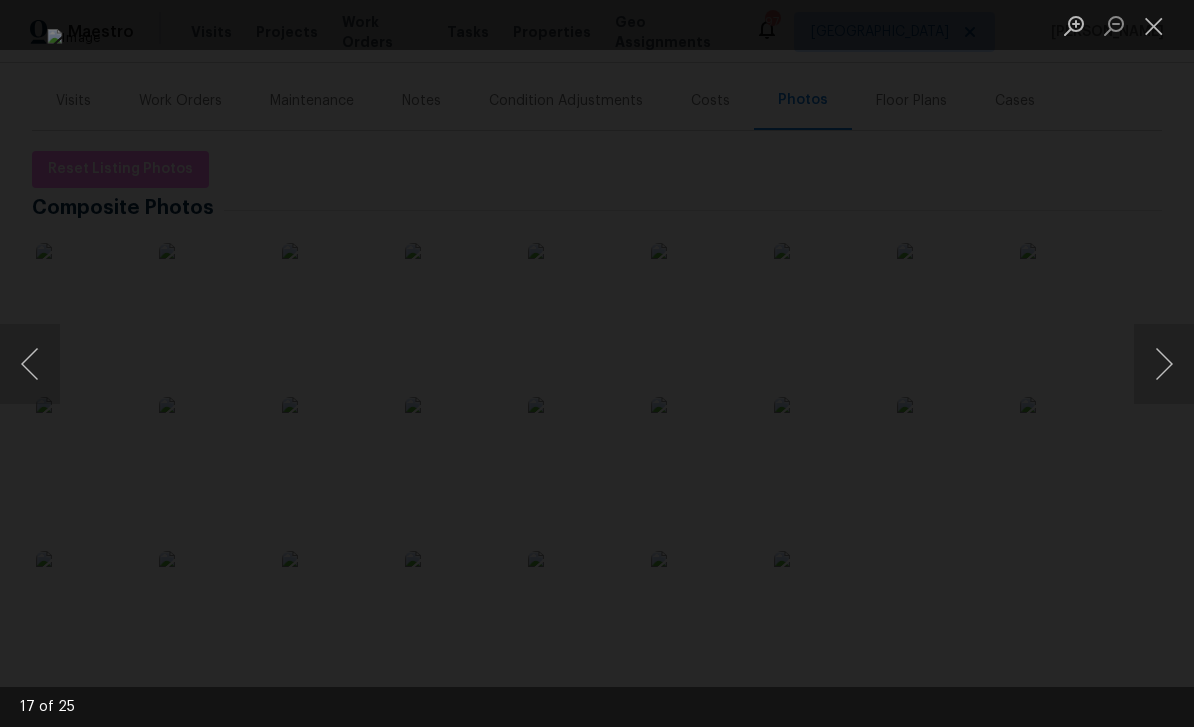 click at bounding box center (1164, 364) 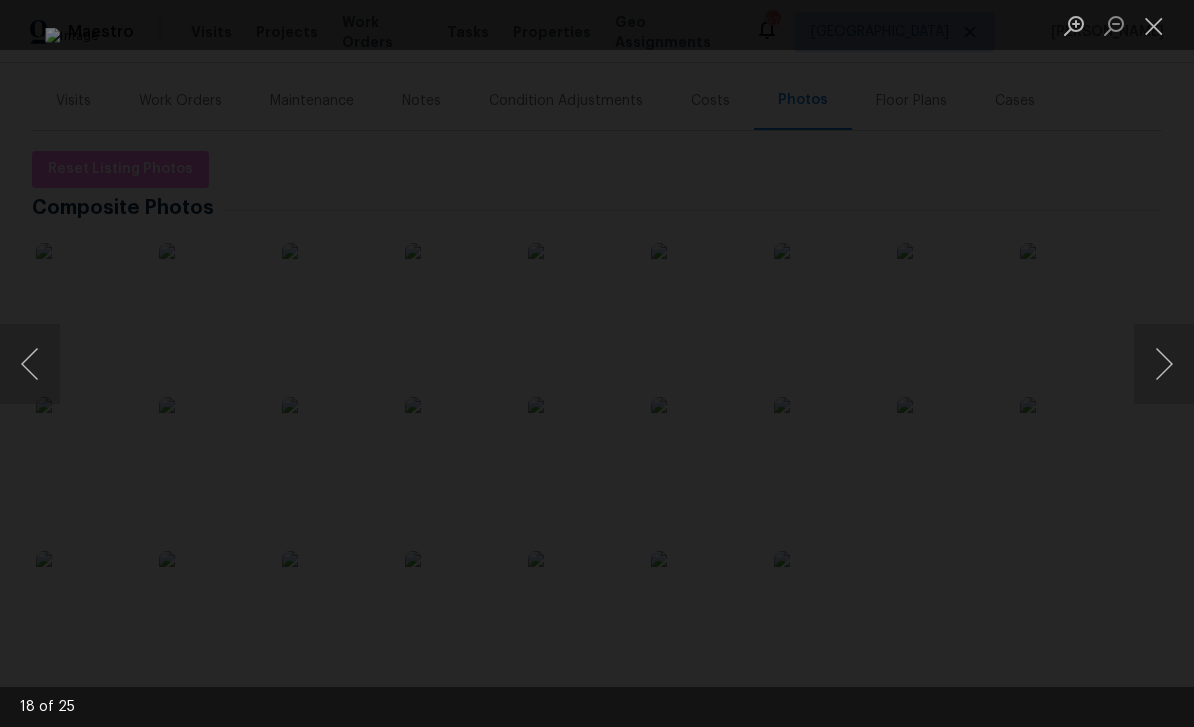 click at bounding box center [1164, 364] 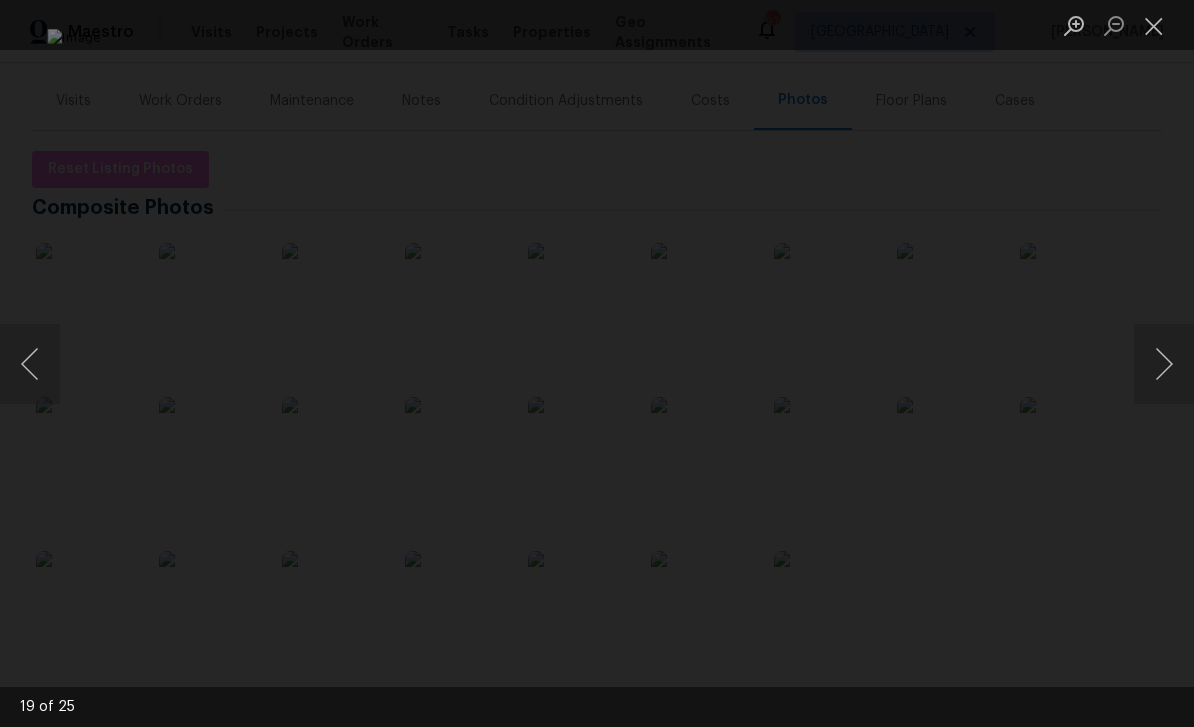click at bounding box center (1164, 364) 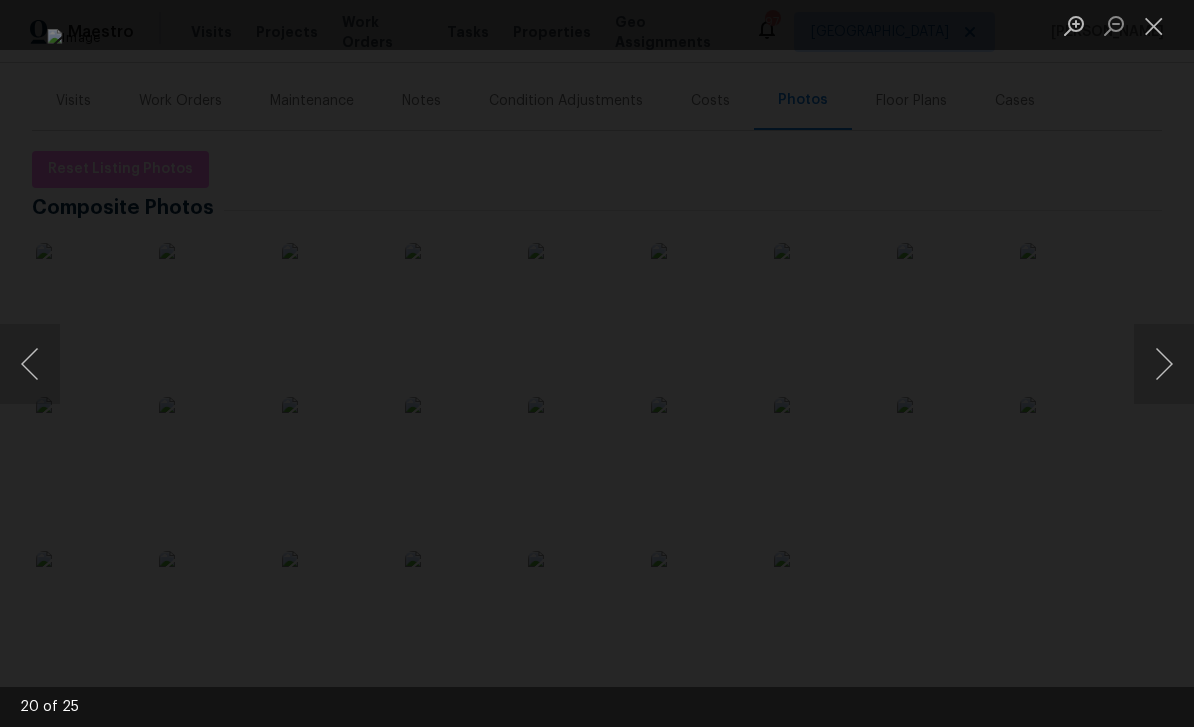 click at bounding box center [1164, 364] 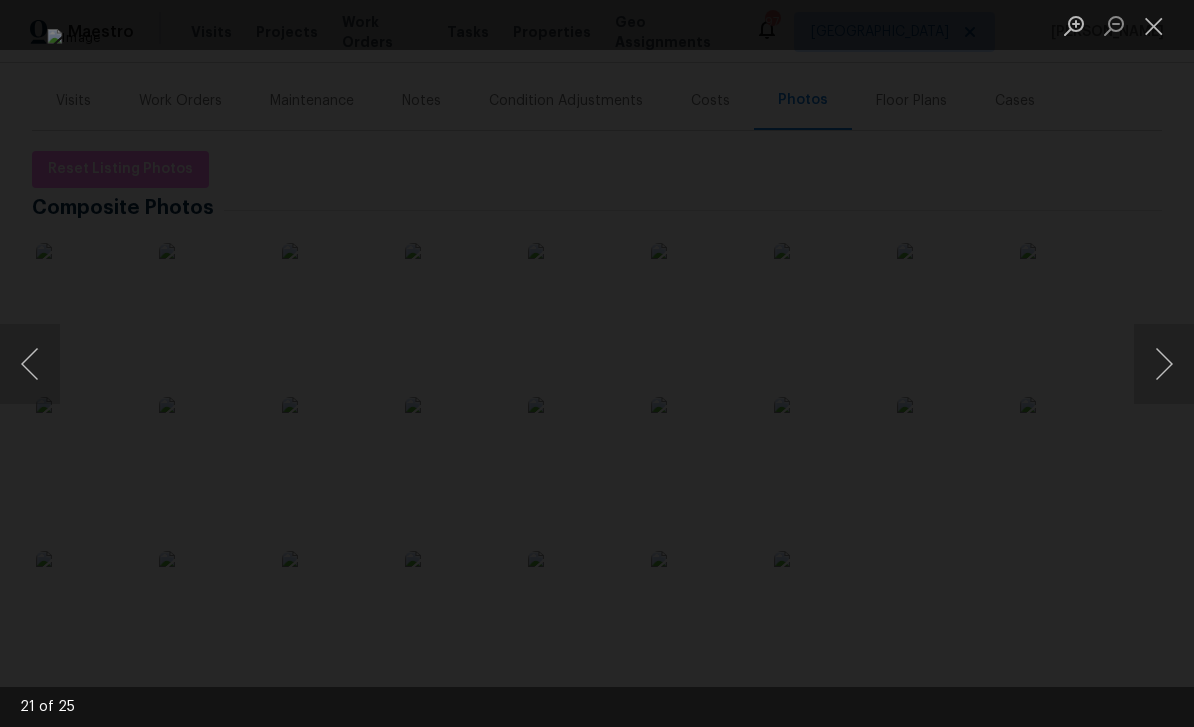 click at bounding box center [1164, 364] 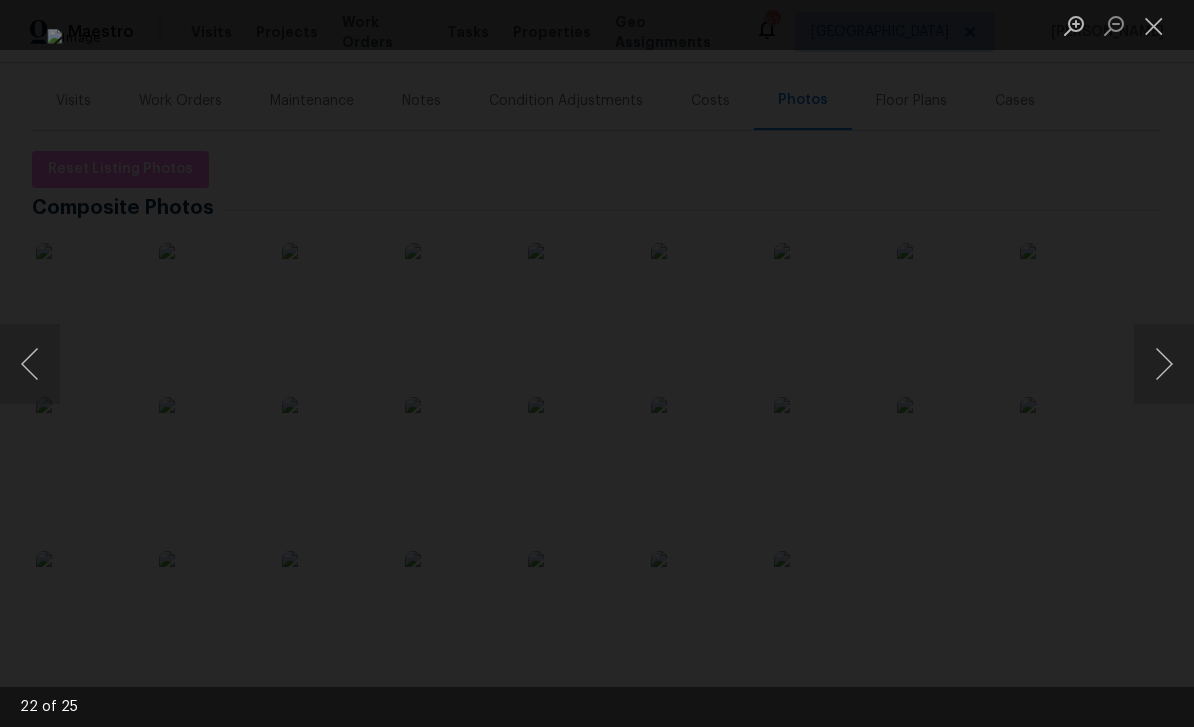 click at bounding box center (1164, 364) 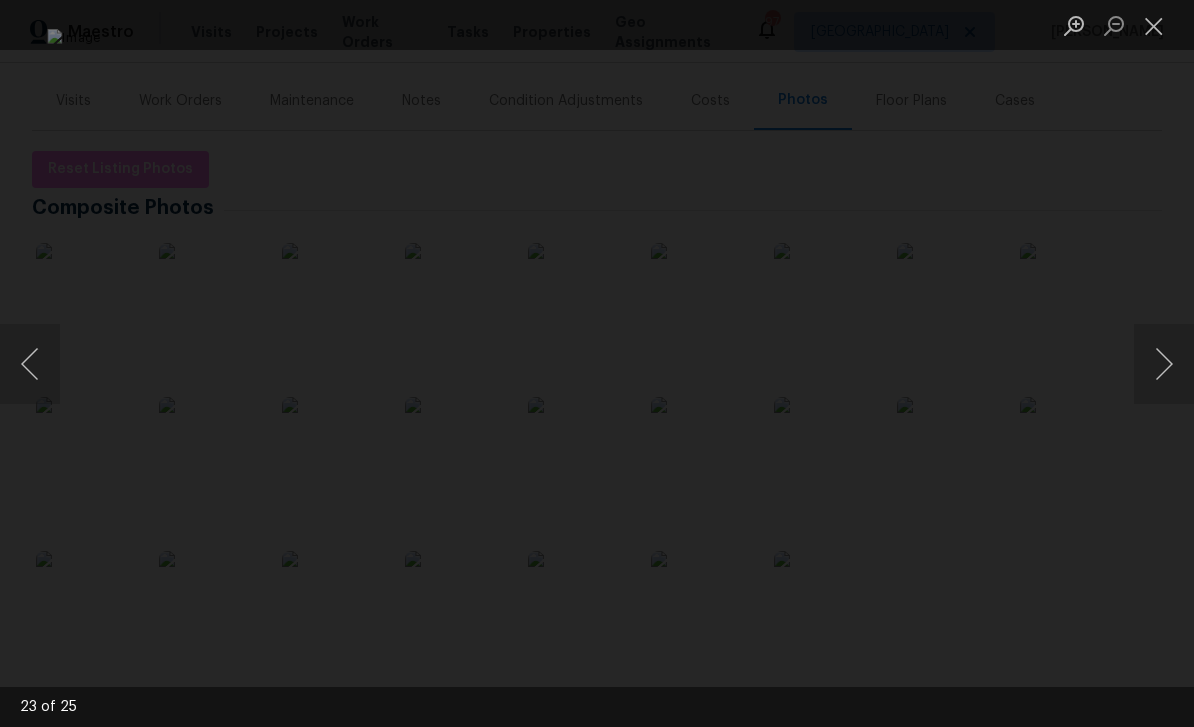 click at bounding box center (1164, 364) 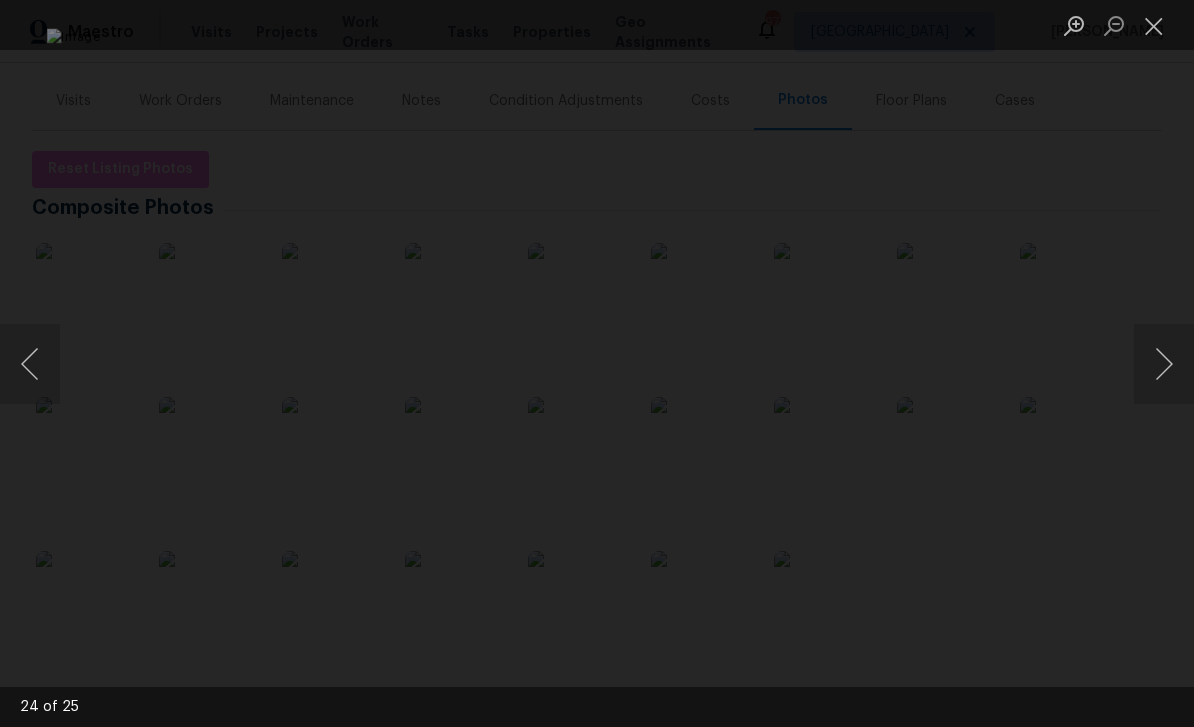 click at bounding box center (1164, 364) 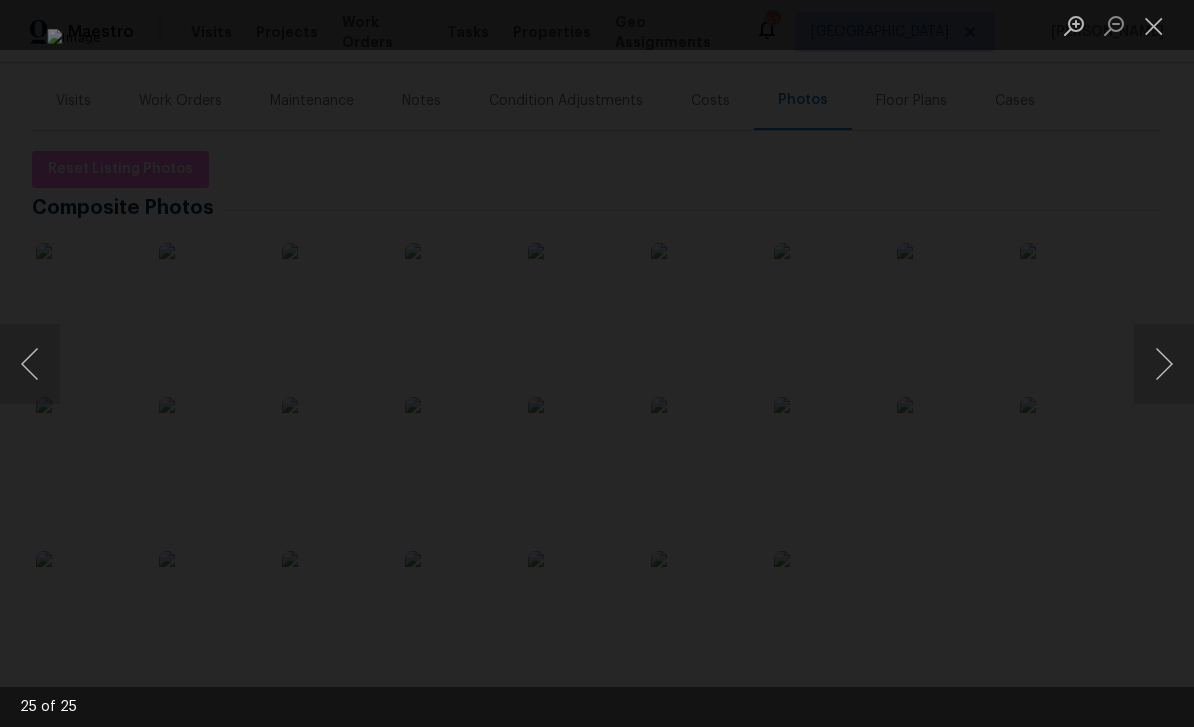 click at bounding box center (1164, 364) 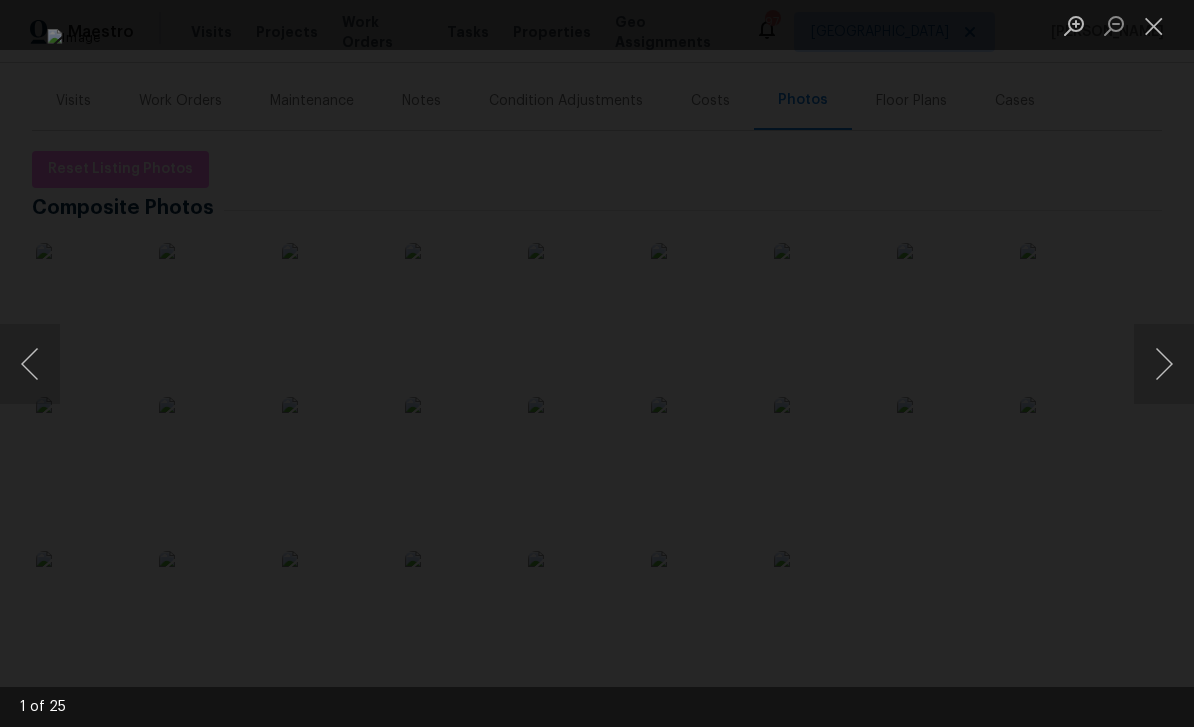 click at bounding box center (1164, 364) 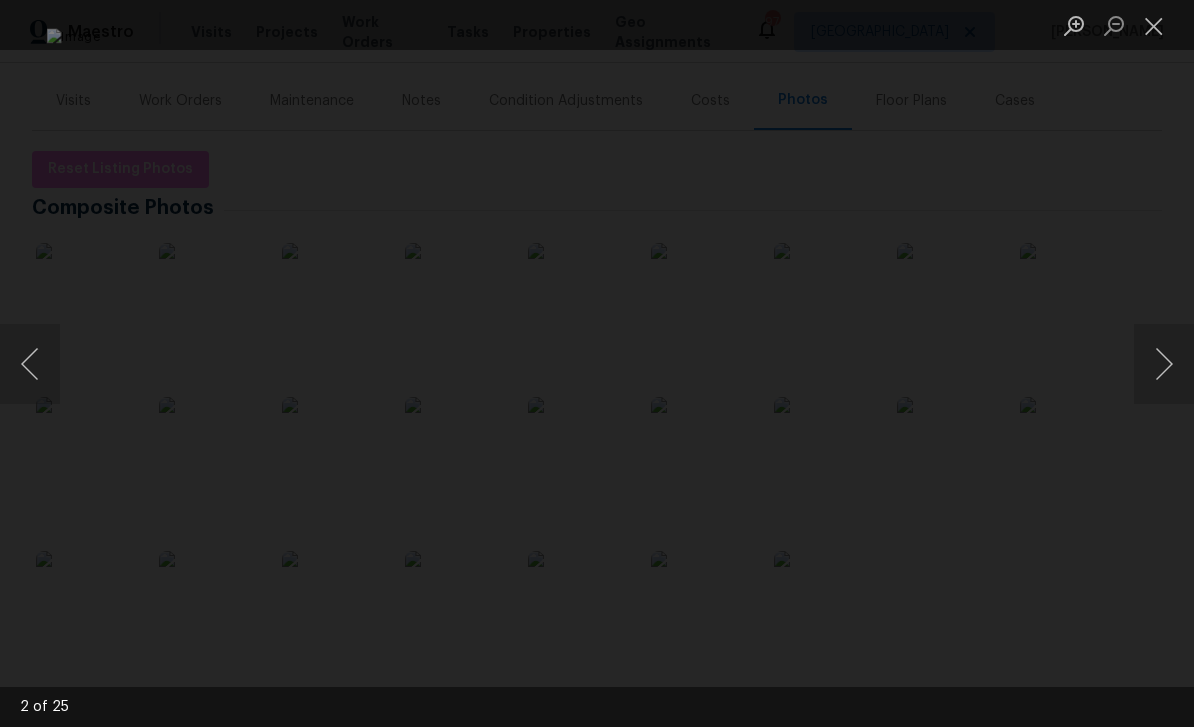 click at bounding box center [1164, 364] 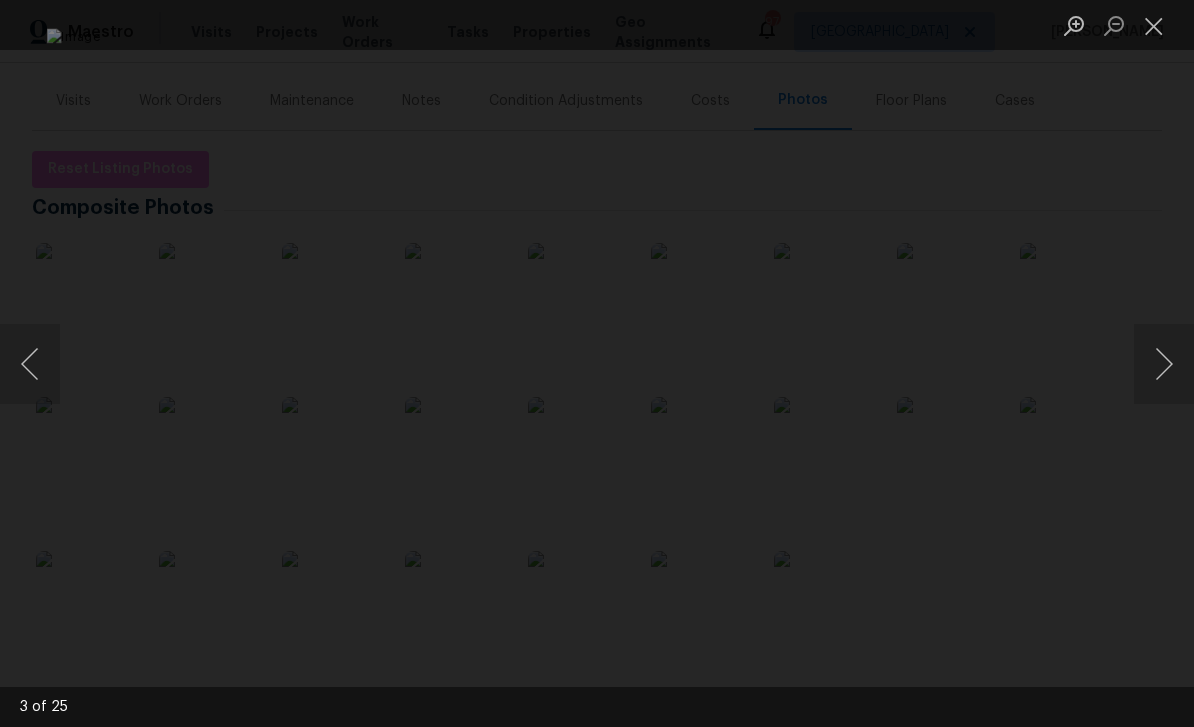 click at bounding box center [1164, 364] 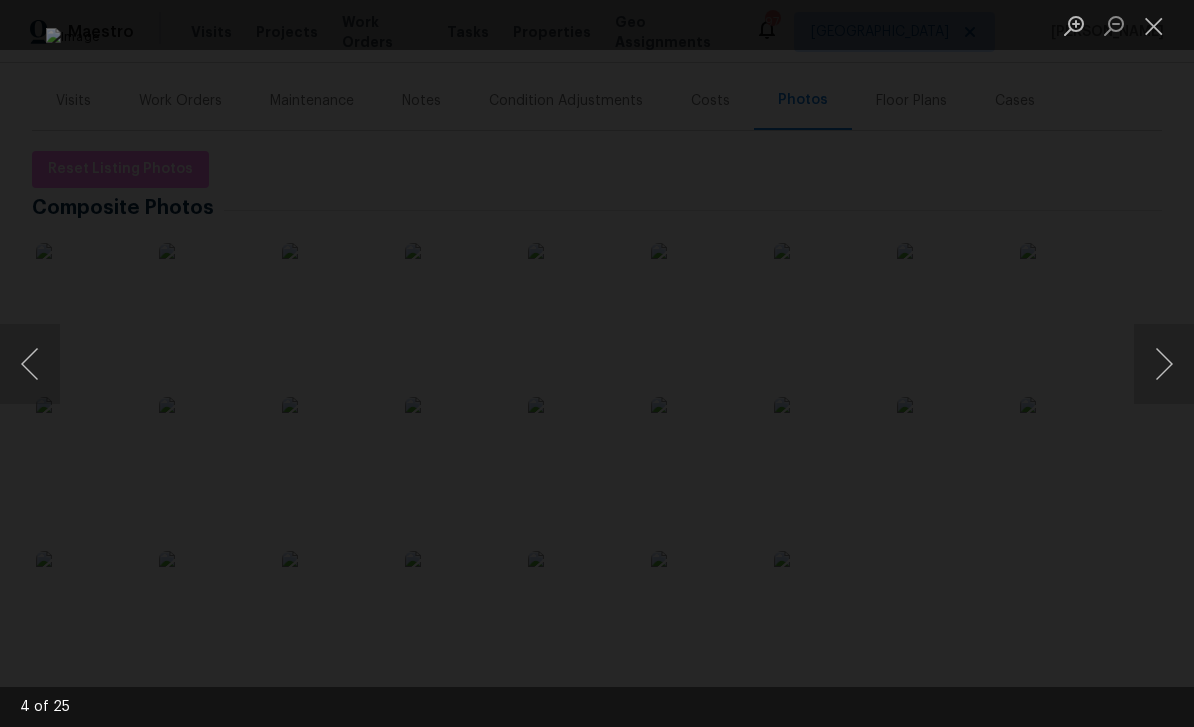 click at bounding box center [1164, 364] 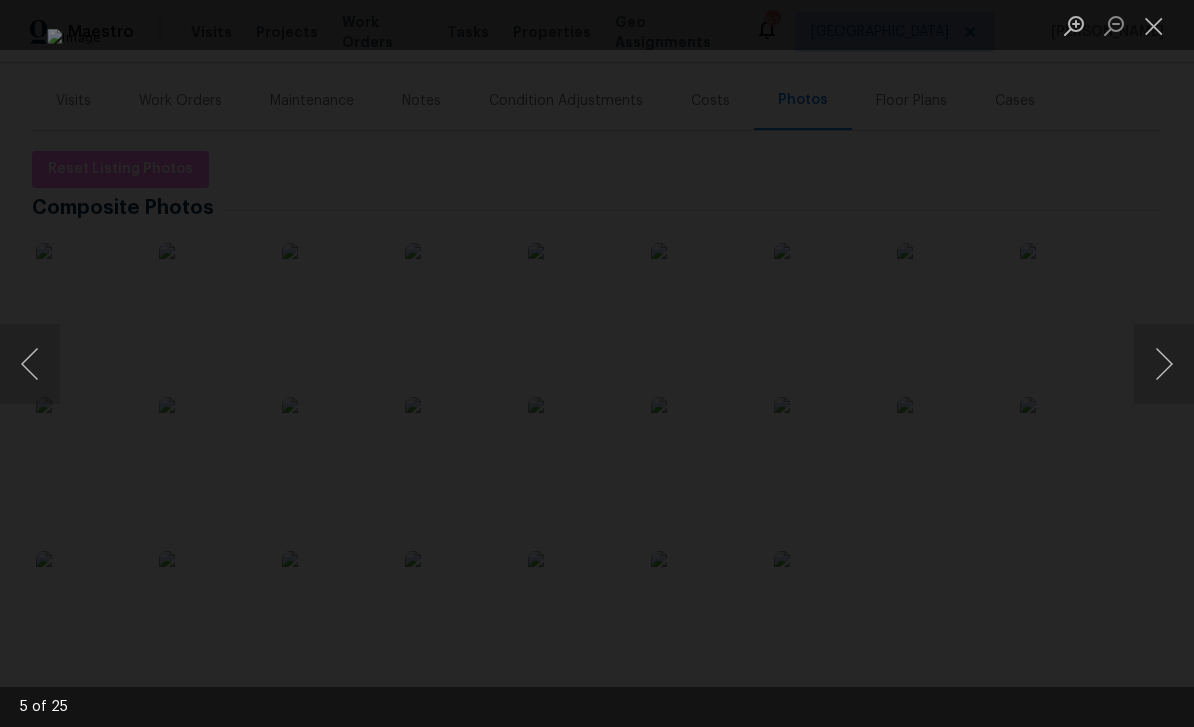 click at bounding box center (1164, 364) 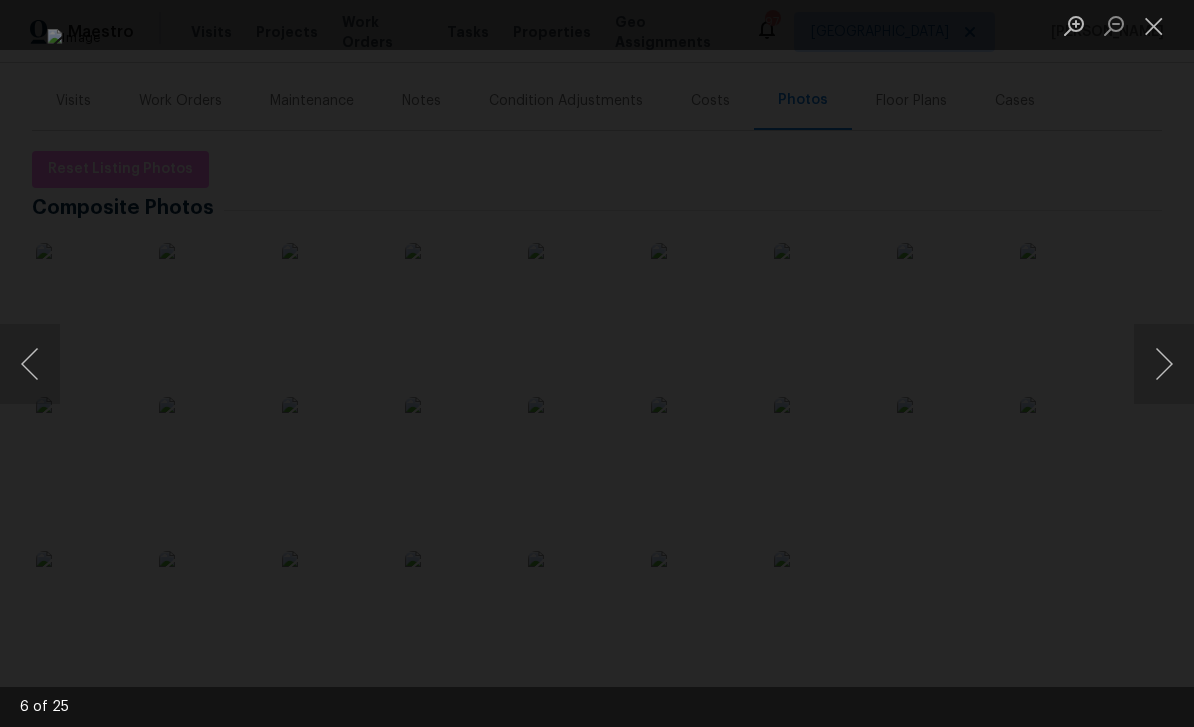 click at bounding box center (1164, 364) 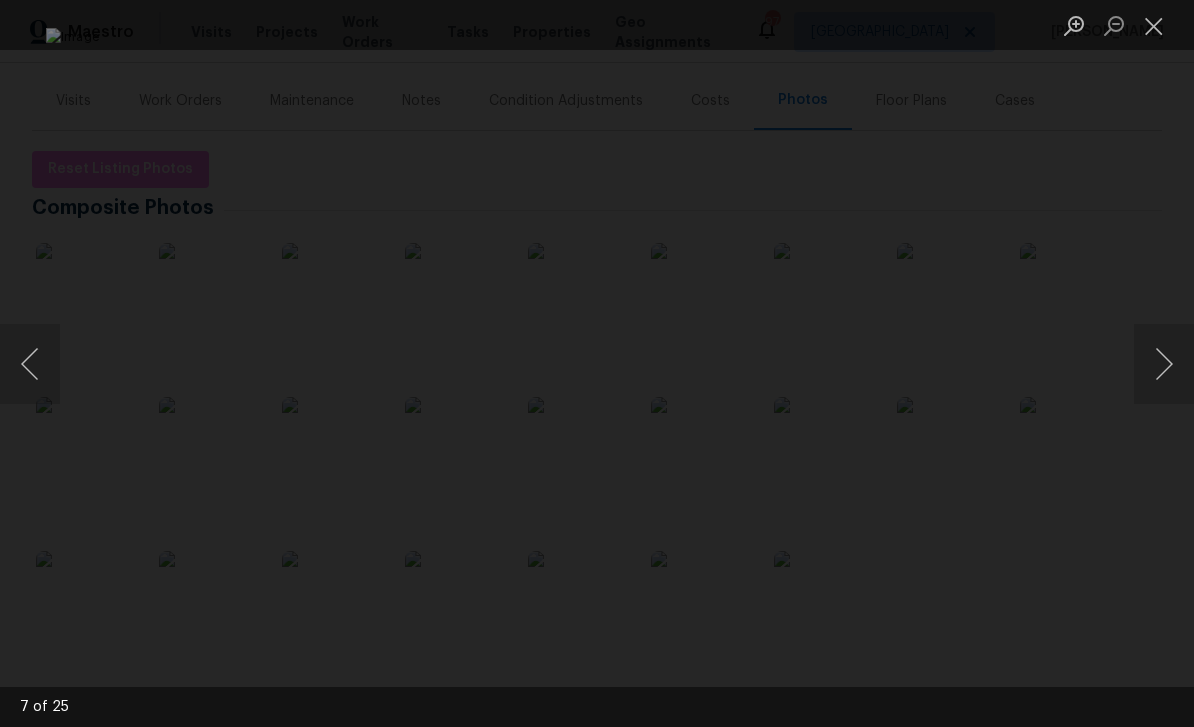 click at bounding box center (1164, 364) 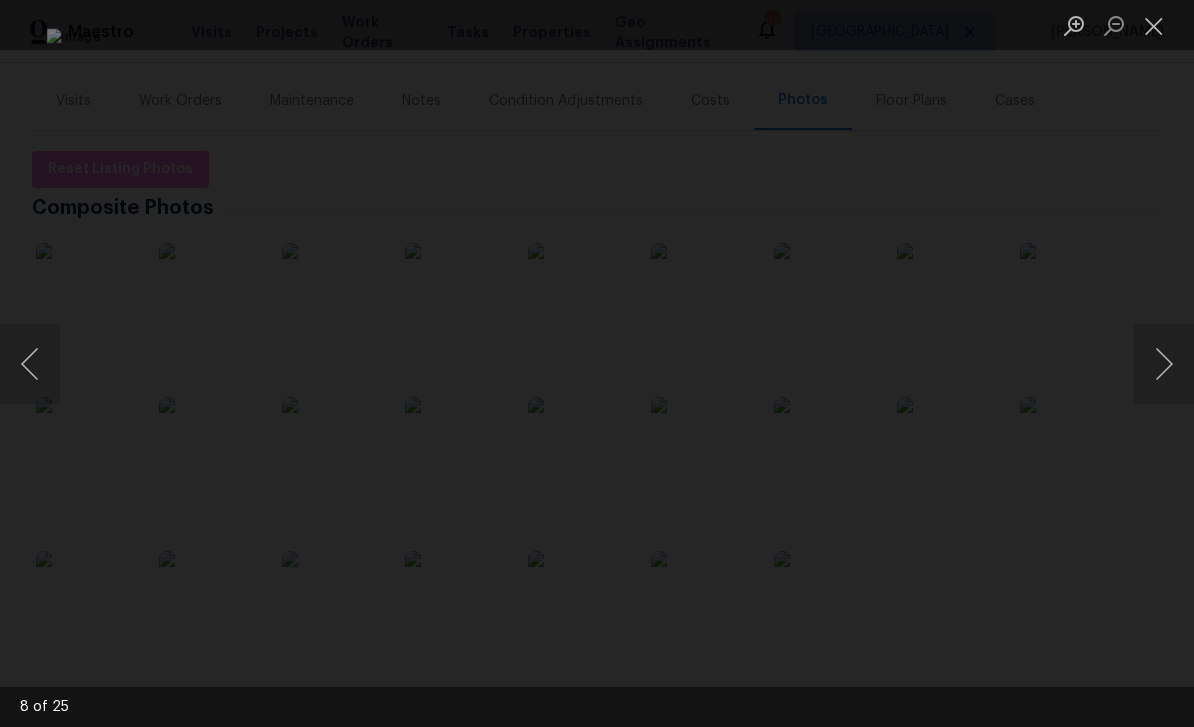click at bounding box center (1154, 25) 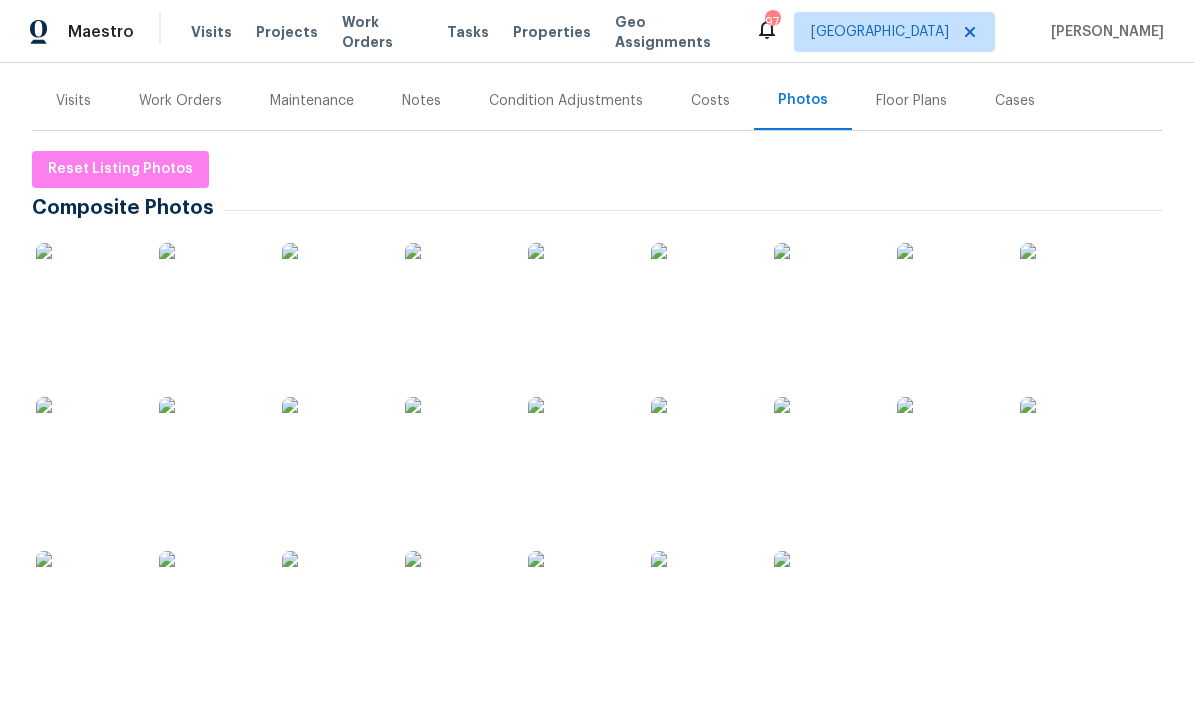 click on "Work Orders" at bounding box center (180, 101) 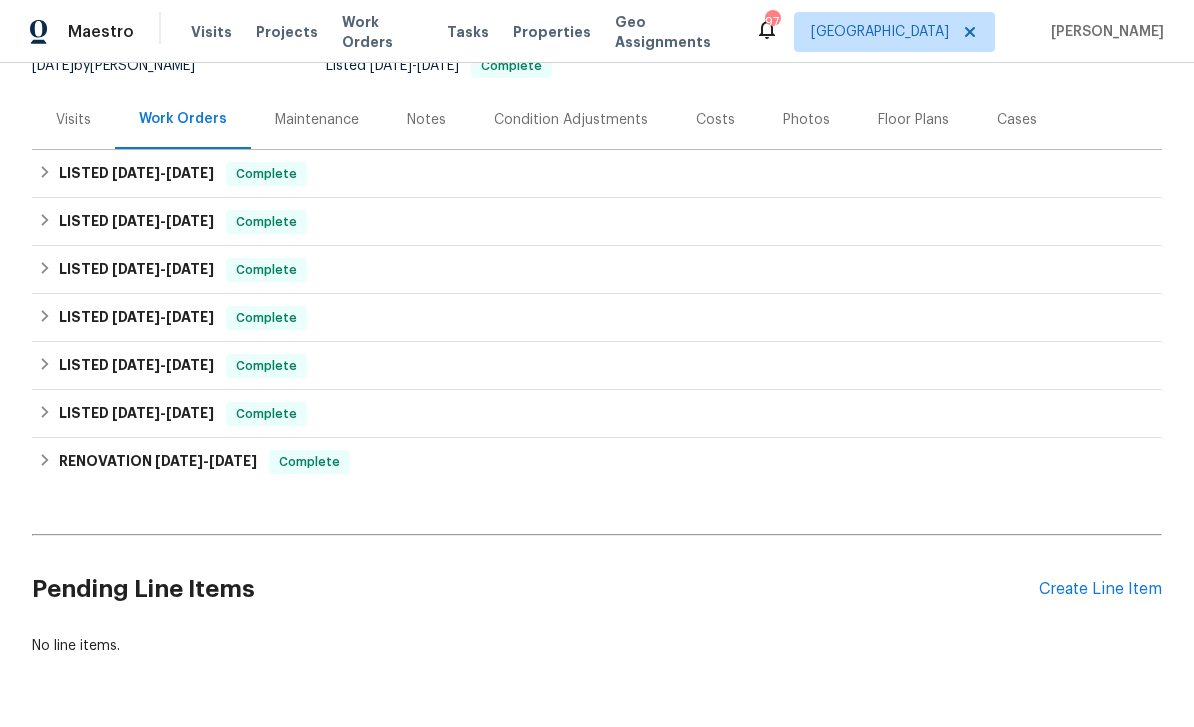 click on "Create Line Item" at bounding box center [1100, 589] 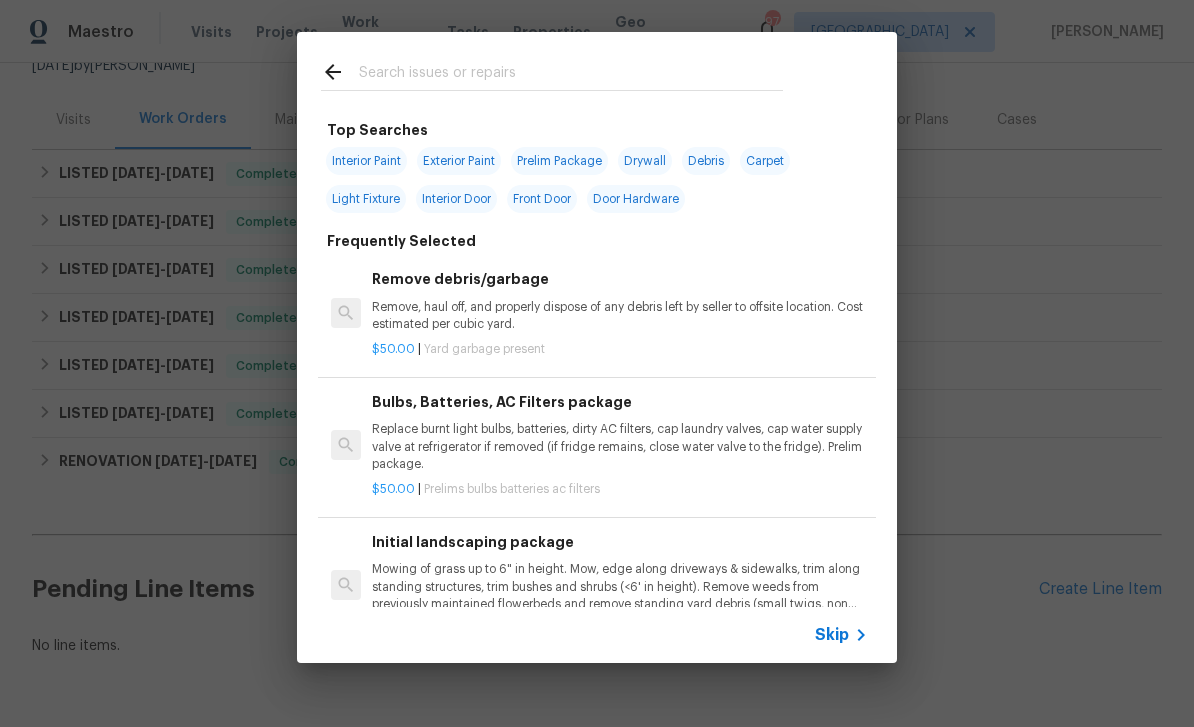 click on "Interior Paint" at bounding box center [366, 161] 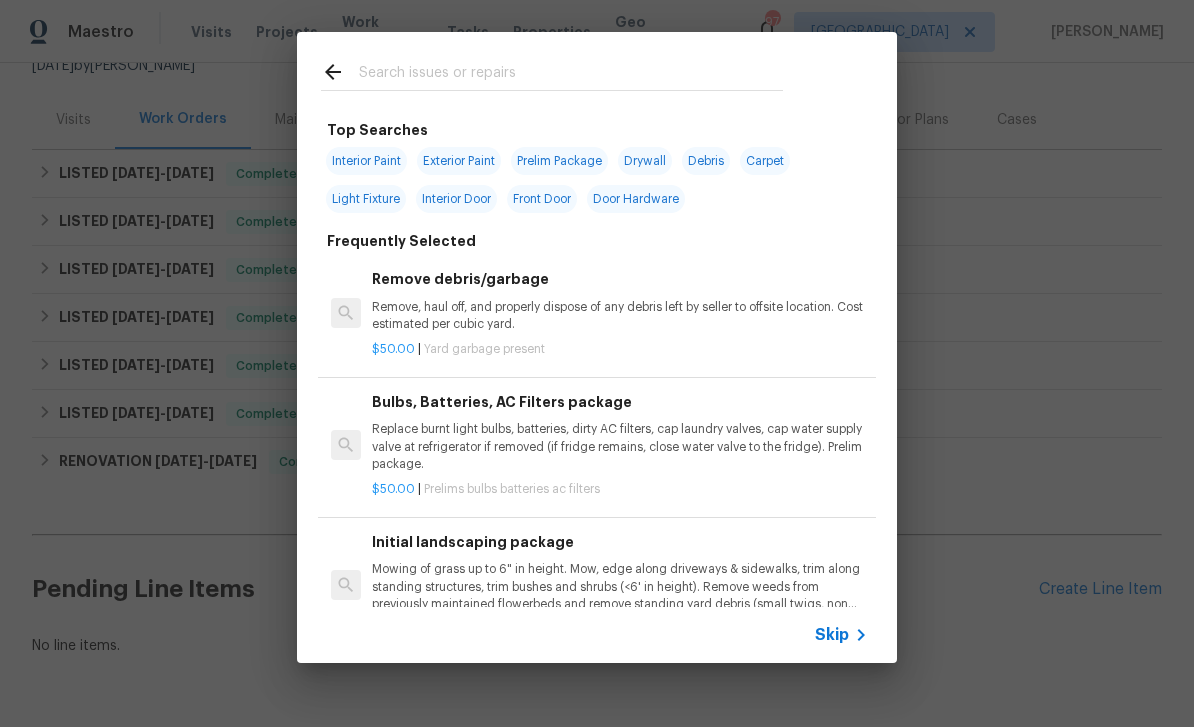 type on "Interior Paint" 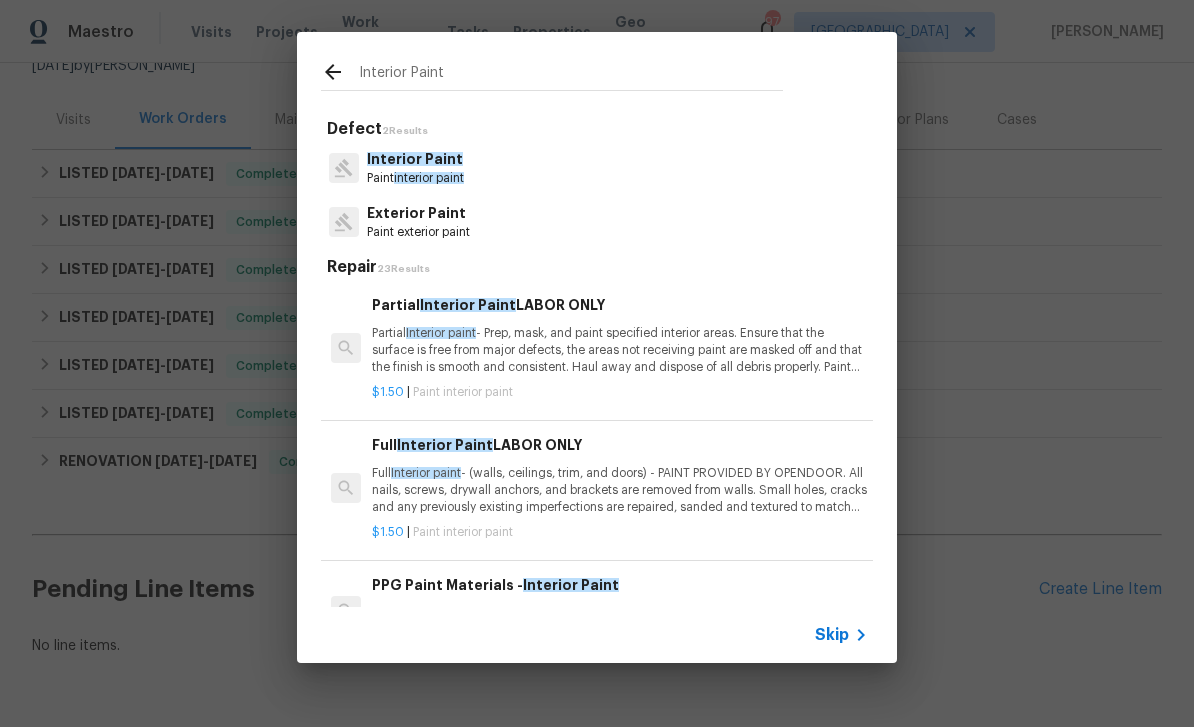 scroll, scrollTop: 0, scrollLeft: 0, axis: both 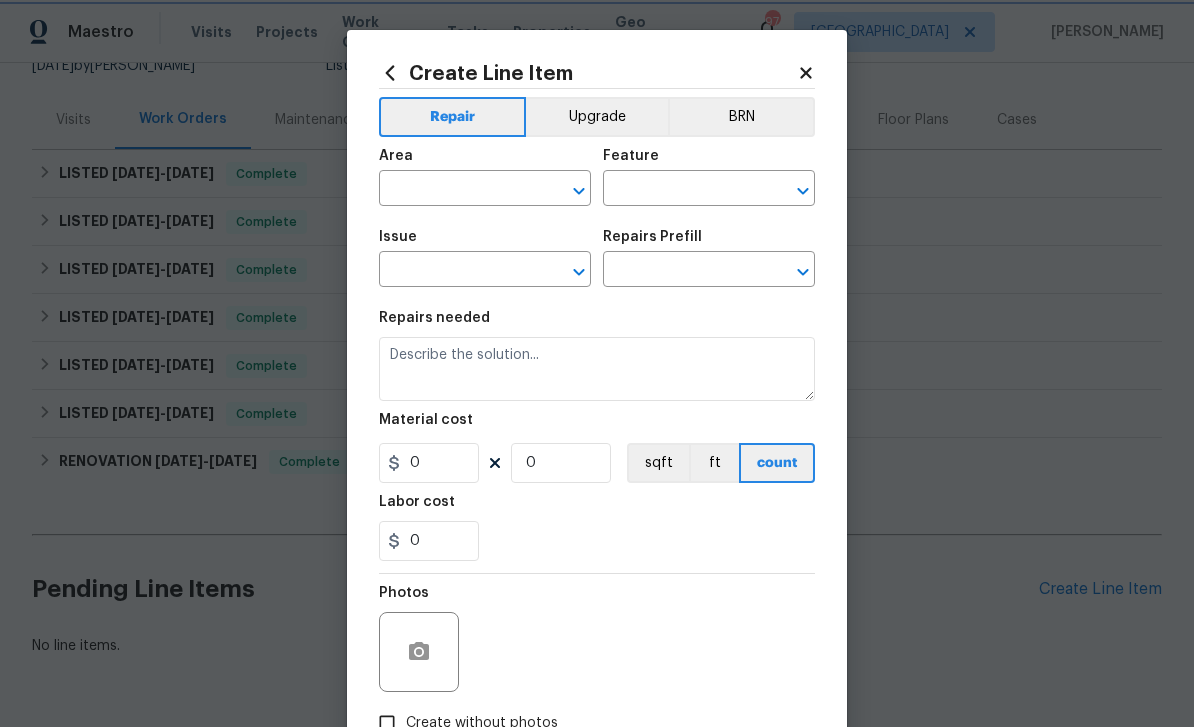 type on "Overall Paint" 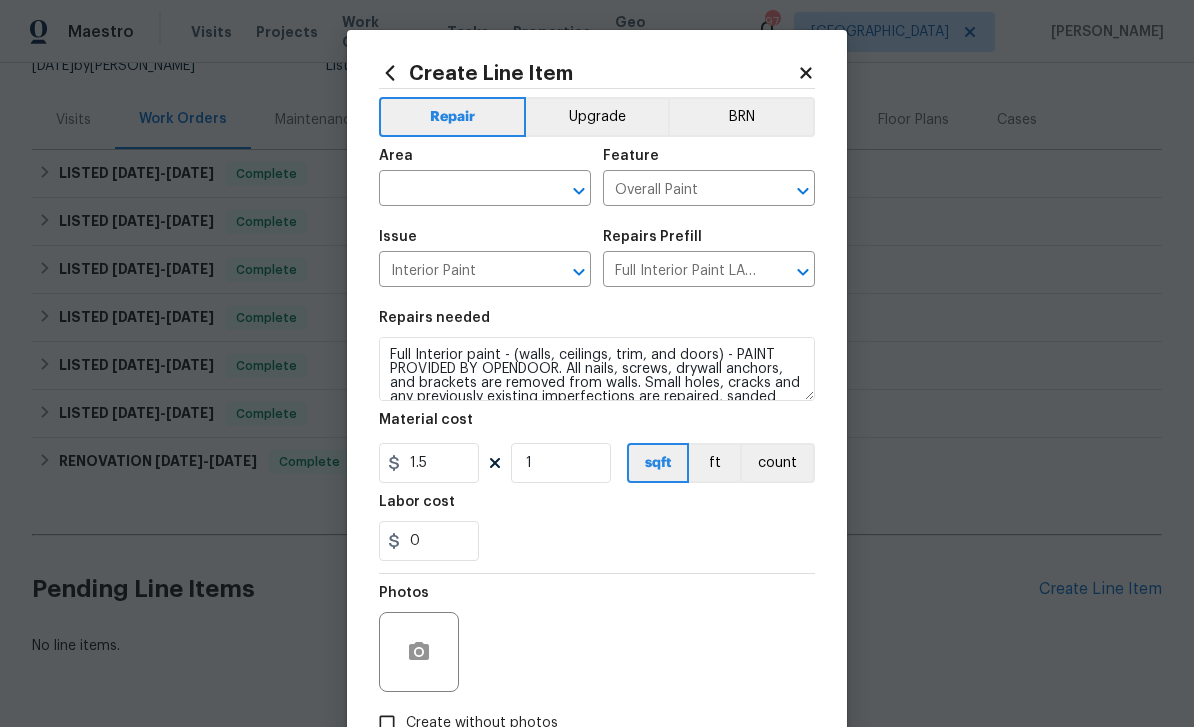 click at bounding box center [457, 190] 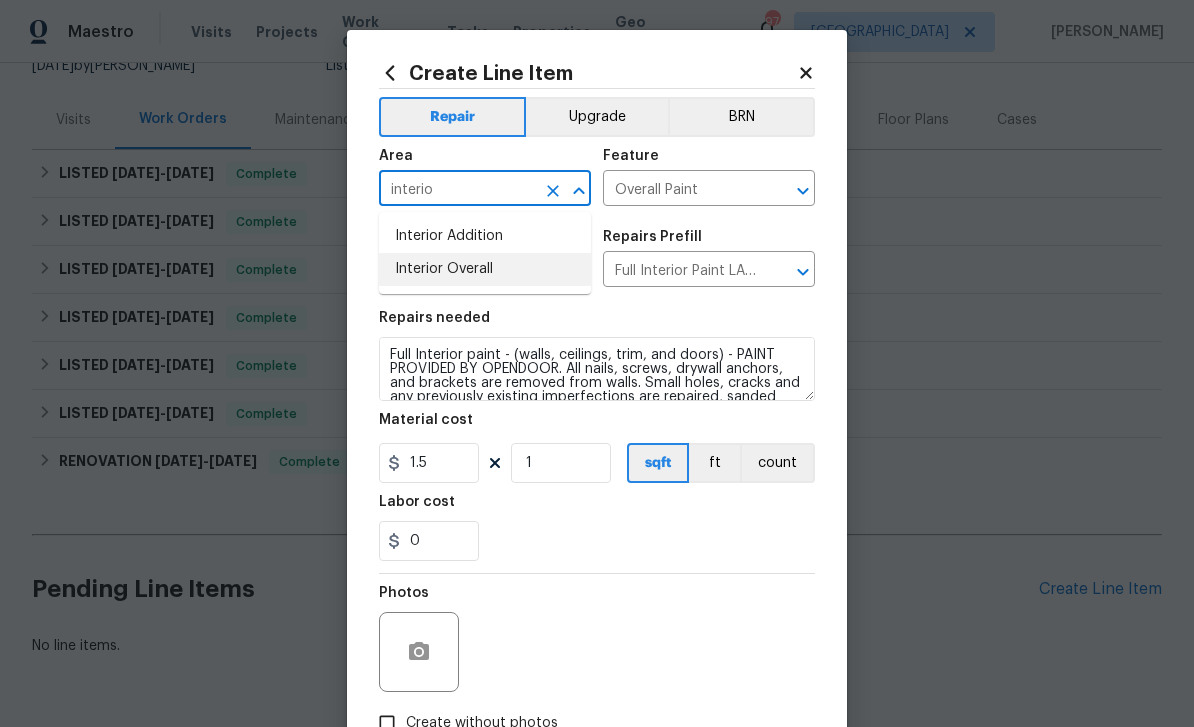 click on "Interior Overall" at bounding box center [485, 269] 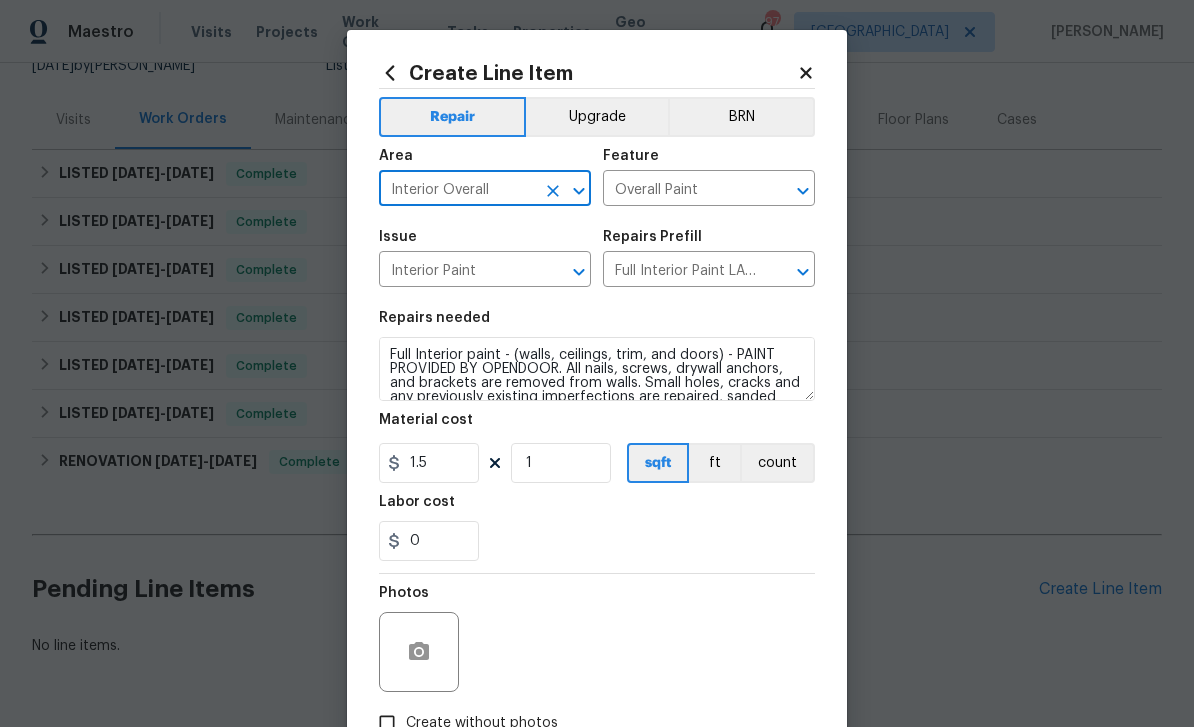 scroll, scrollTop: 0, scrollLeft: 0, axis: both 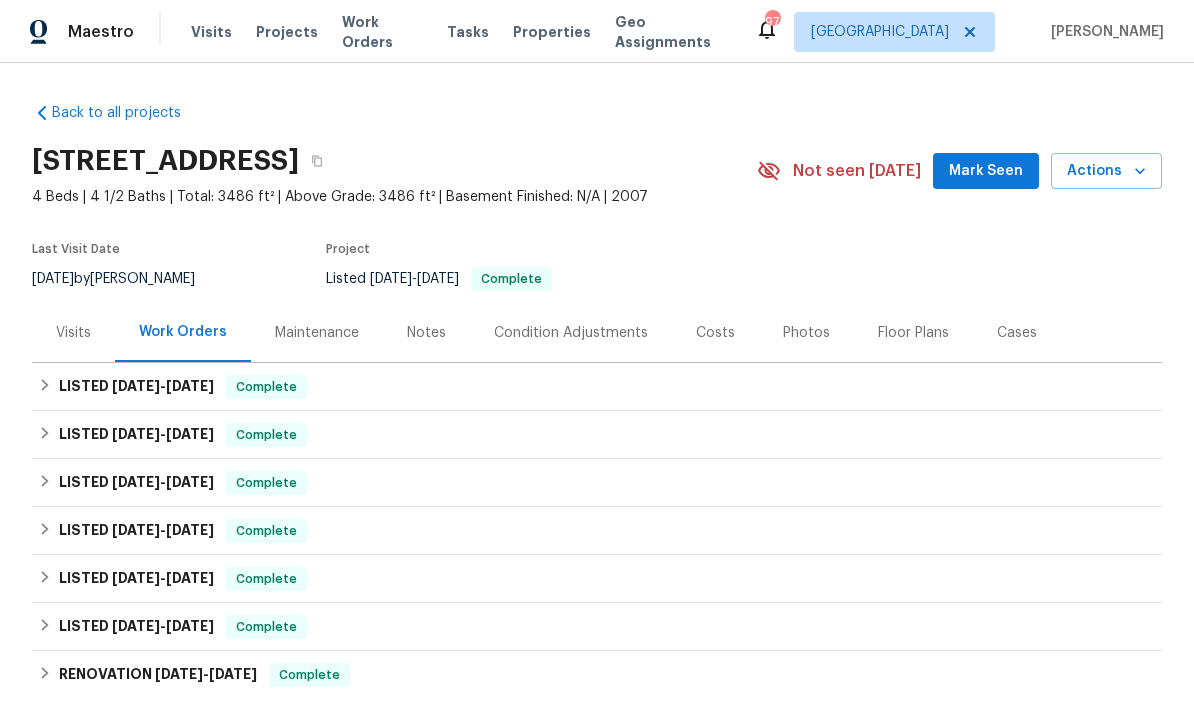 click on "Floor Plans" at bounding box center [913, 333] 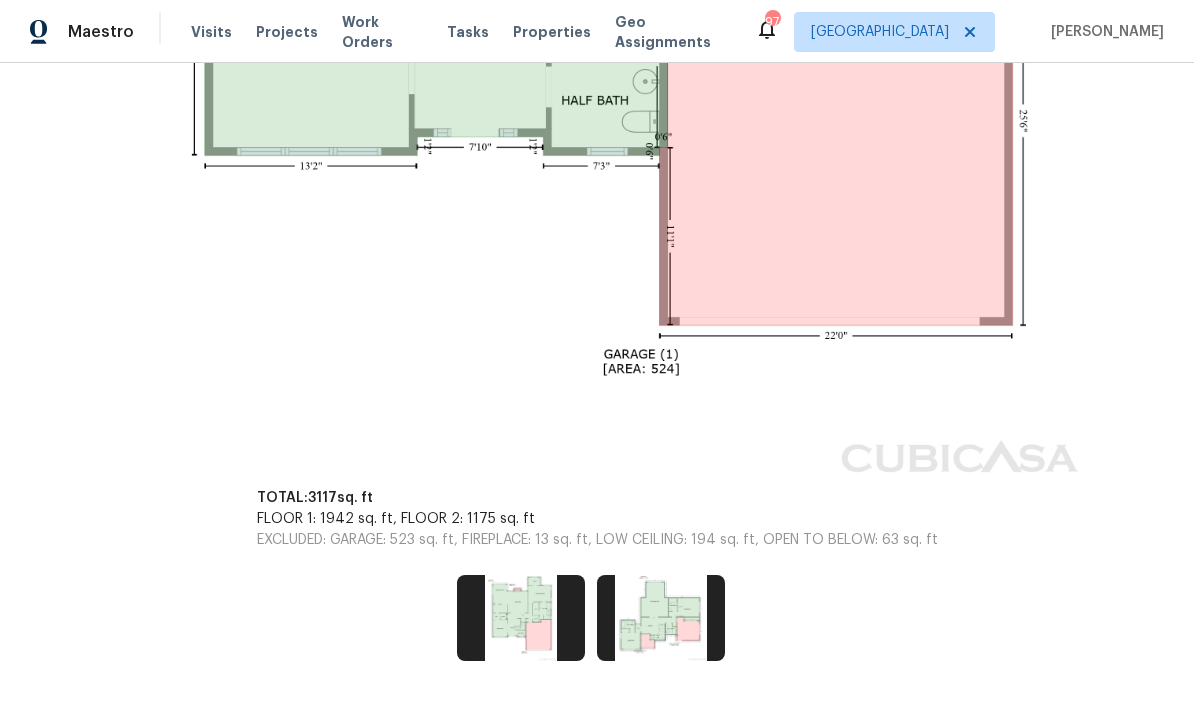 scroll, scrollTop: 1141, scrollLeft: 0, axis: vertical 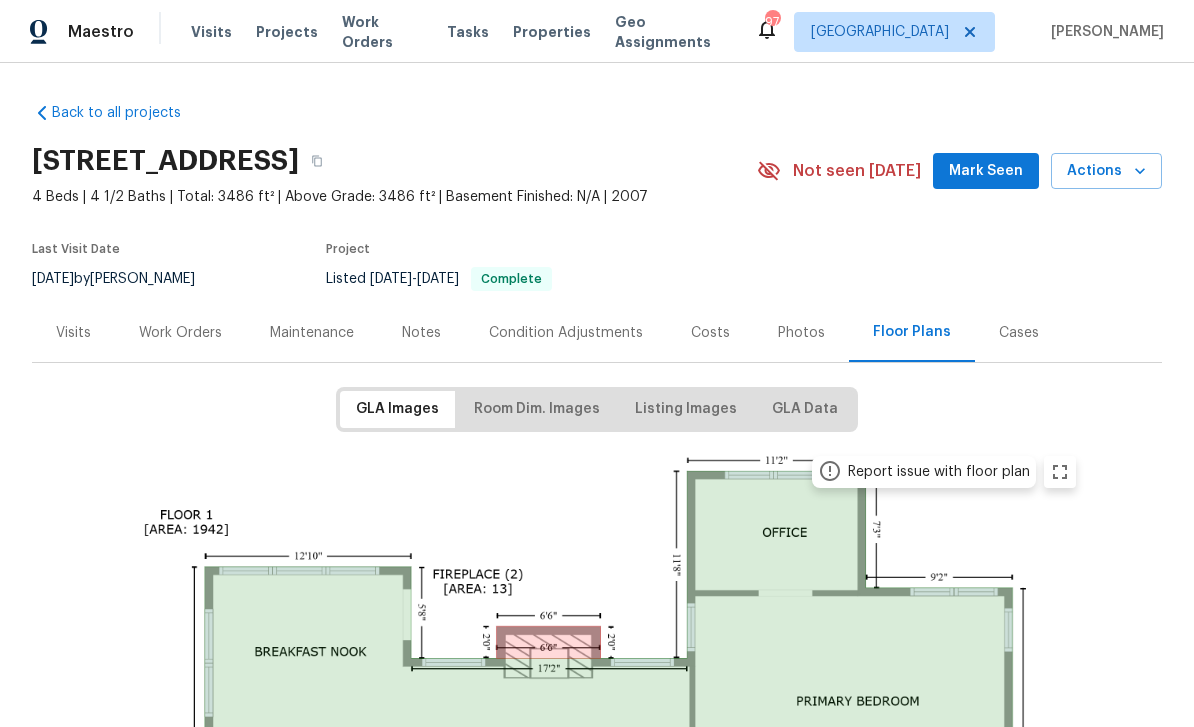 click on "Work Orders" at bounding box center (180, 333) 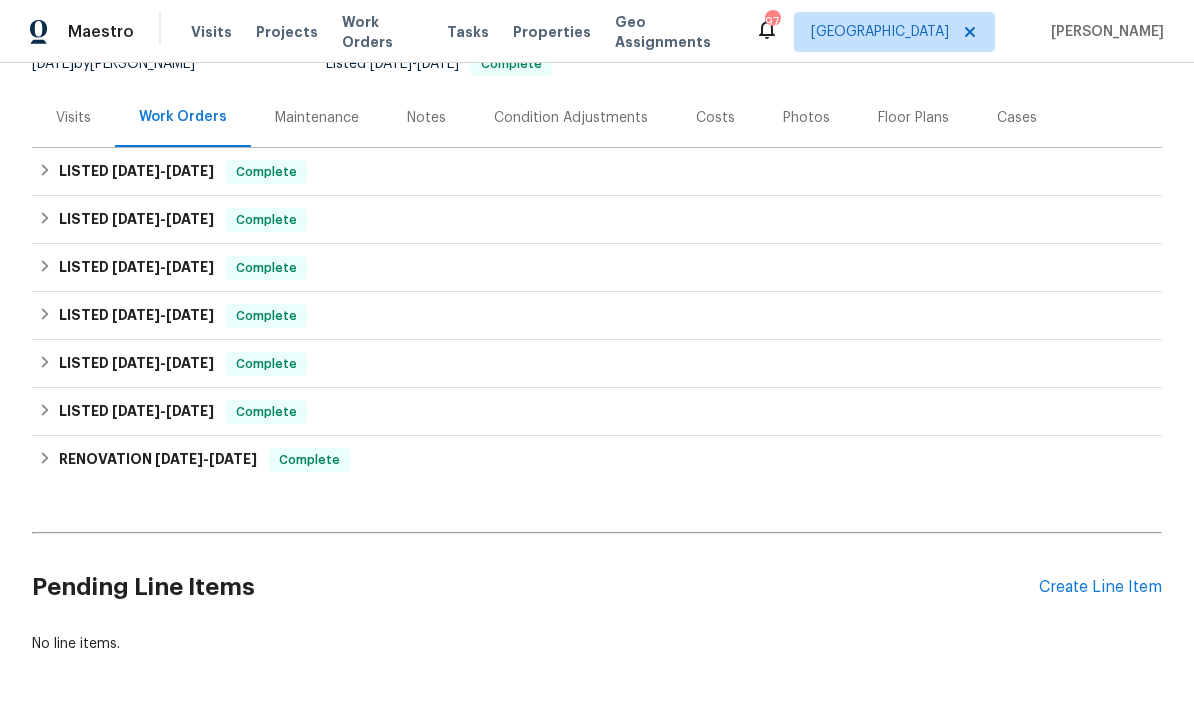 scroll, scrollTop: 213, scrollLeft: 0, axis: vertical 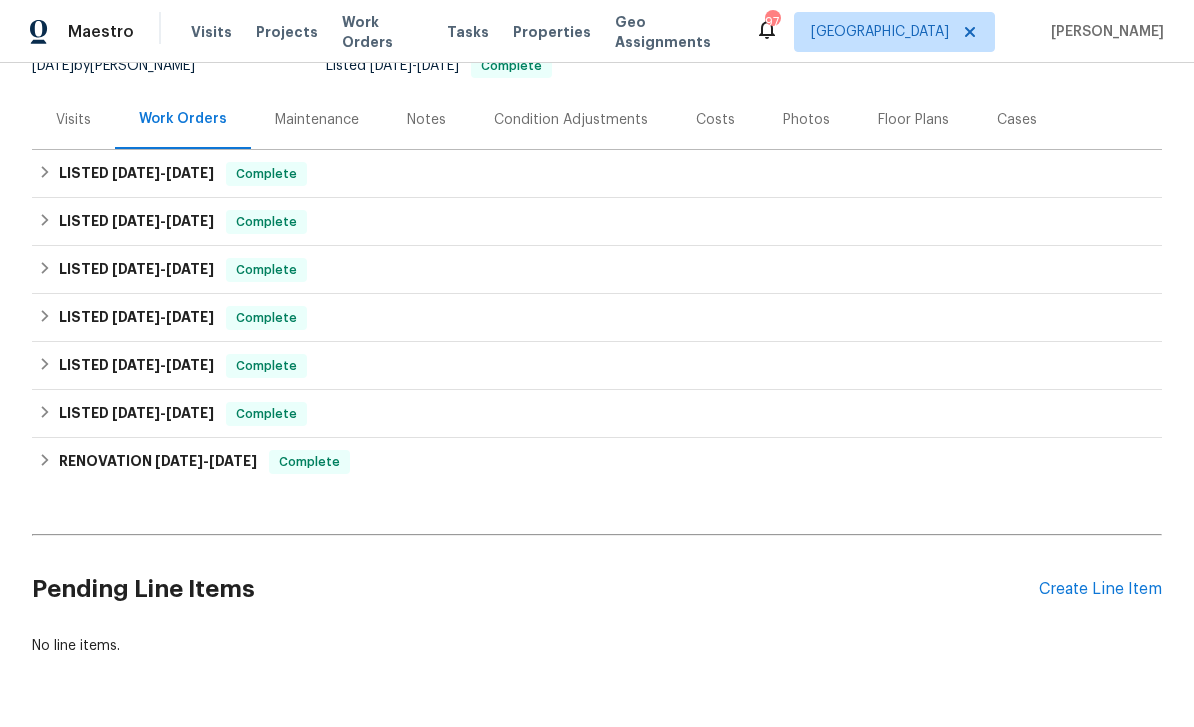 click on "Create Line Item" at bounding box center (1100, 589) 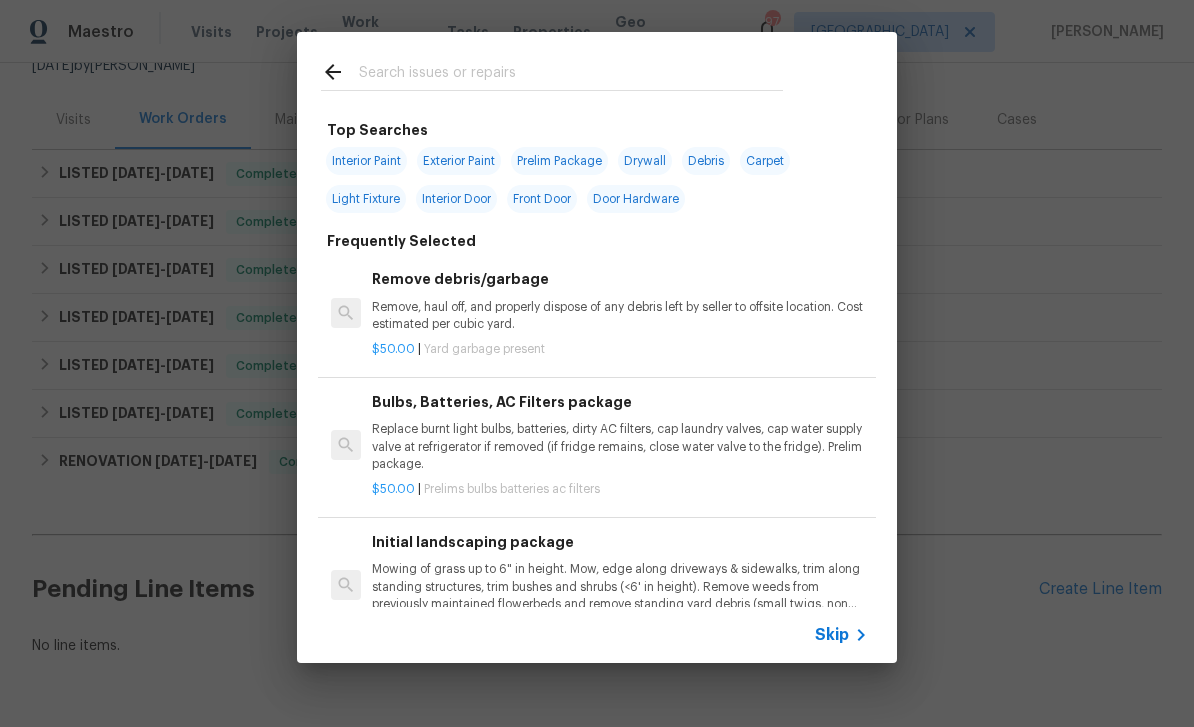 click on "Interior Paint" at bounding box center [366, 161] 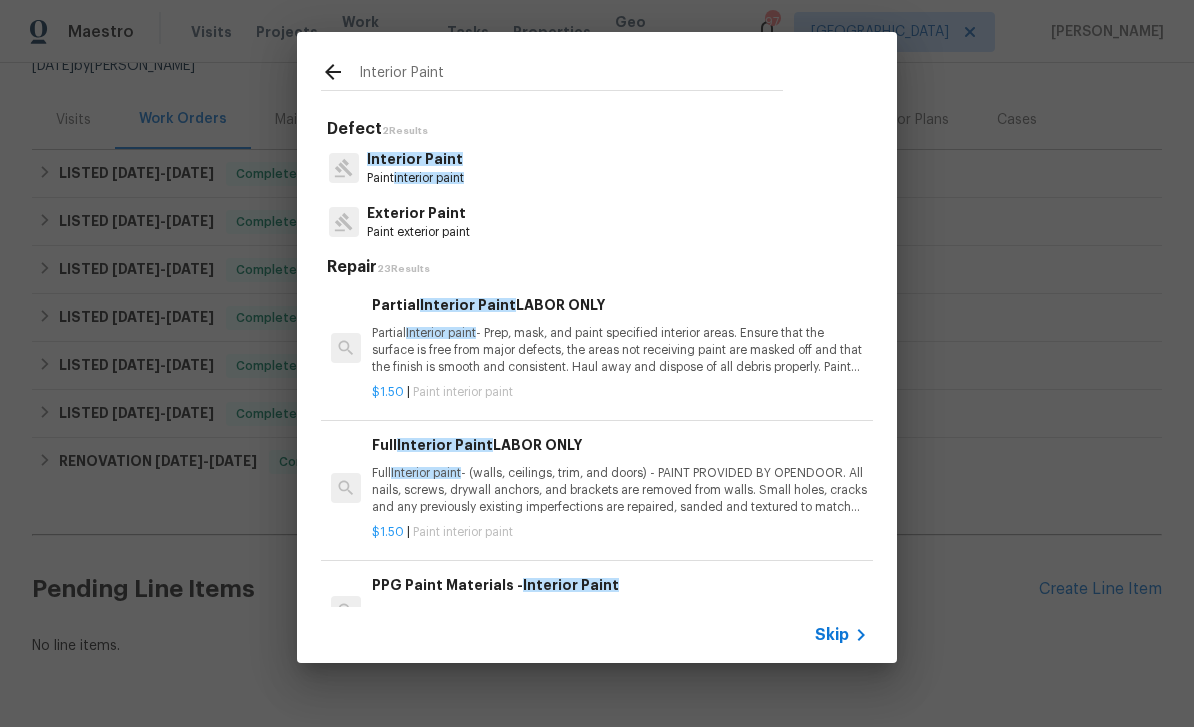 click on "Partial  Interior paint  - Prep, mask, and paint specified interior areas. Ensure that the surface is free from major defects, the areas not receiving paint are masked off and that the finish is smooth and consistent. Haul away and dispose of all debris properly. Paint will be delivered onsite, Purchased by Opendoor." at bounding box center (620, 350) 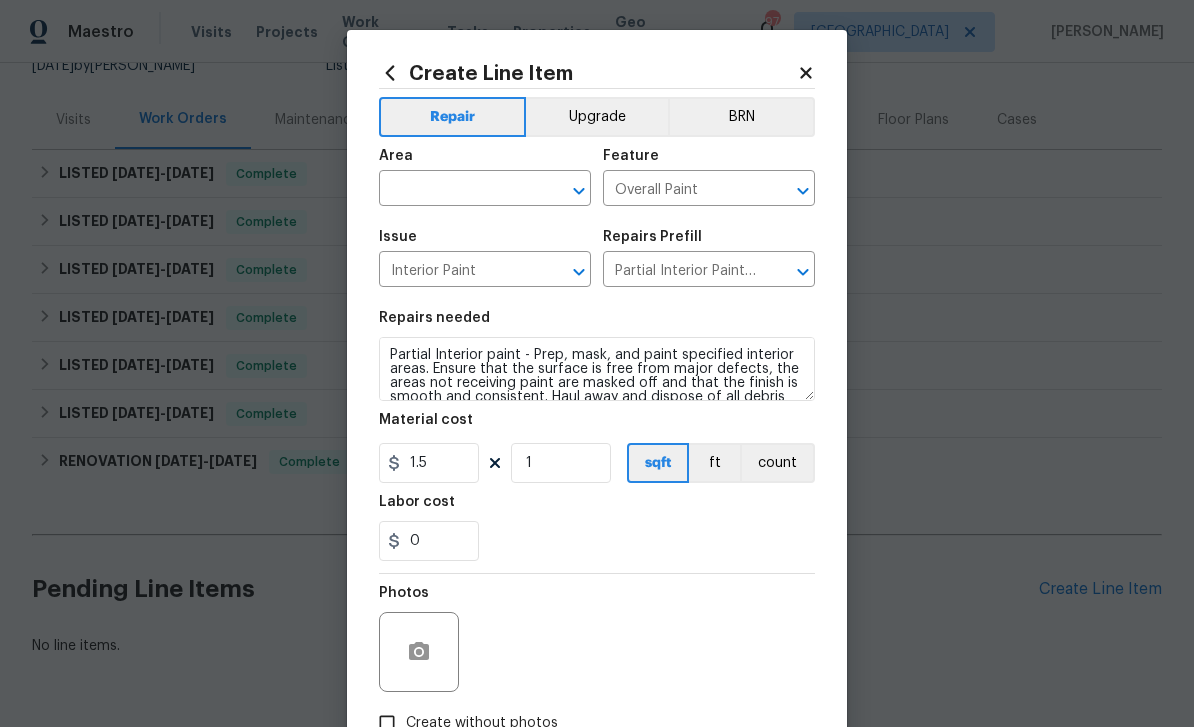 click at bounding box center (457, 190) 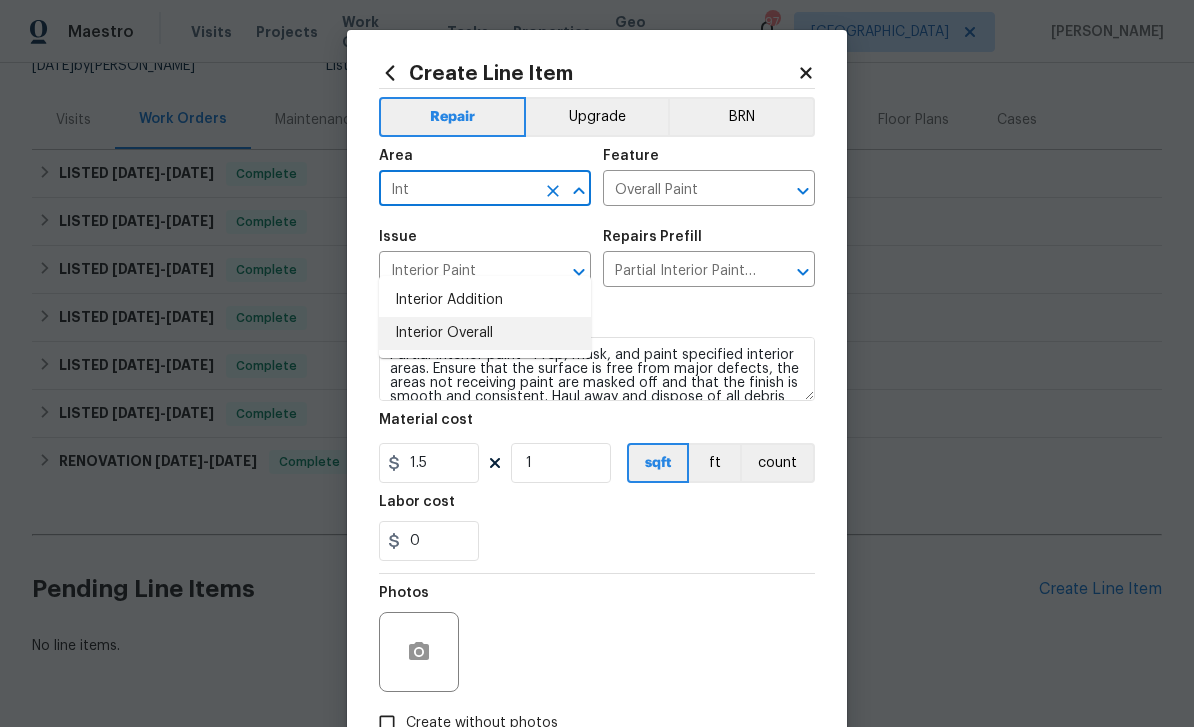click on "Interior Overall" at bounding box center [485, 333] 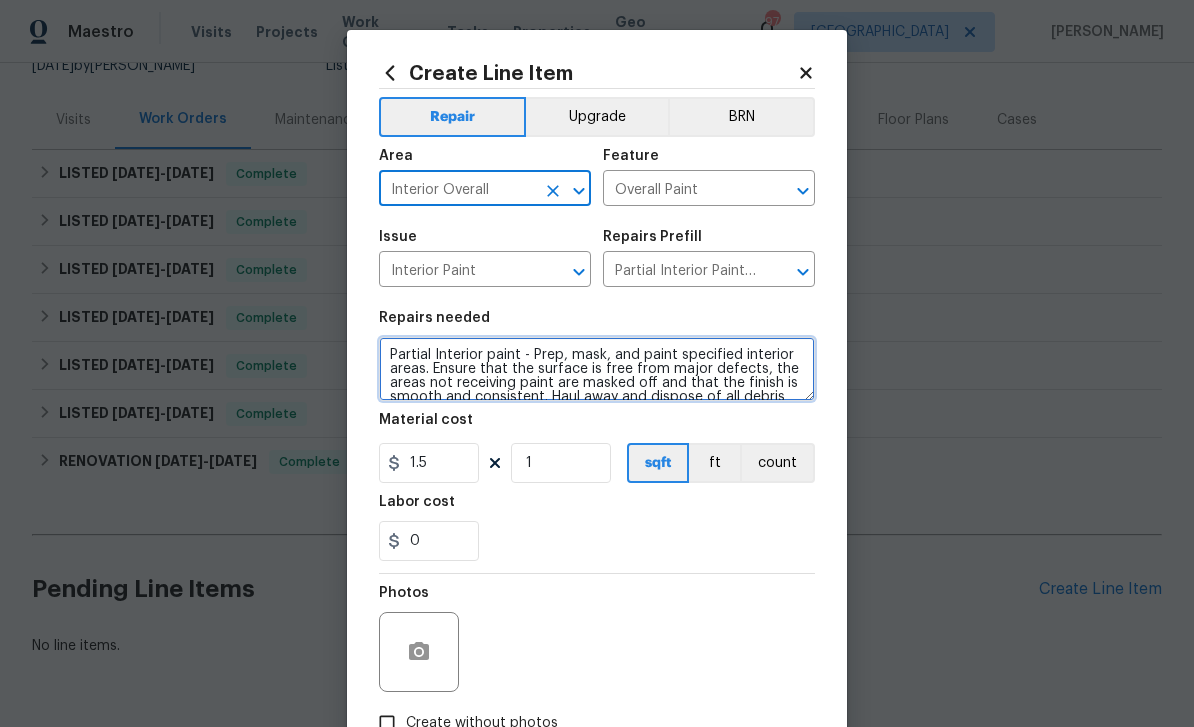 click on "Partial Interior paint - Prep, mask, and paint specified interior areas. Ensure that the surface is free from major defects, the areas not receiving paint are masked off and that the finish is smooth and consistent. Haul away and dispose of all debris properly. Paint will be delivered onsite, Purchased by Opendoor." at bounding box center [597, 369] 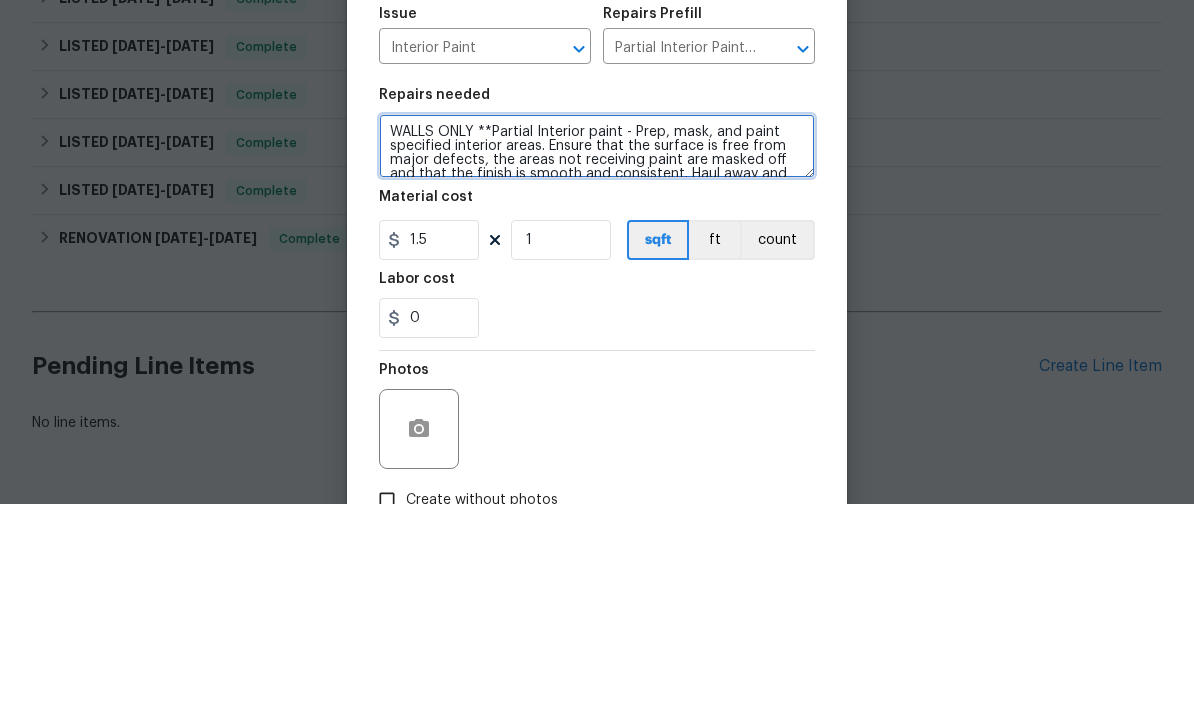 click on "WALLS ONLY **Partial Interior paint - Prep, mask, and paint specified interior areas. Ensure that the surface is free from major defects, the areas not receiving paint are masked off and that the finish is smooth and consistent. Haul away and dispose of all debris properly. Paint will be delivered onsite, Purchased by Opendoor." at bounding box center (597, 369) 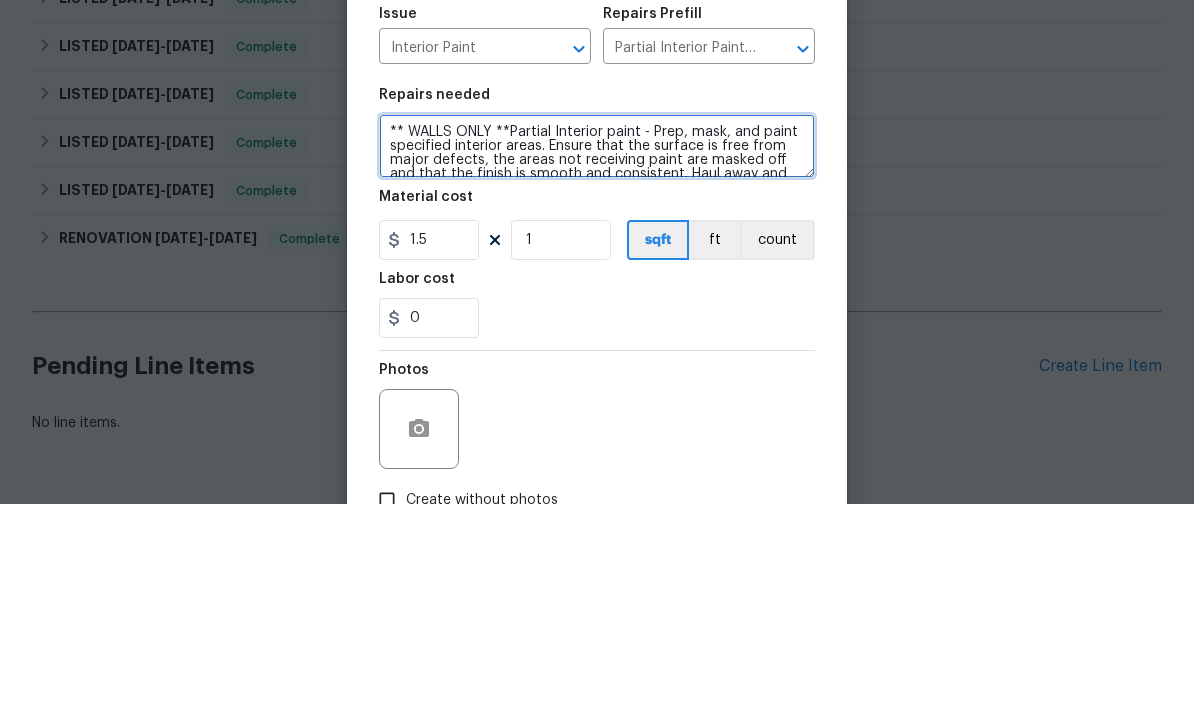 scroll, scrollTop: 22, scrollLeft: 0, axis: vertical 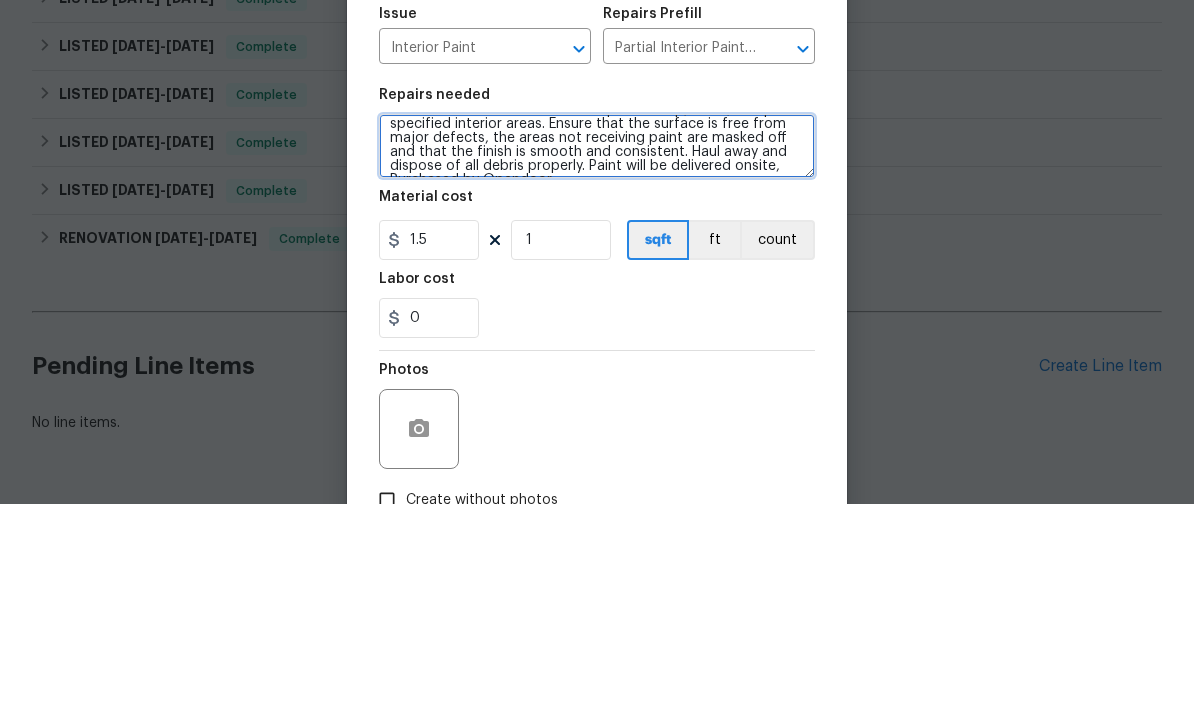 type on "** WALLS ONLY **Partial Interior paint - Prep, mask, and paint specified interior areas. Ensure that the surface is free from major defects, the areas not receiving paint are masked off and that the finish is smooth and consistent. Haul away and dispose of all debris properly. Paint will be delivered onsite, Purchased by Opendoor." 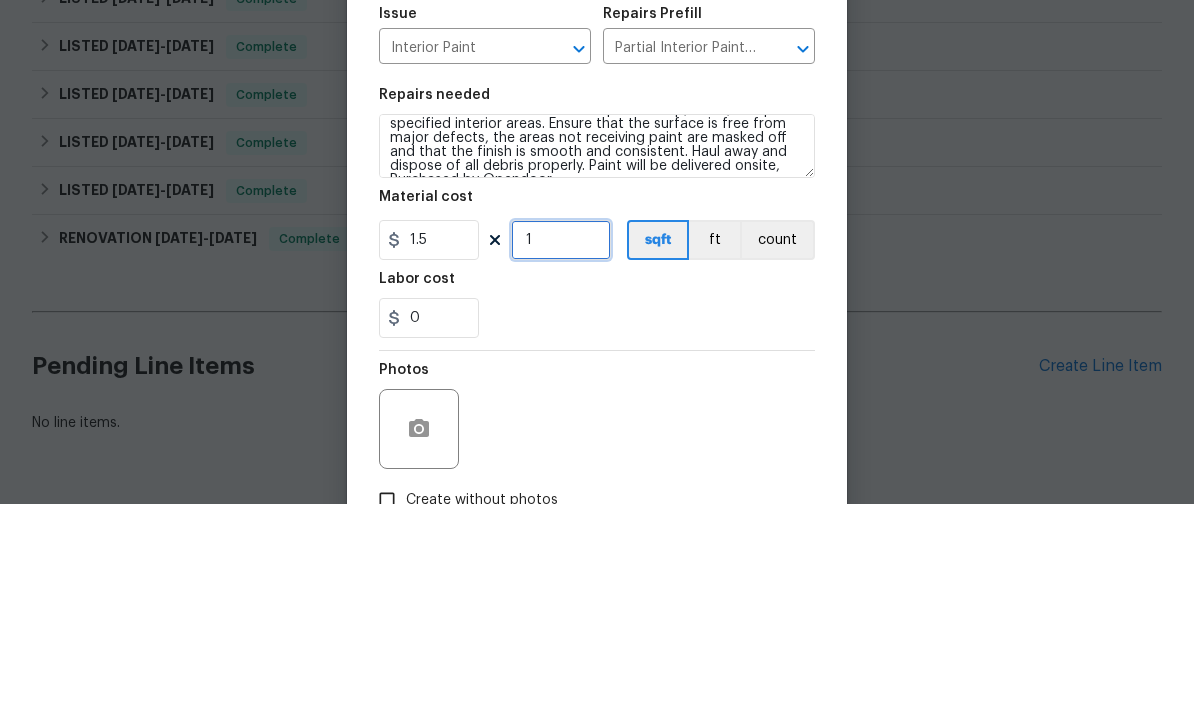 click on "1" at bounding box center [561, 463] 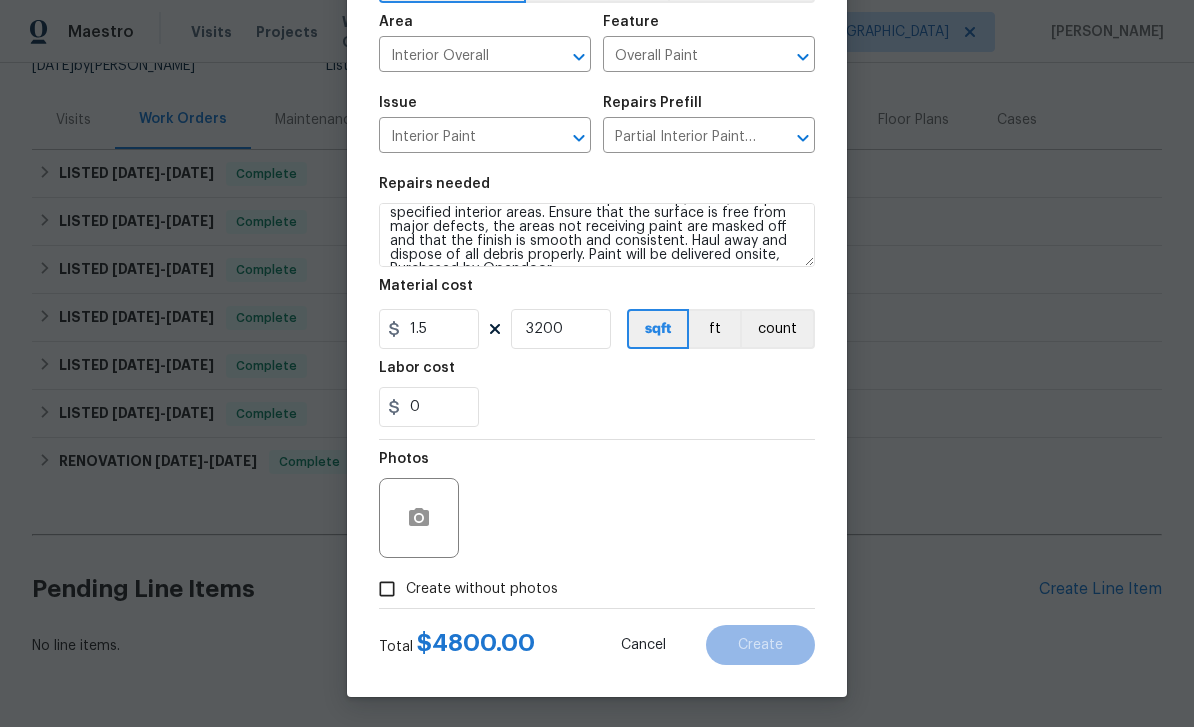 scroll, scrollTop: 138, scrollLeft: 0, axis: vertical 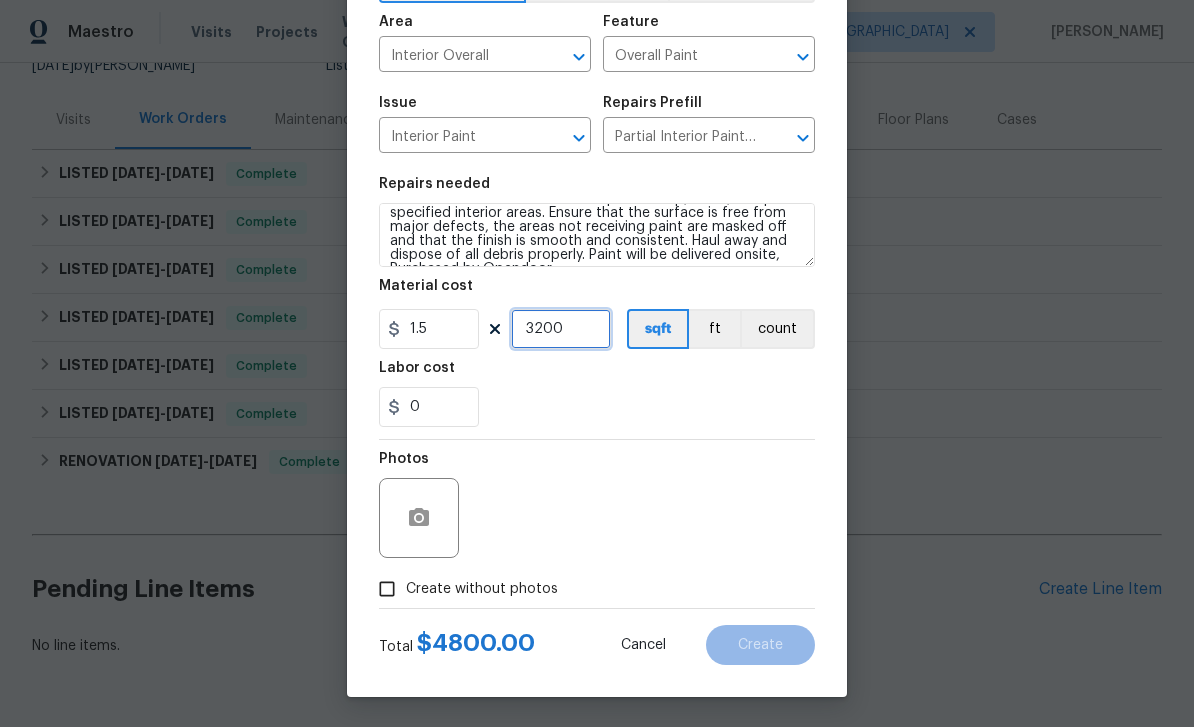 type on "3200" 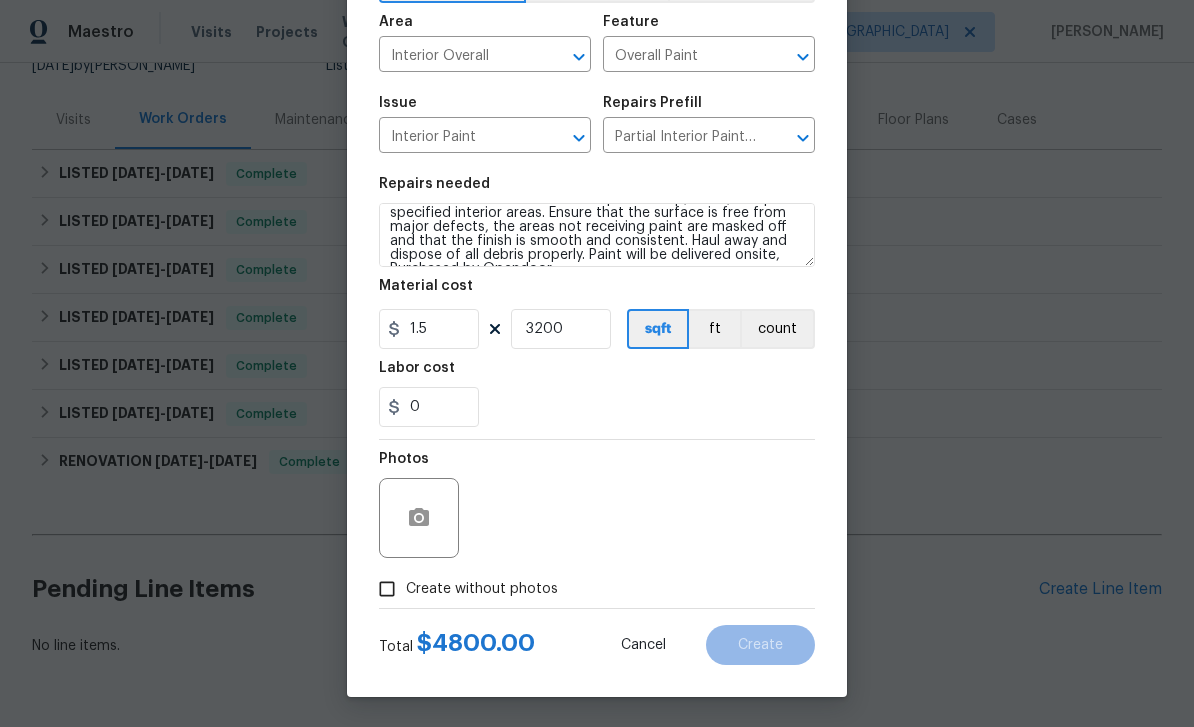 click on "Create without photos" at bounding box center [387, 589] 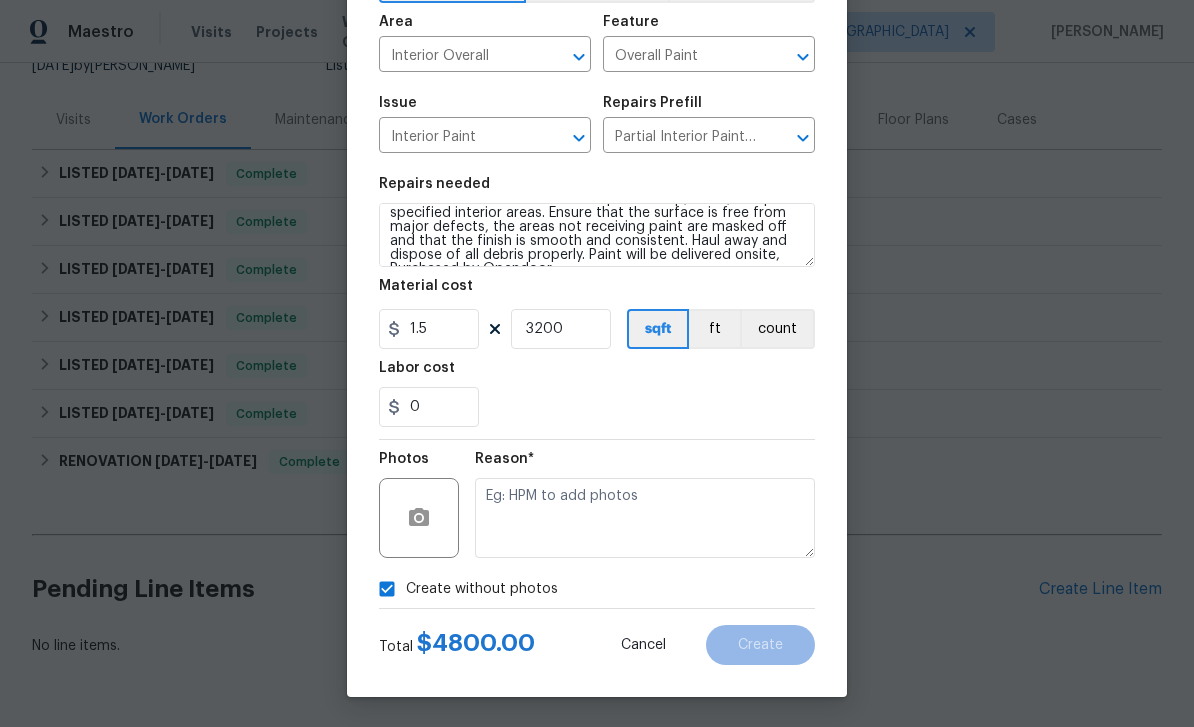 click on "Create without photos" at bounding box center [387, 589] 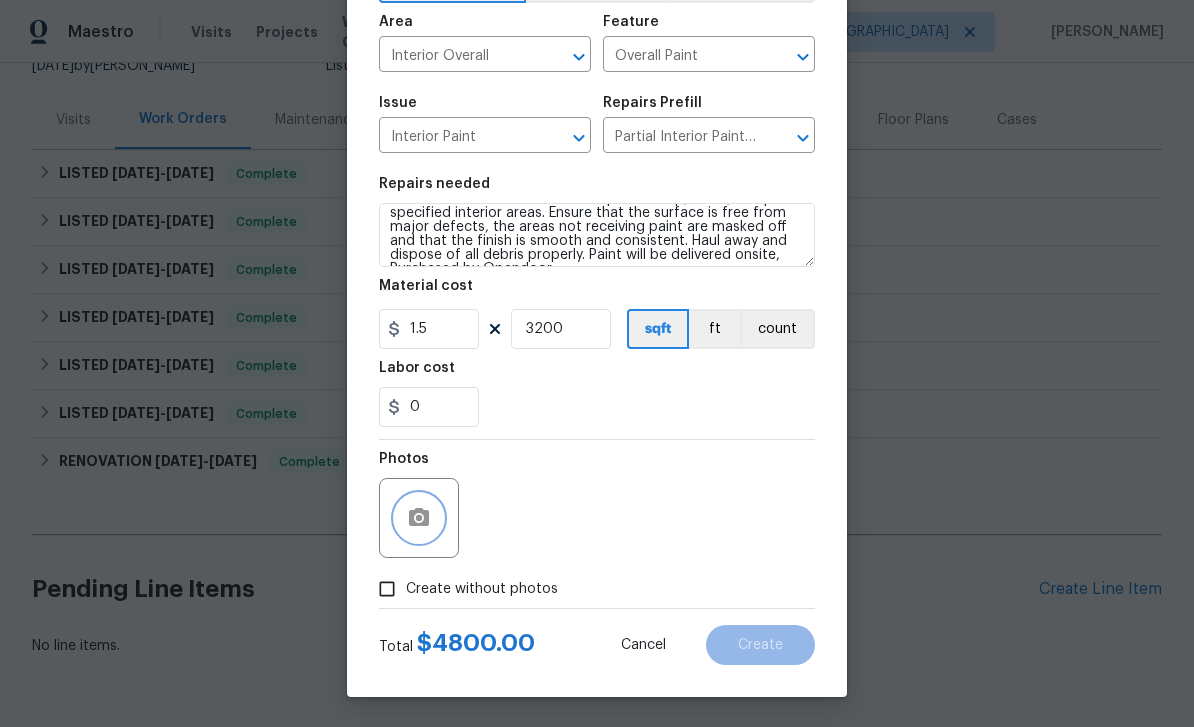 click 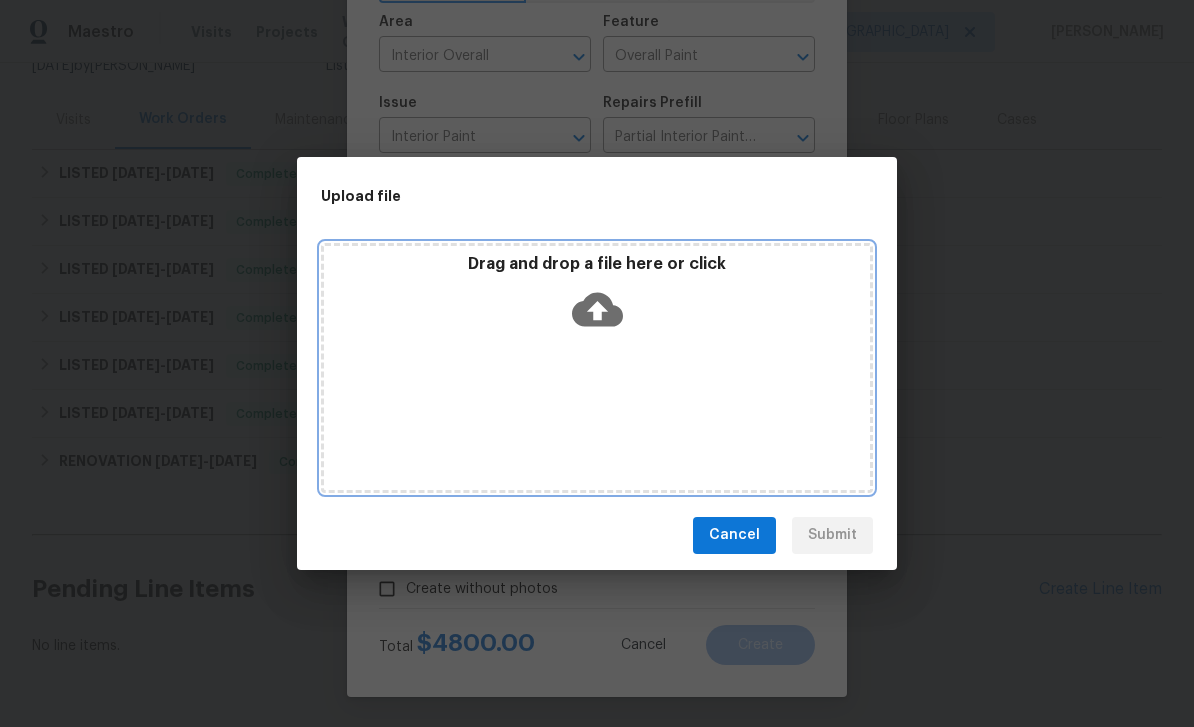 click on "Drag and drop a file here or click" at bounding box center [597, 368] 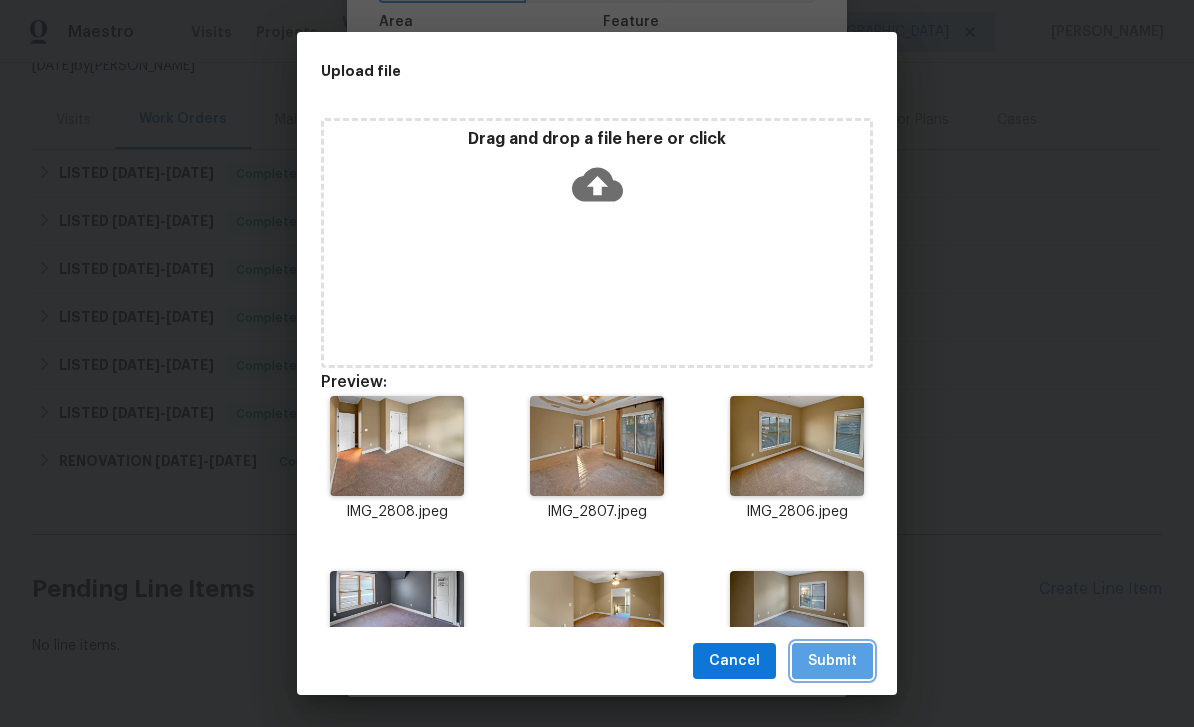 click on "Submit" at bounding box center (832, 661) 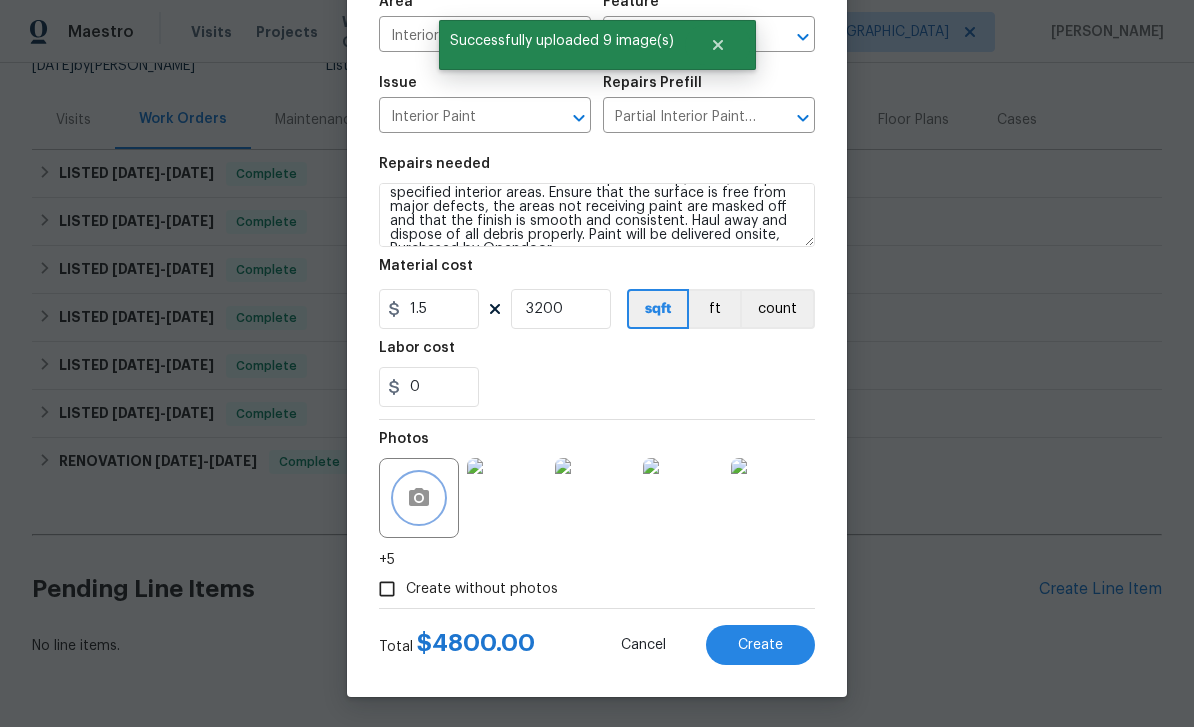 scroll, scrollTop: 158, scrollLeft: 0, axis: vertical 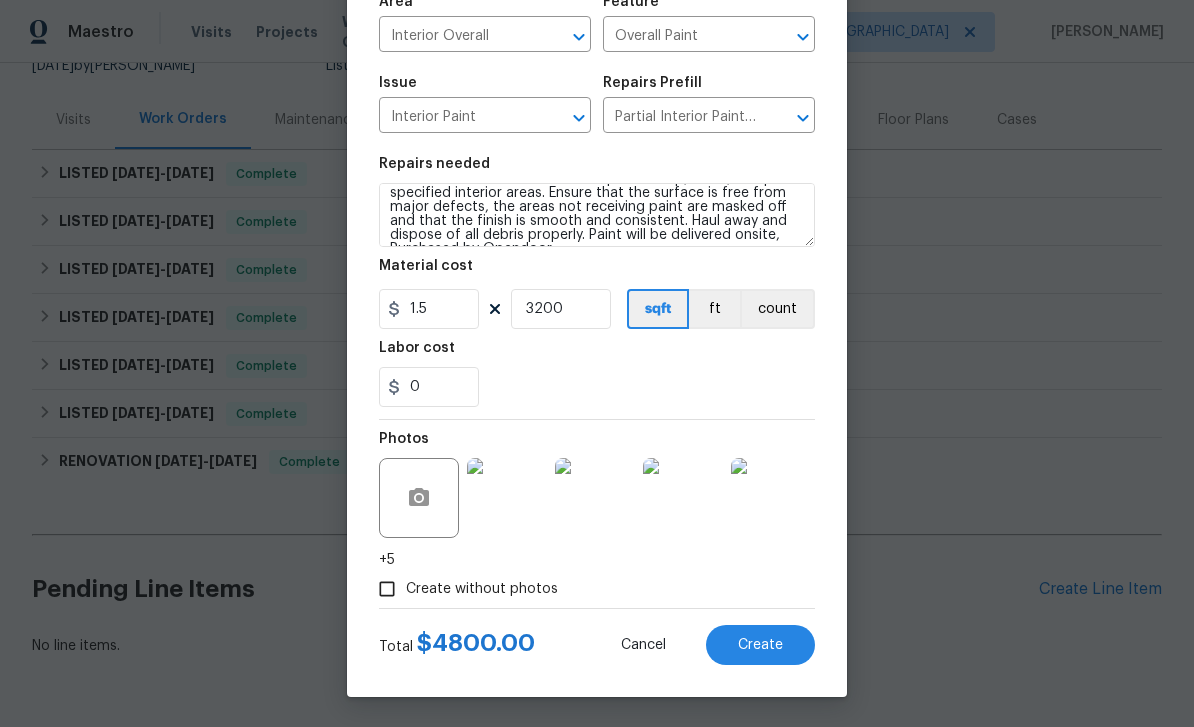 click on "Create" at bounding box center [760, 645] 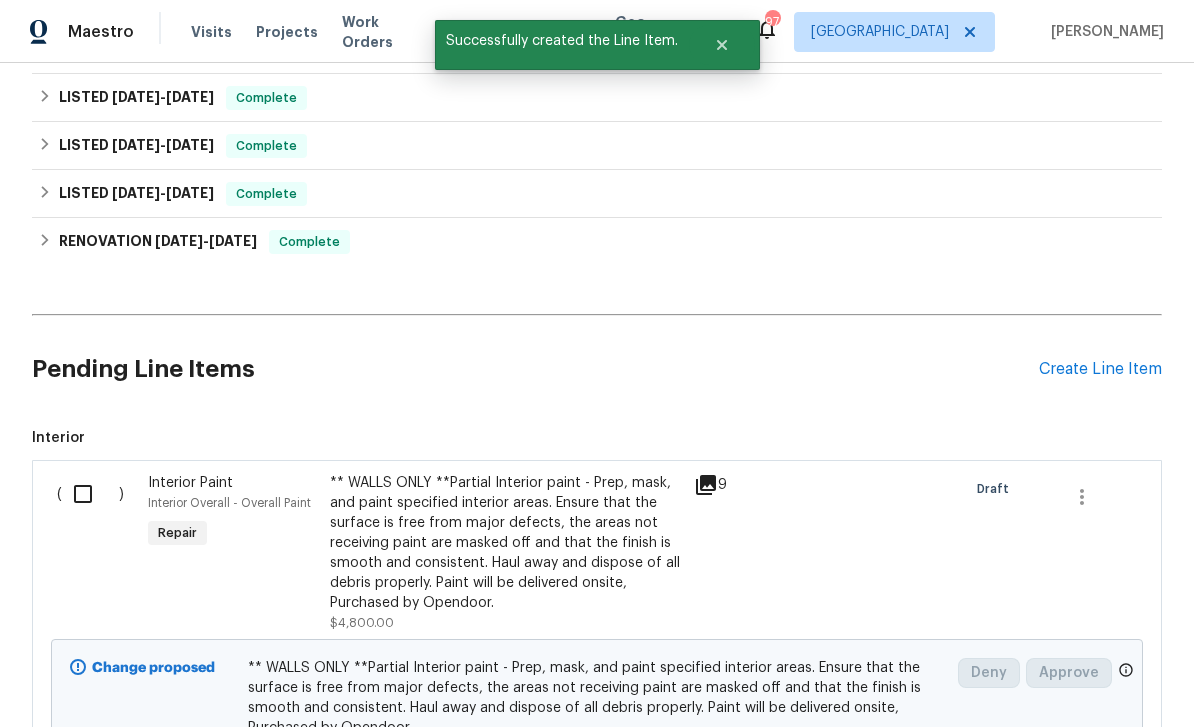 scroll, scrollTop: 435, scrollLeft: 0, axis: vertical 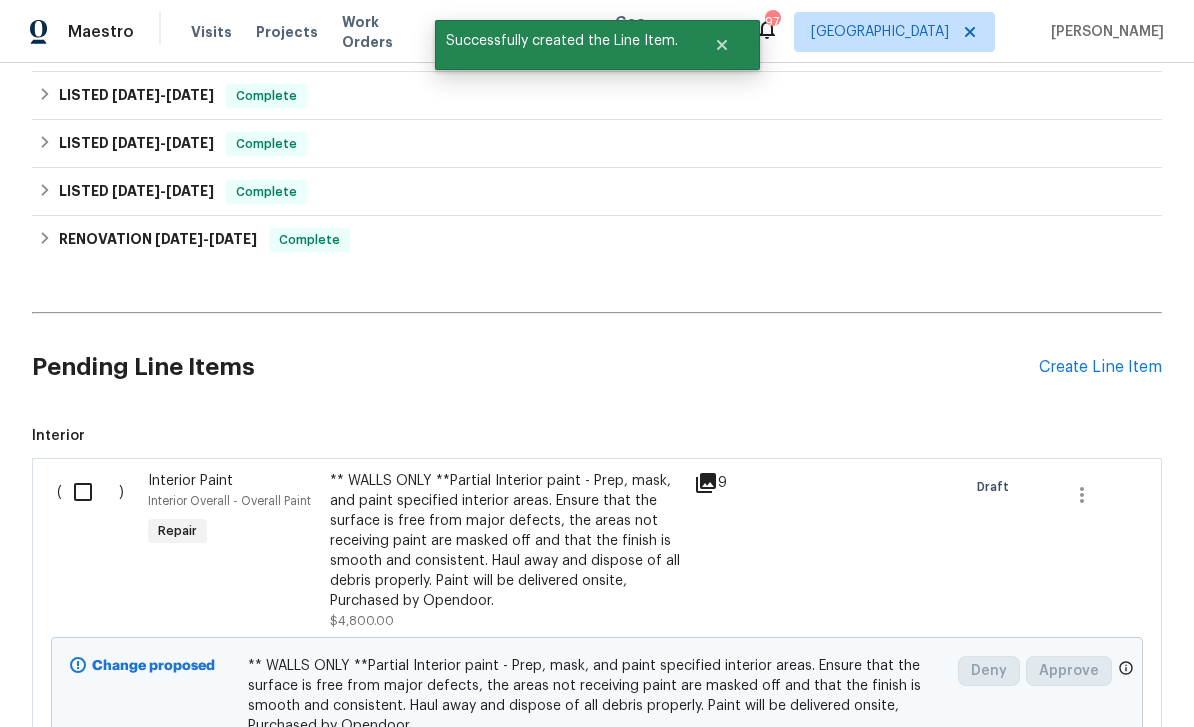 click on "Create Line Item" at bounding box center (1100, 367) 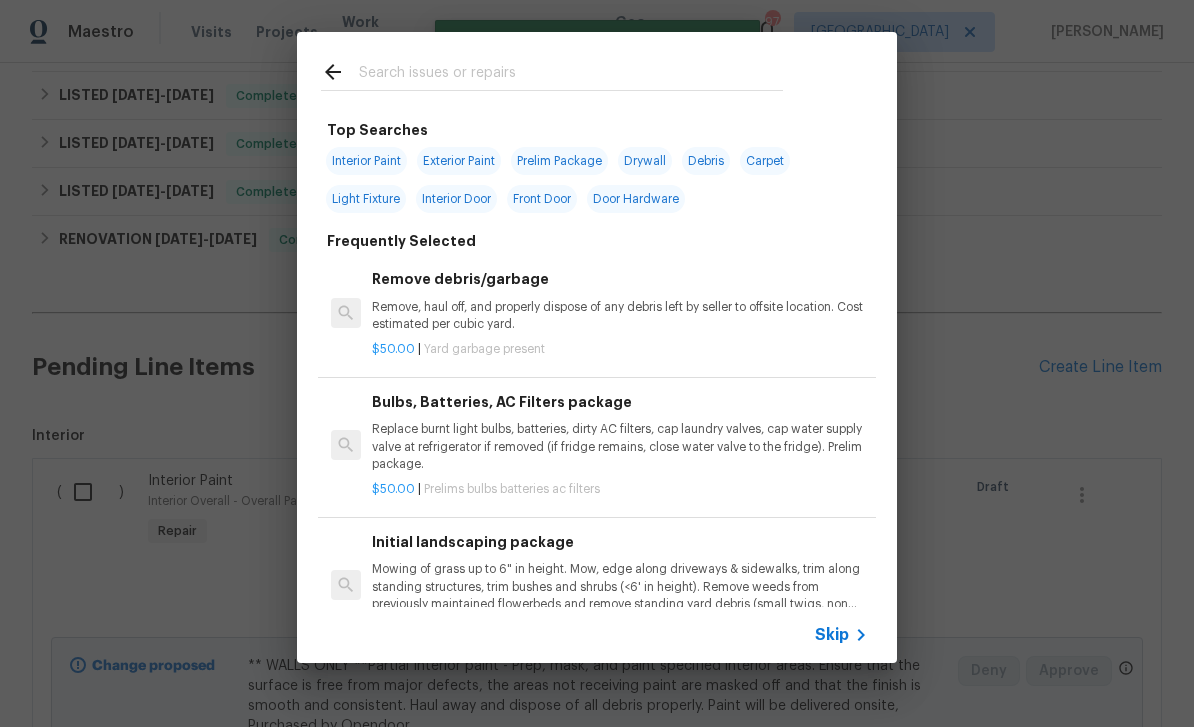 click at bounding box center [571, 75] 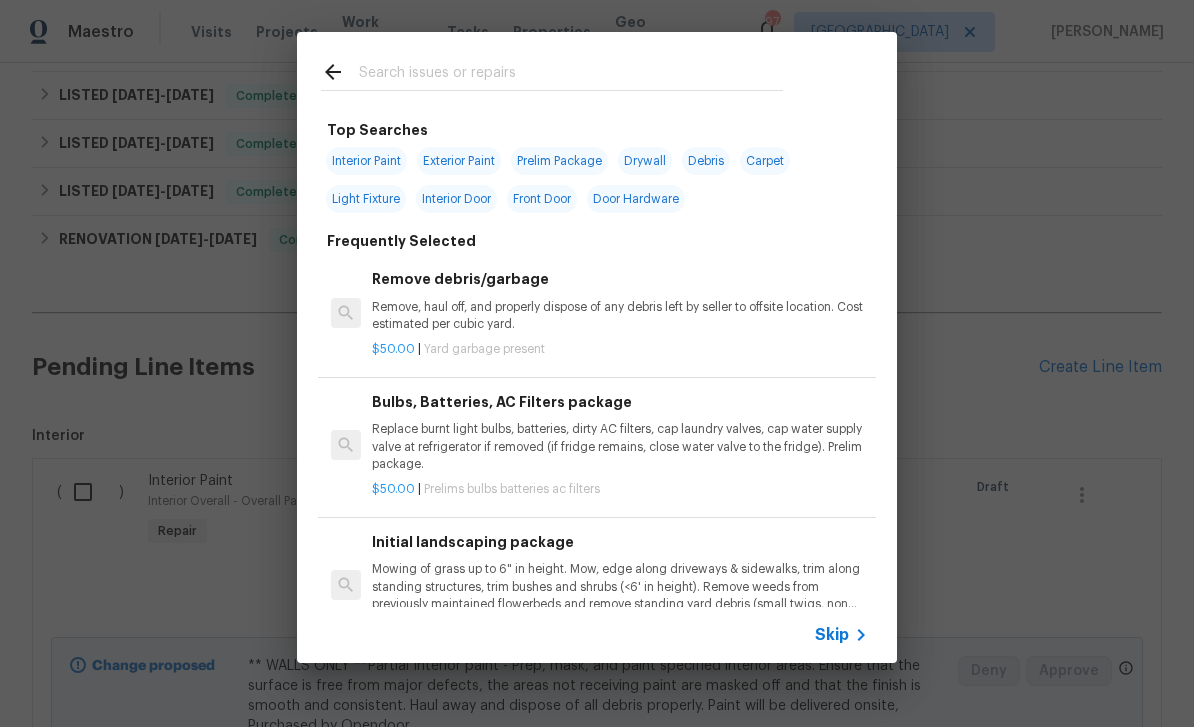 click at bounding box center (571, 75) 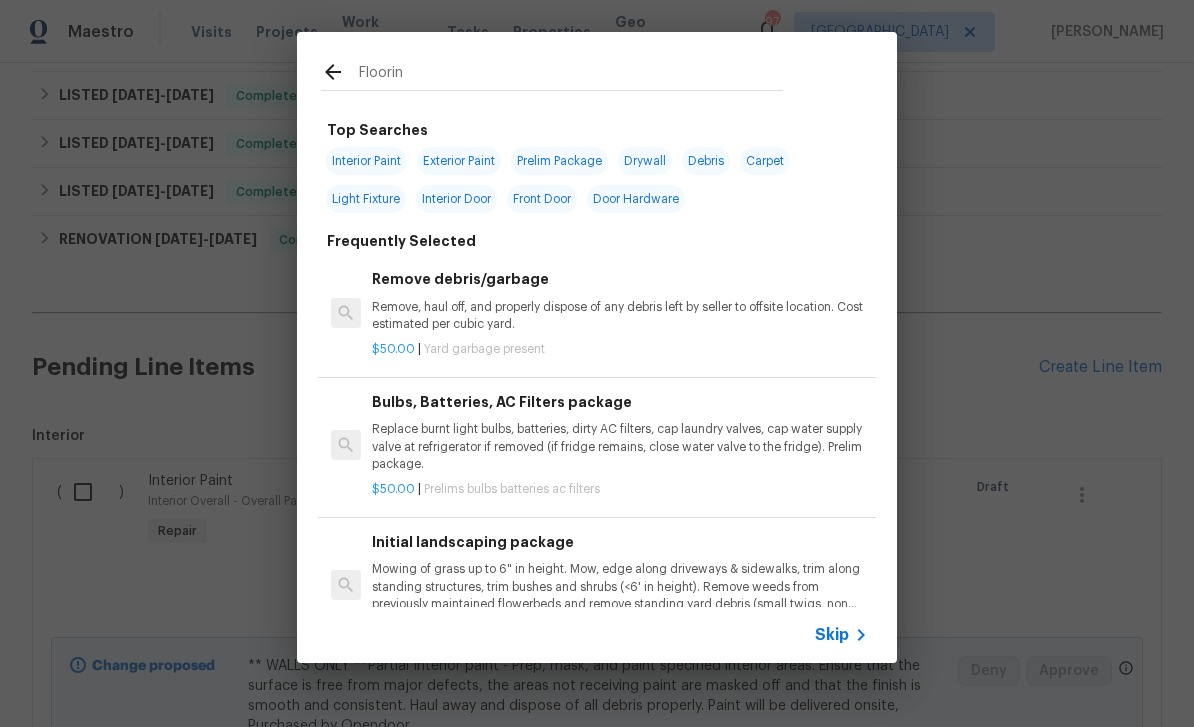 type on "Flooring" 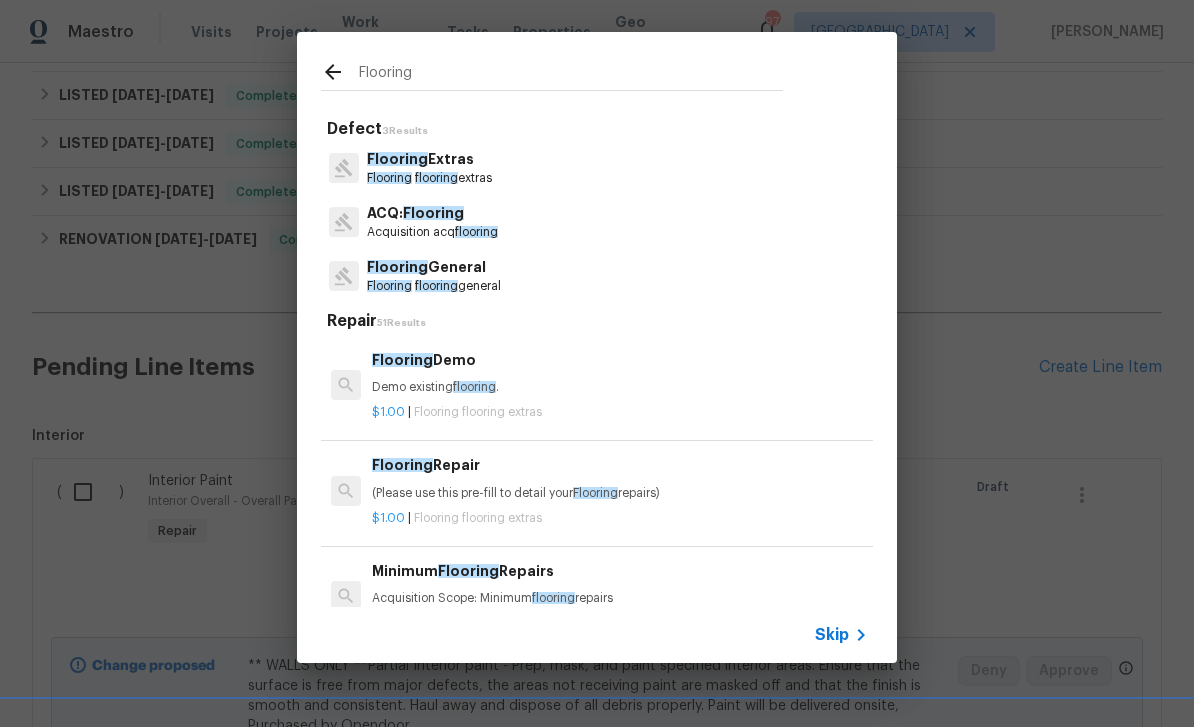 click on "Flooring" at bounding box center [397, 159] 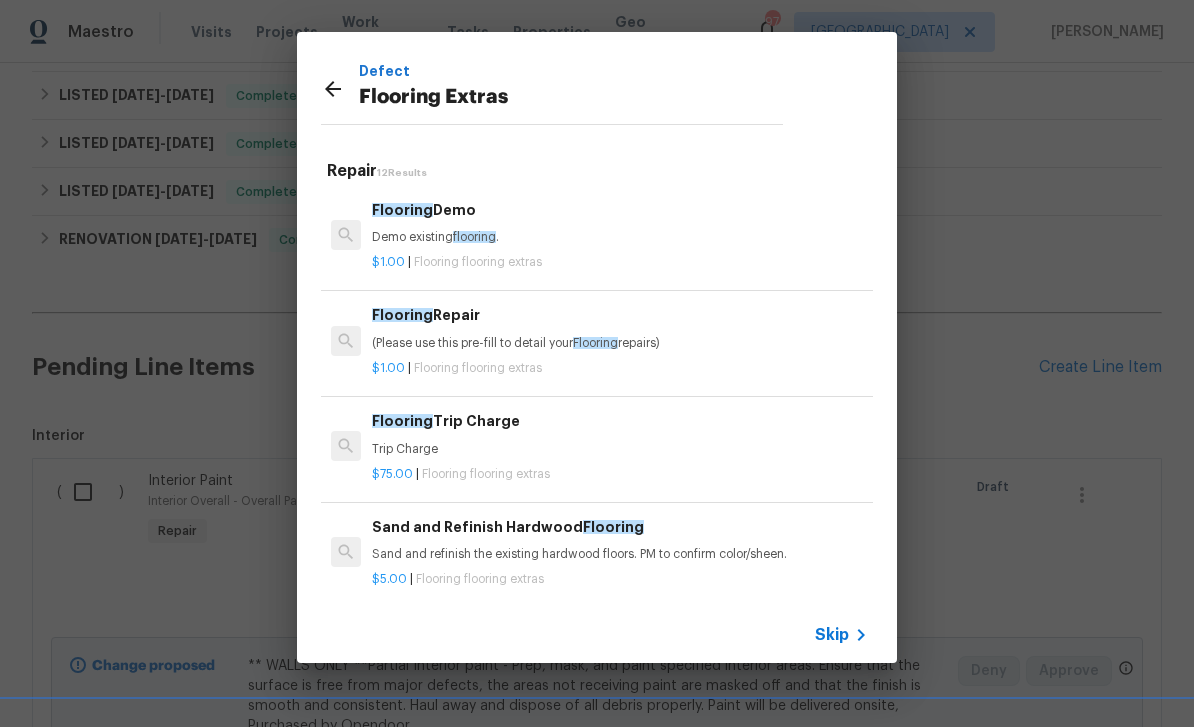 click on "Repair  12  Results Flooring  Demo Demo existing  flooring . $1.00   |   Flooring flooring extras Flooring  Repair (Please use this pre-fill to detail your  Flooring  repairs) $1.00   |   Flooring flooring extras Flooring  Trip Charge Trip Charge $75.00   |   Flooring flooring extras Sand and Refinish Hardwood  Flooring Sand and refinish the existing hardwood floors. PM to confirm color/sheen. $5.00   |   Flooring flooring extras Move Appliance Move appliance for  flooring  install $25.00   |   Flooring flooring extras Detach and Reset Toilet Remove and Re install toilet. Includes new wax ring $60.00   |   Flooring flooring extras Add a Task HPM to detail $1.00   |   Flooring flooring extras Replace Quarter Round Replace Quarter Round $1.50   |   Flooring flooring extras Pet / Odor Treatment Pet / Odor Treatment $0.15   |   Flooring flooring extras Steam Clean Steam clean floors $250.00   |   Flooring flooring extras Stair Labor Stair Labor $120.00   |   Flooring flooring extras Transition Strip $1.00   |" at bounding box center [597, 417] 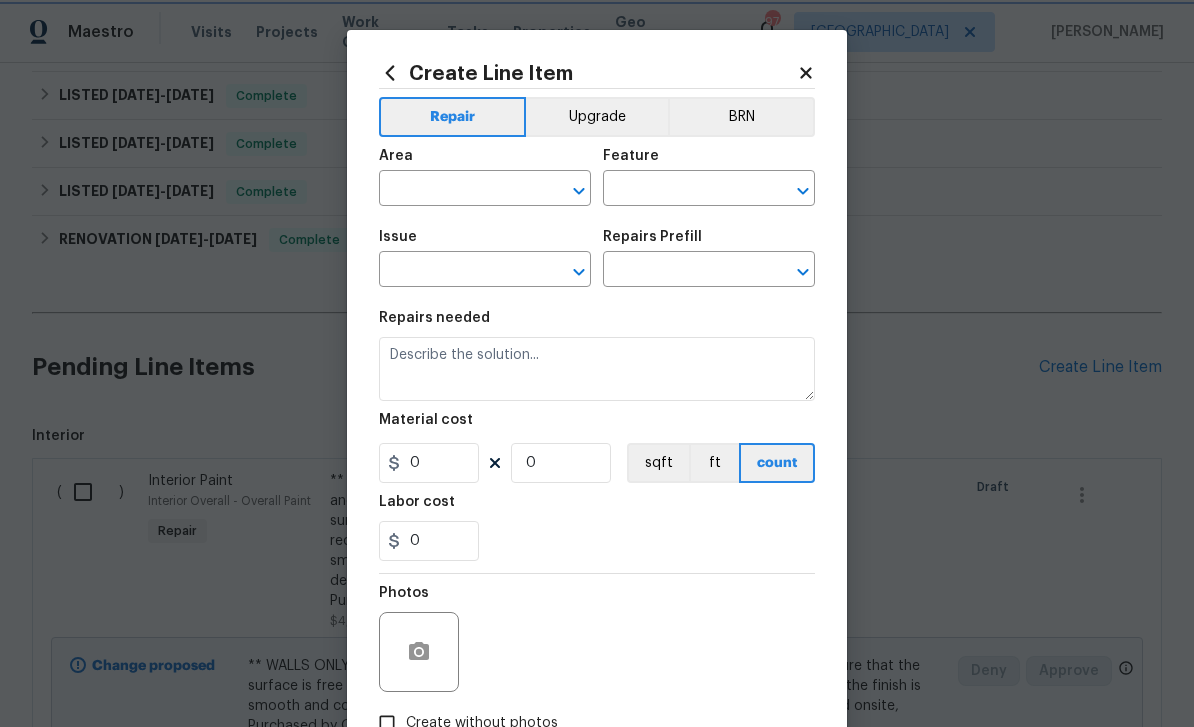 type on "Overall Flooring" 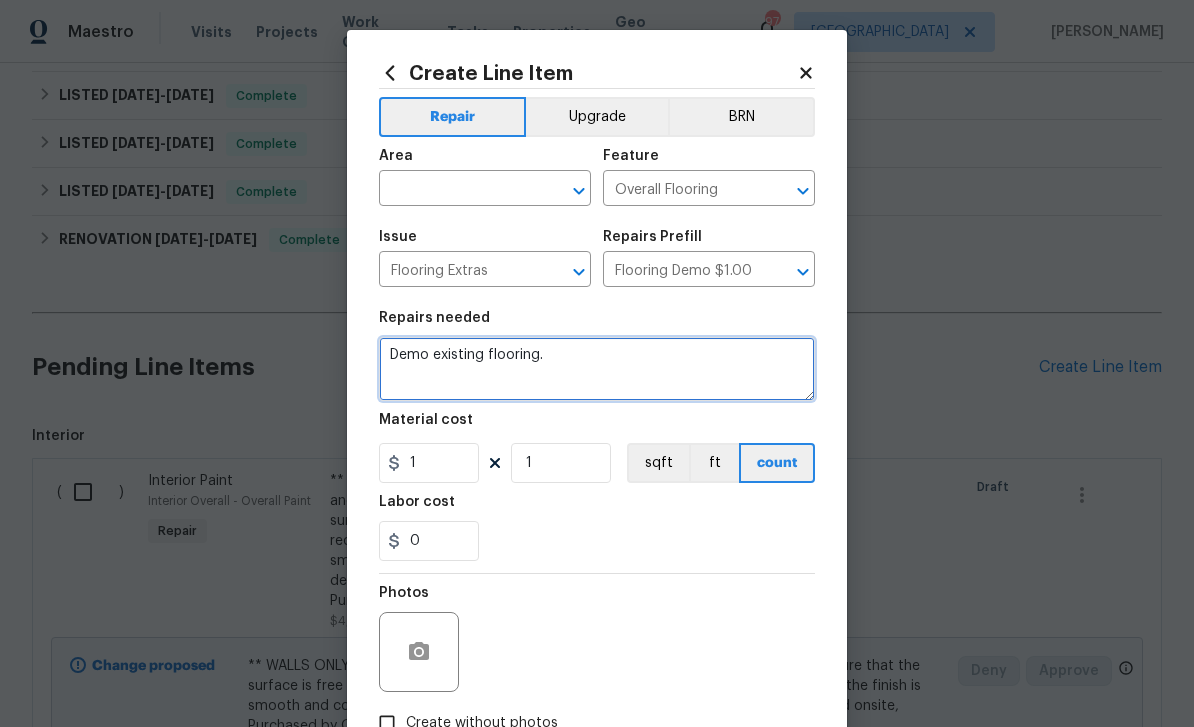 click on "Demo existing flooring." at bounding box center (597, 369) 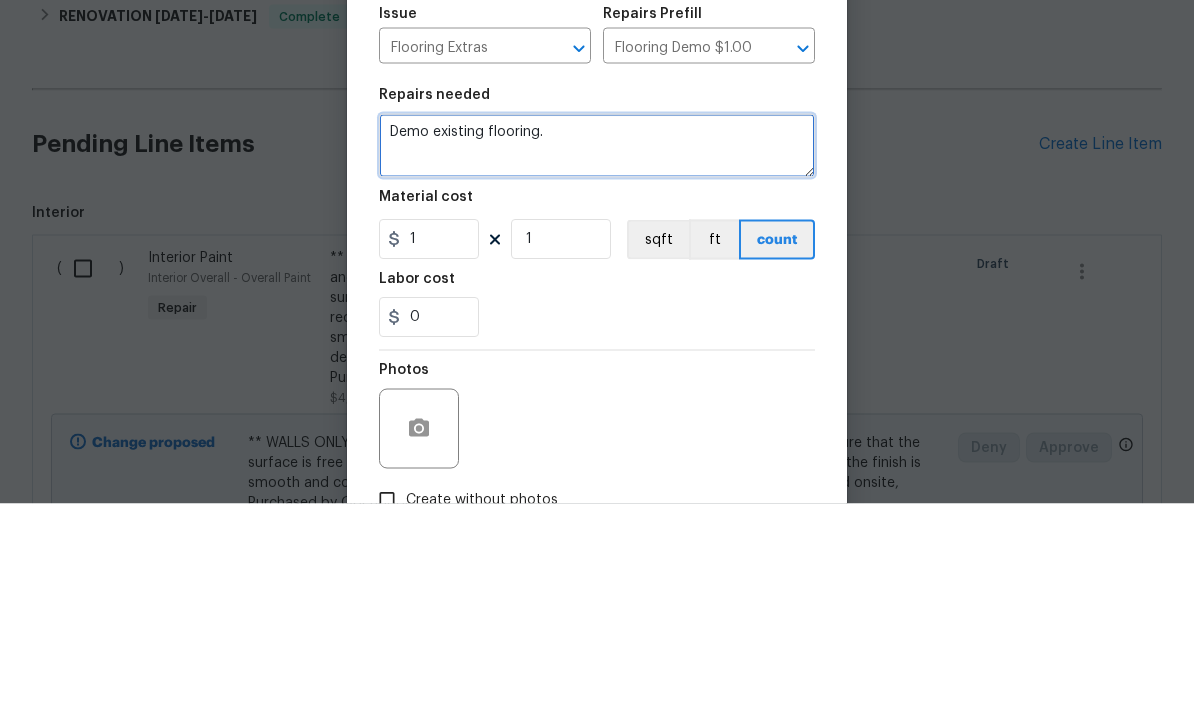 click on "Demo existing flooring." at bounding box center [597, 369] 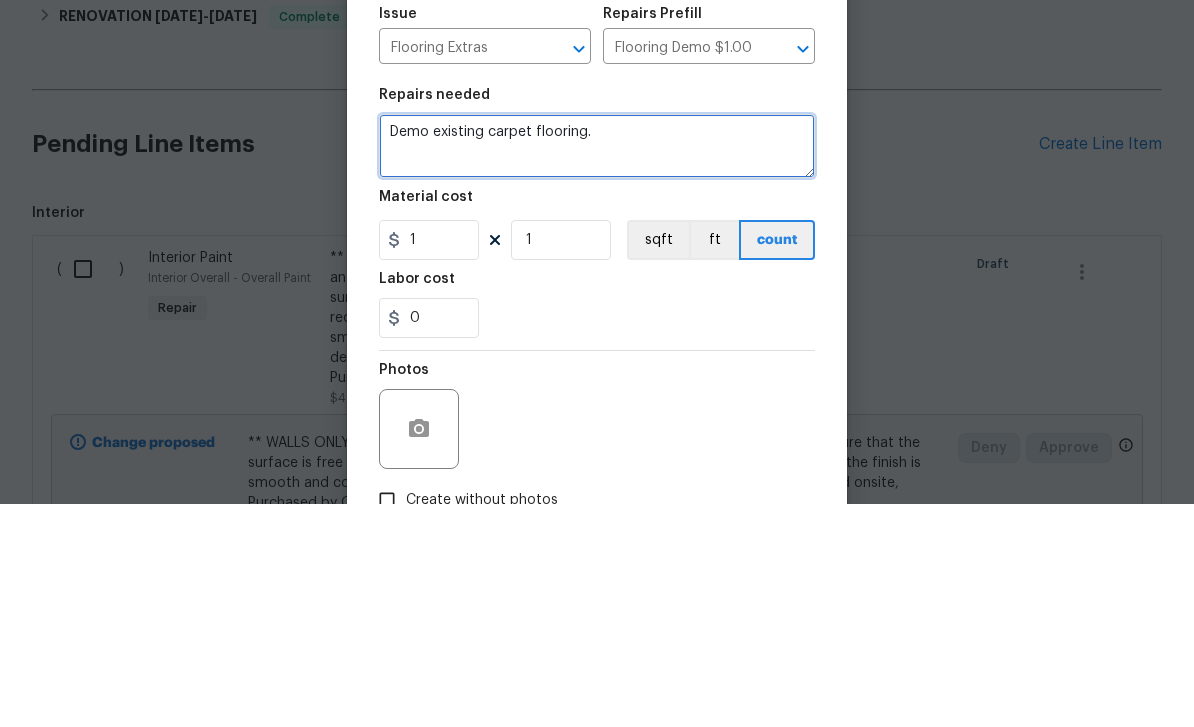 type on "Demo existing carpet flooring." 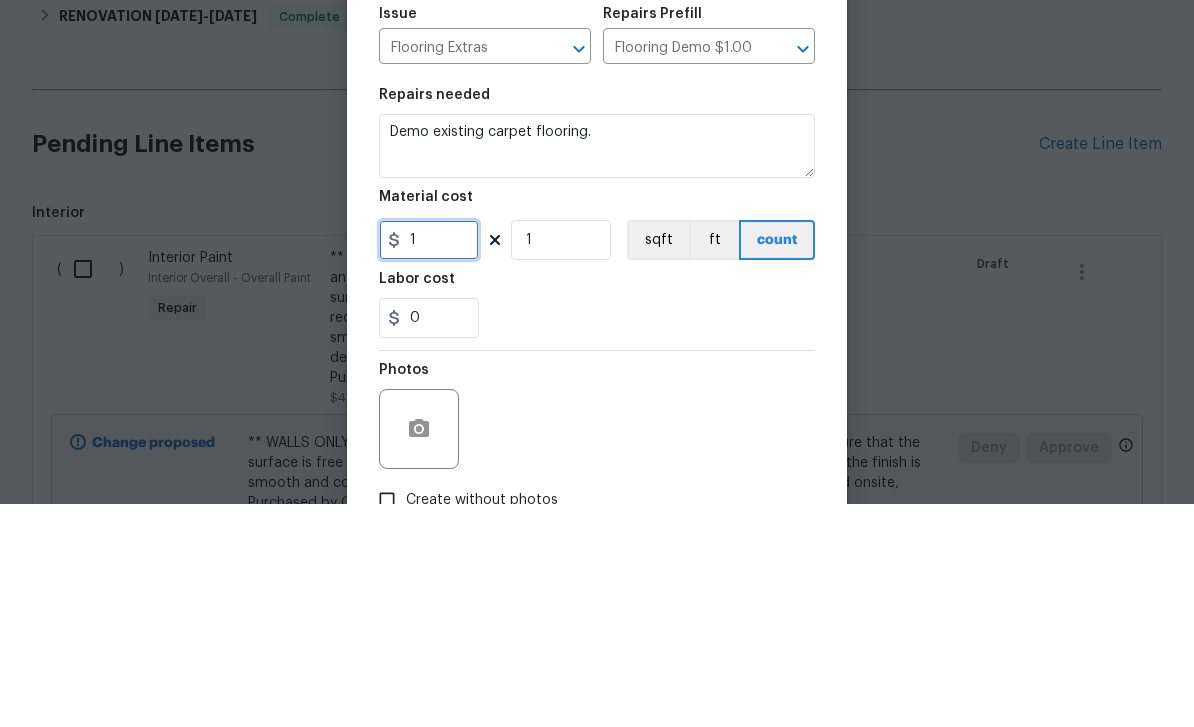 click on "1" at bounding box center [429, 463] 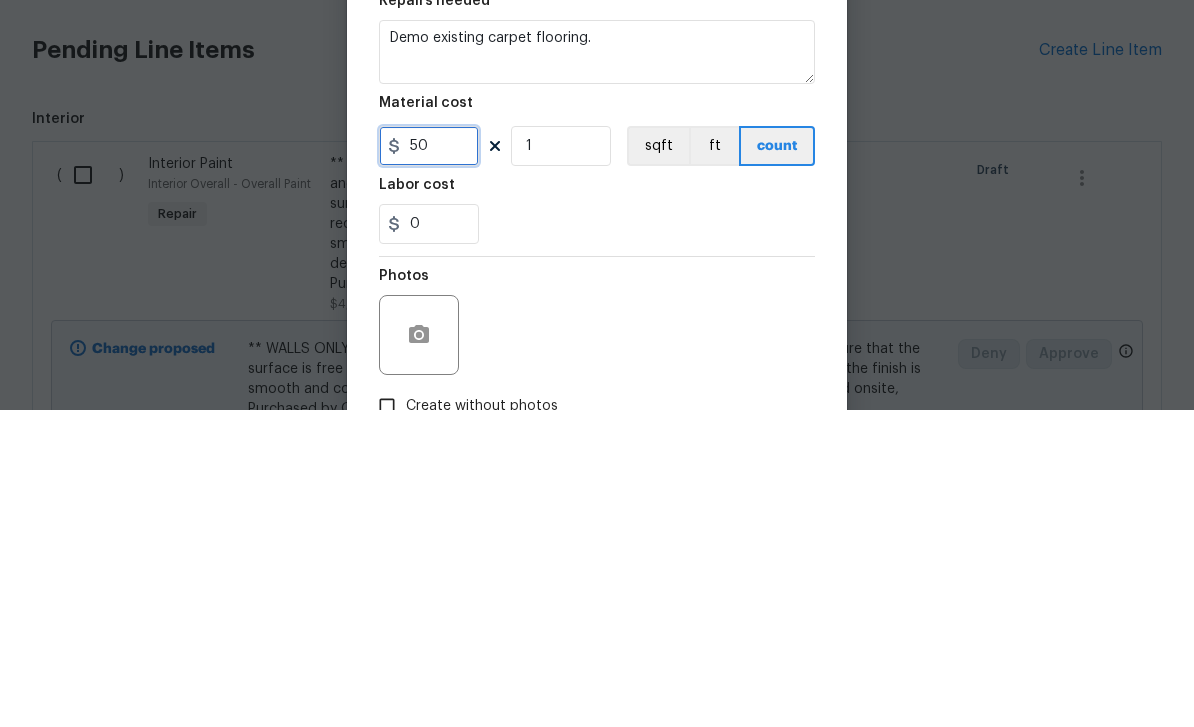 type on "50" 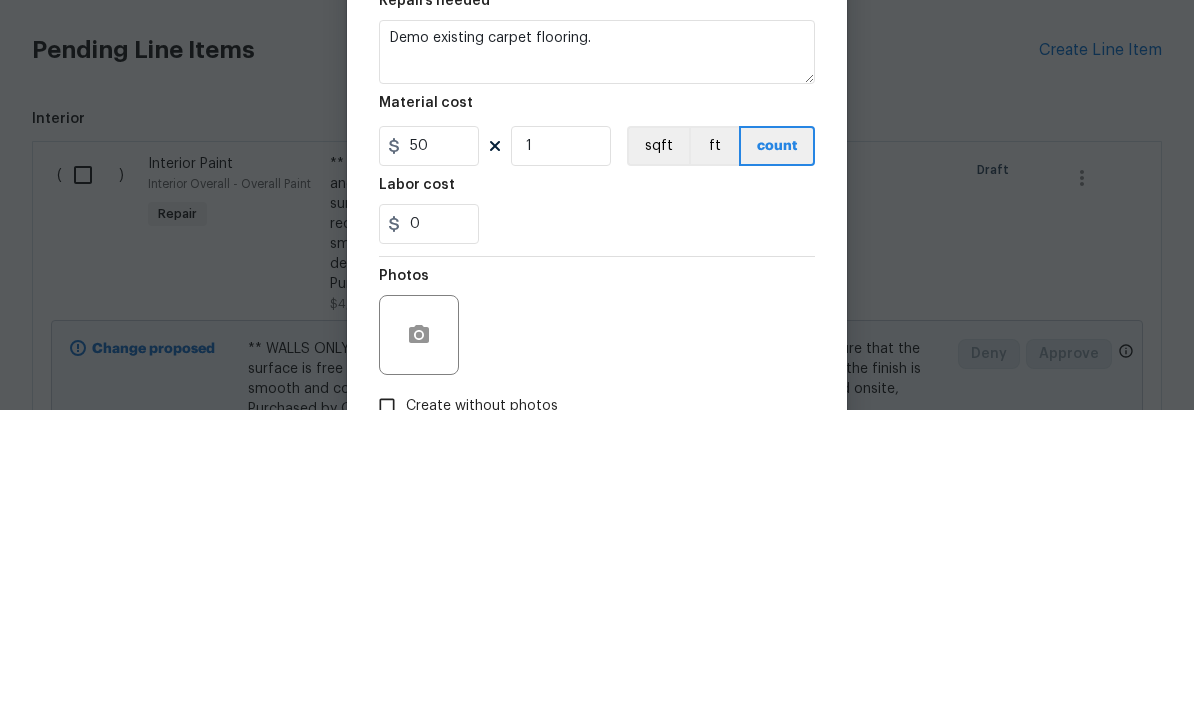 click on "0" at bounding box center (597, 541) 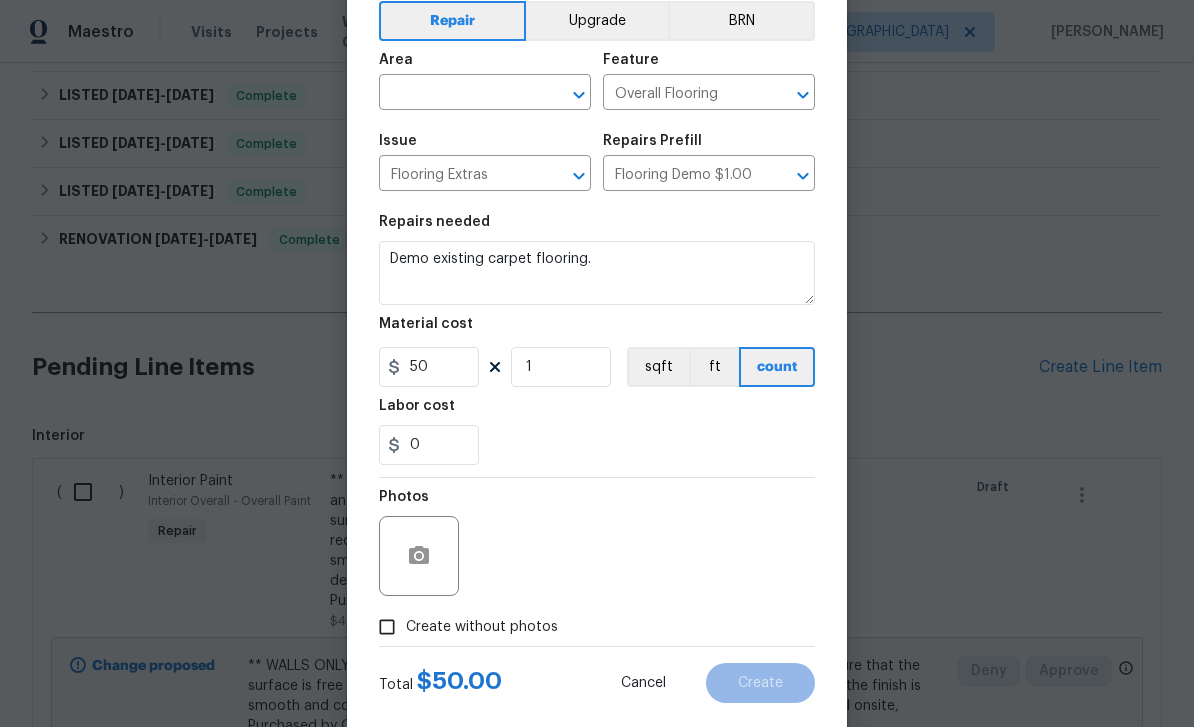 scroll, scrollTop: 75, scrollLeft: 0, axis: vertical 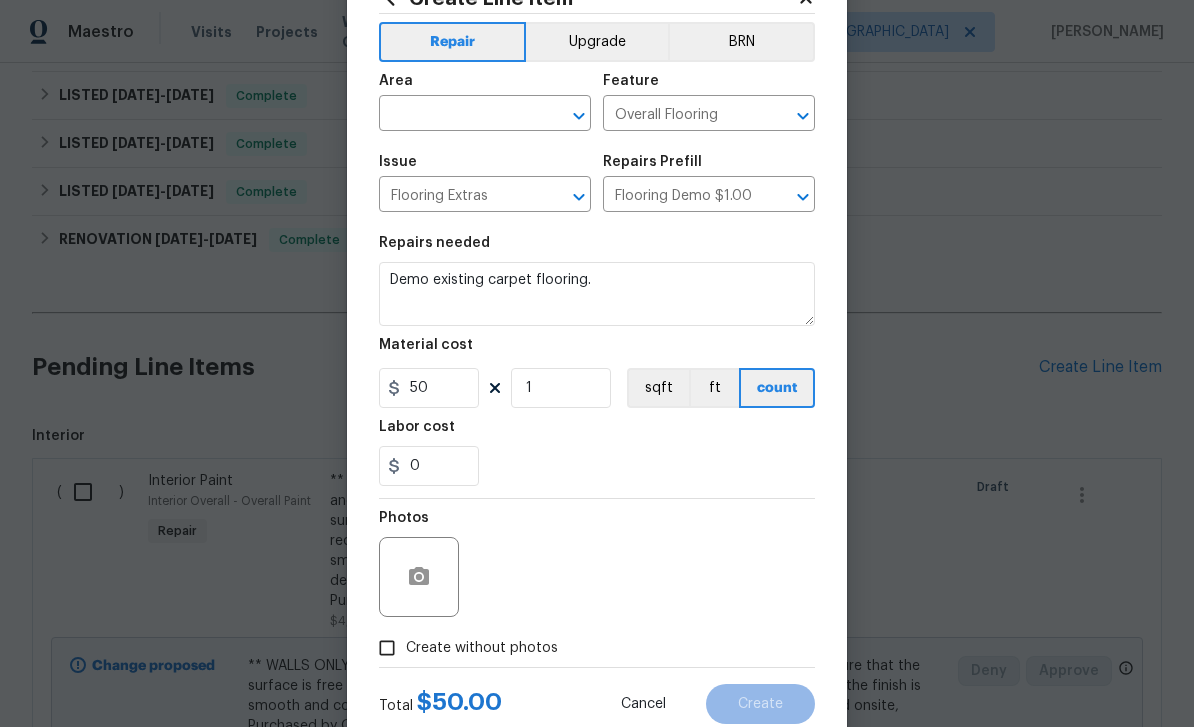 click at bounding box center [457, 115] 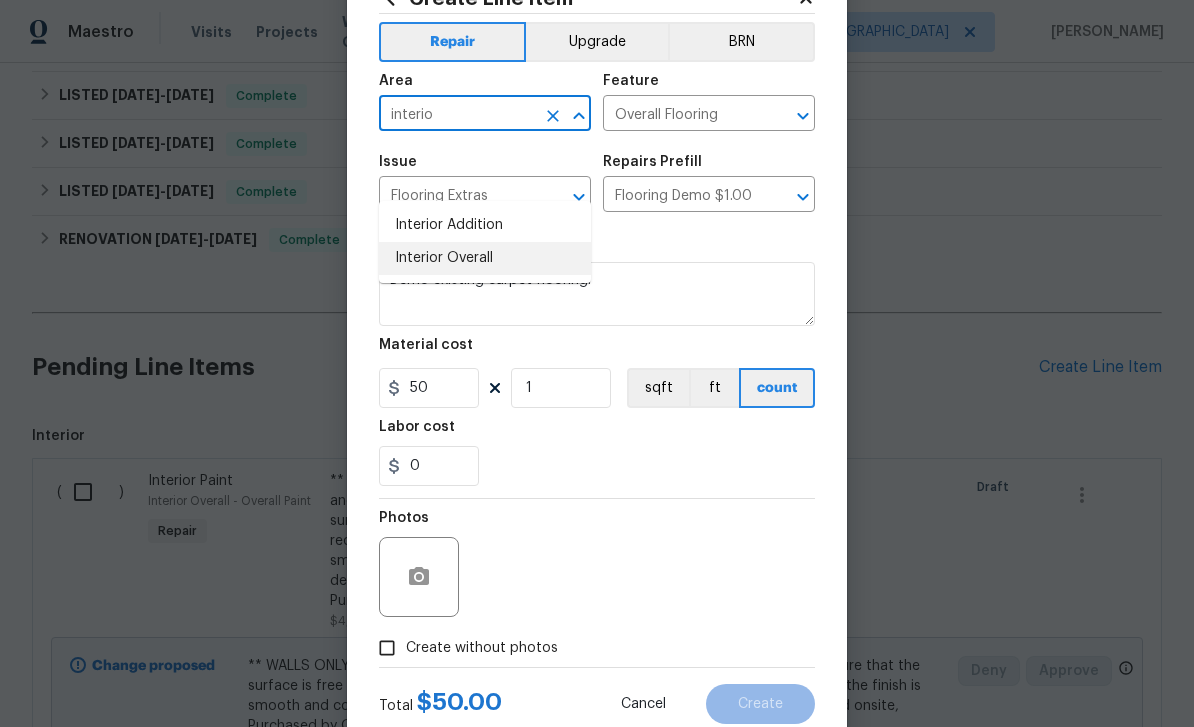 click on "Interior Overall" at bounding box center [485, 258] 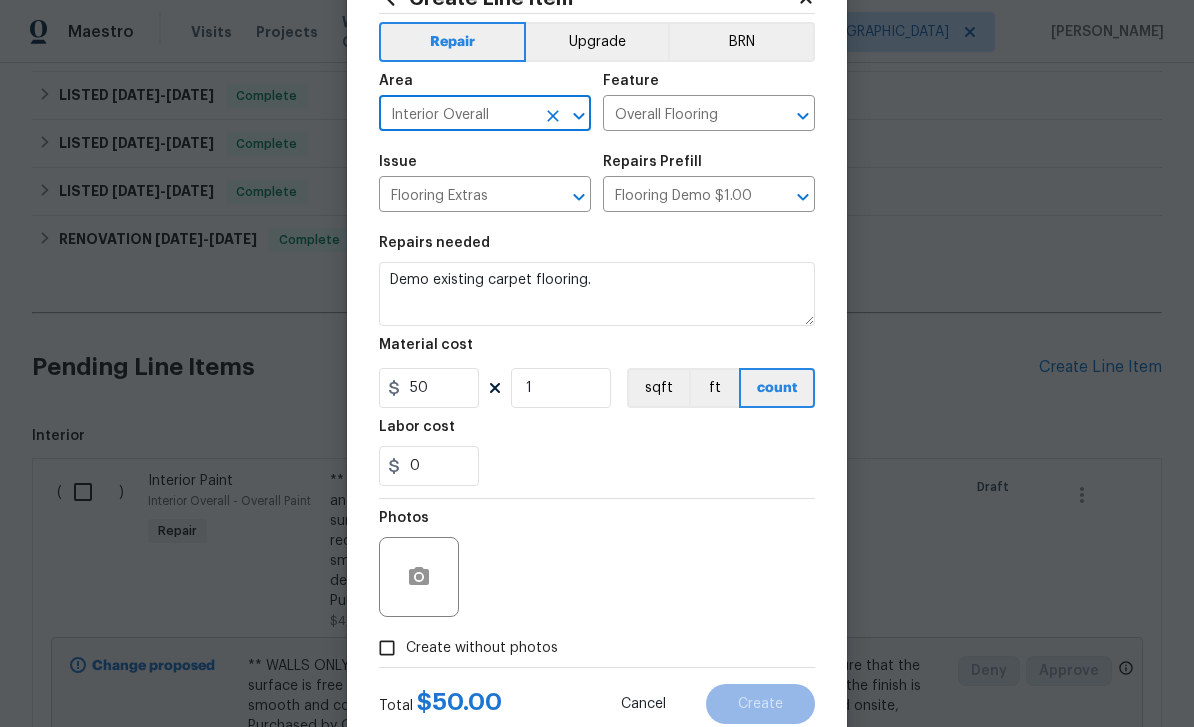 click on "Create without photos" at bounding box center (387, 648) 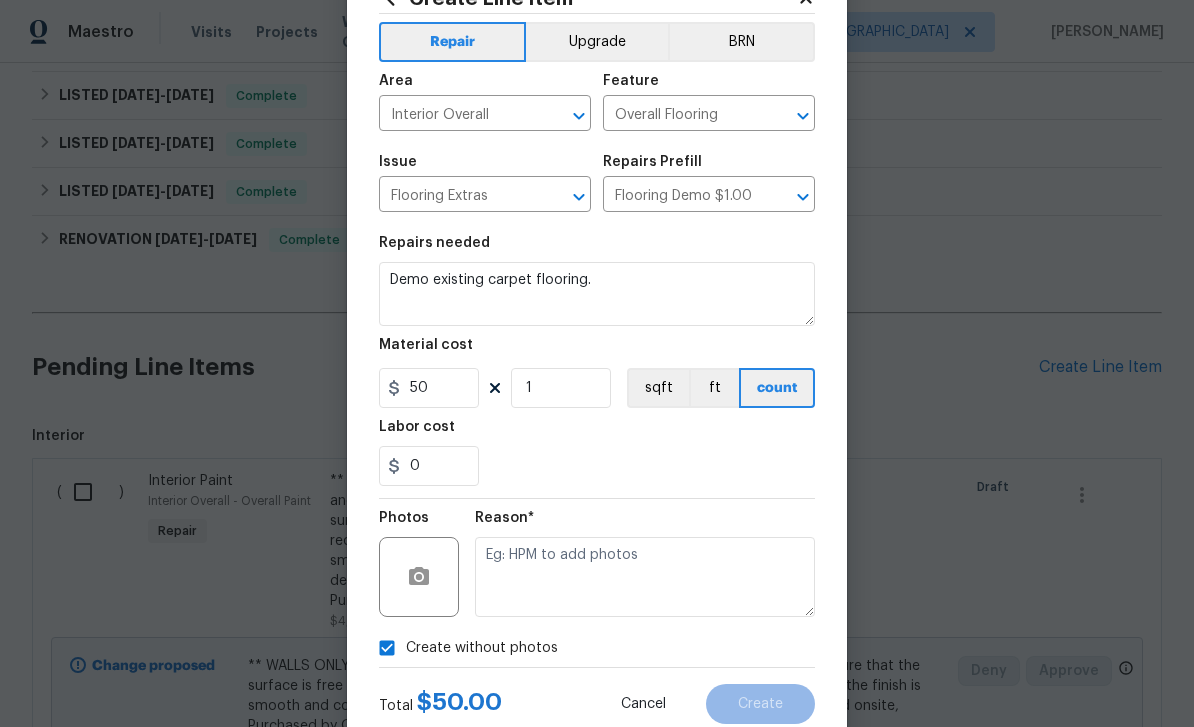 click on "Create without photos" at bounding box center (387, 648) 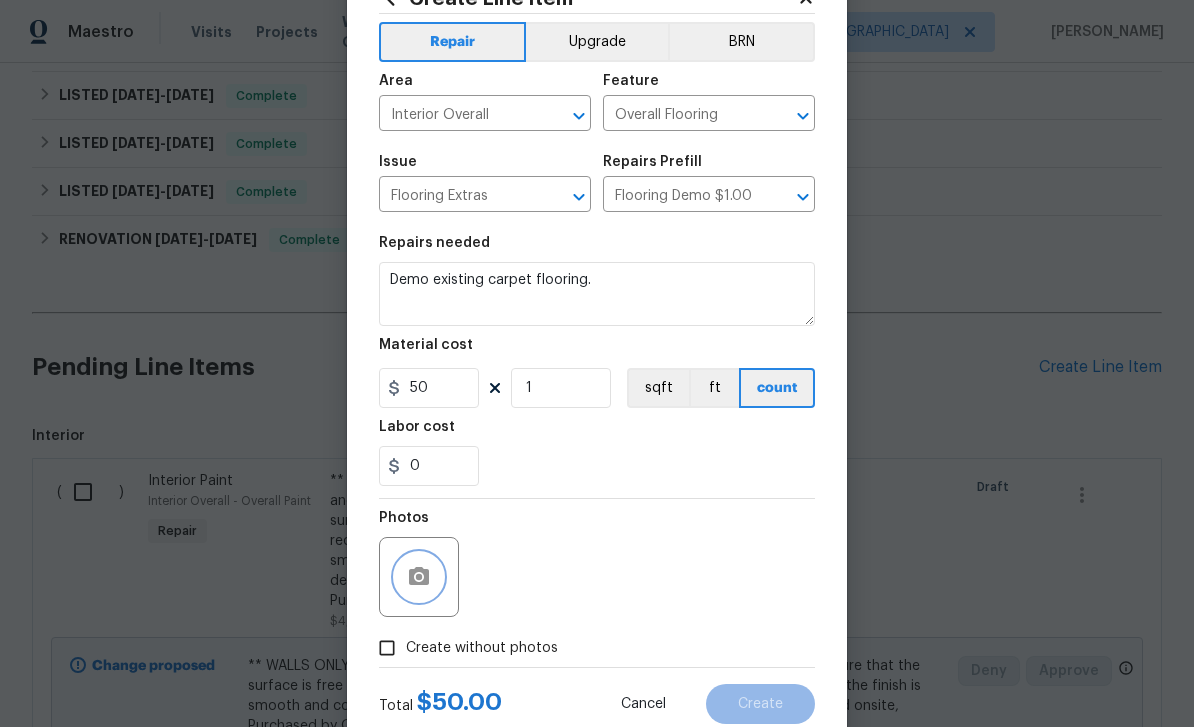 click 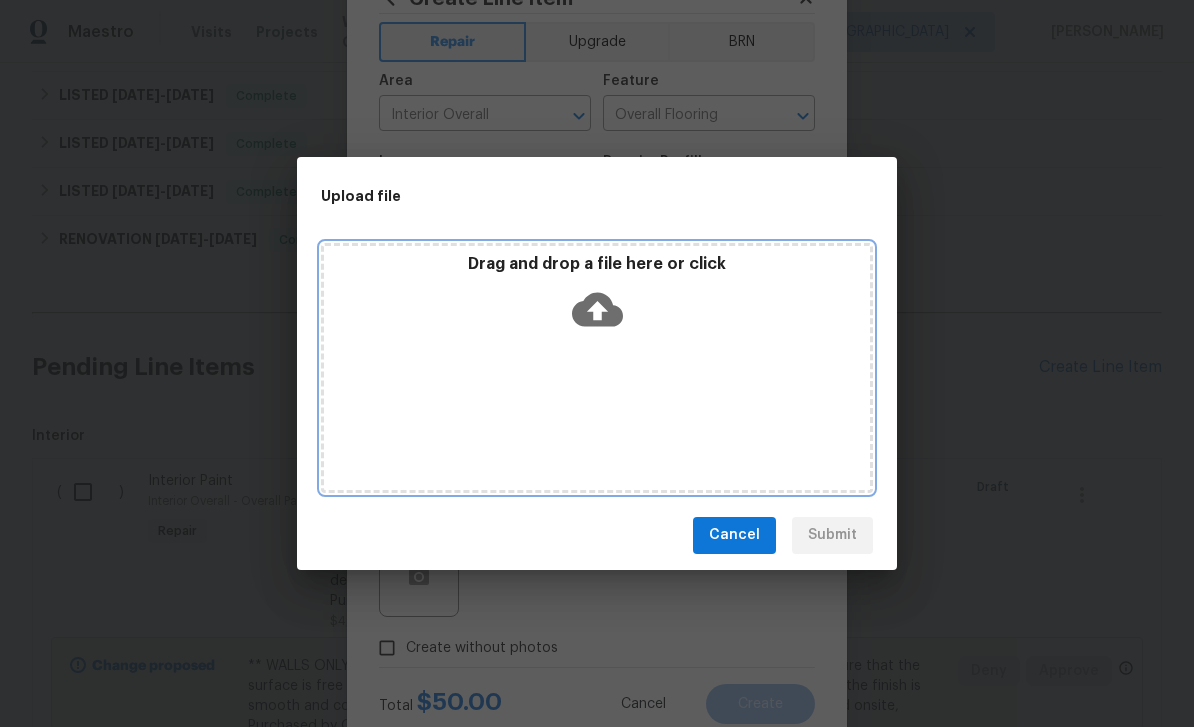 click on "Drag and drop a file here or click" at bounding box center [597, 368] 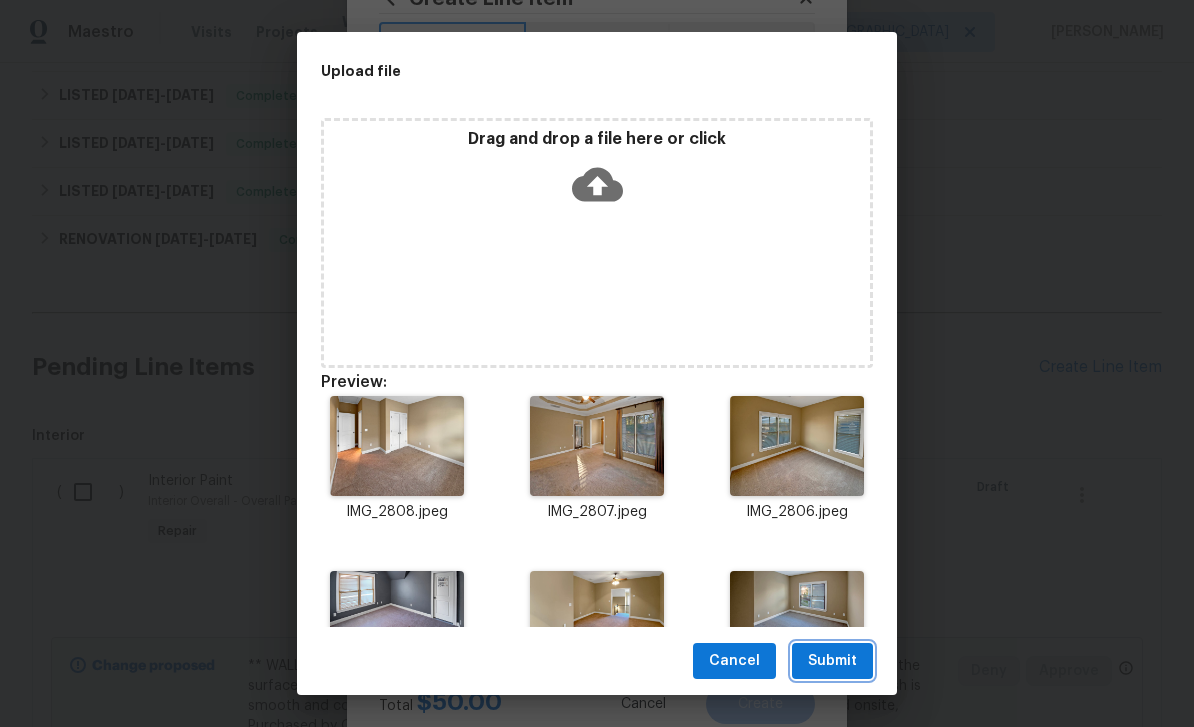 click on "Submit" at bounding box center [832, 661] 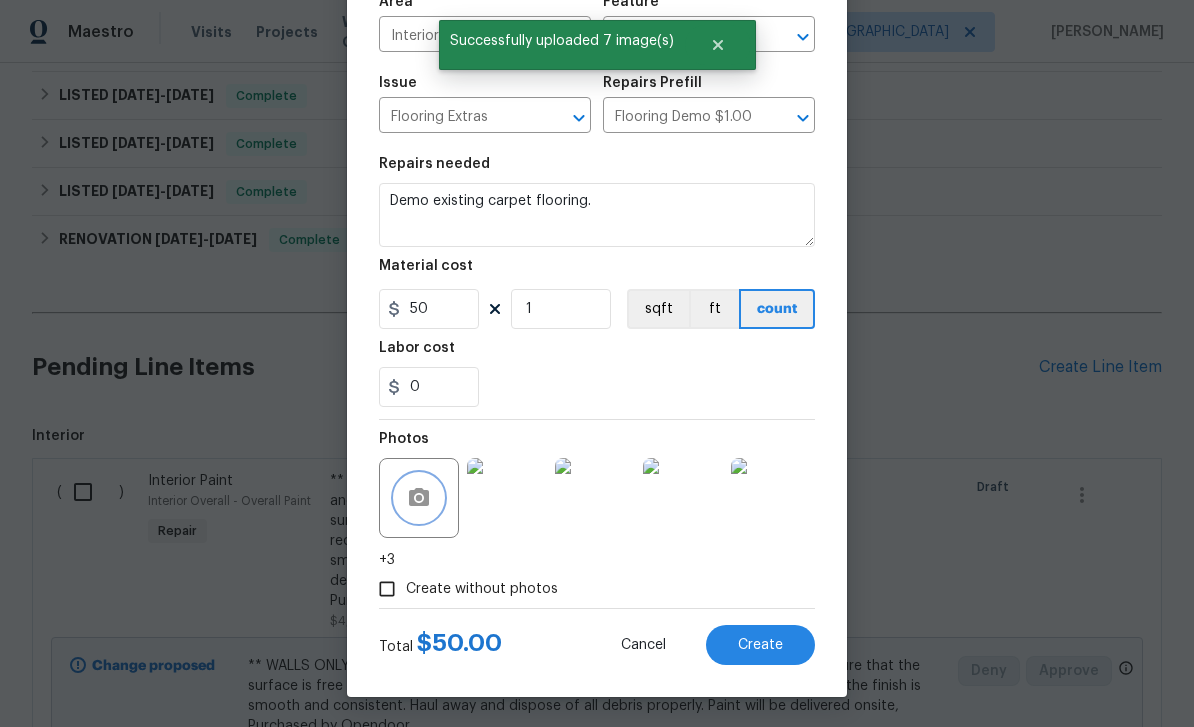 scroll, scrollTop: 158, scrollLeft: 0, axis: vertical 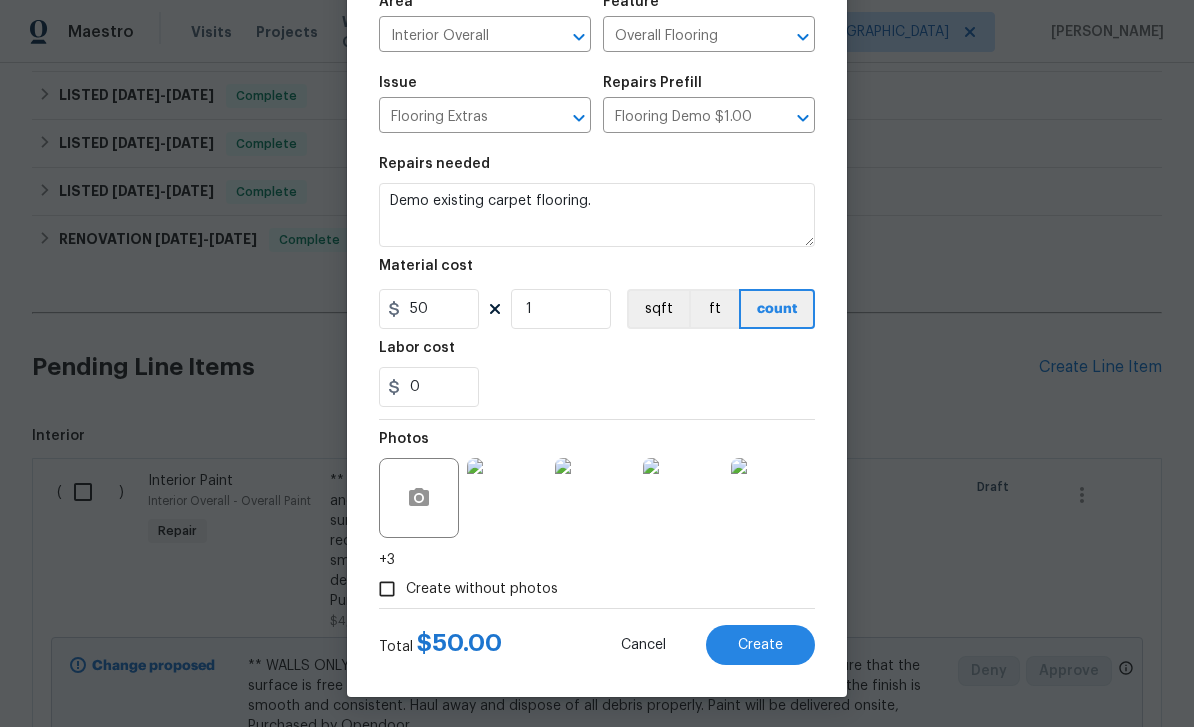 click on "Create" at bounding box center [760, 645] 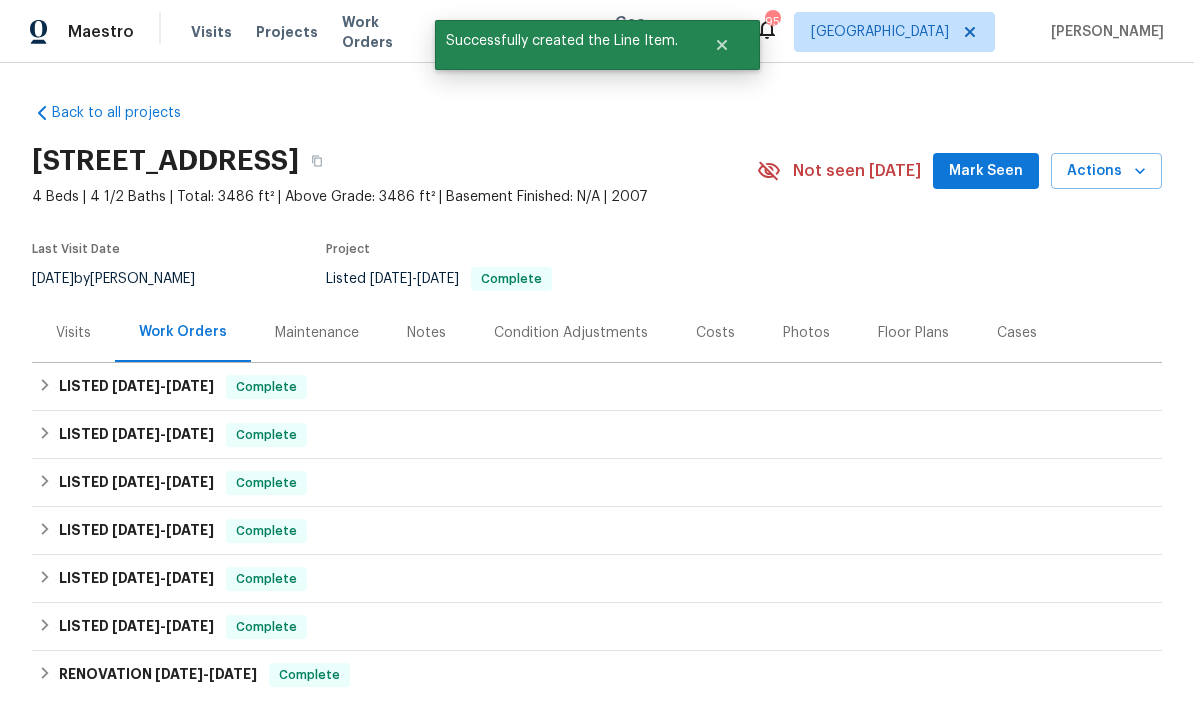 scroll, scrollTop: 0, scrollLeft: 0, axis: both 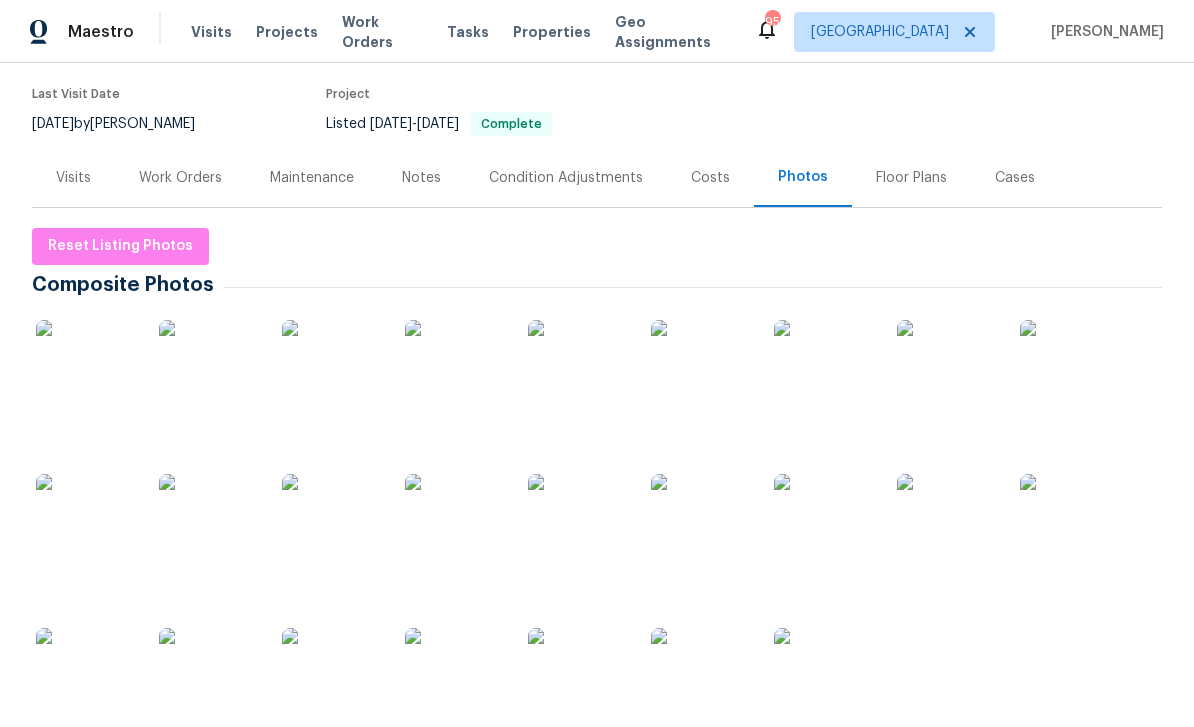 click on "Floor Plans" at bounding box center [911, 178] 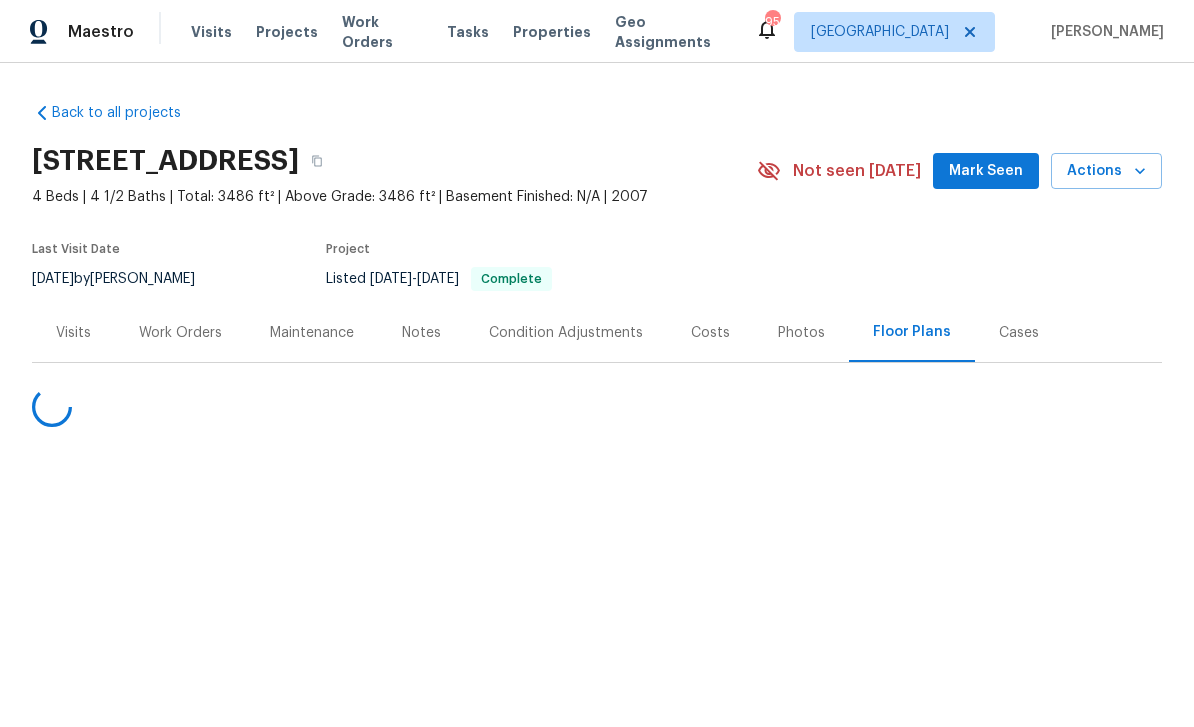 scroll, scrollTop: 0, scrollLeft: 0, axis: both 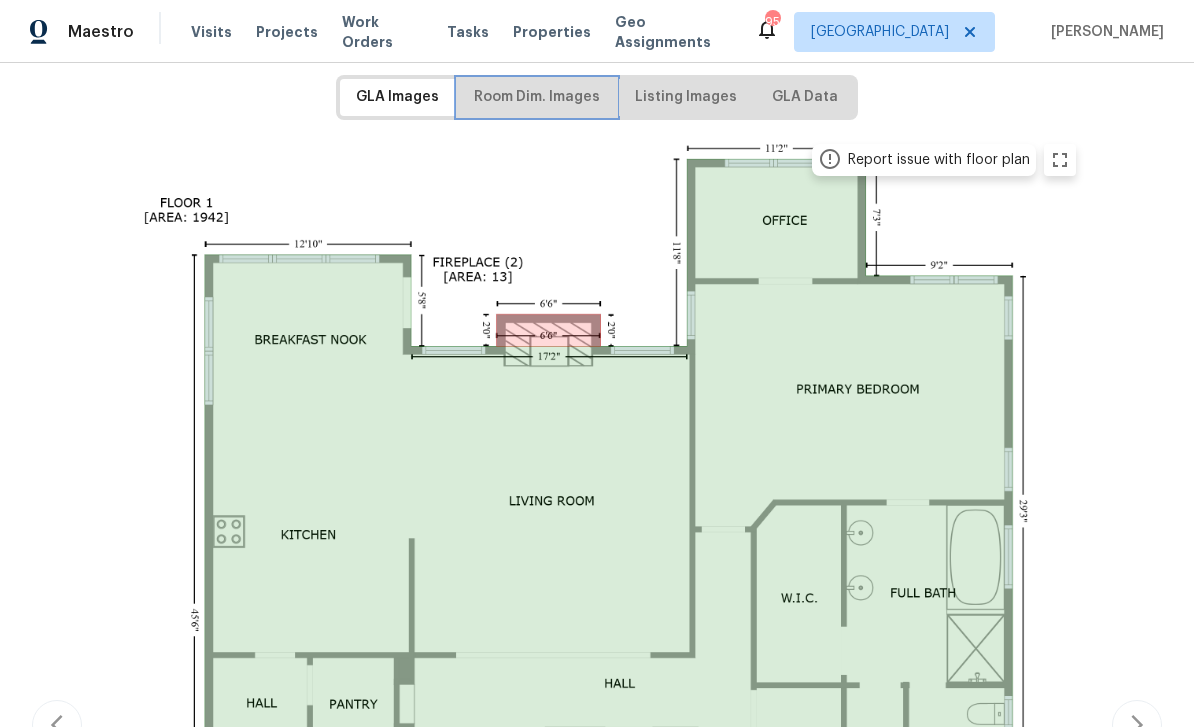 click on "Room Dim. Images" at bounding box center [537, 97] 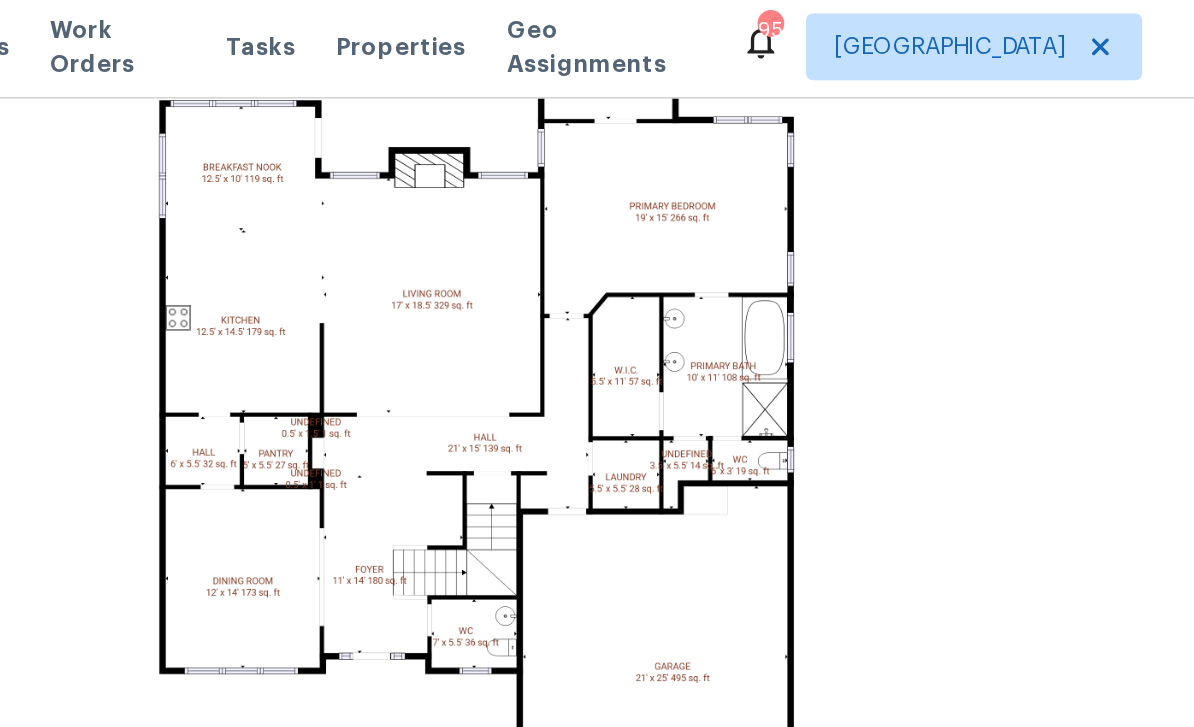 scroll, scrollTop: 438, scrollLeft: 0, axis: vertical 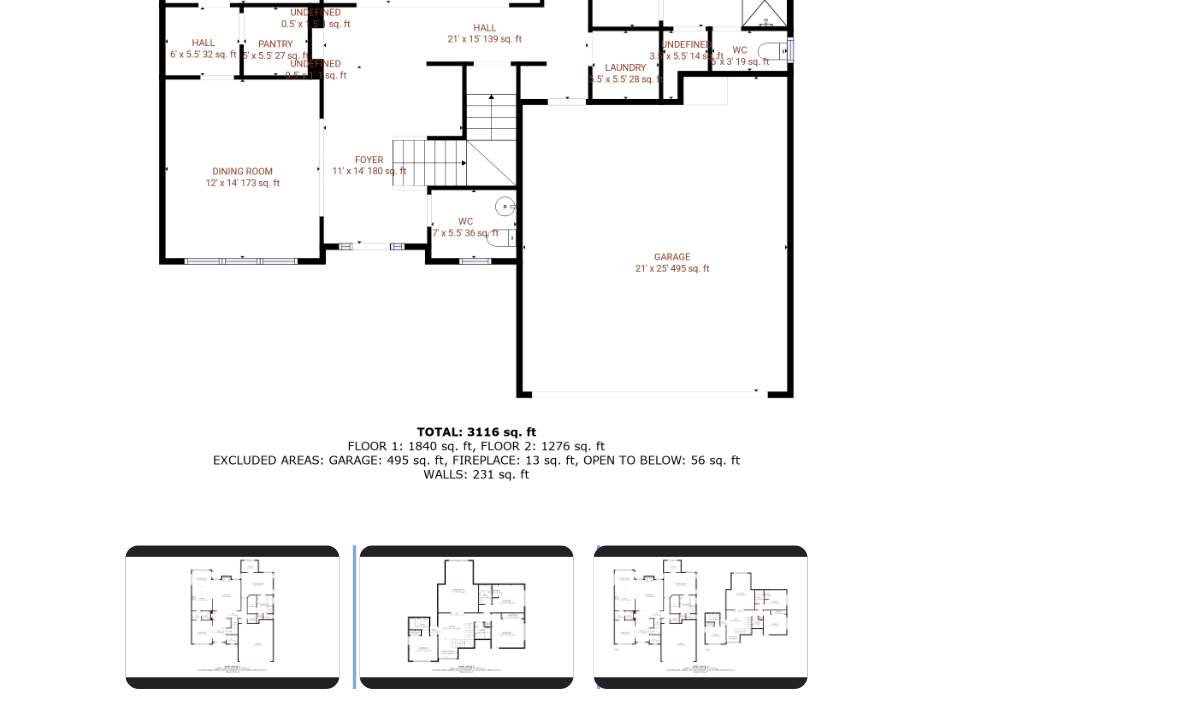 click at bounding box center (591, 619) 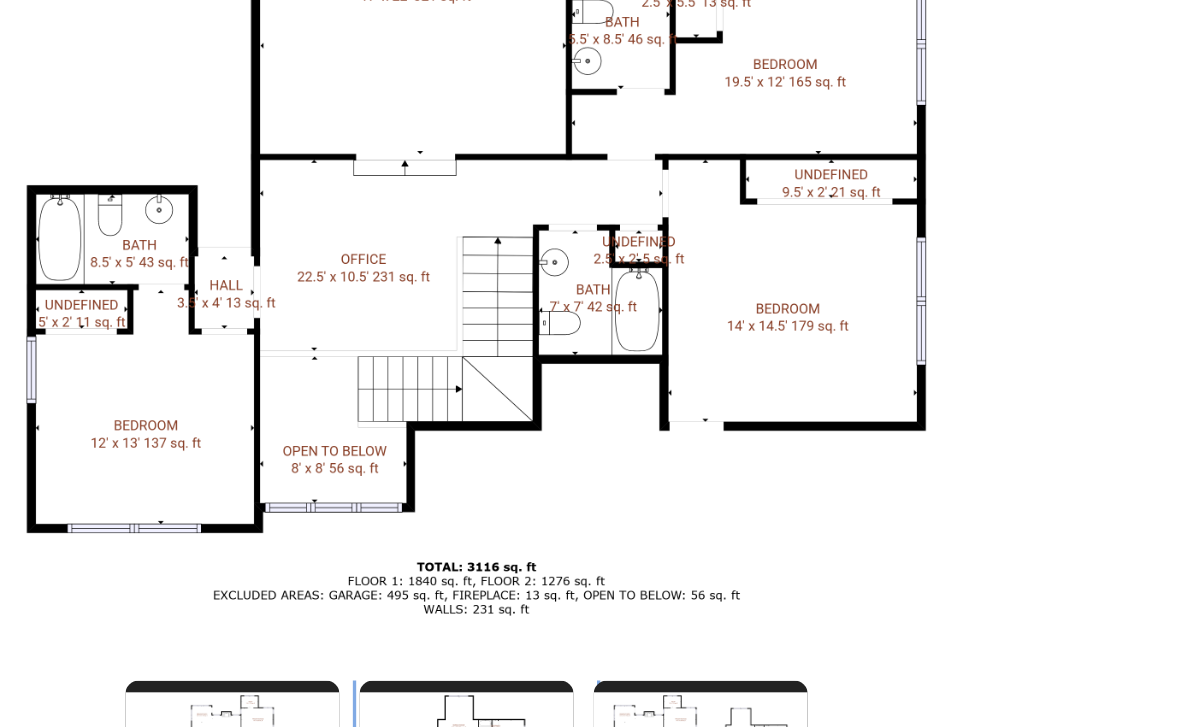 scroll, scrollTop: 359, scrollLeft: 0, axis: vertical 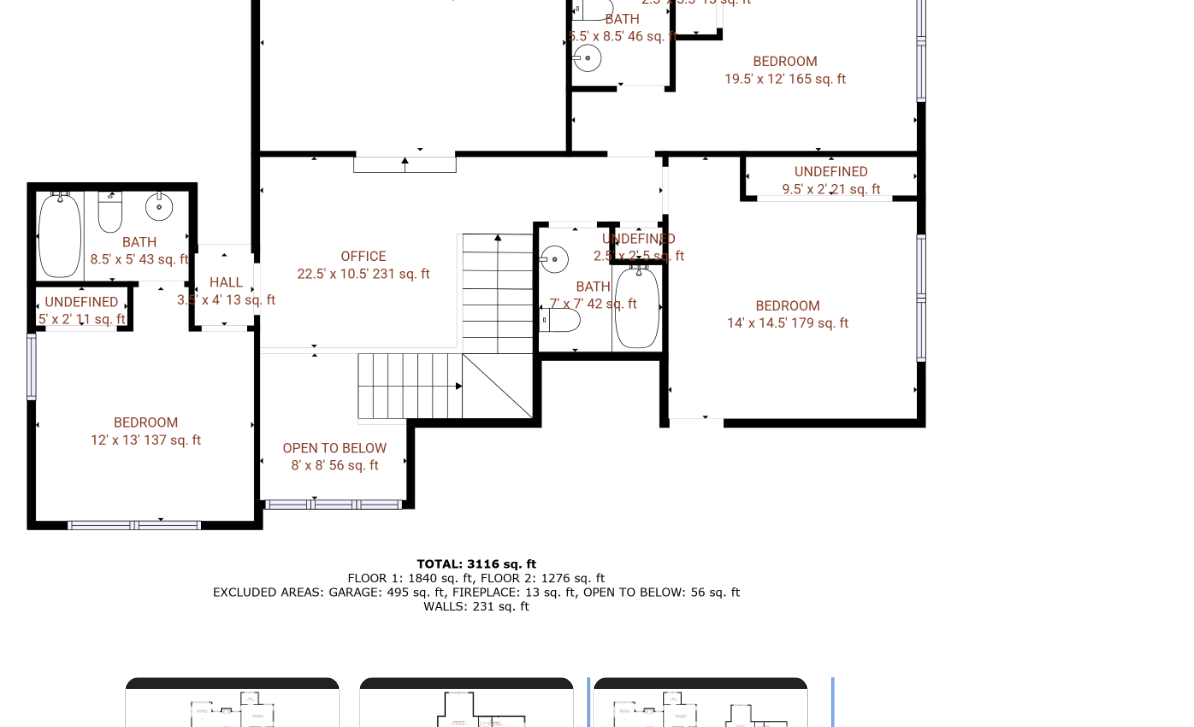 click at bounding box center (731, 698) 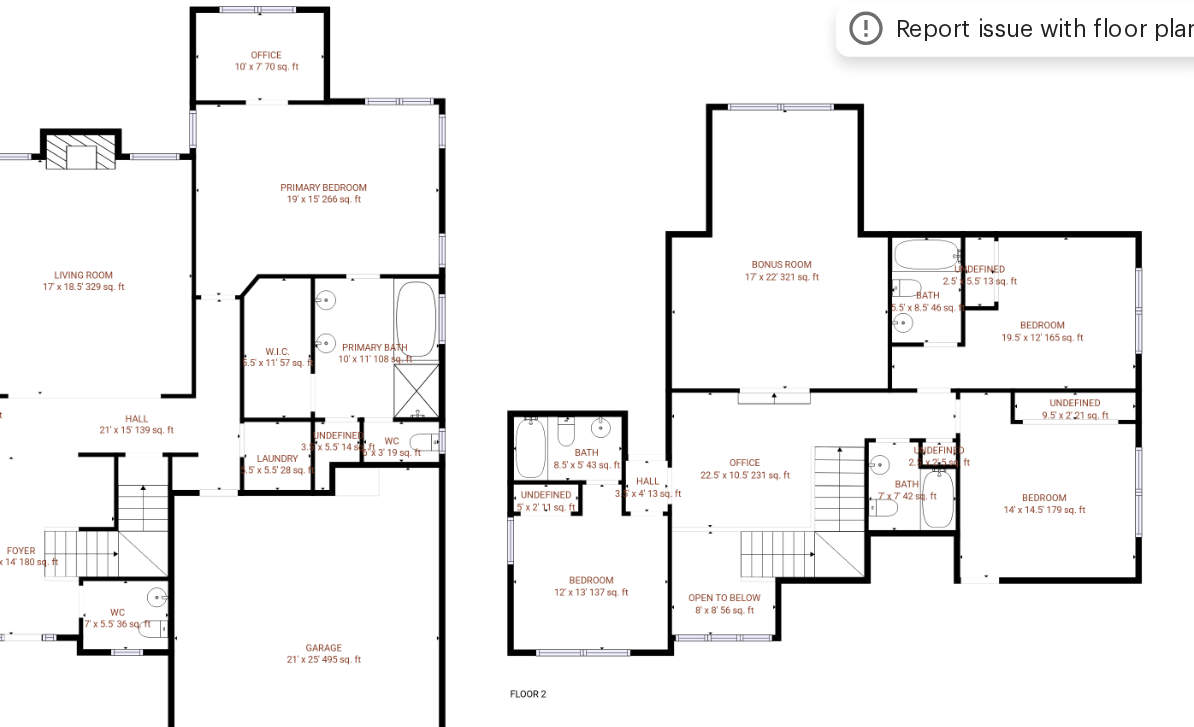 scroll, scrollTop: 202, scrollLeft: 0, axis: vertical 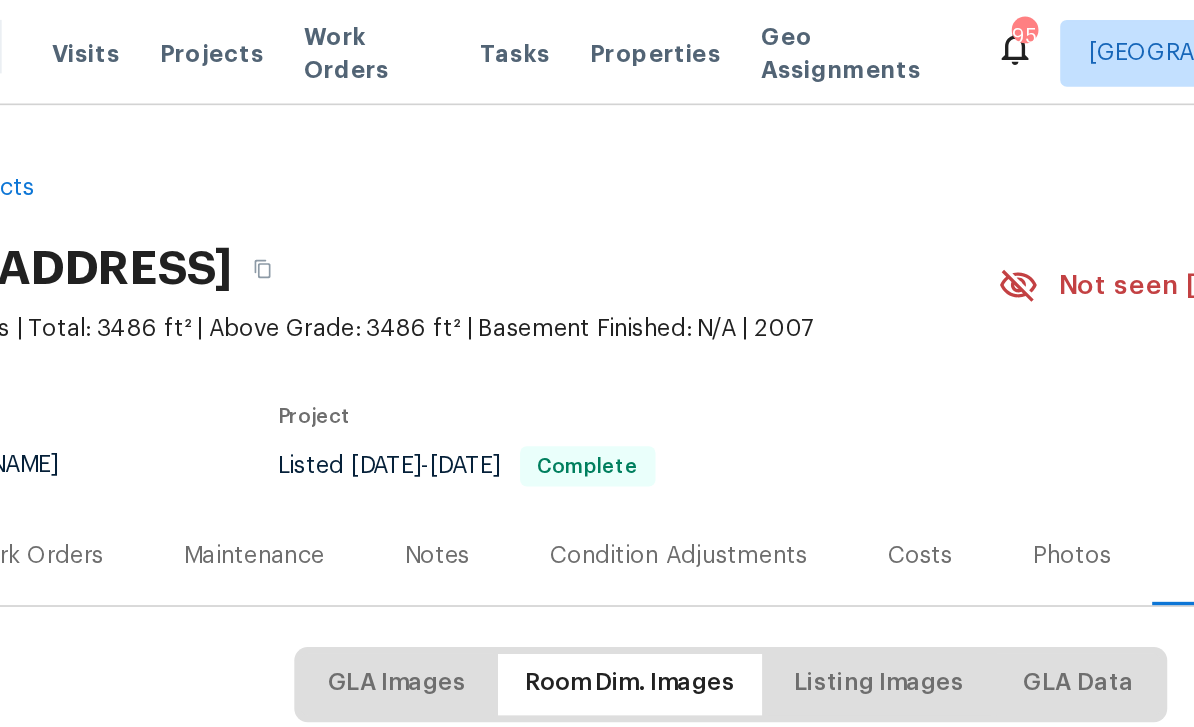click on "Work Orders" at bounding box center [180, 333] 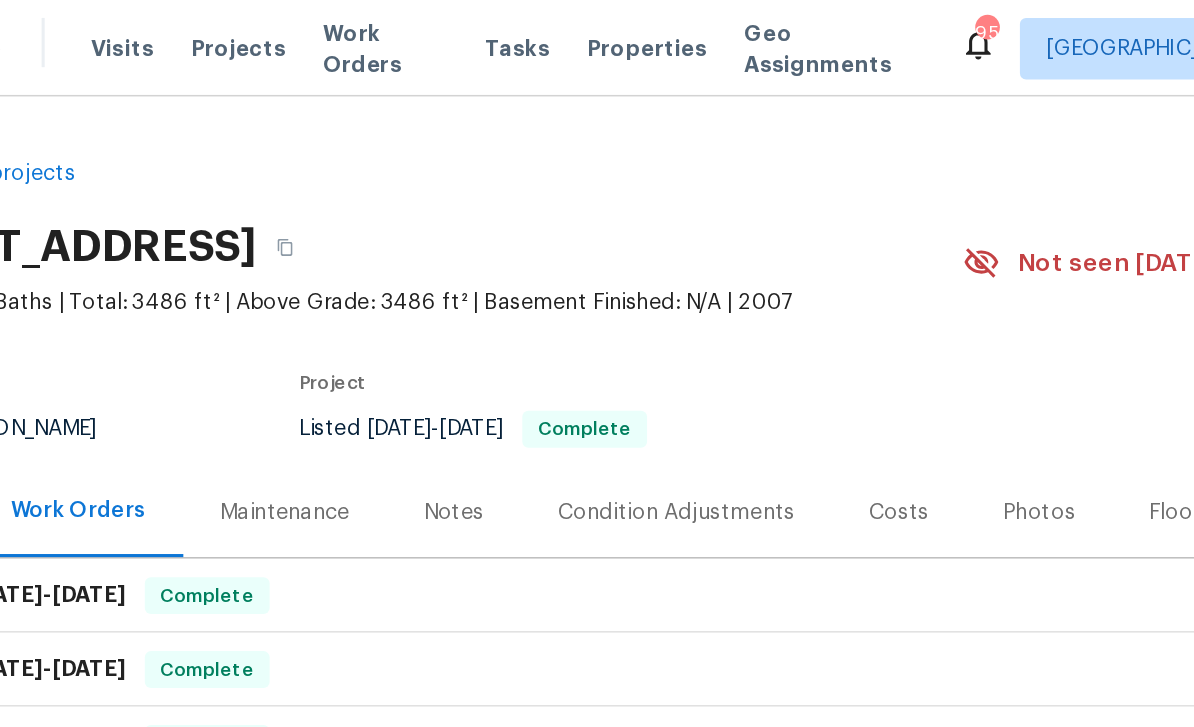 scroll, scrollTop: 0, scrollLeft: 0, axis: both 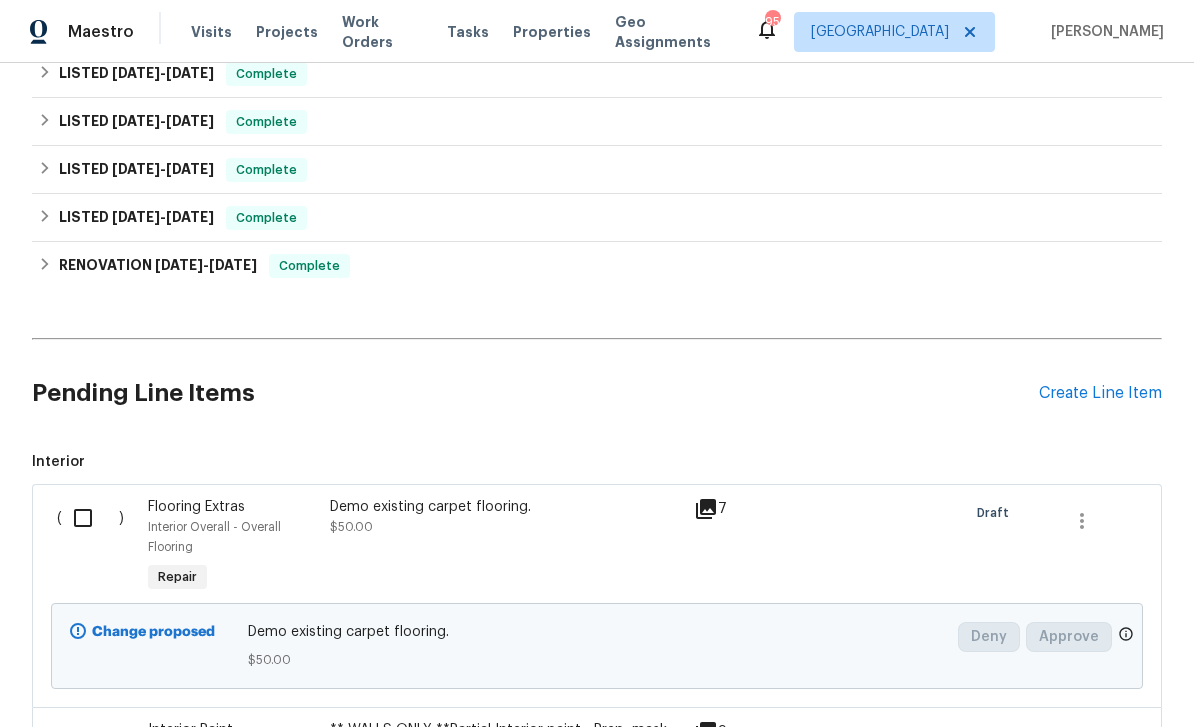 click on "Create Line Item" at bounding box center [1100, 393] 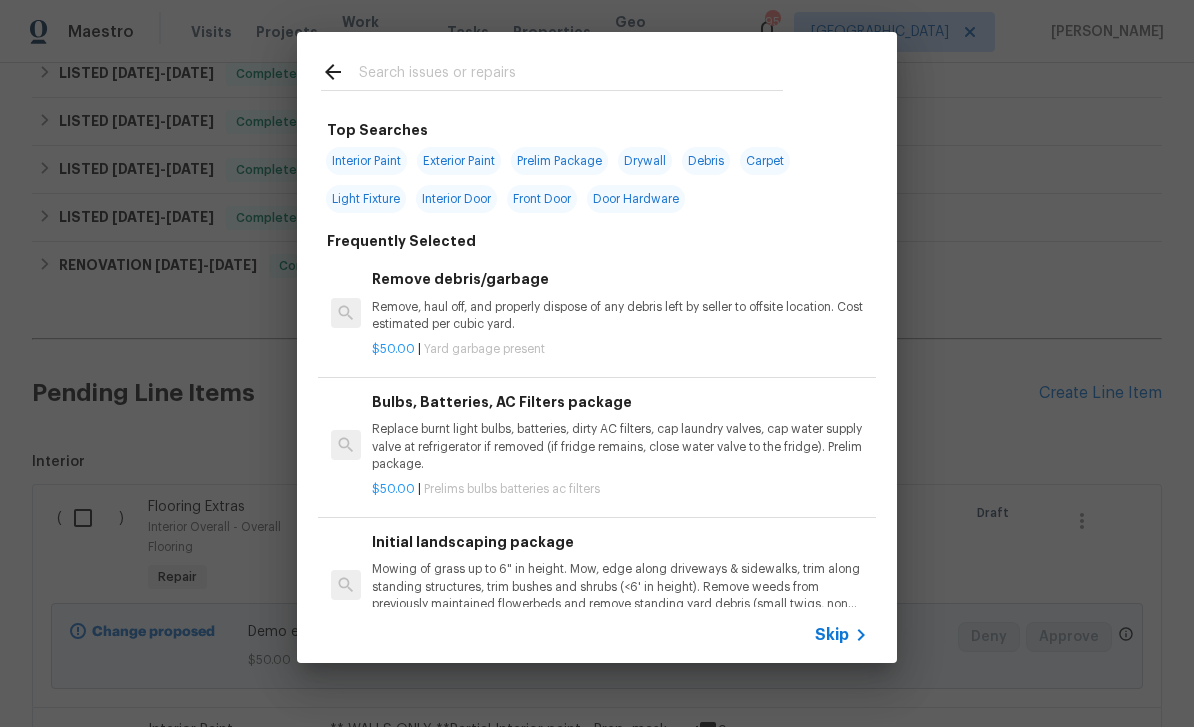 click at bounding box center [552, 71] 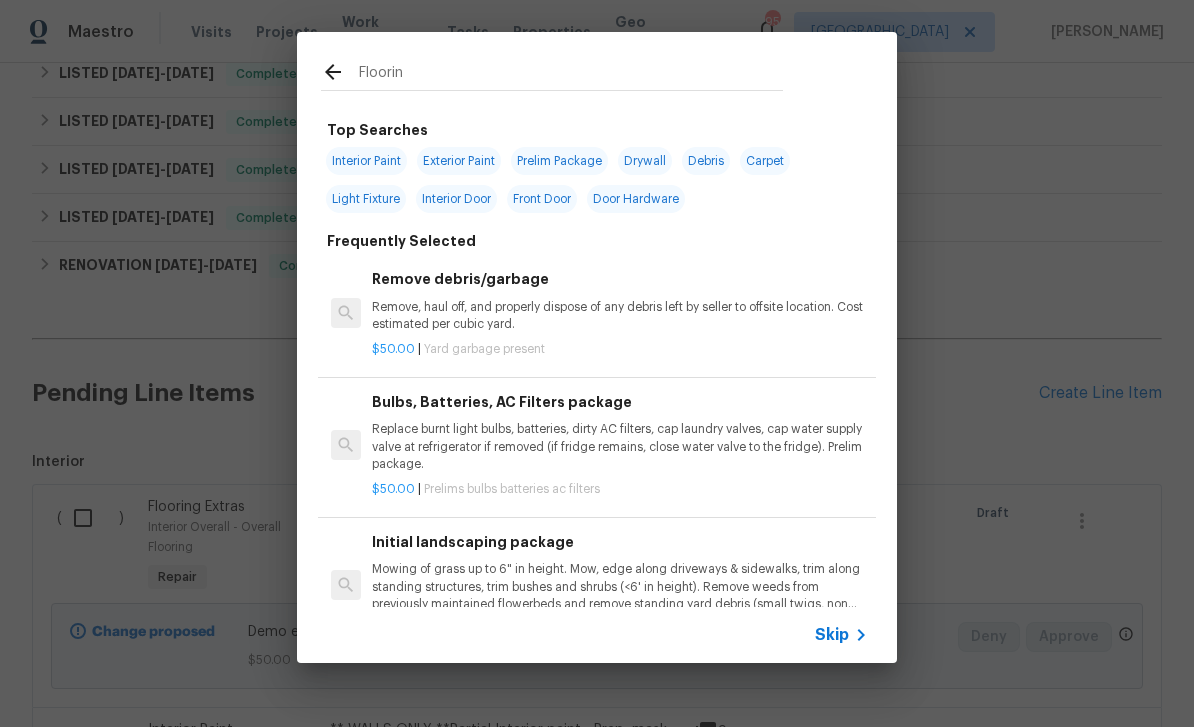 type on "Flooring" 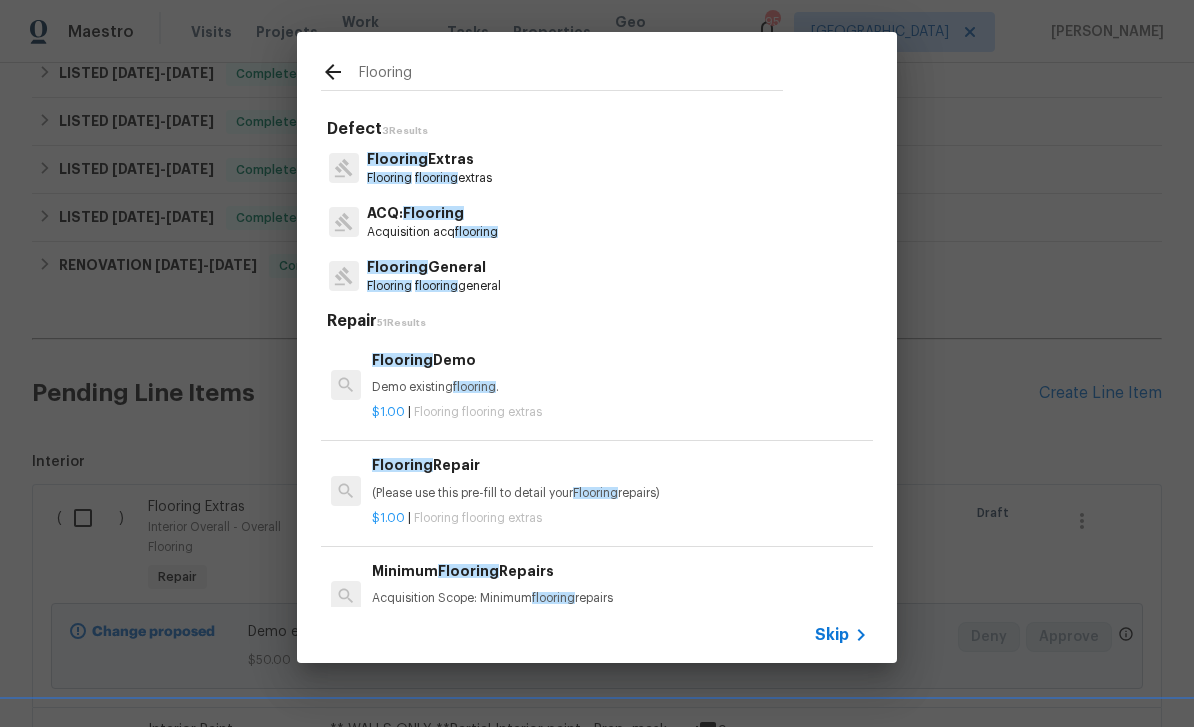 click on "Flooring" at bounding box center [397, 267] 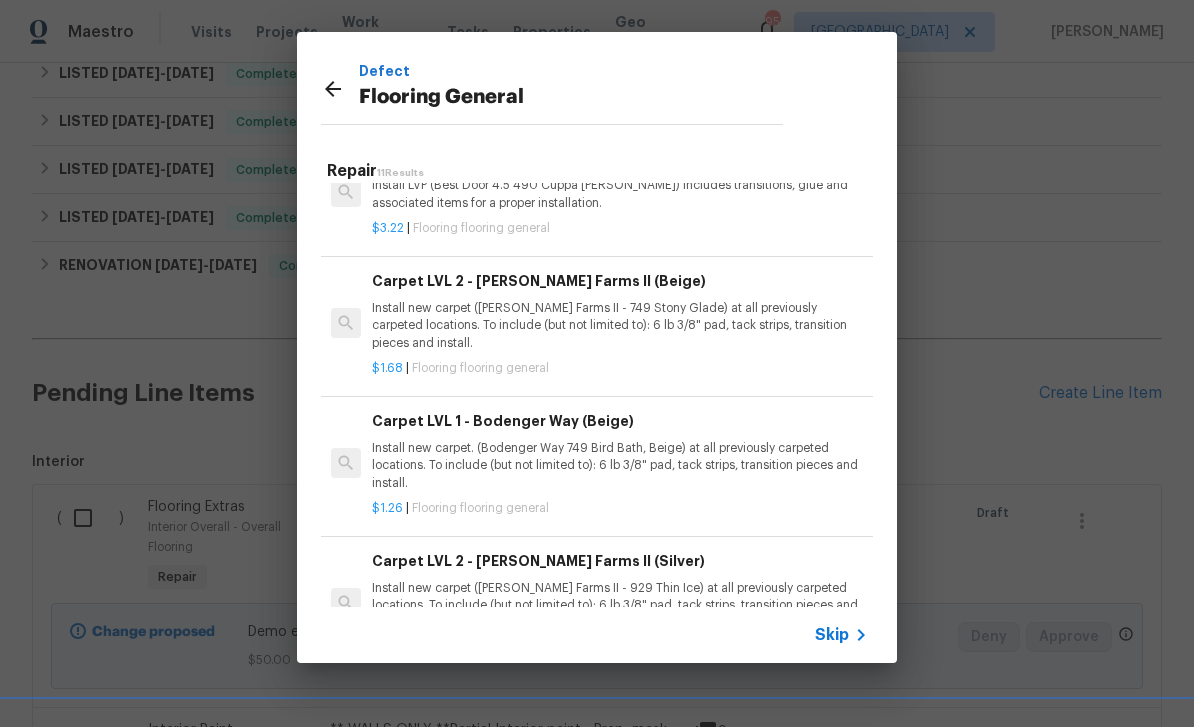 scroll, scrollTop: 666, scrollLeft: 0, axis: vertical 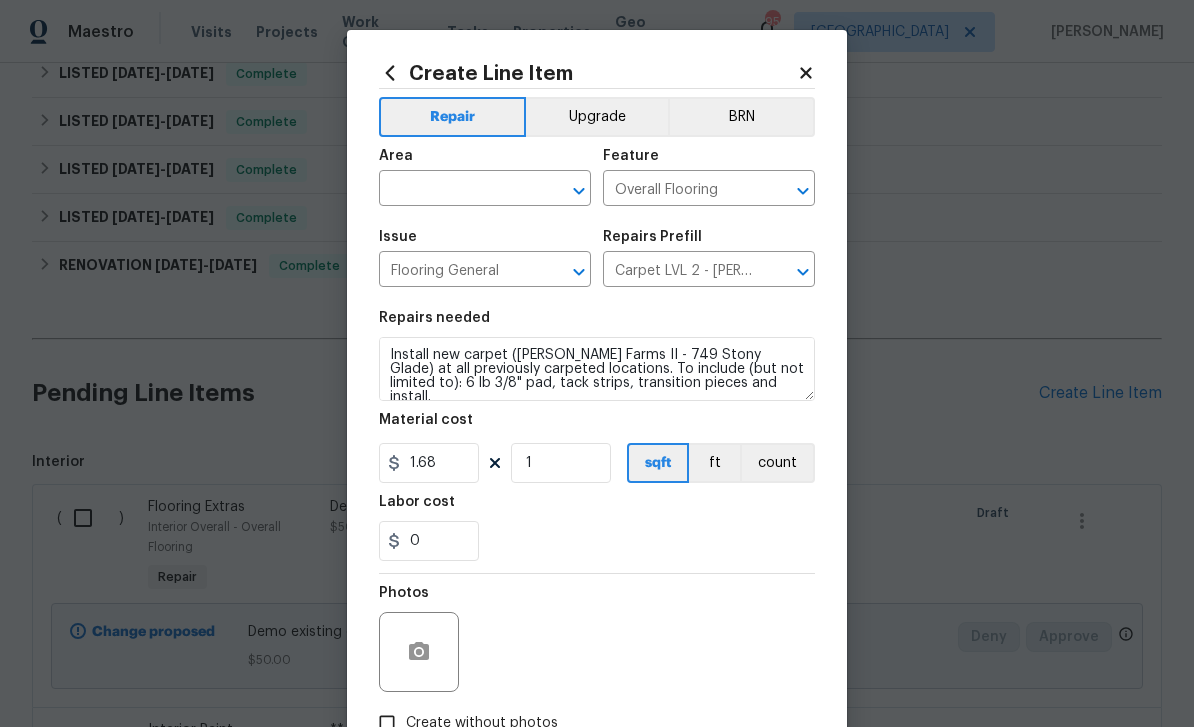 click at bounding box center (457, 190) 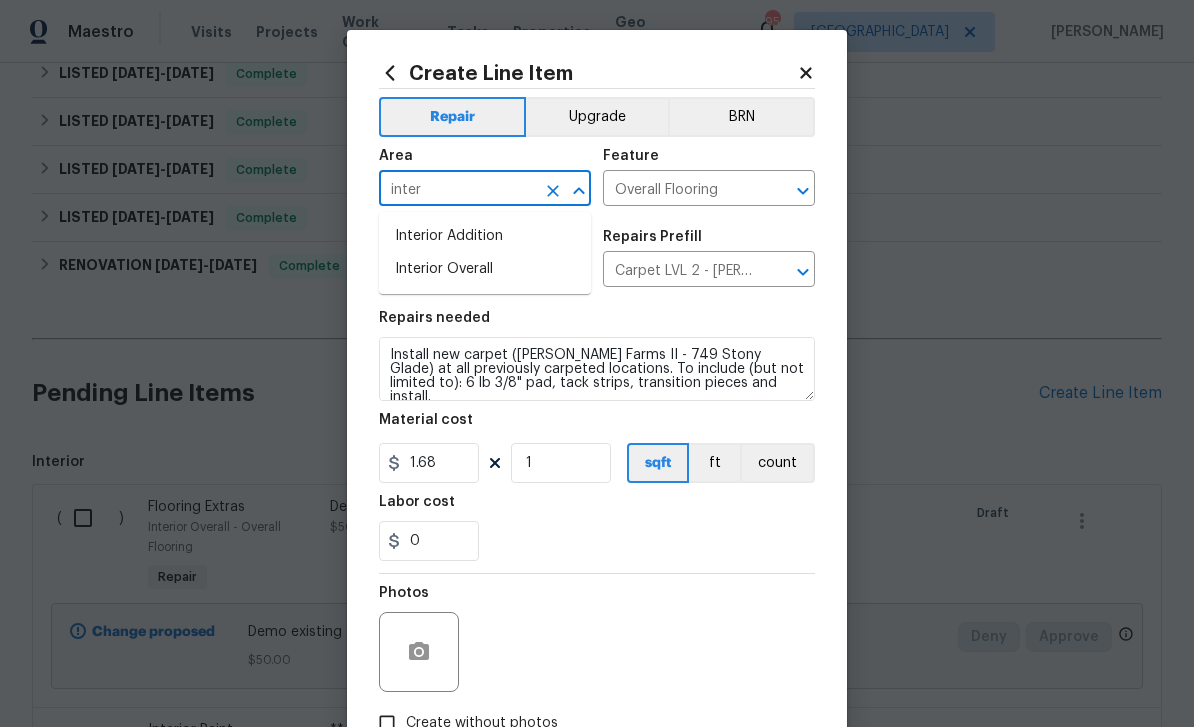 click on "Interior Overall" at bounding box center (485, 269) 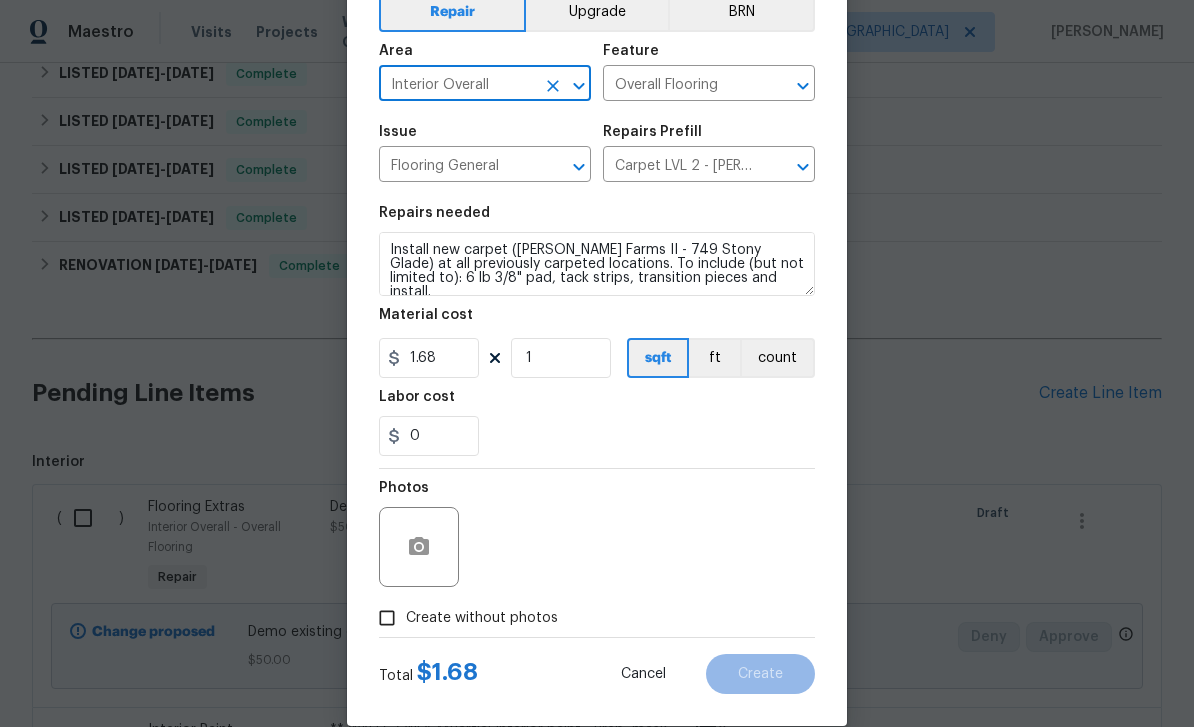 scroll, scrollTop: 109, scrollLeft: 0, axis: vertical 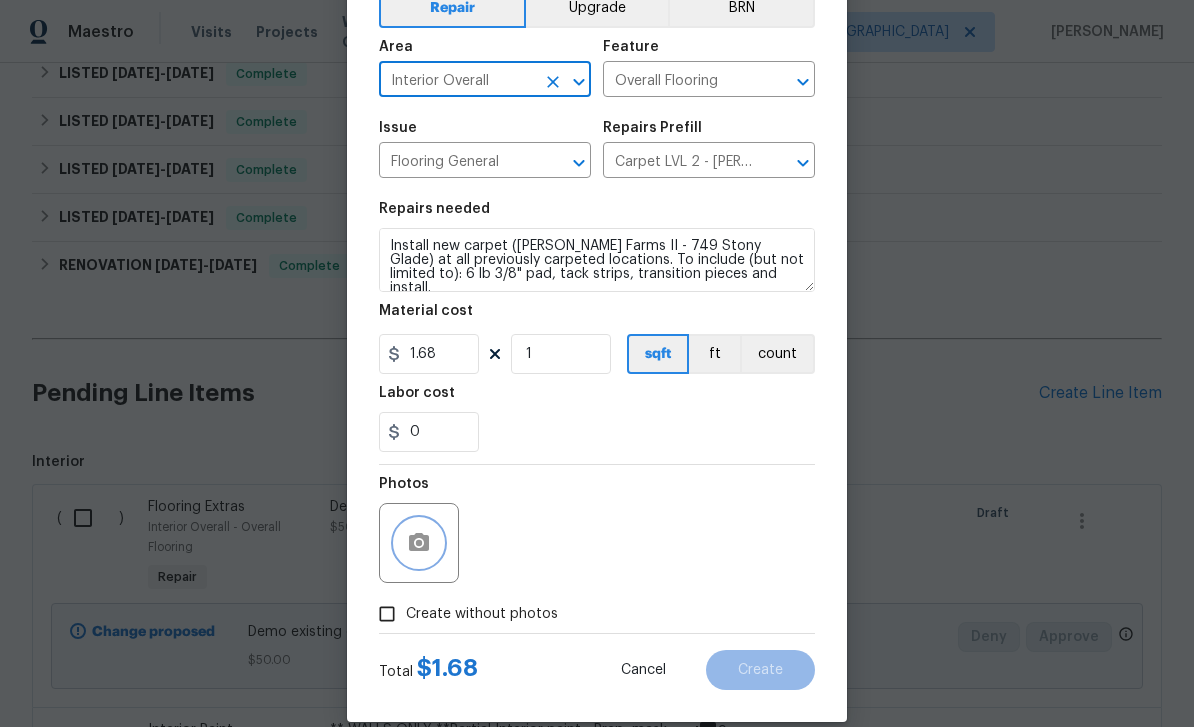 click 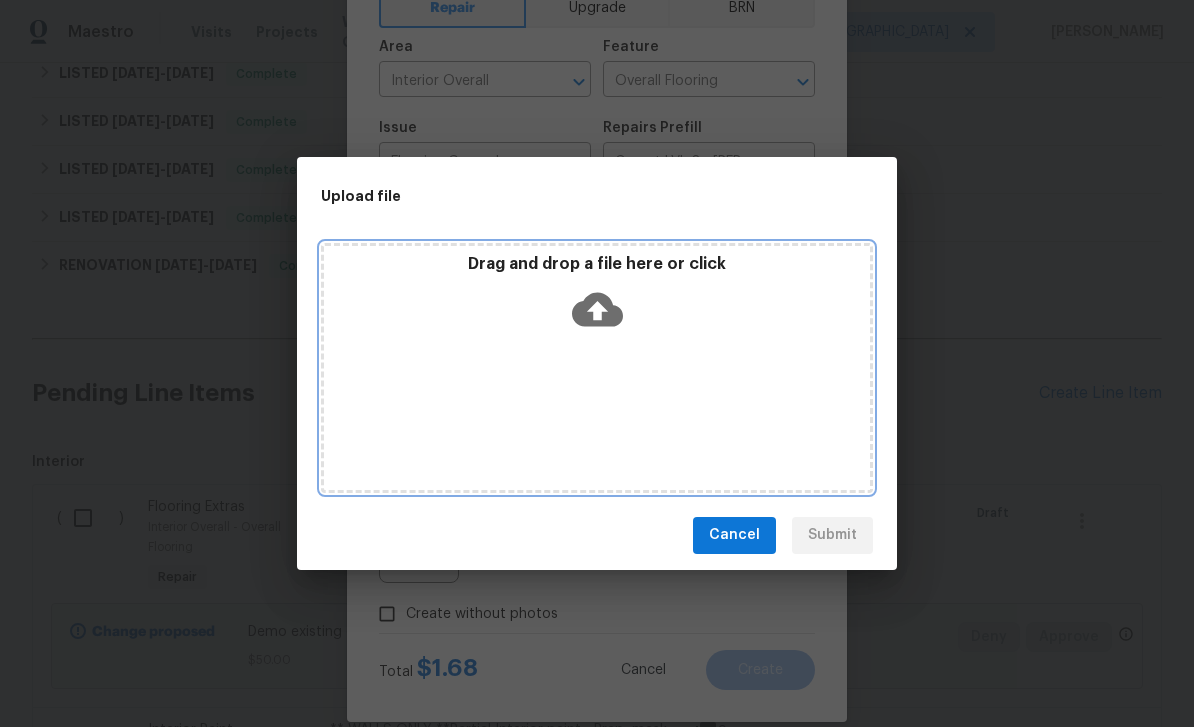 click on "Drag and drop a file here or click" at bounding box center (597, 368) 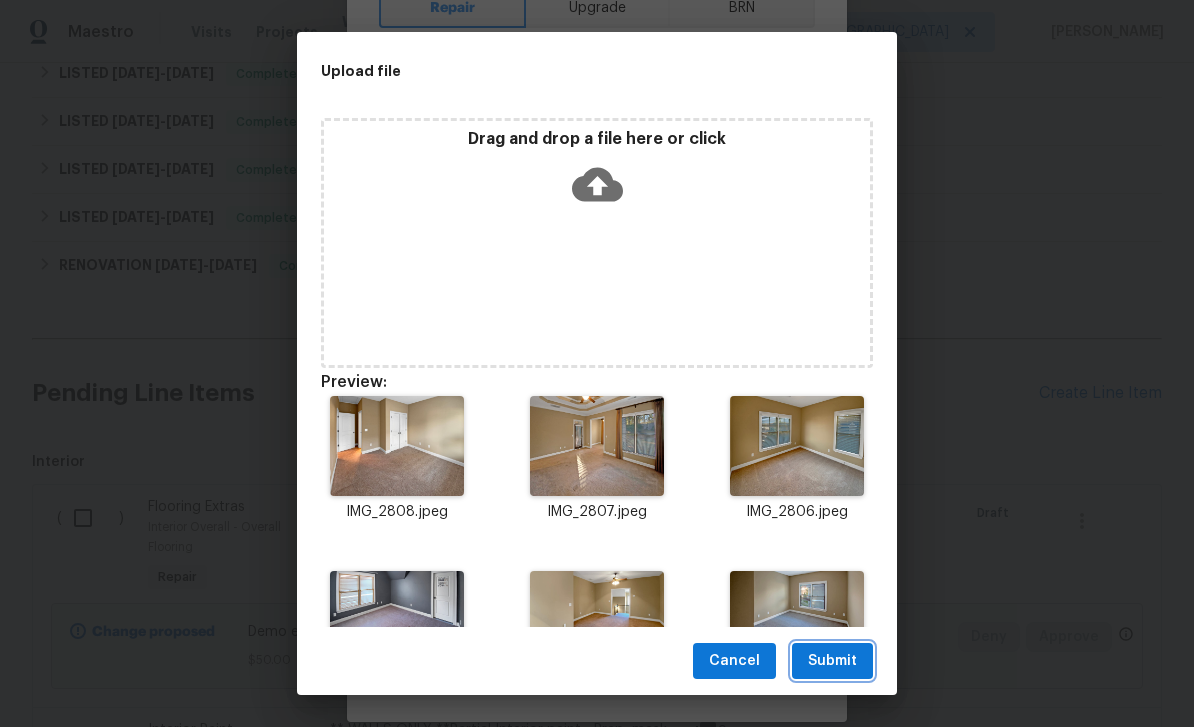 click on "Submit" at bounding box center (832, 661) 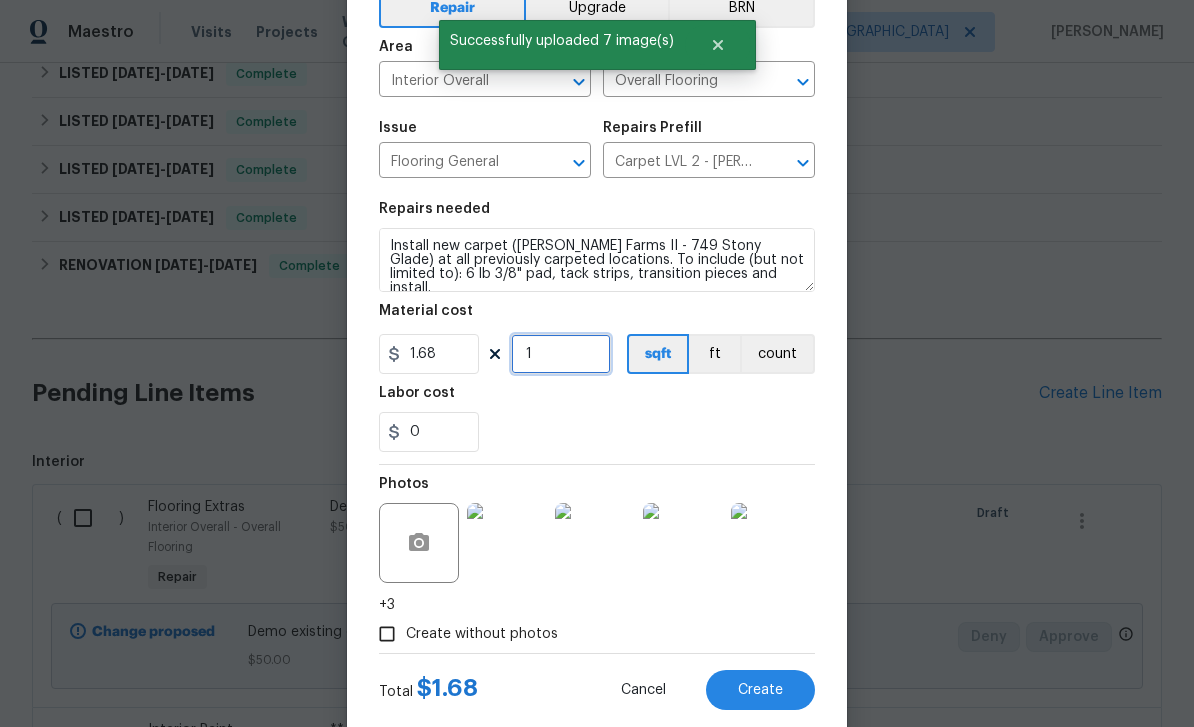click on "1" at bounding box center [561, 354] 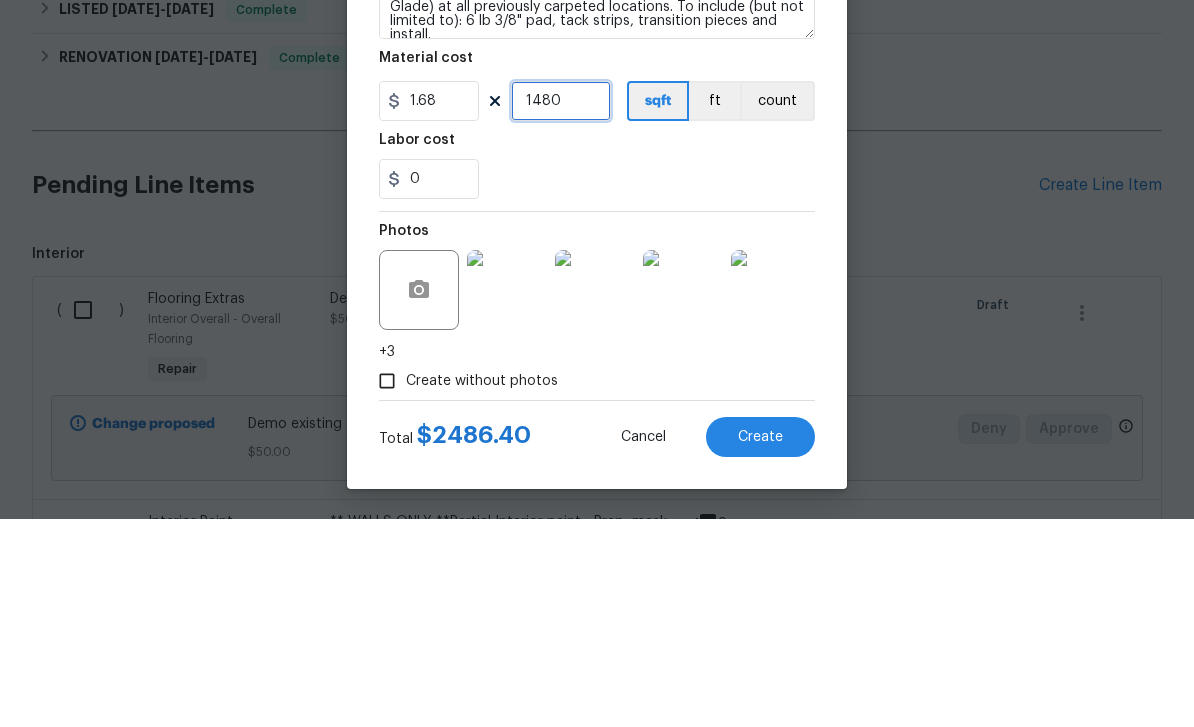 scroll, scrollTop: 158, scrollLeft: 0, axis: vertical 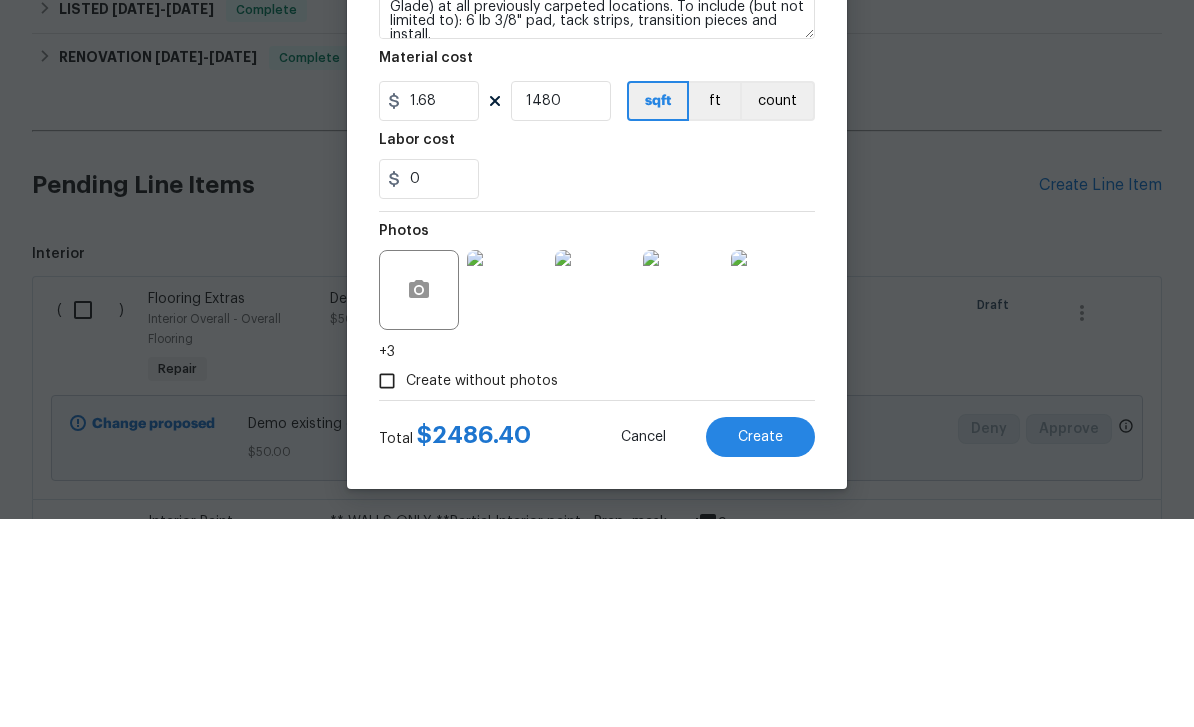 click on "0" at bounding box center (597, 387) 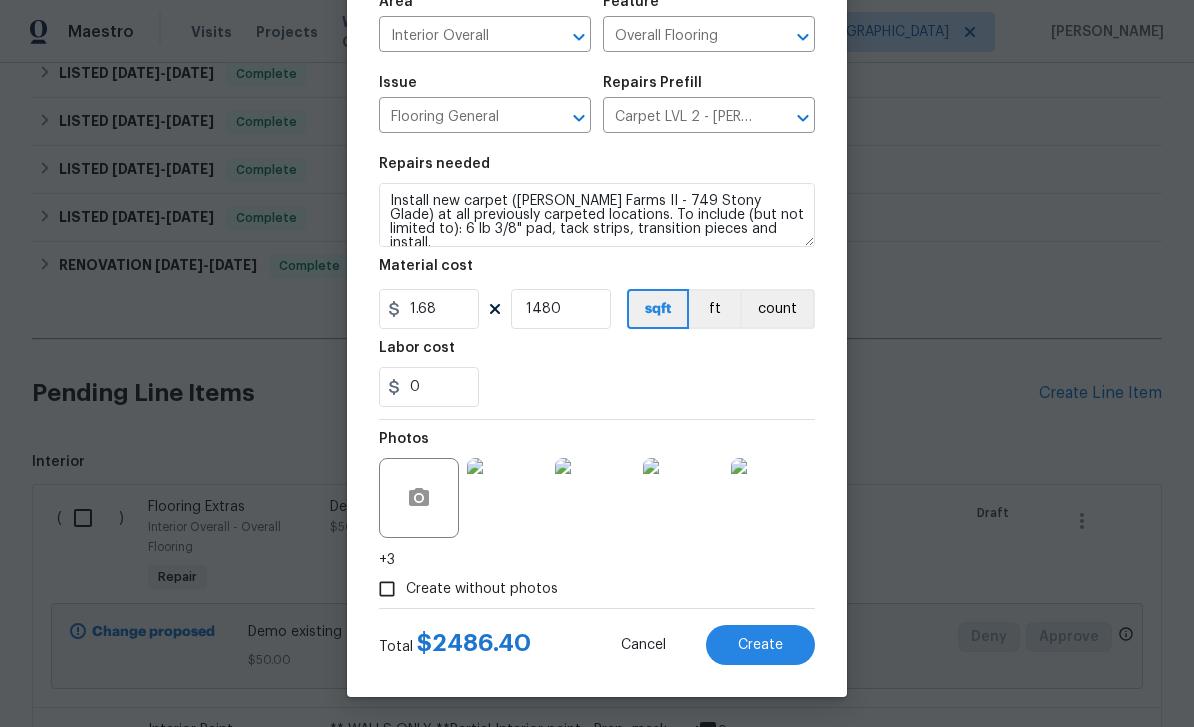 scroll, scrollTop: 158, scrollLeft: 0, axis: vertical 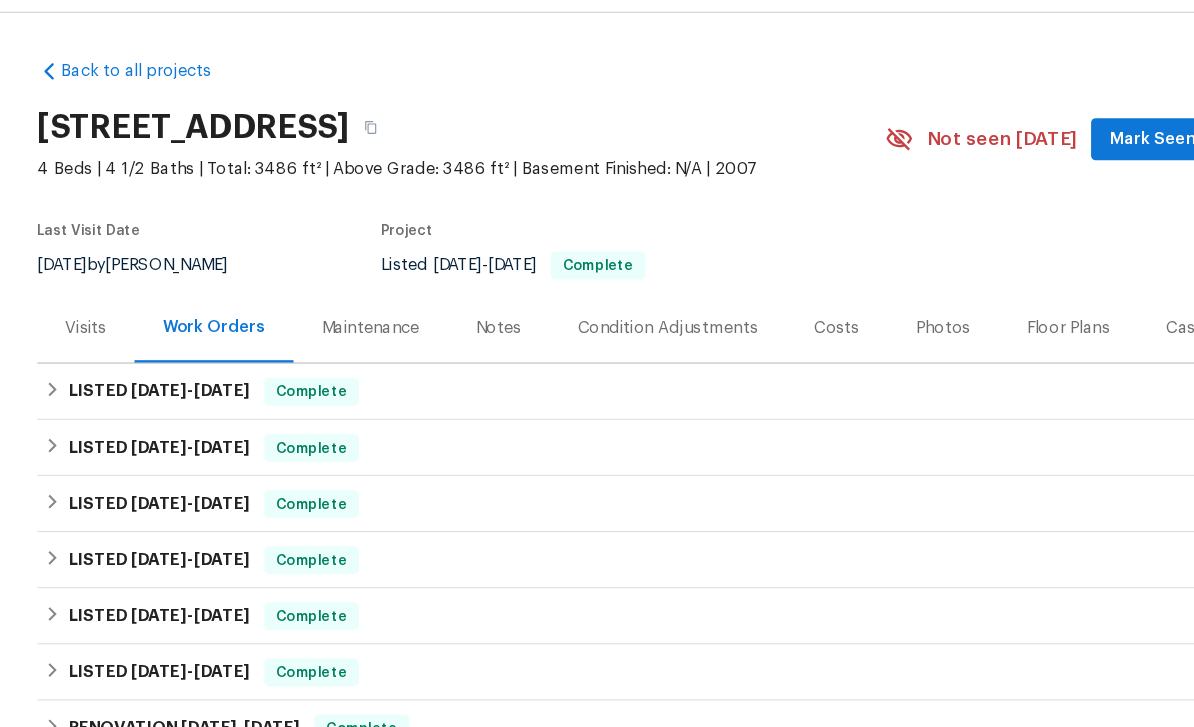 click on "Photos" at bounding box center (806, 333) 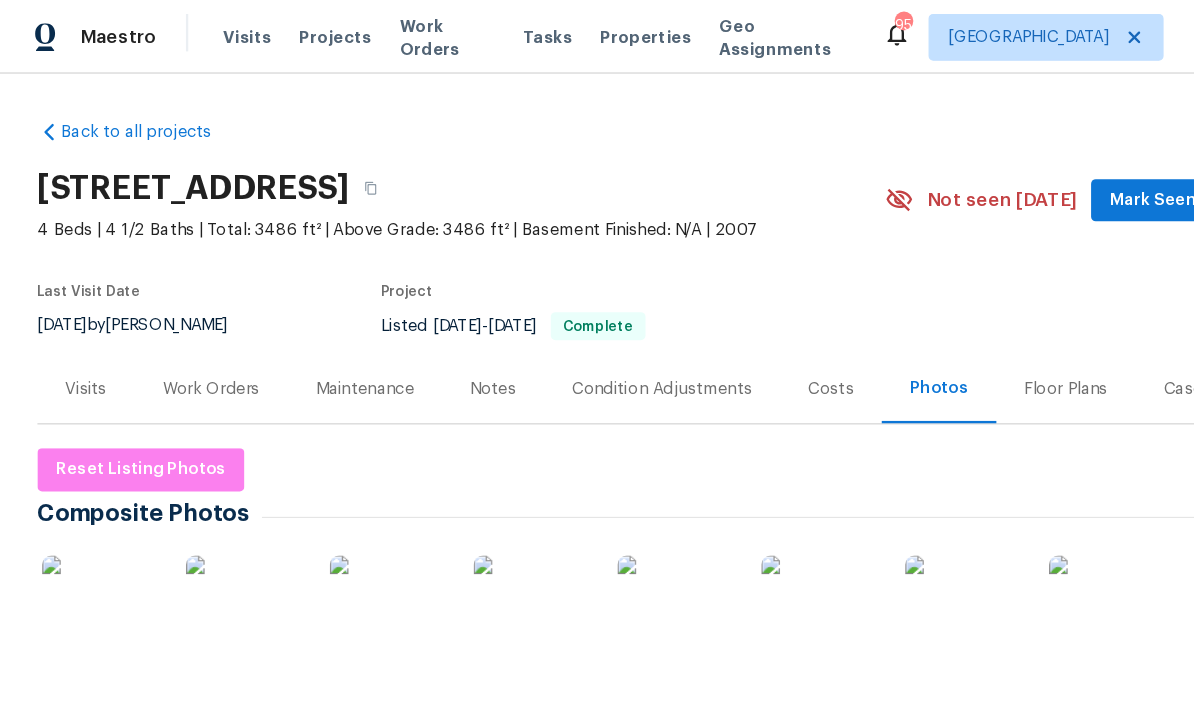 scroll, scrollTop: 0, scrollLeft: 0, axis: both 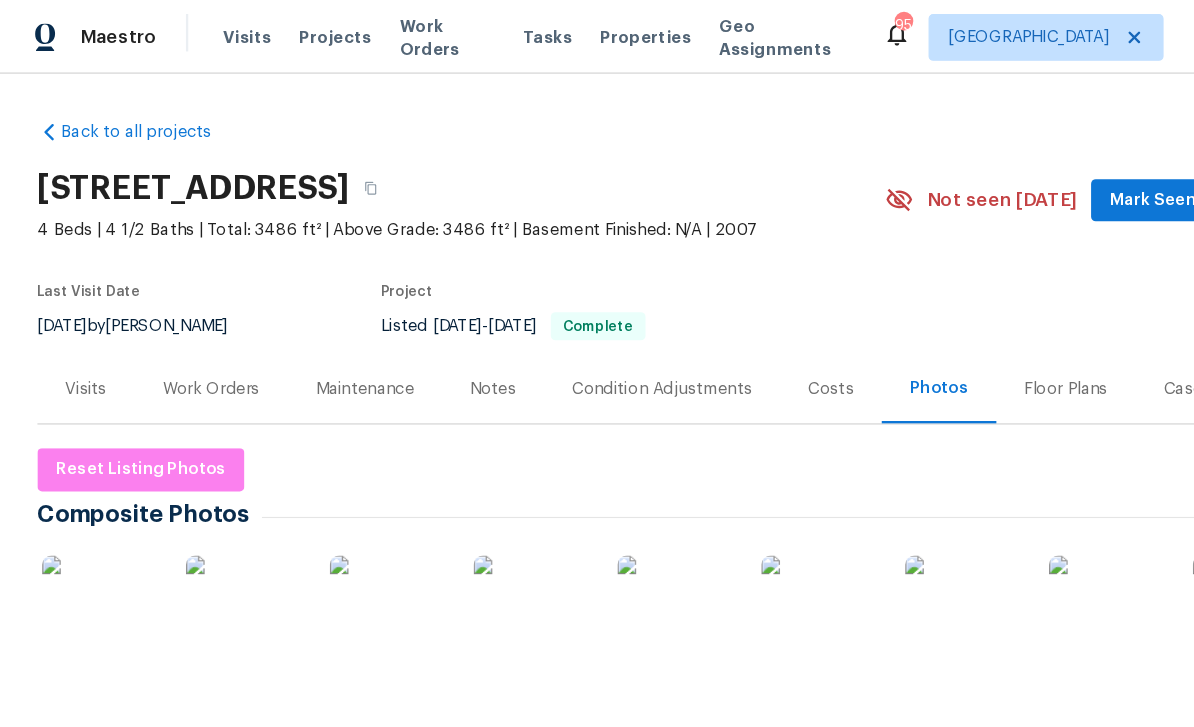 click on "Back to all projects" at bounding box center [128, 113] 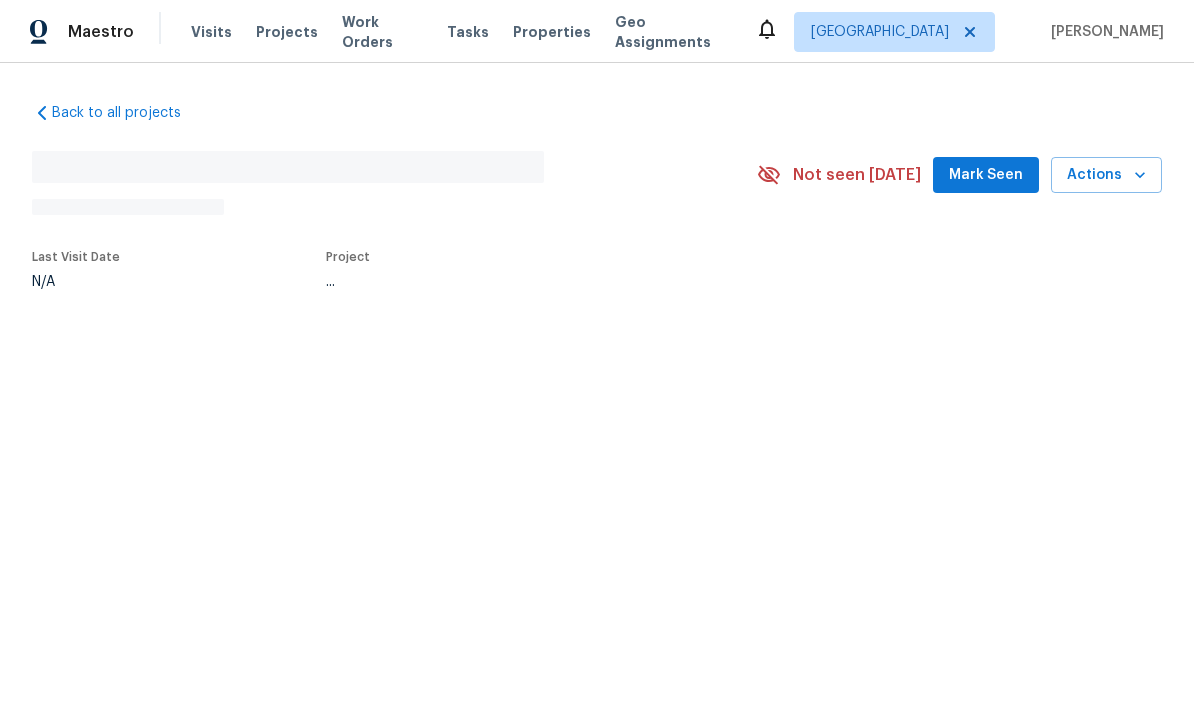 scroll, scrollTop: 0, scrollLeft: 0, axis: both 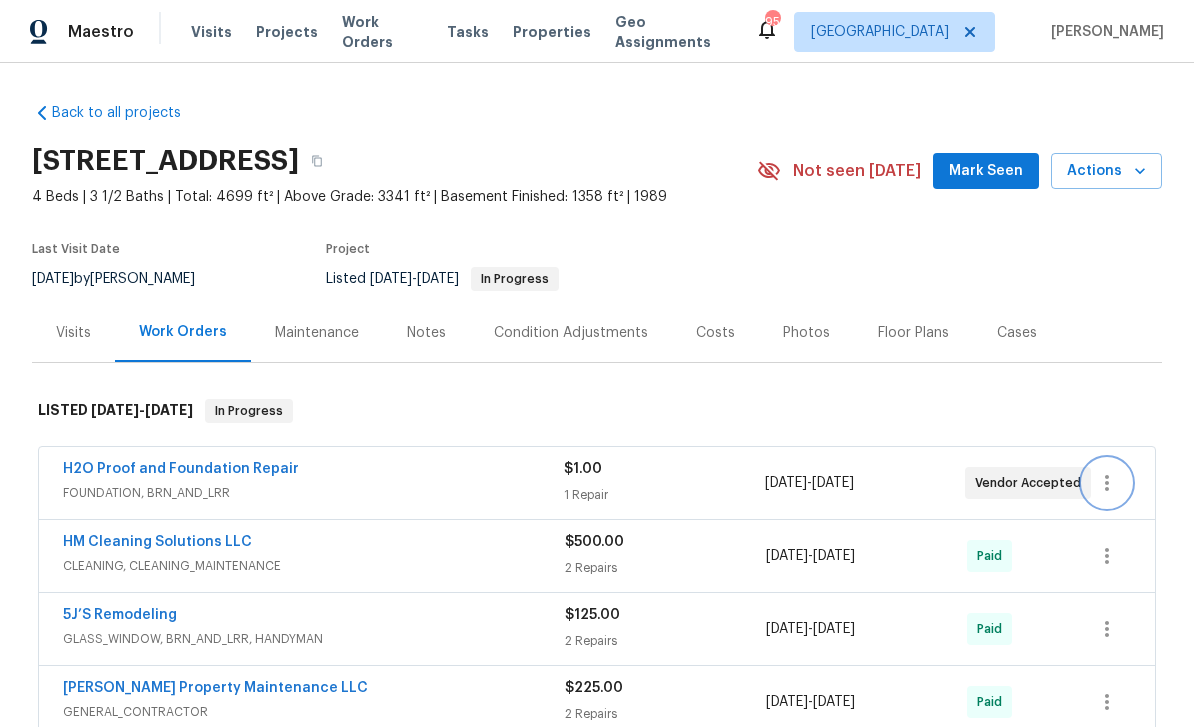 click 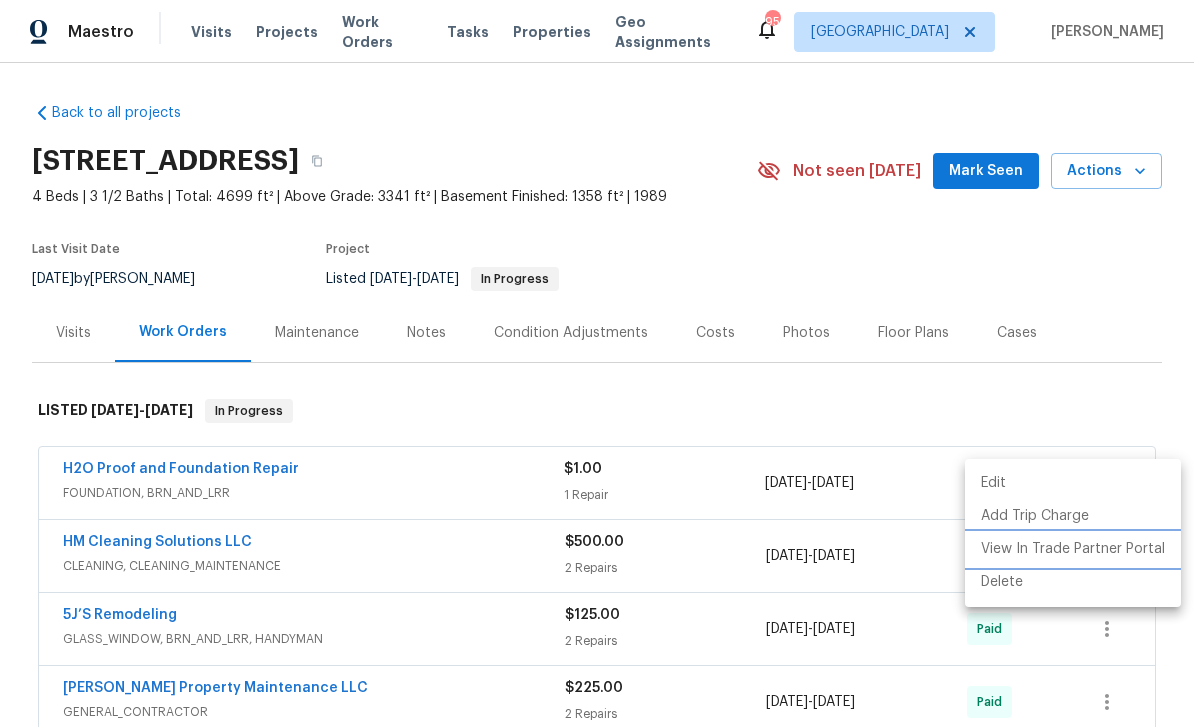 click on "View In Trade Partner Portal" at bounding box center (1073, 549) 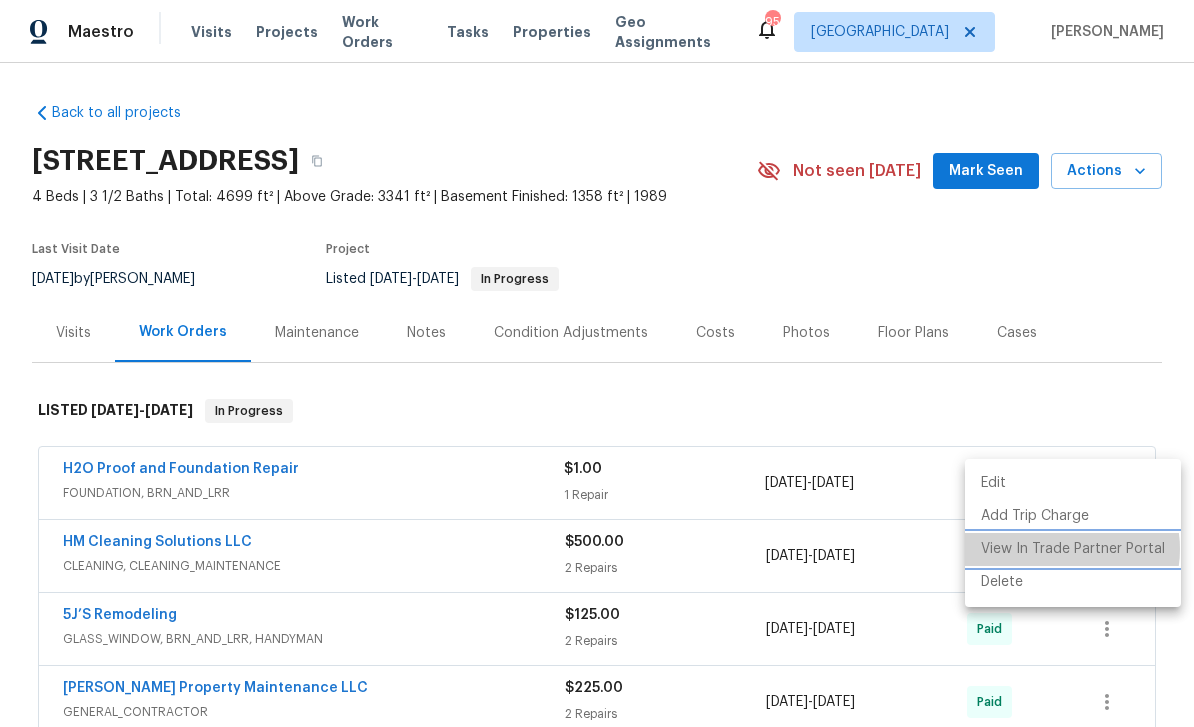 click on "View In Trade Partner Portal" at bounding box center [1073, 549] 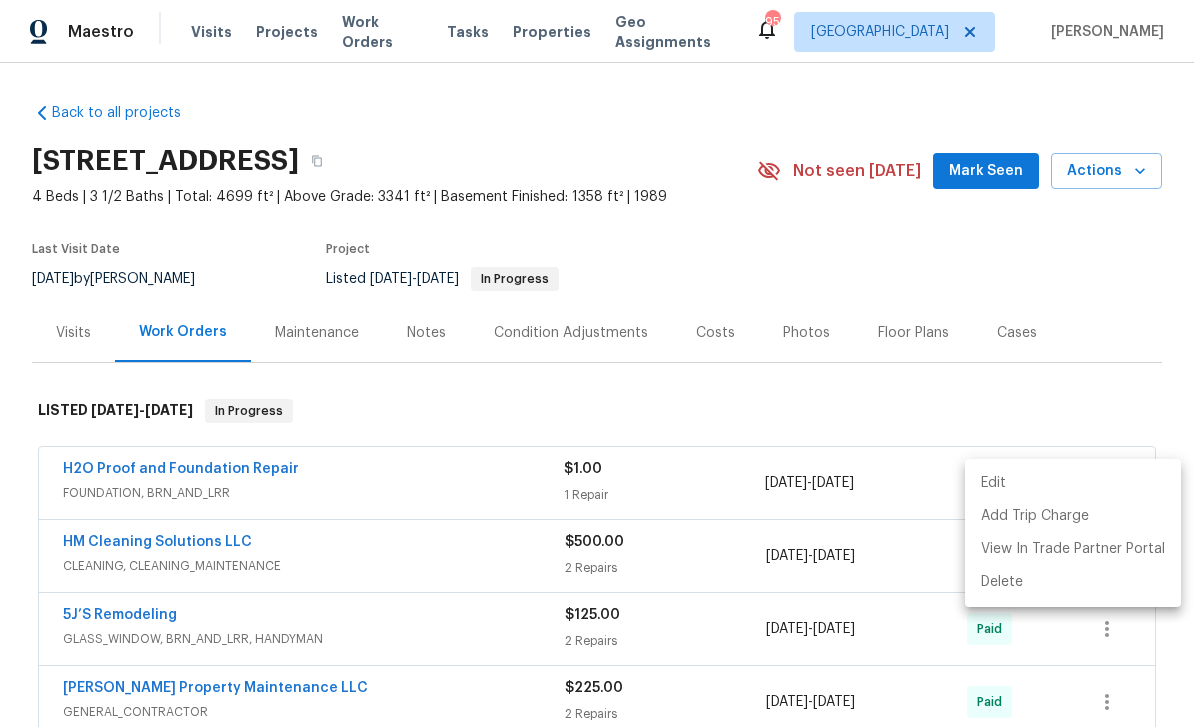 click at bounding box center [597, 363] 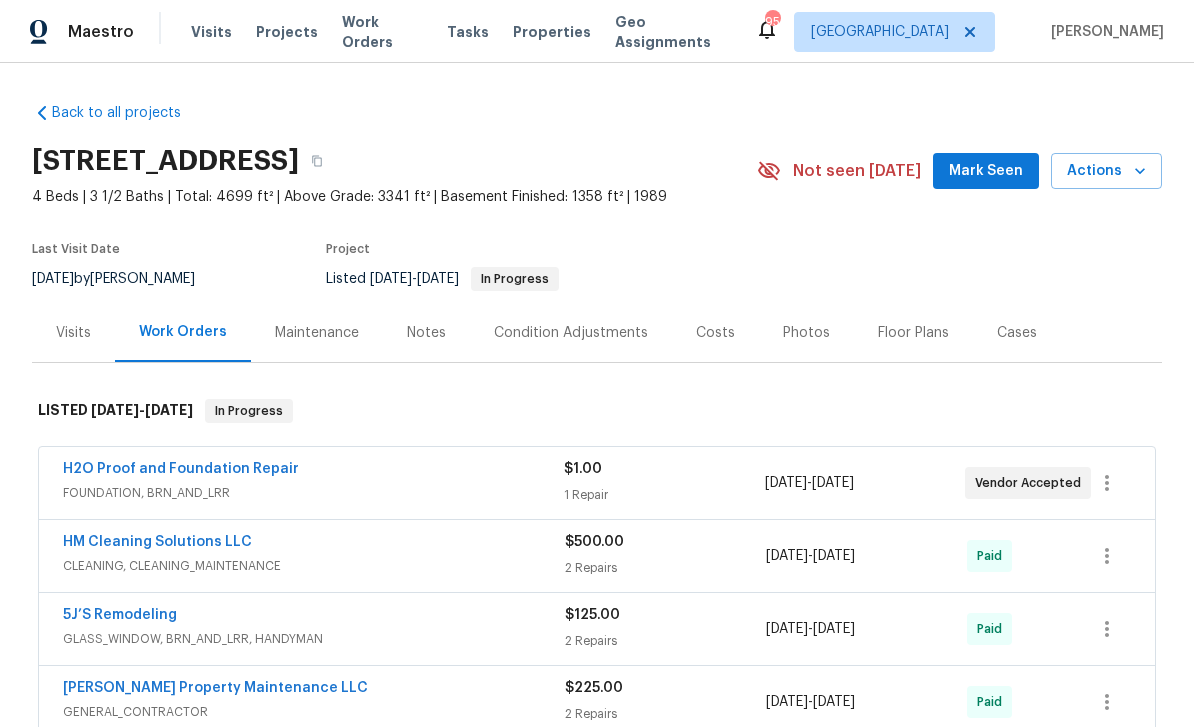 click on "H2O Proof and Foundation Repair" at bounding box center (181, 469) 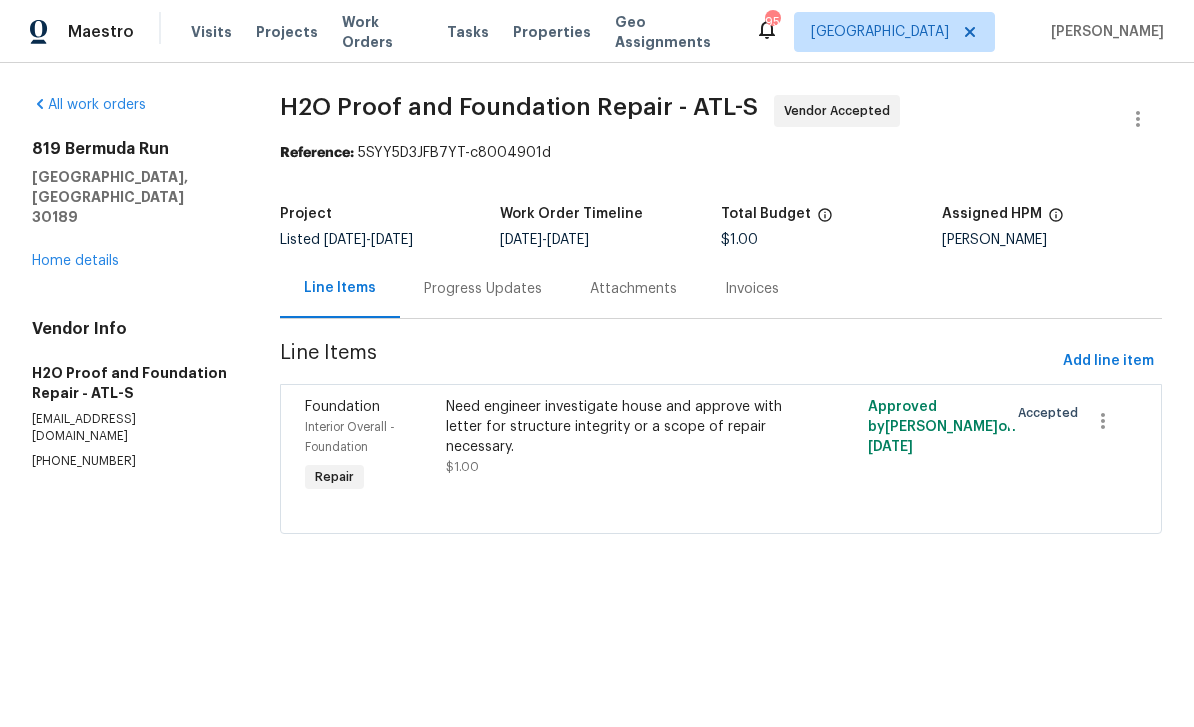 click on "Foundation" at bounding box center [342, 407] 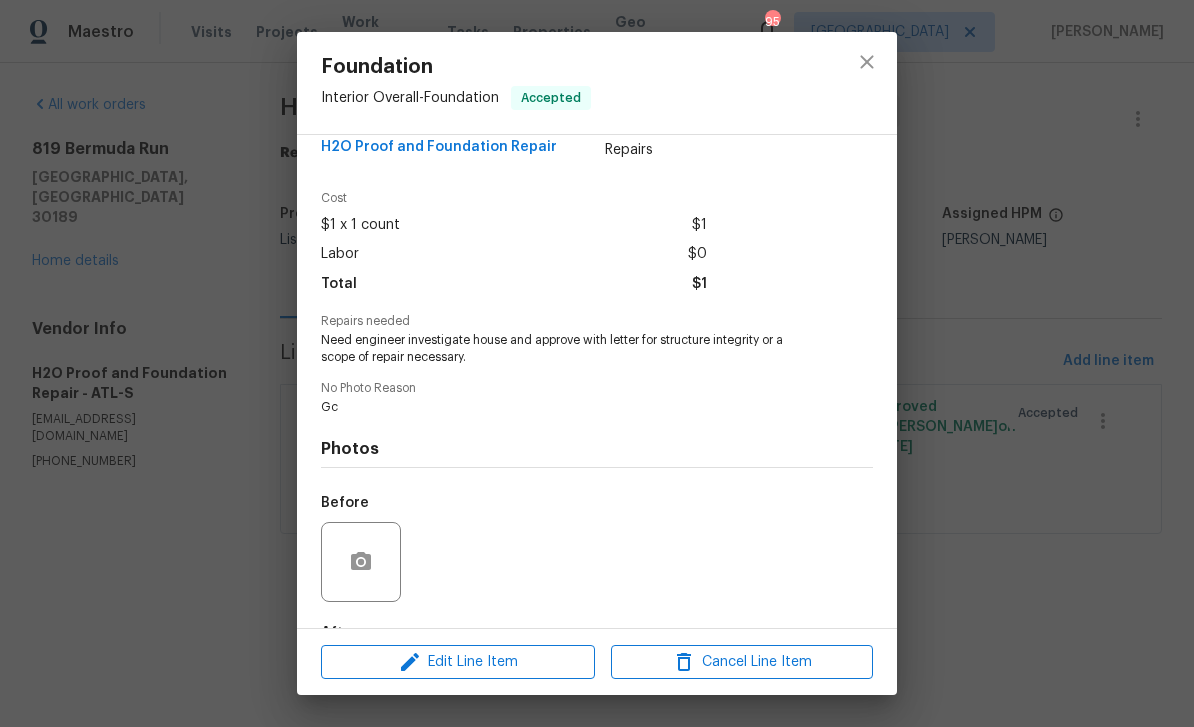 scroll, scrollTop: 70, scrollLeft: 0, axis: vertical 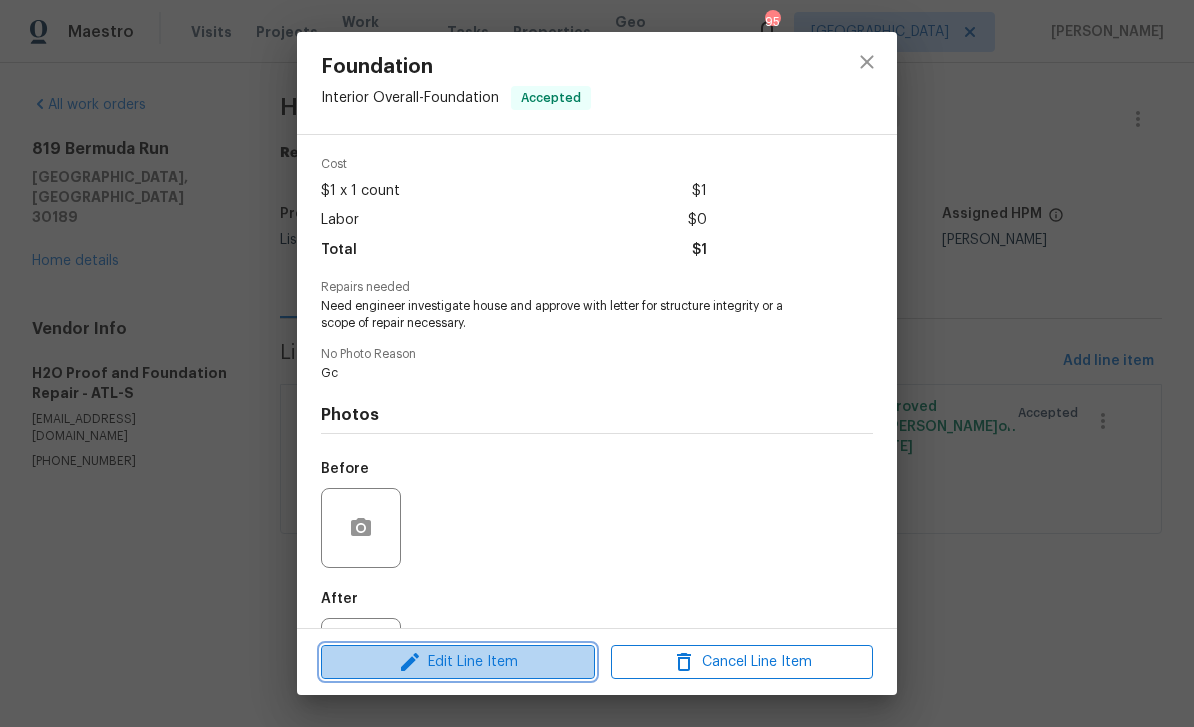 click on "Edit Line Item" at bounding box center (458, 662) 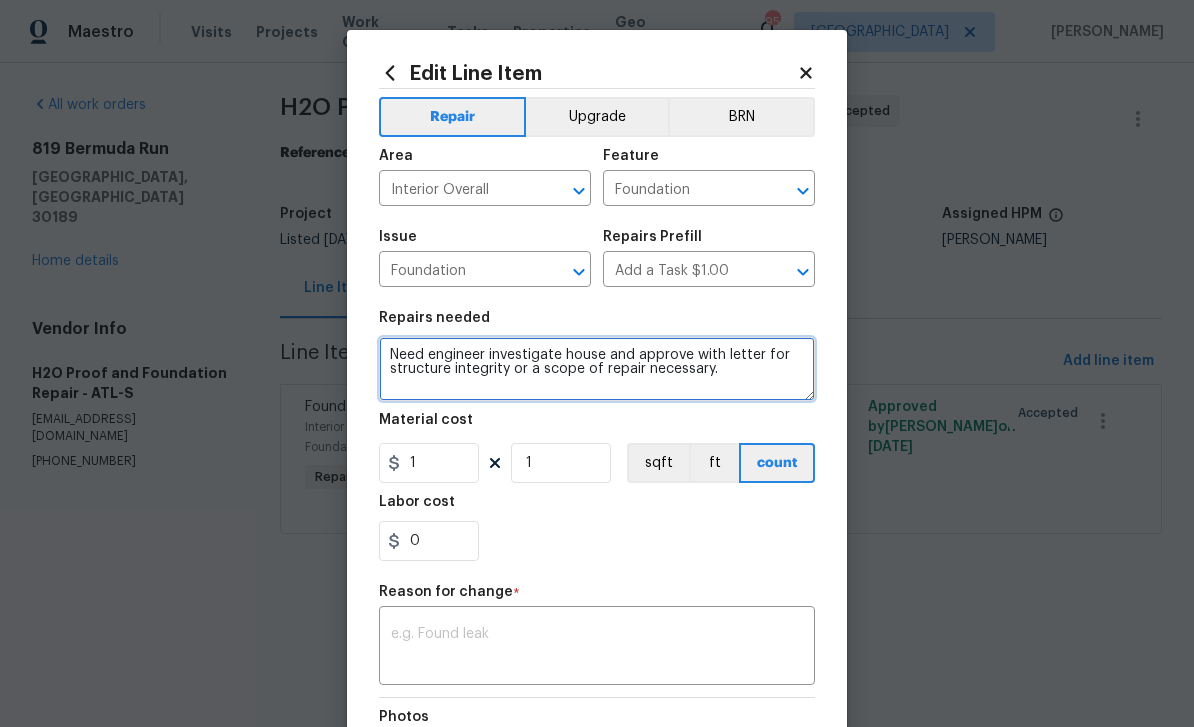 click on "Need engineer investigate house and approve with letter for structure integrity or a scope of repair necessary." at bounding box center [597, 369] 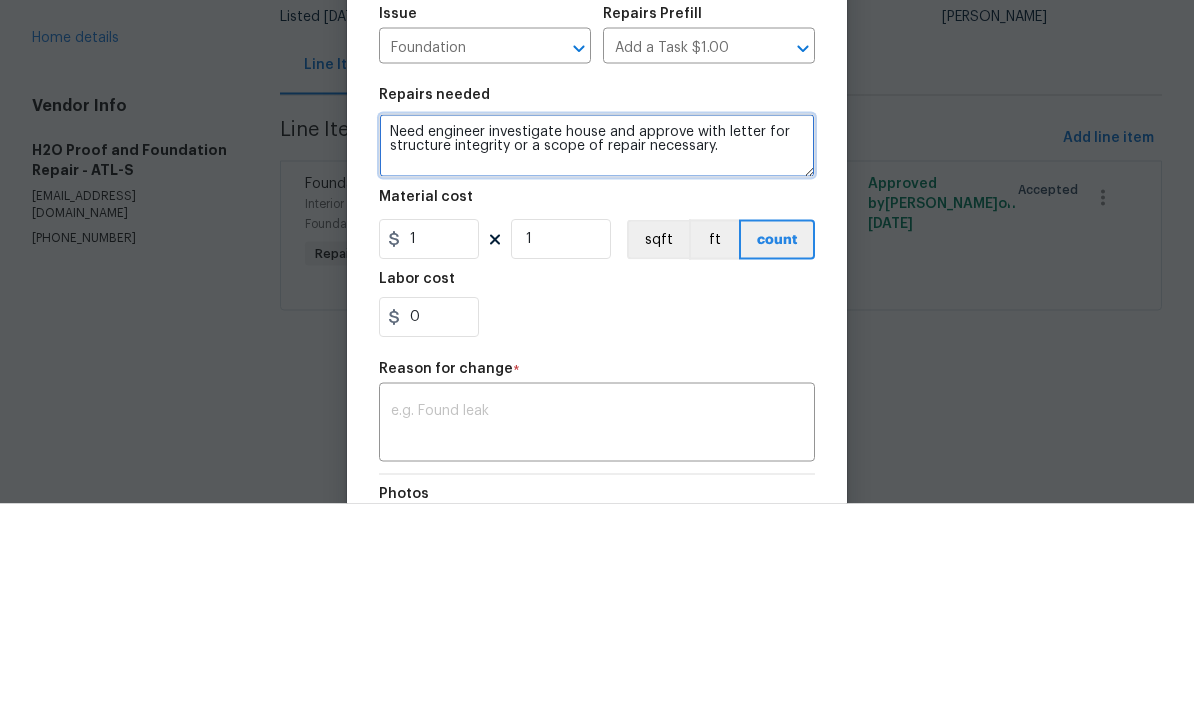 click on "Need engineer investigate house and approve with letter for structure integrity or a scope of repair necessary." at bounding box center [597, 369] 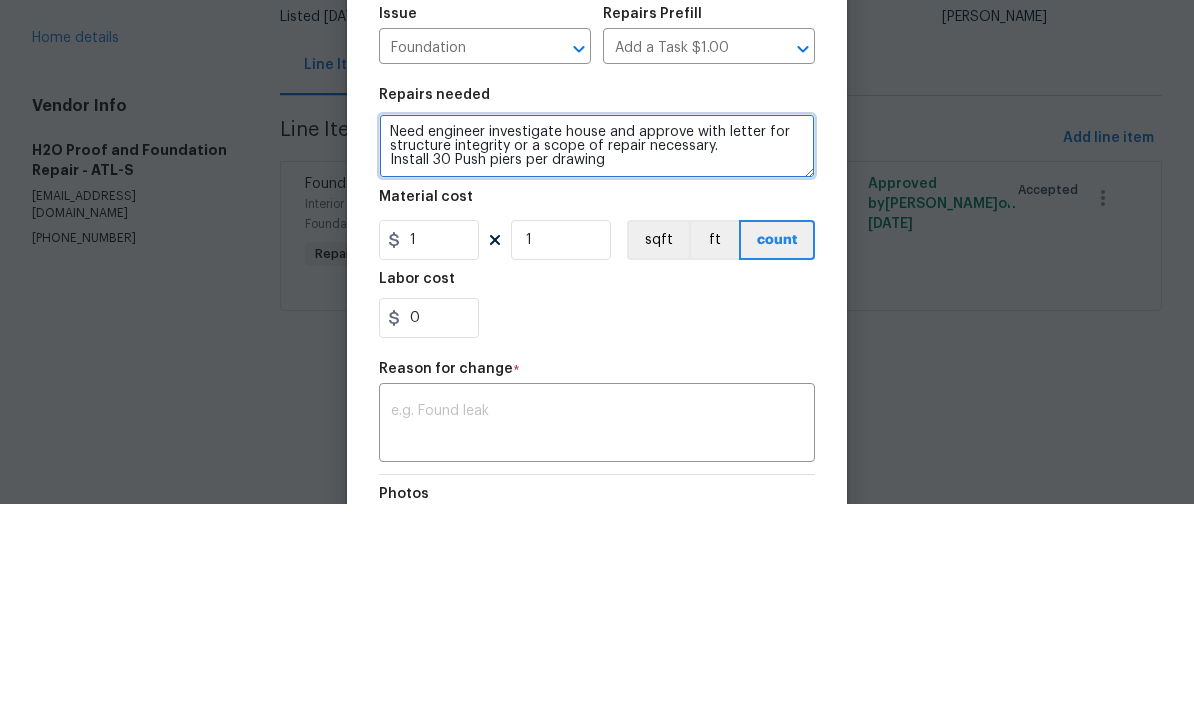 type on "Need engineer investigate house and approve with letter for structure integrity or a scope of repair necessary.
Install 30 Push piers per drawing" 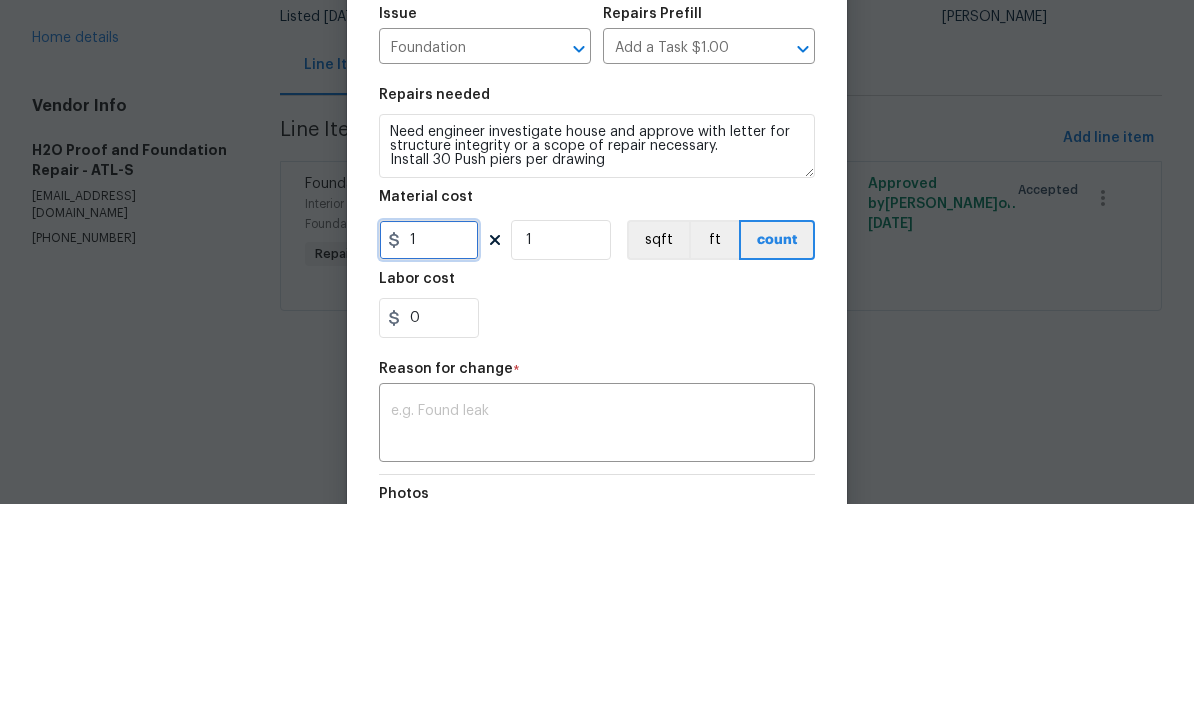click on "1" at bounding box center (429, 463) 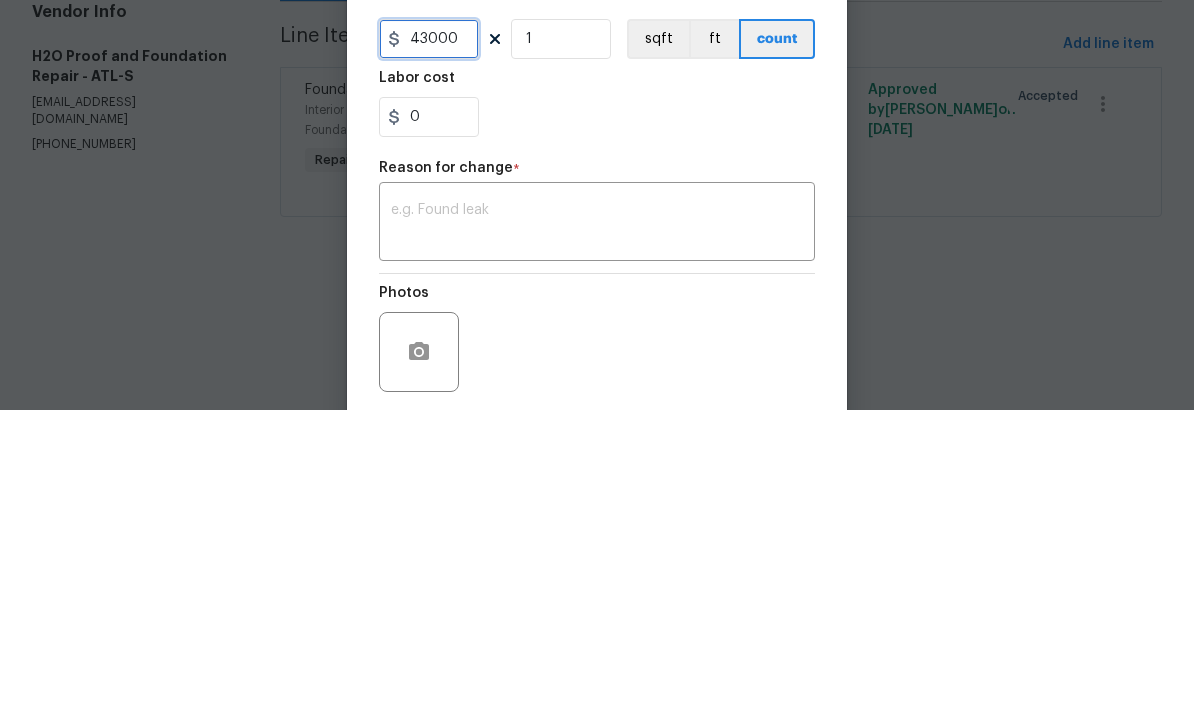 scroll, scrollTop: 119, scrollLeft: 0, axis: vertical 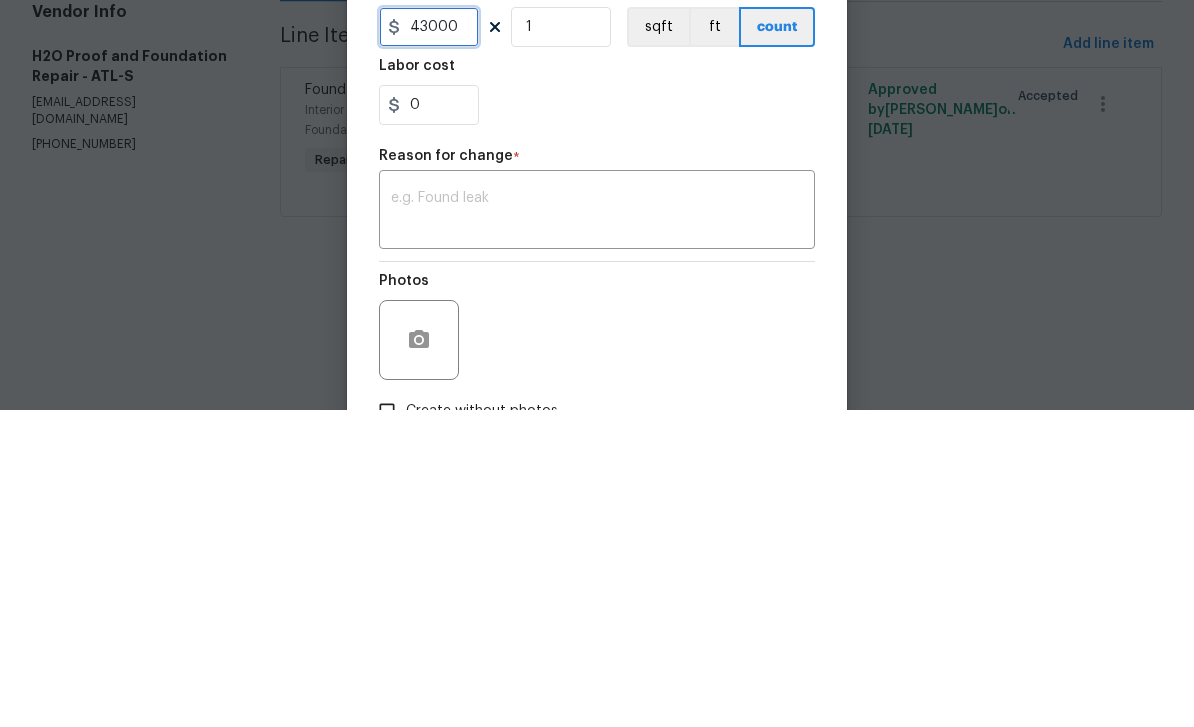 type on "43000" 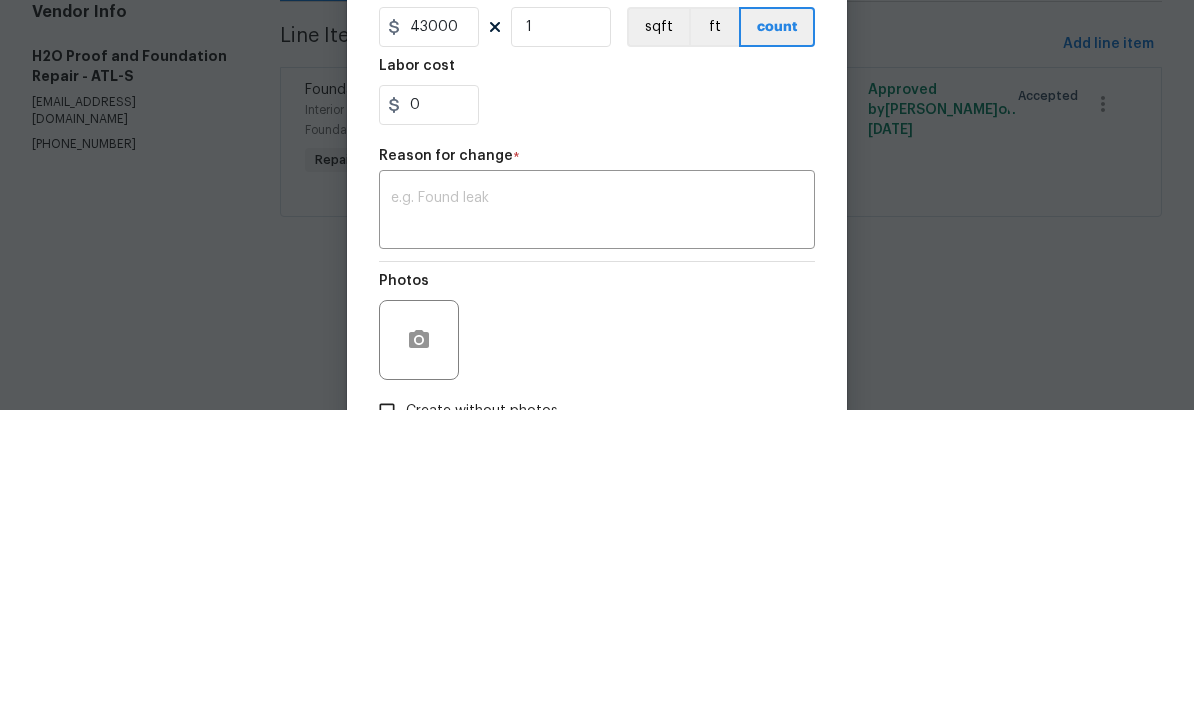 click at bounding box center (597, 529) 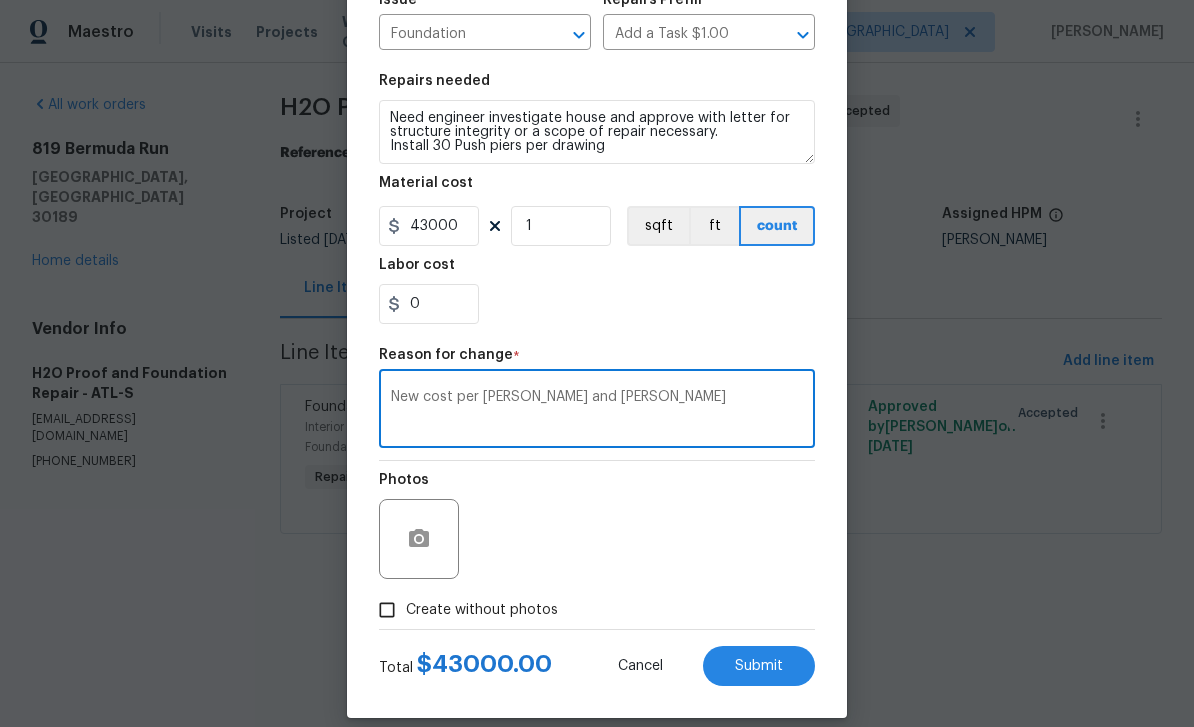 scroll, scrollTop: 242, scrollLeft: 0, axis: vertical 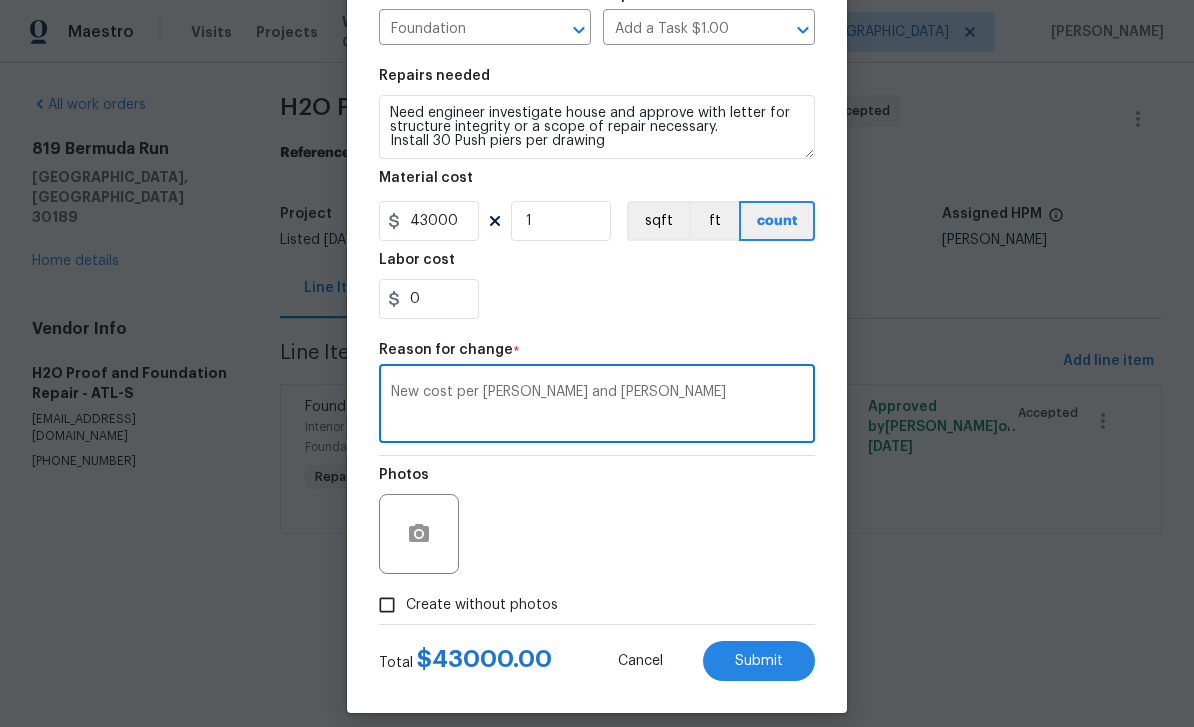 type on "New cost per Eric and Tony" 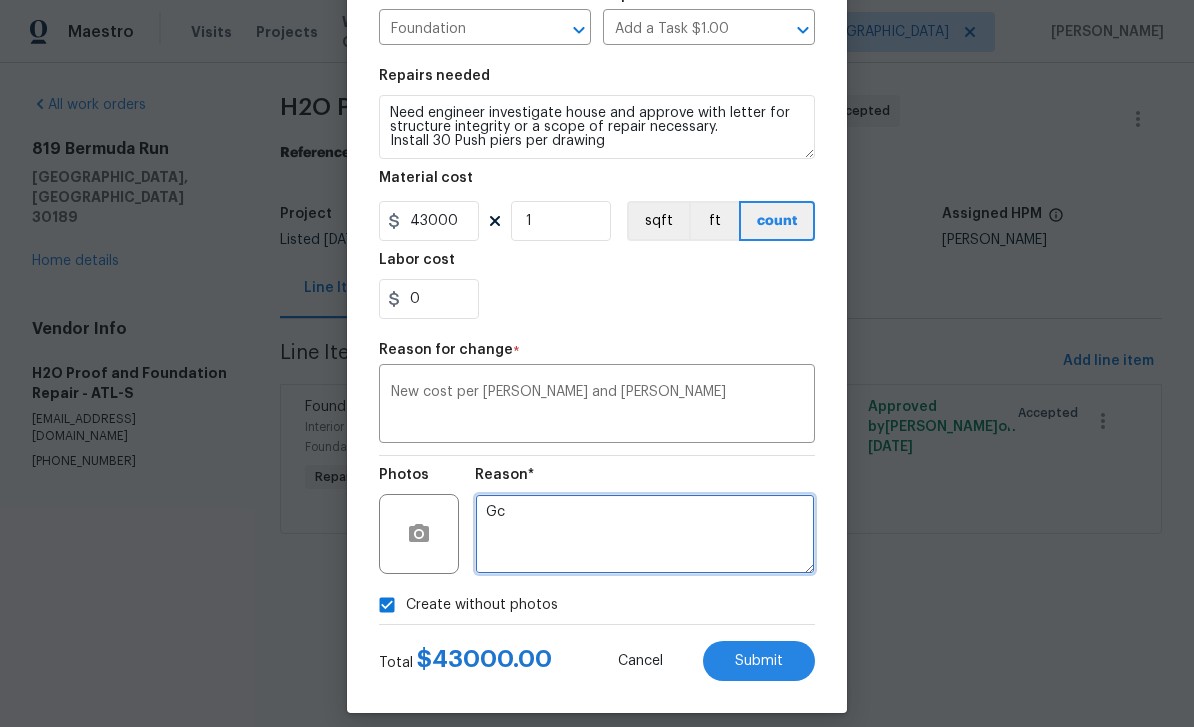 click on "Gc" at bounding box center [645, 534] 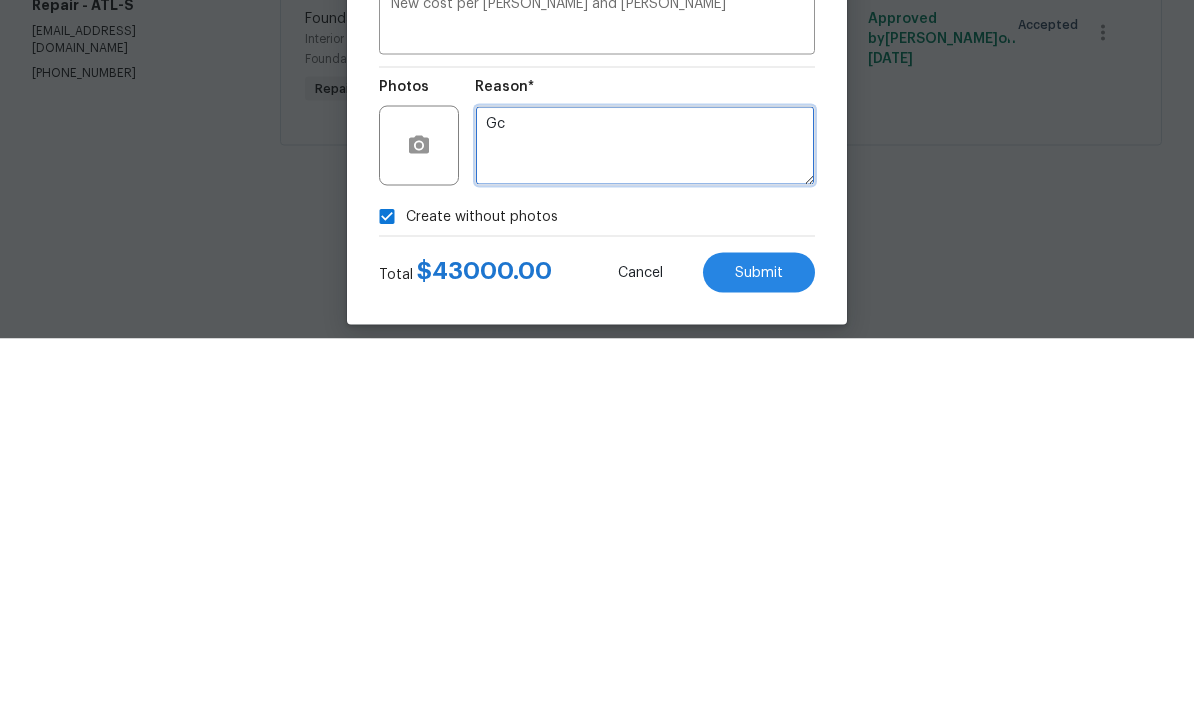 type on "G" 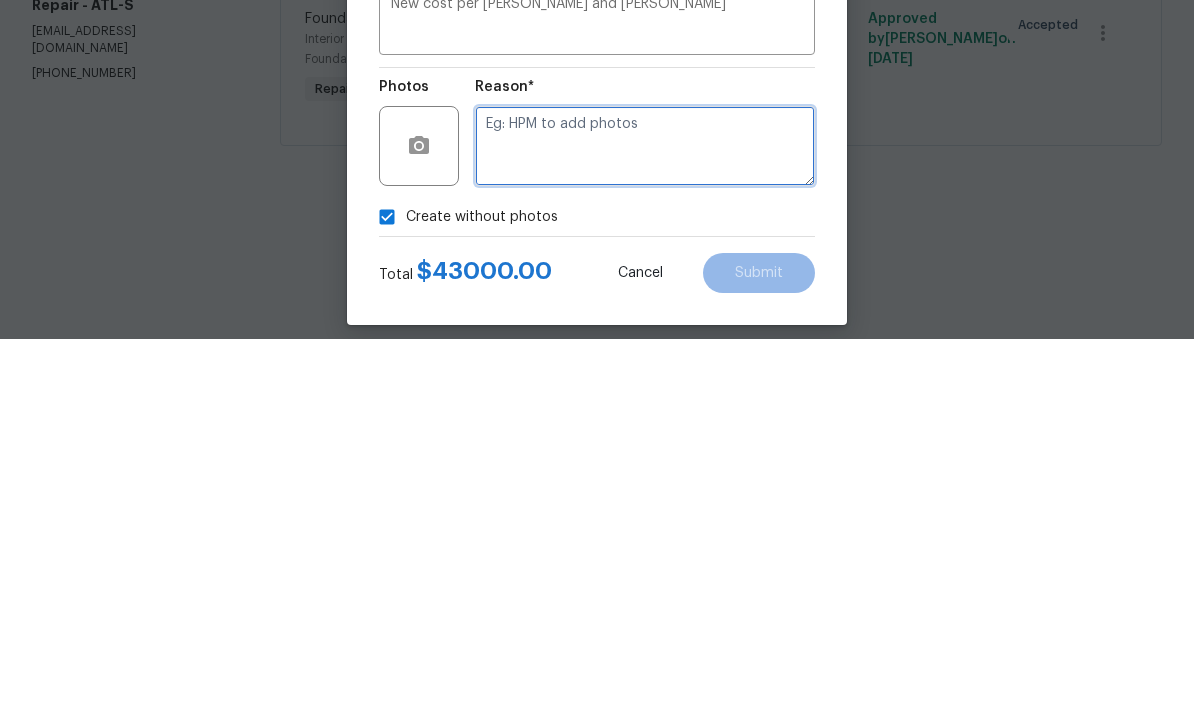 type on "G" 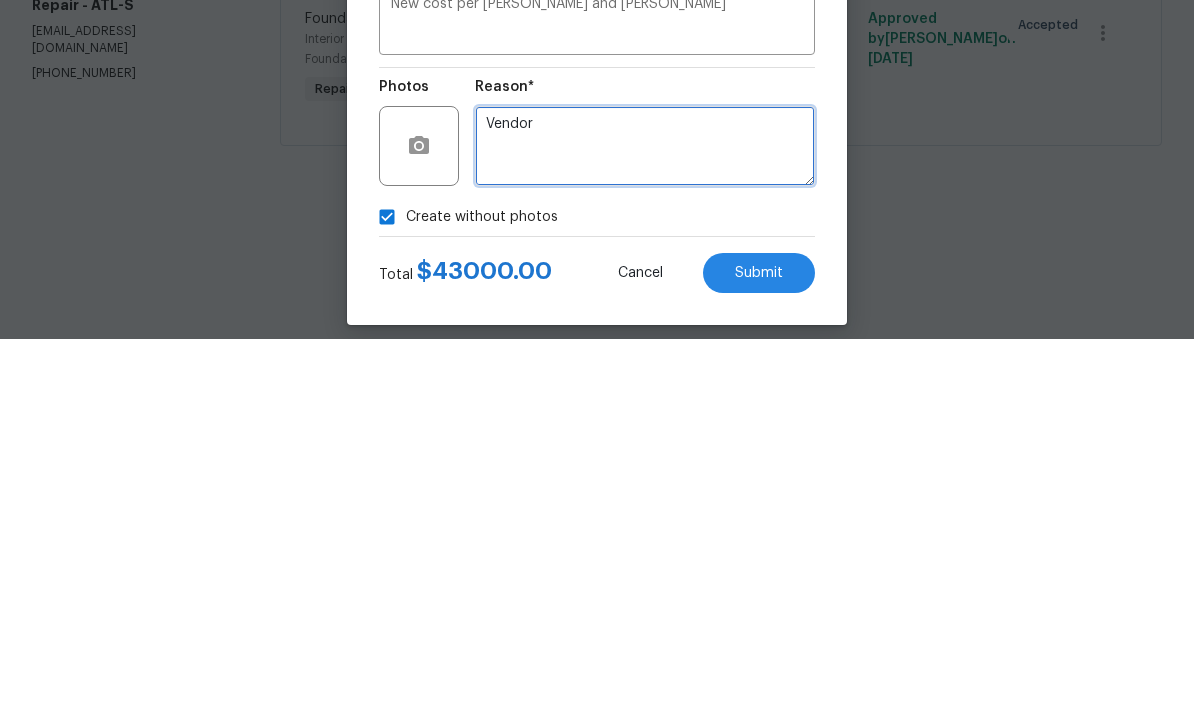 type on "Vendor" 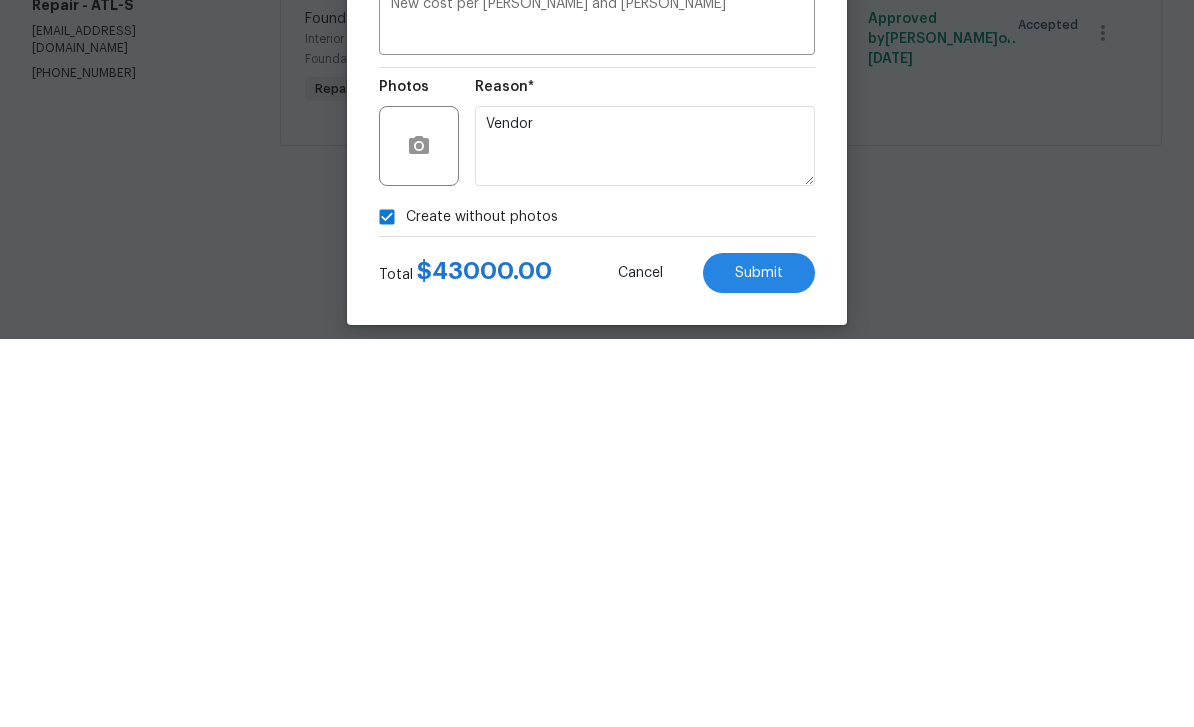 click on "Submit" at bounding box center [759, 661] 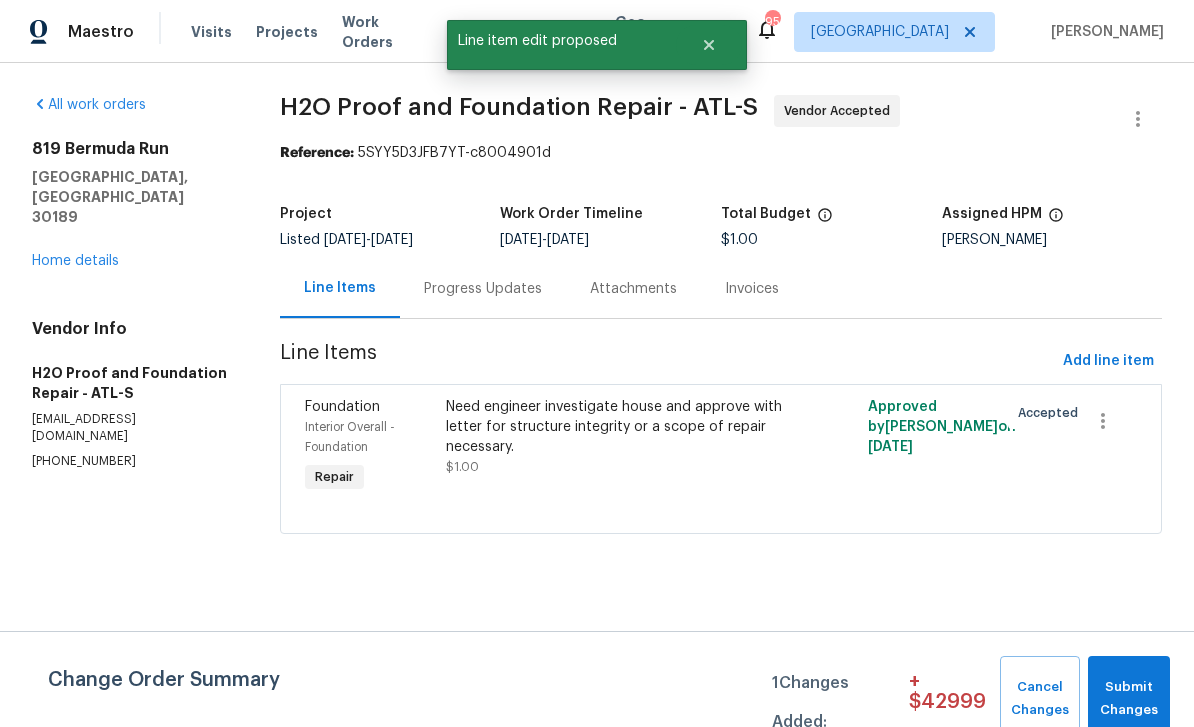 scroll, scrollTop: 0, scrollLeft: 0, axis: both 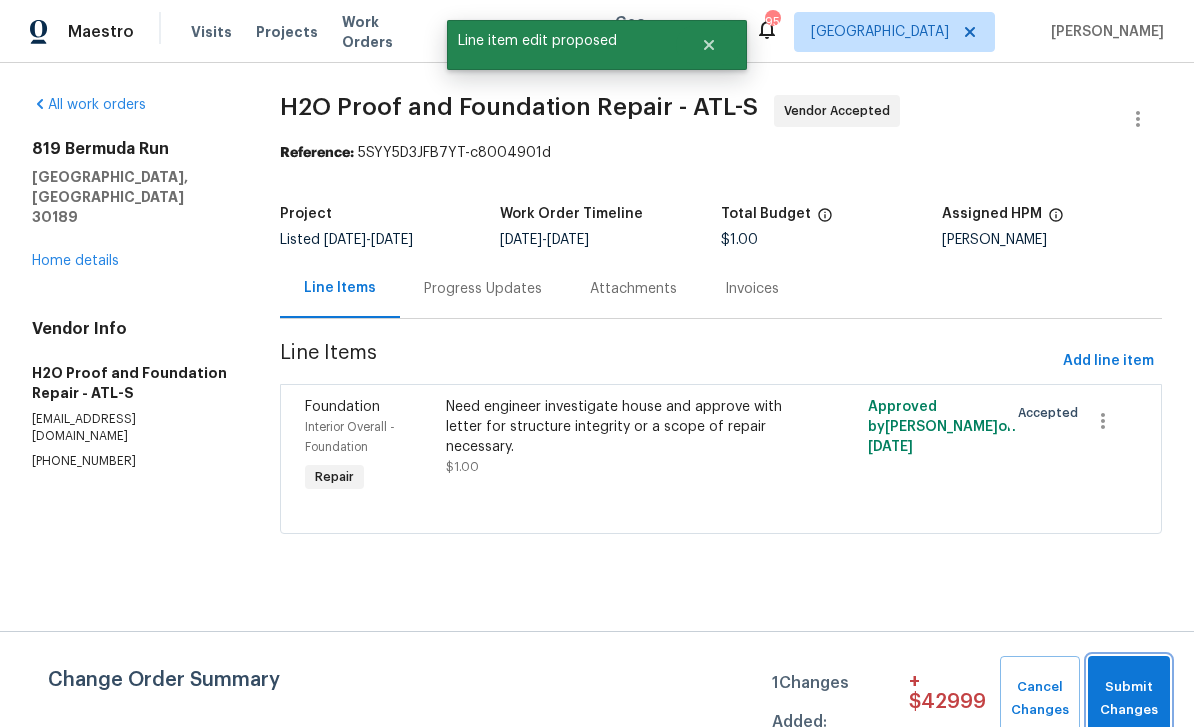 click on "Submit Changes" at bounding box center (1129, 699) 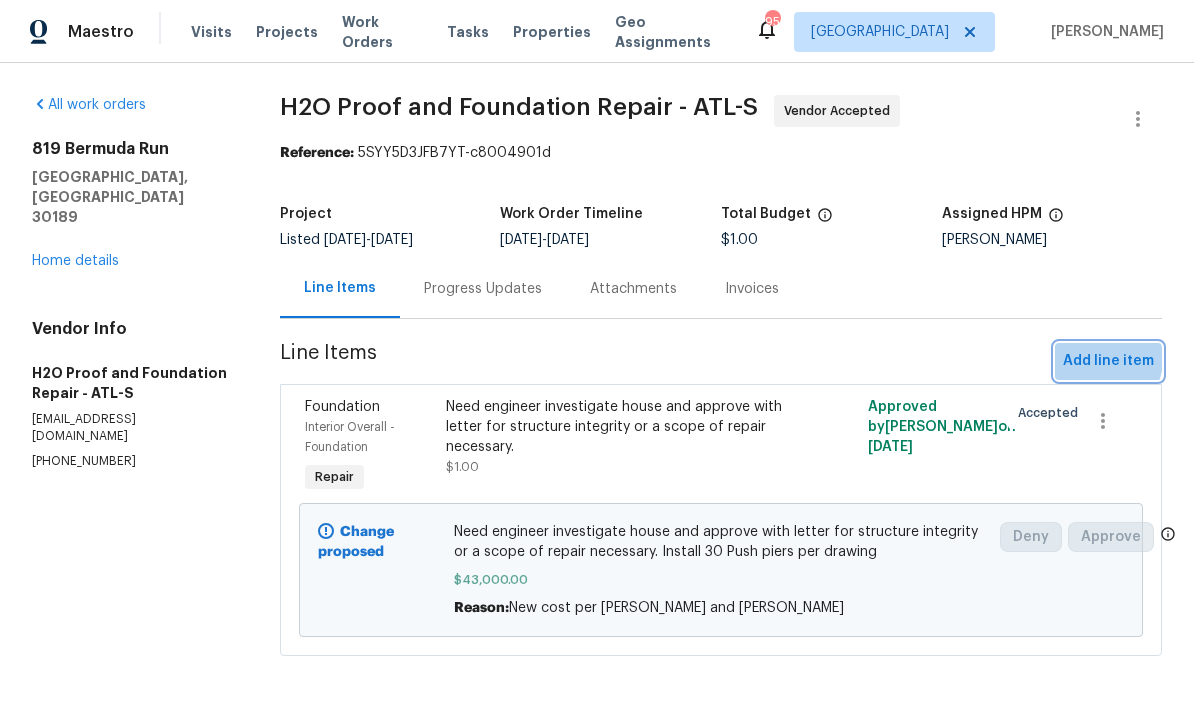 click on "Add line item" at bounding box center (1108, 361) 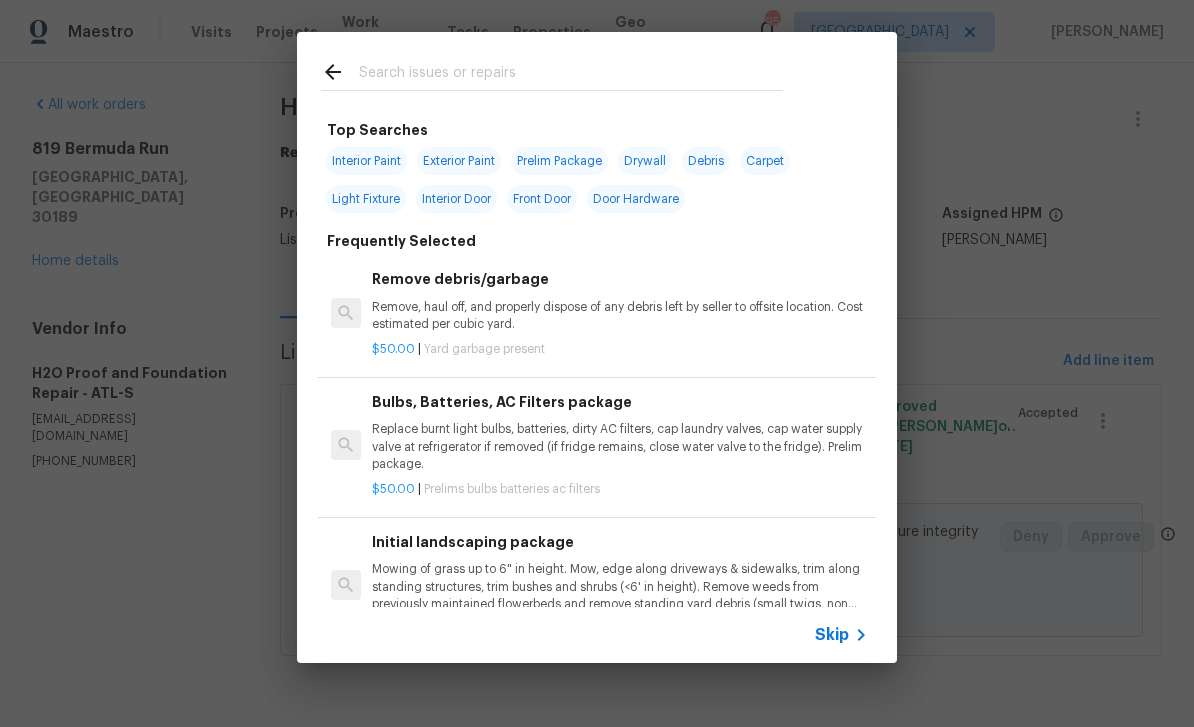 click at bounding box center [552, 71] 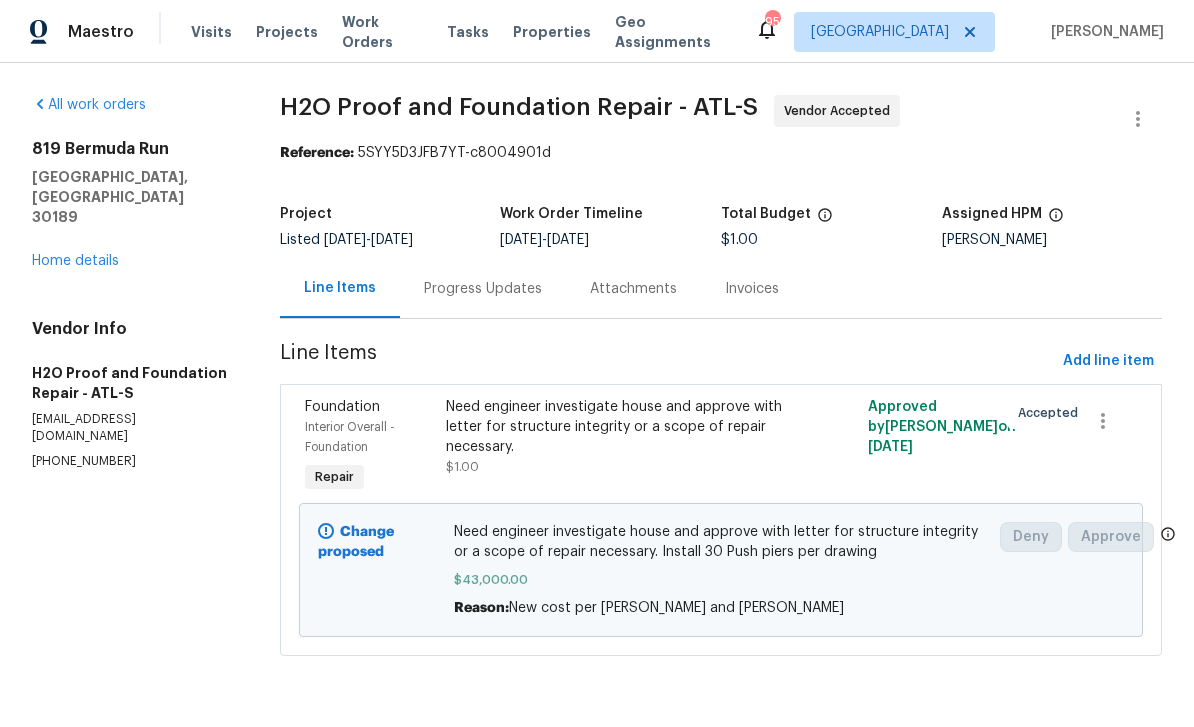 click on "Home details" at bounding box center (75, 261) 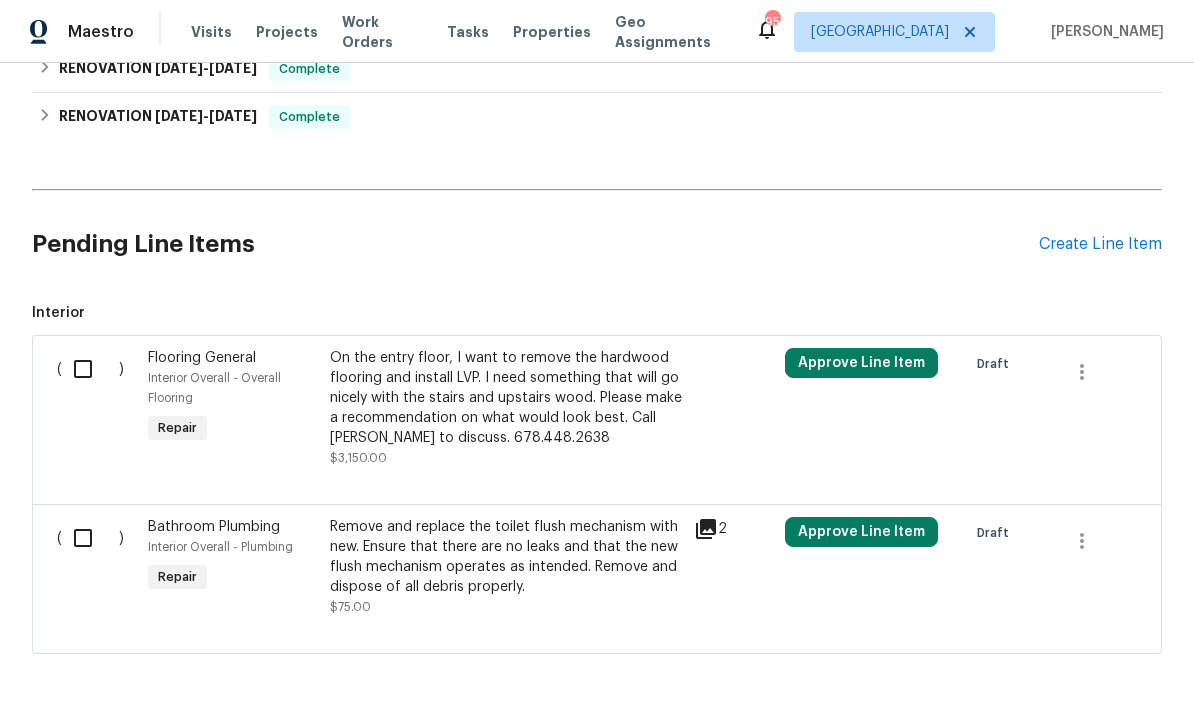 scroll, scrollTop: 2097, scrollLeft: 0, axis: vertical 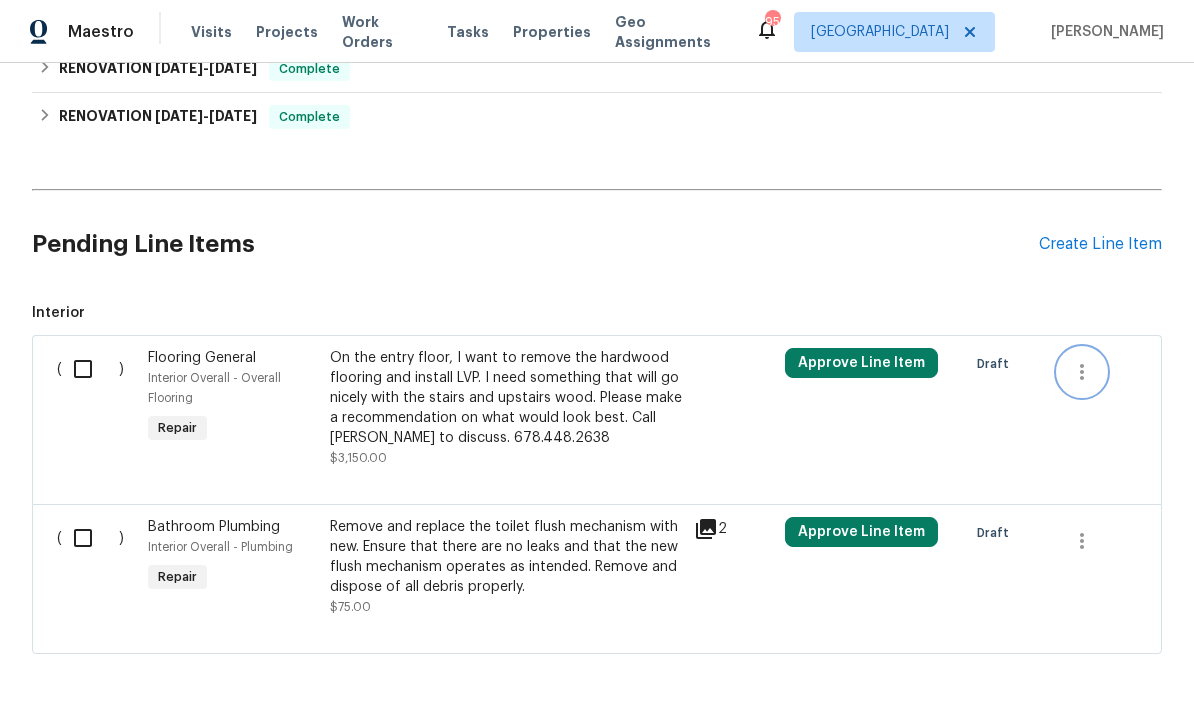 click 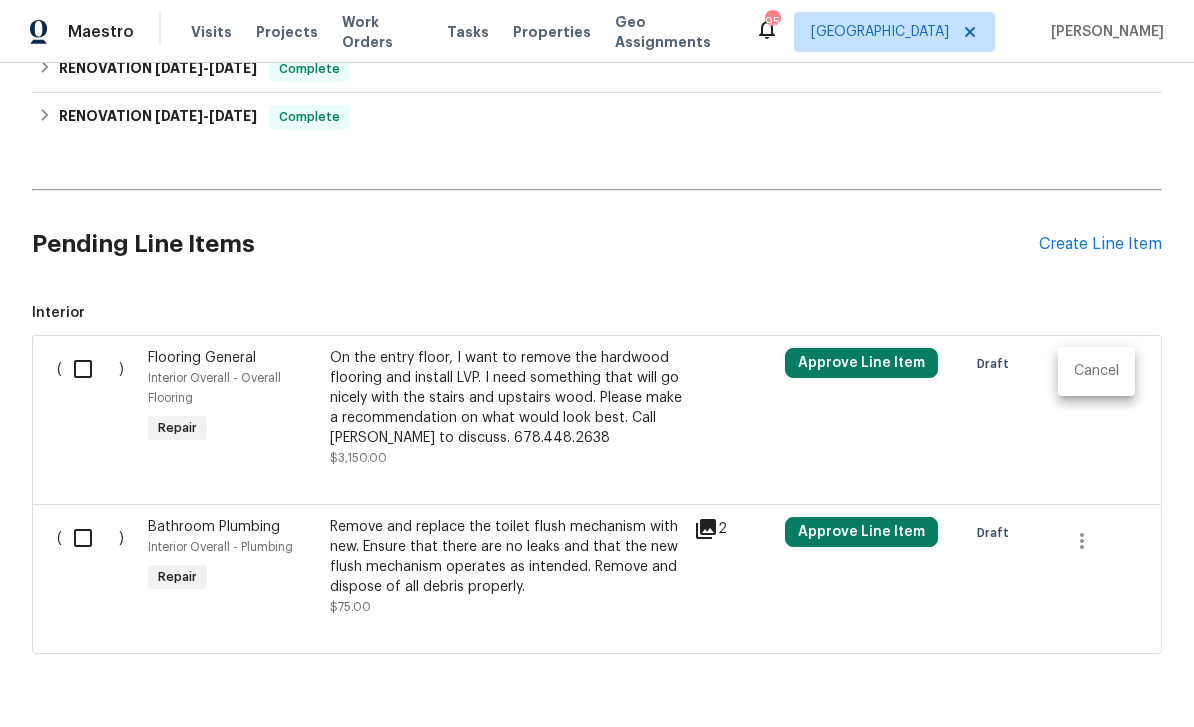 click on "Cancel" at bounding box center [1096, 371] 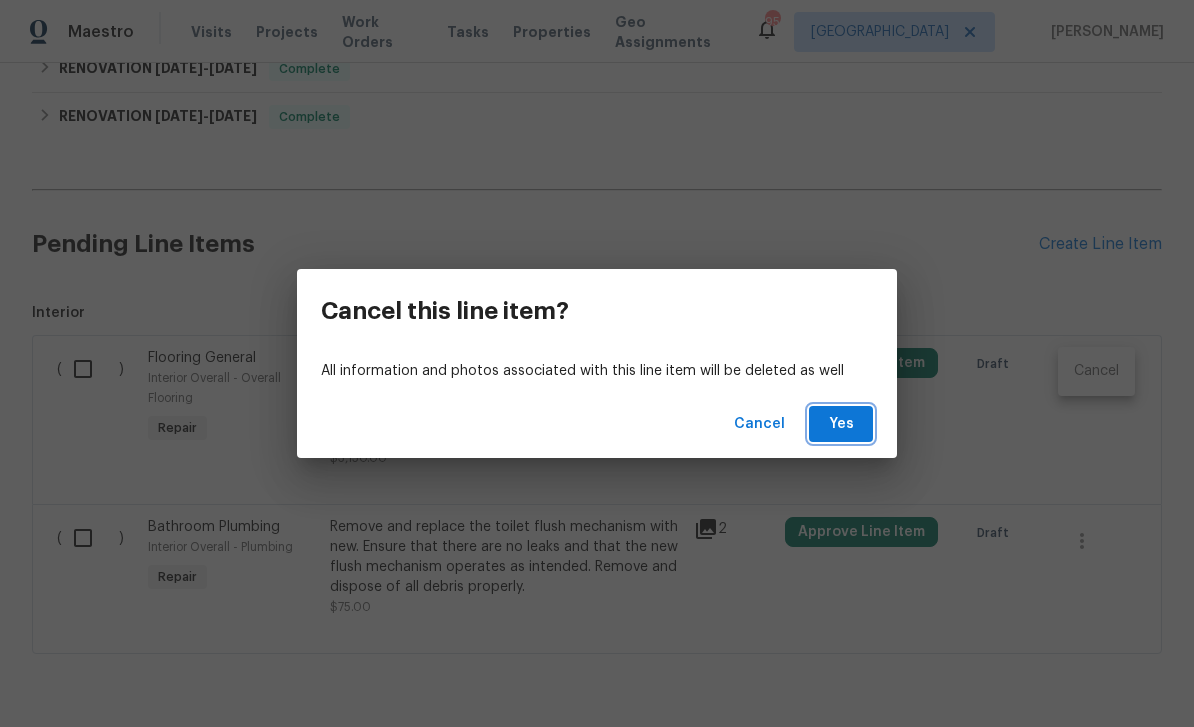 click on "Yes" at bounding box center (841, 424) 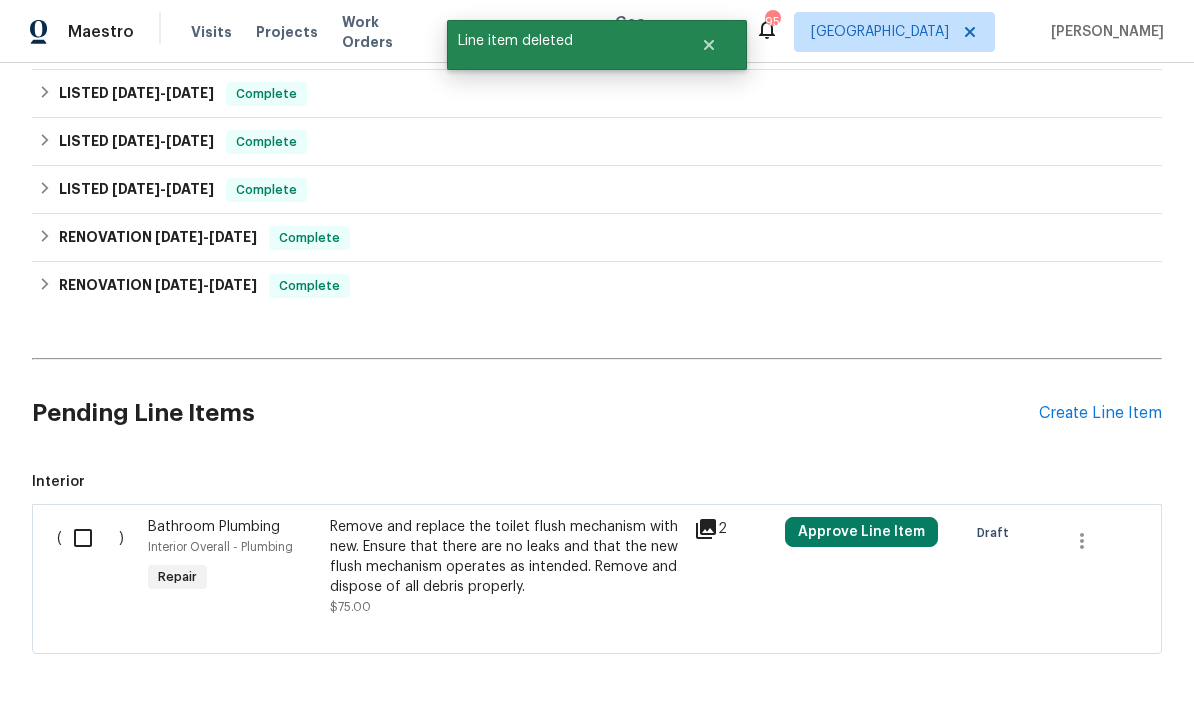 scroll, scrollTop: 1927, scrollLeft: 0, axis: vertical 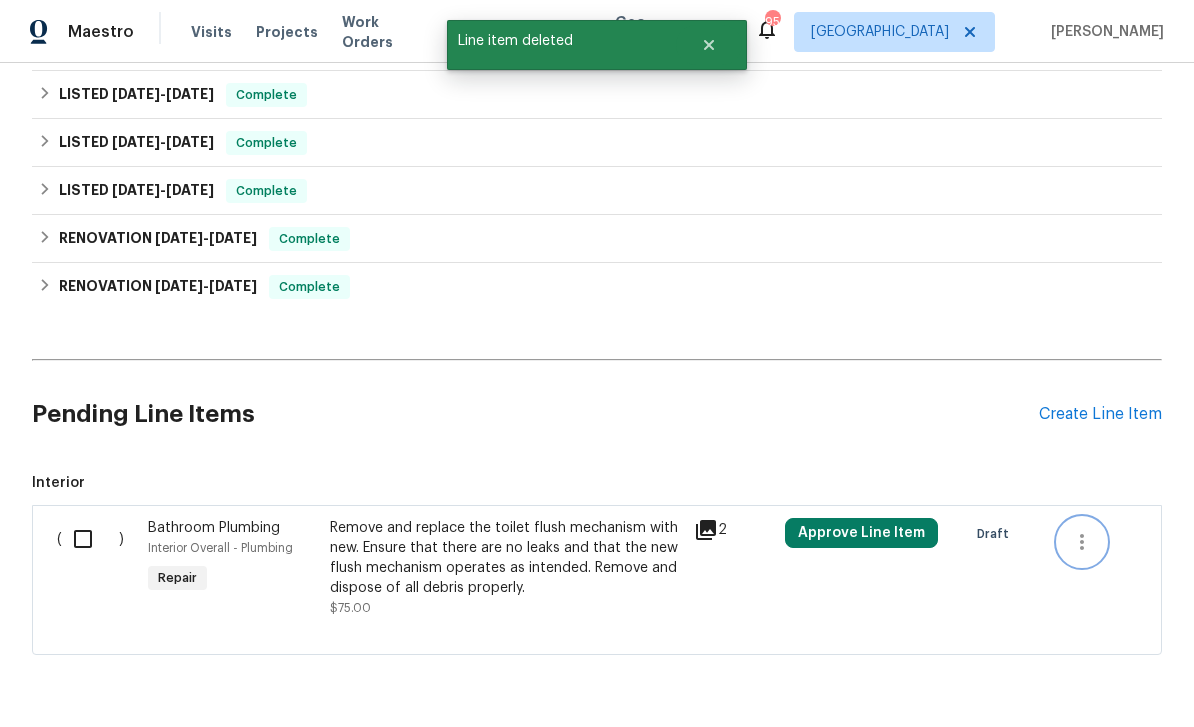 click 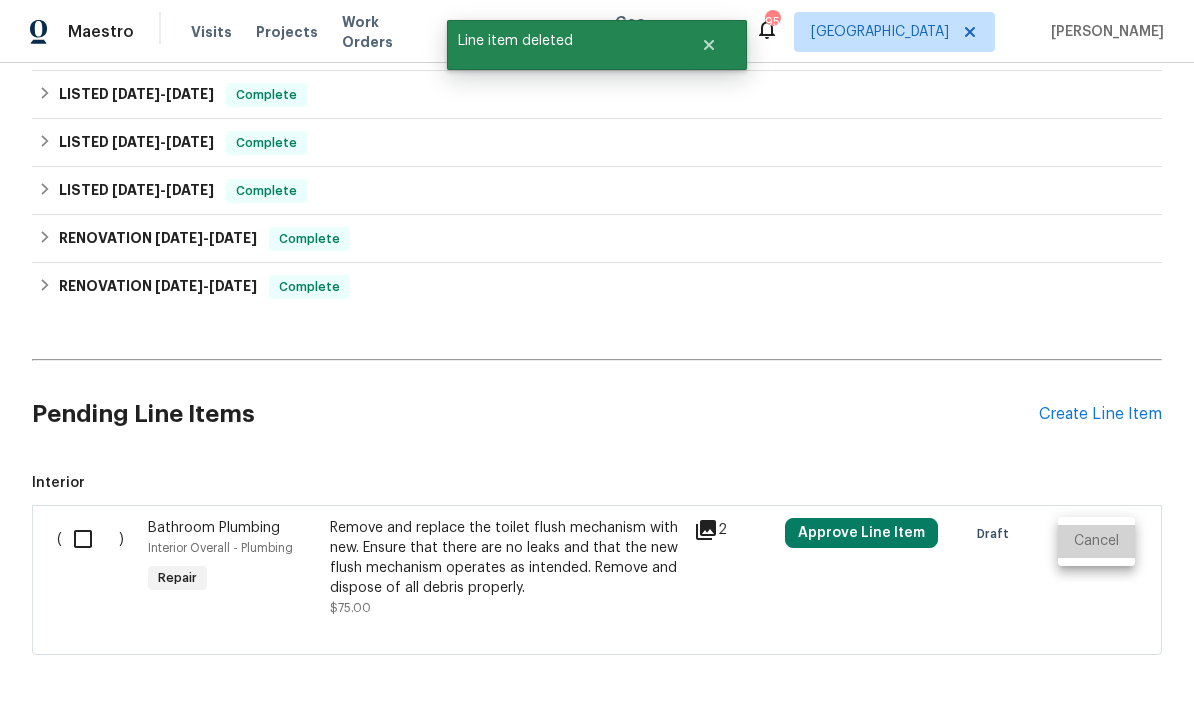 click on "Cancel" at bounding box center [1096, 541] 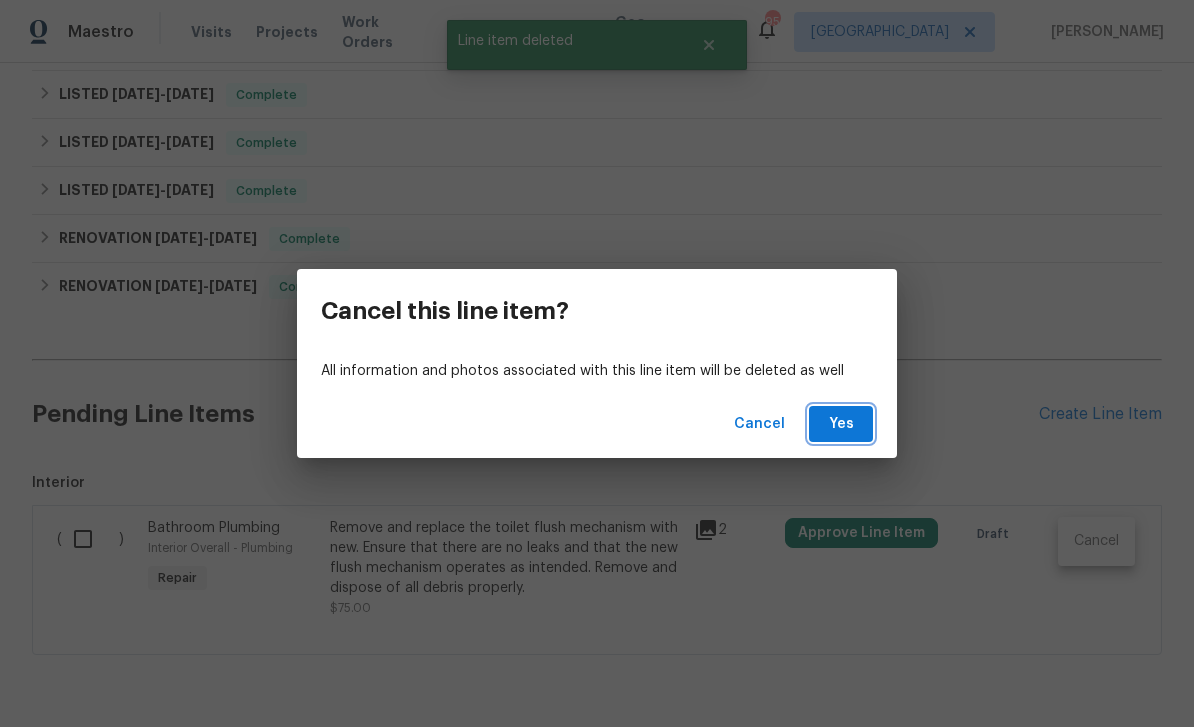 click on "Yes" at bounding box center (841, 424) 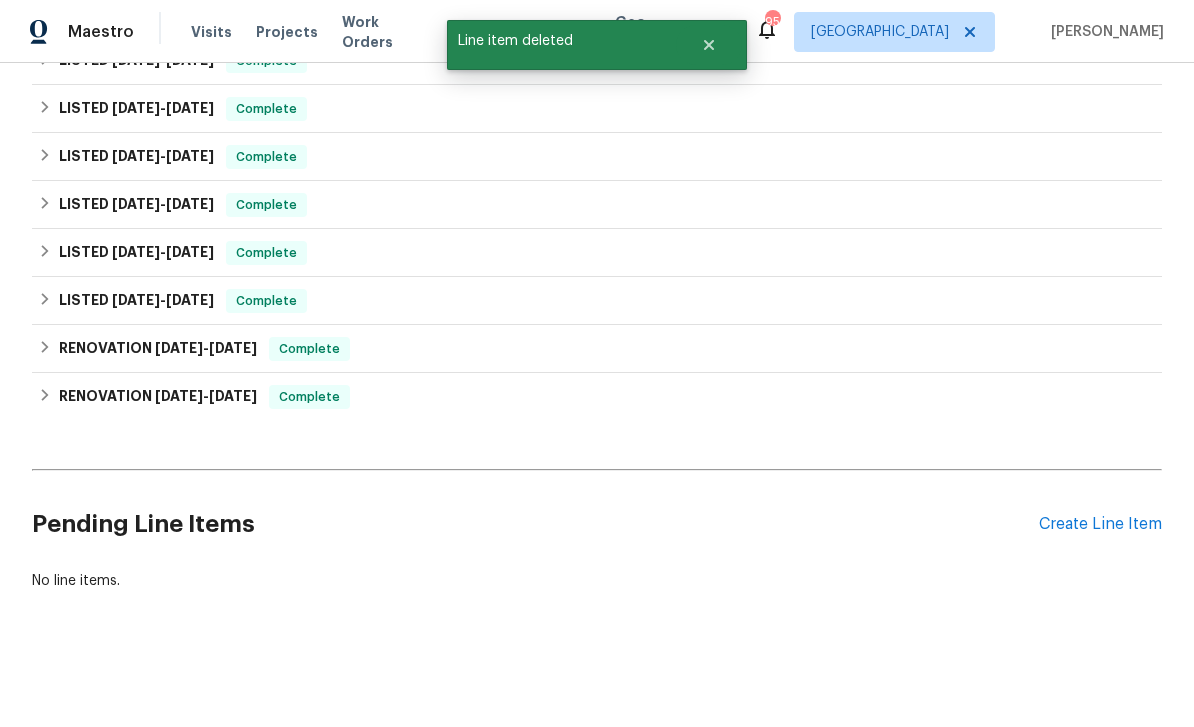 scroll, scrollTop: 1752, scrollLeft: 0, axis: vertical 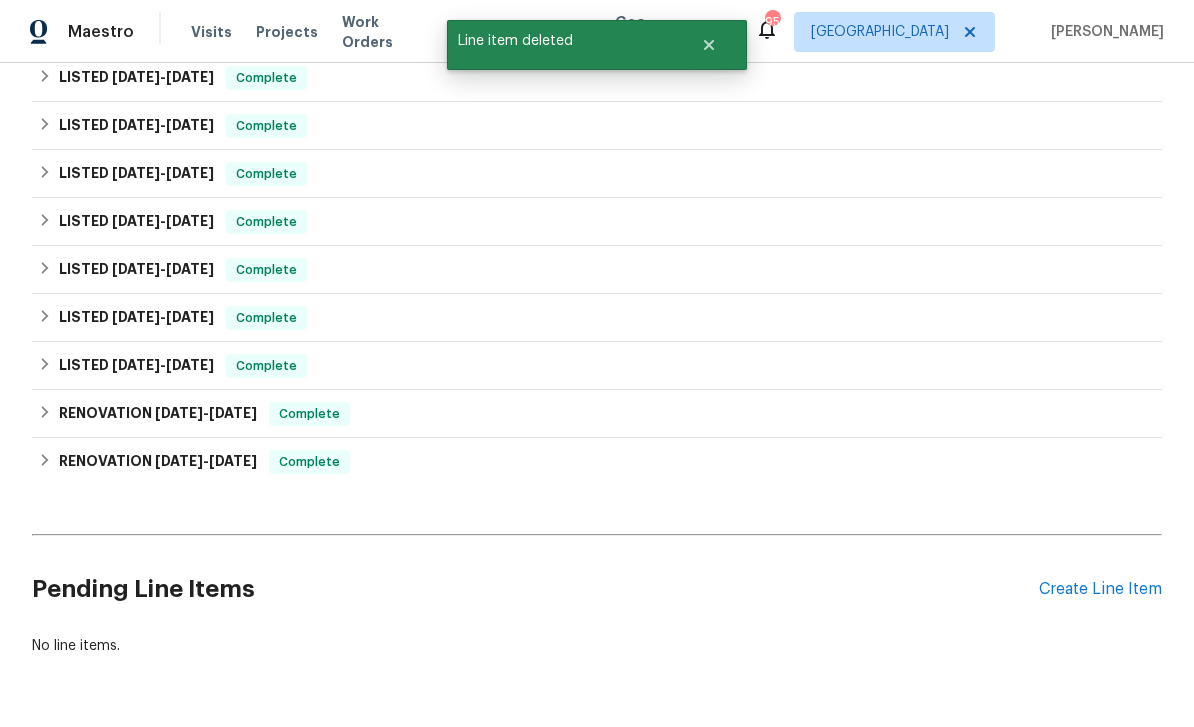 click on "Create Line Item" at bounding box center (1100, 589) 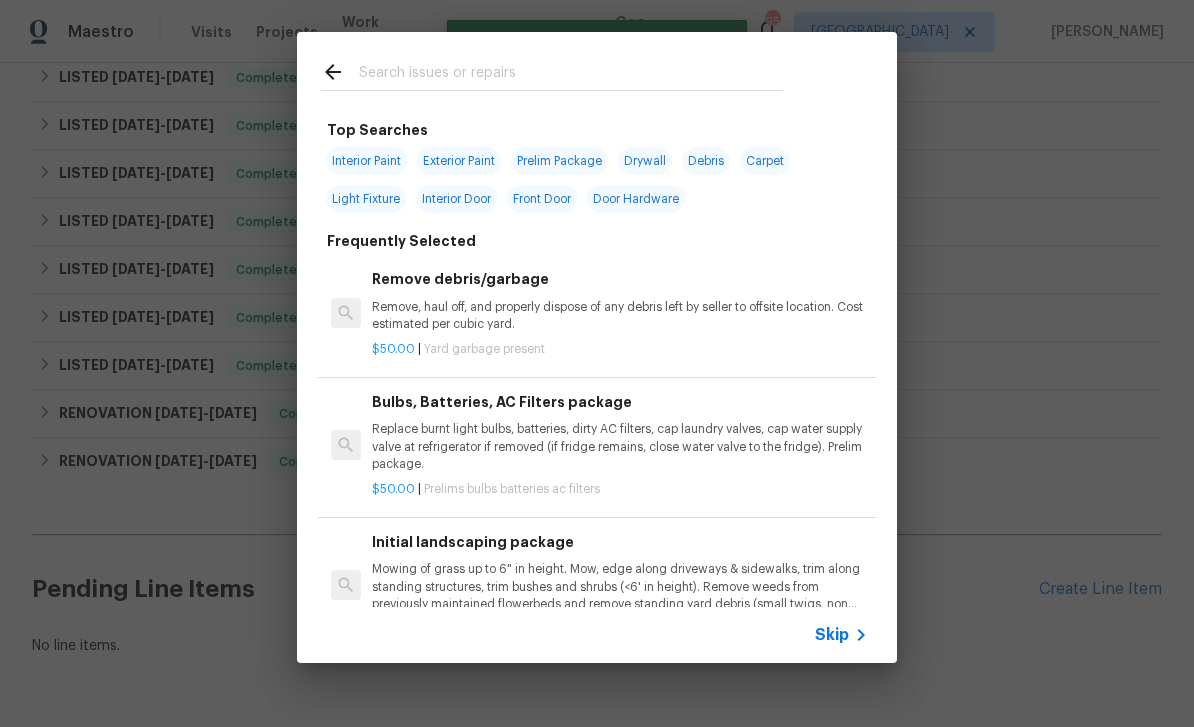 click at bounding box center [571, 75] 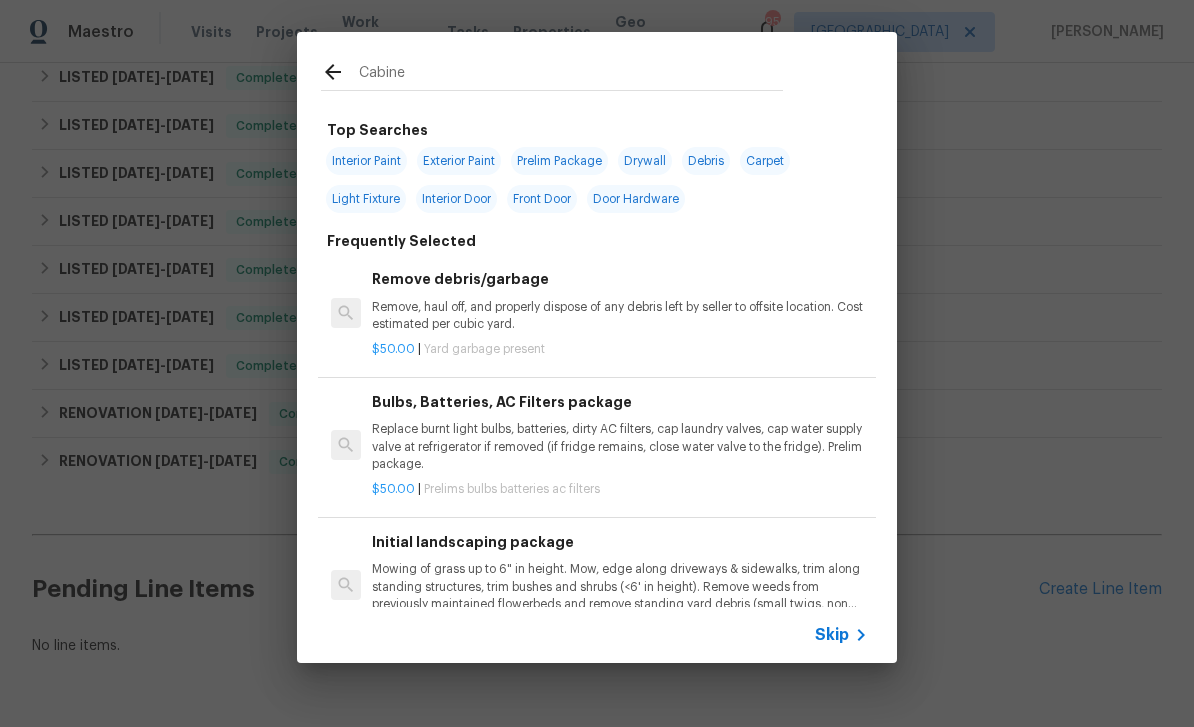 type on "Cabinet" 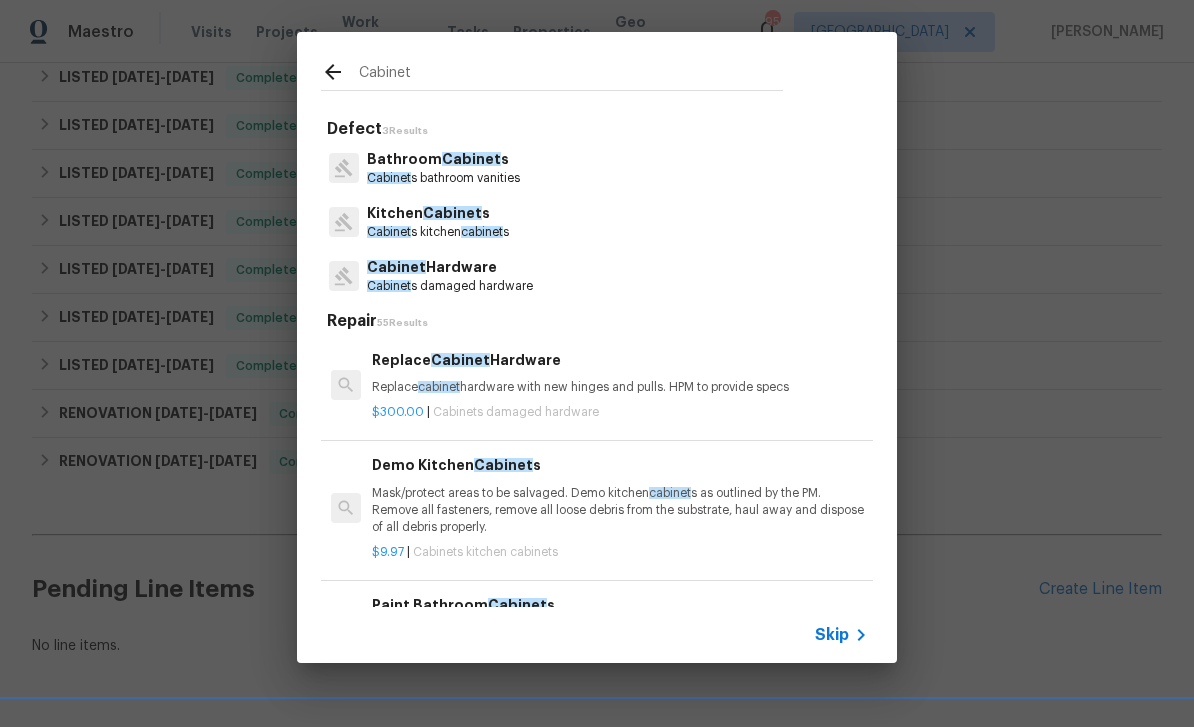 click on "Kitchen  Cabinet s" at bounding box center (438, 213) 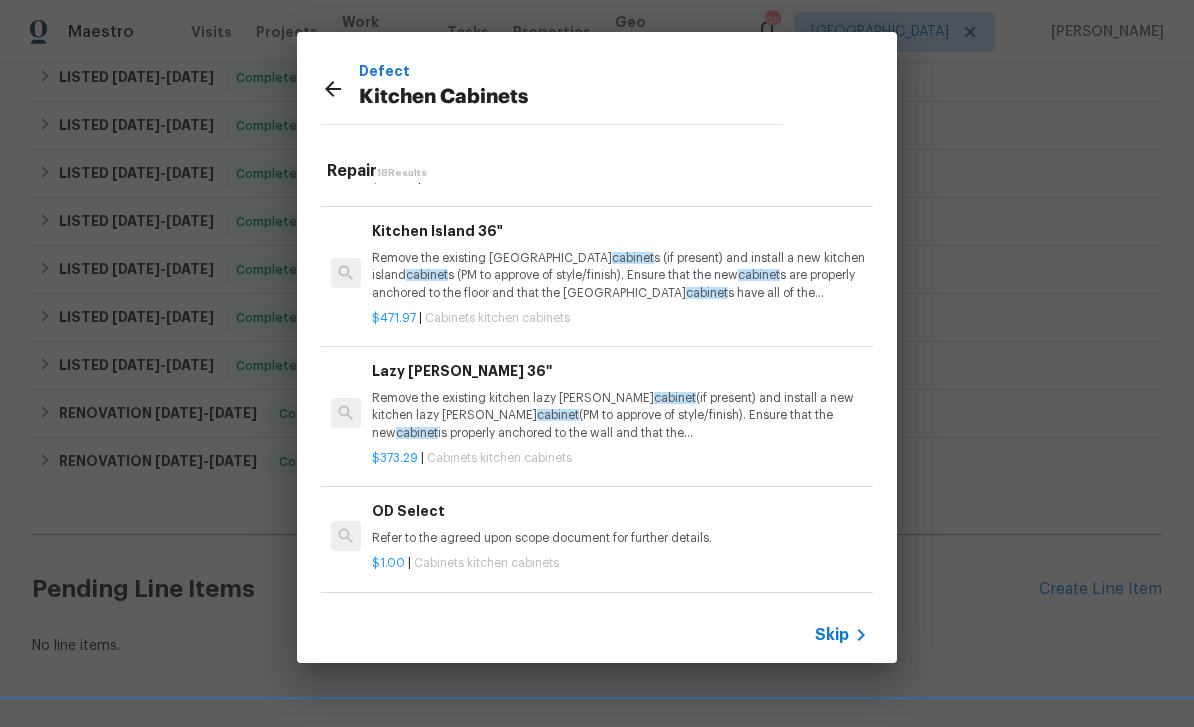 scroll, scrollTop: 1920, scrollLeft: 0, axis: vertical 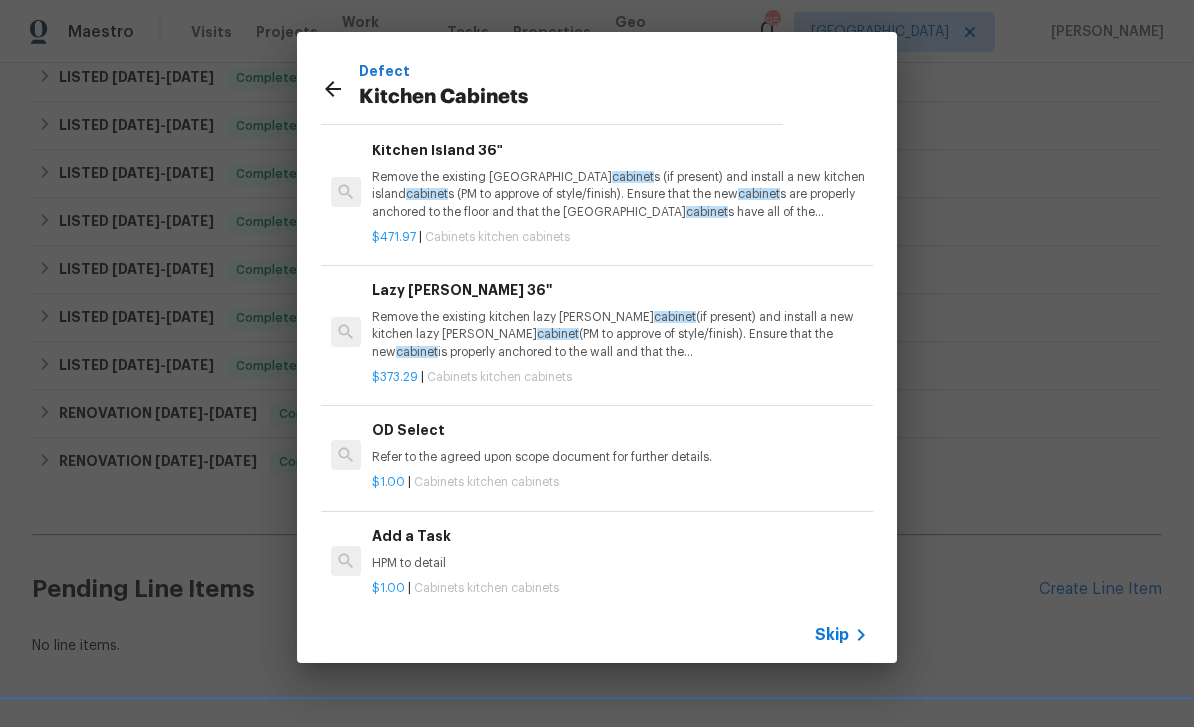 click on "HPM to detail" at bounding box center (620, 563) 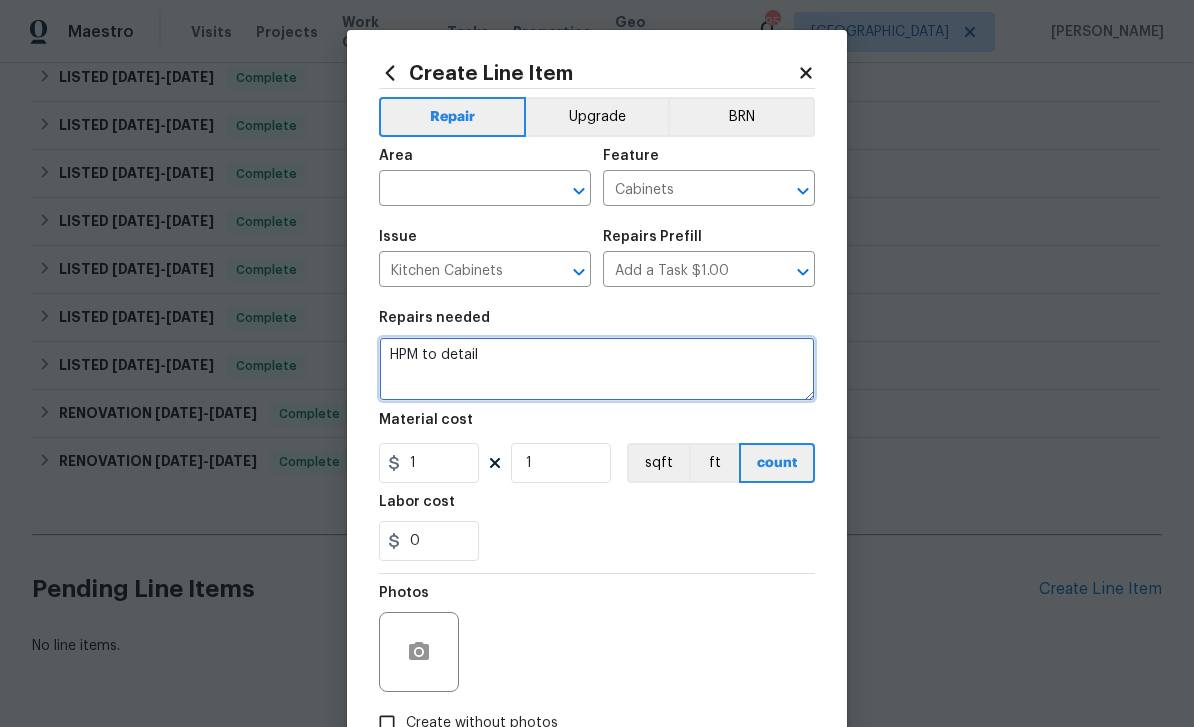 click on "HPM to detail" at bounding box center (597, 369) 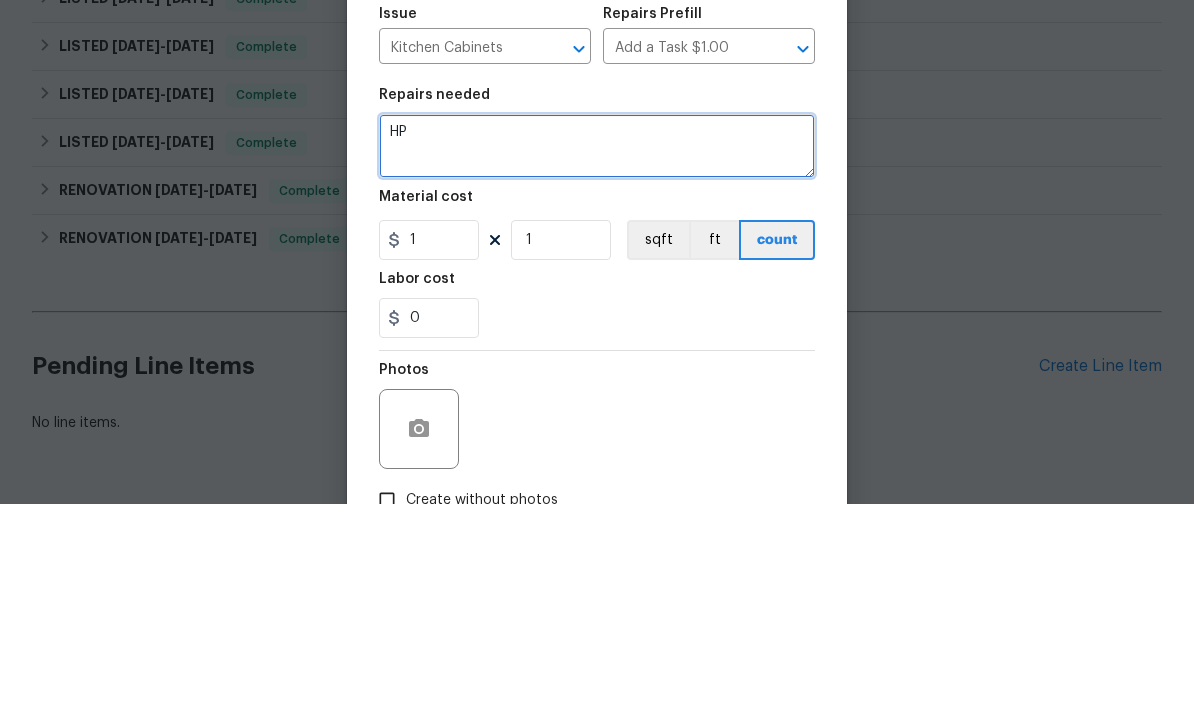 type on "H" 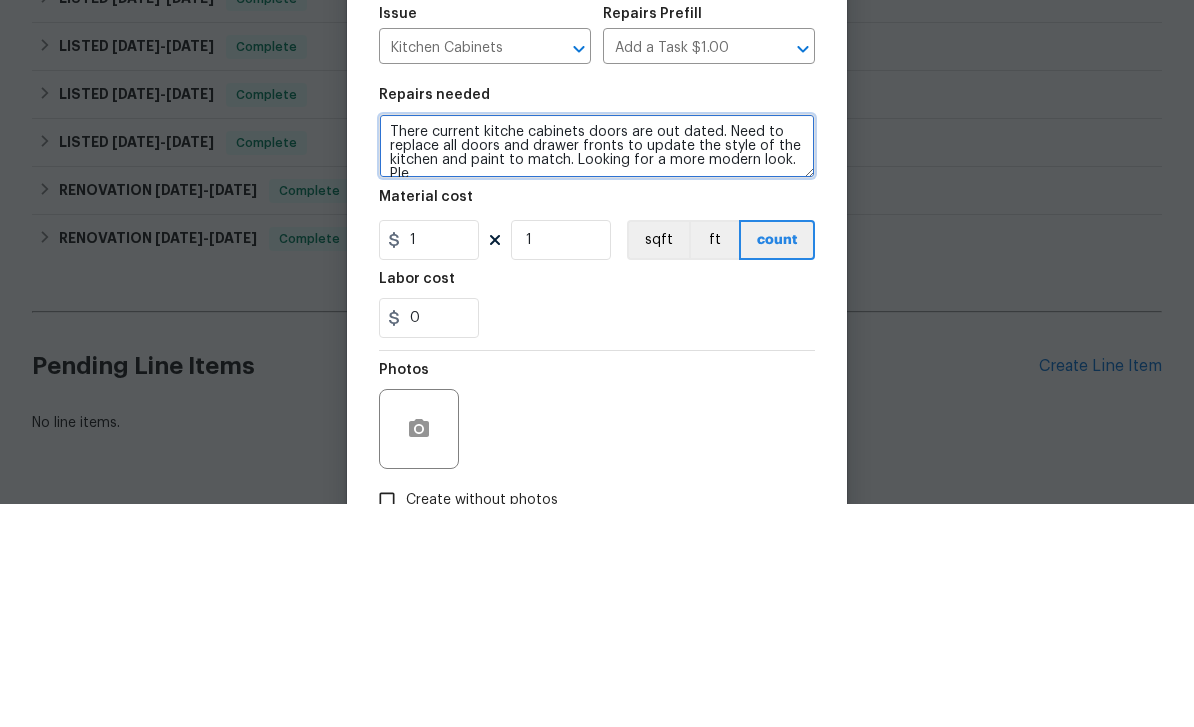 scroll, scrollTop: 4, scrollLeft: 0, axis: vertical 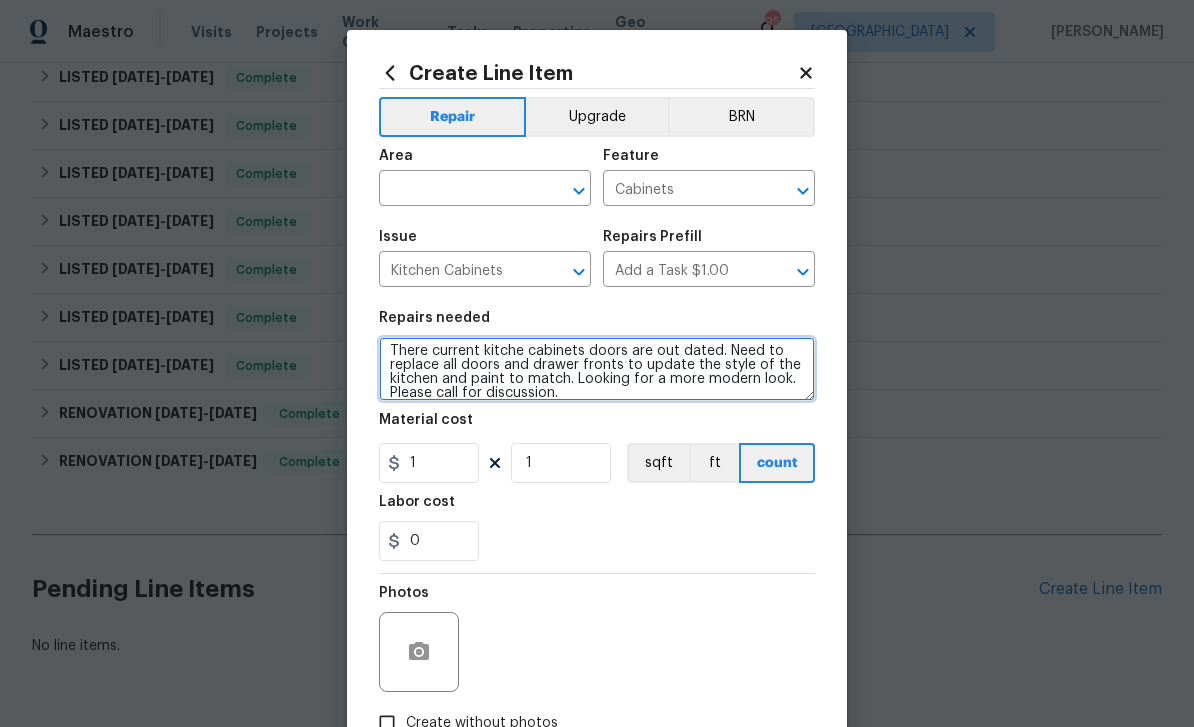 click on "There current kitche cabinets doors are out dated. Need to replace all doors and drawer fronts to update the style of the kitchen and paint to match. Looking for a more modern look. Please call for discussion." at bounding box center [597, 369] 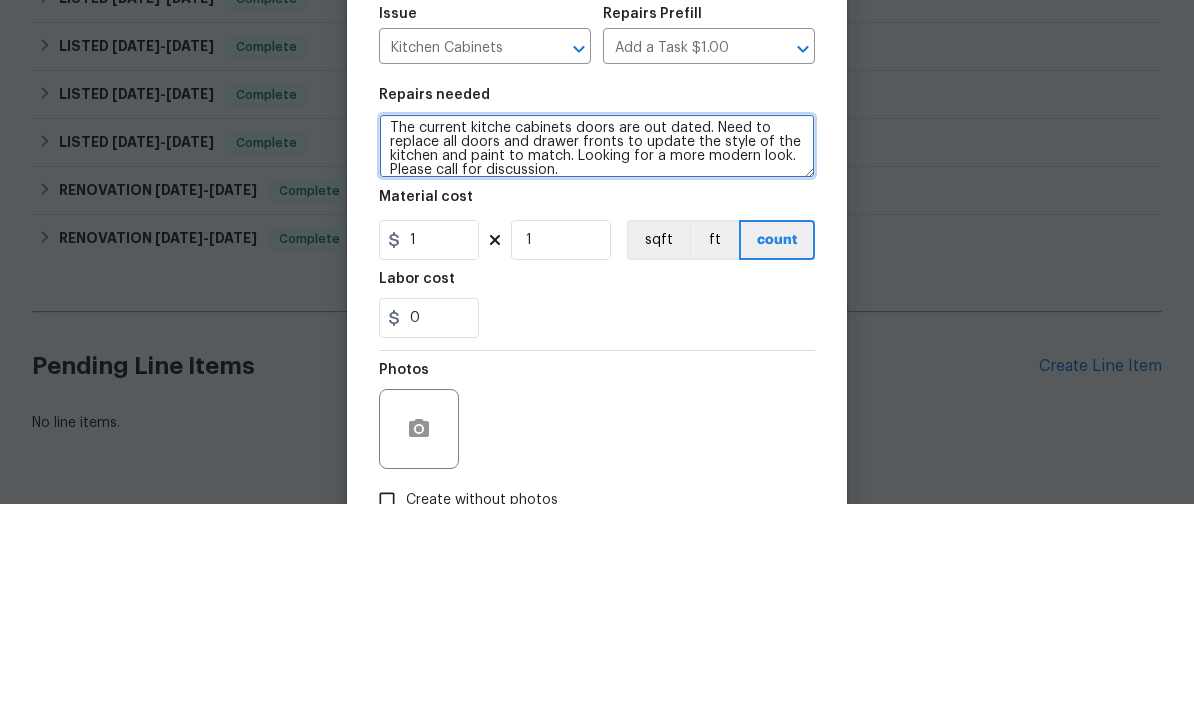 click on "The current kitche cabinets doors are out dated. Need to replace all doors and drawer fronts to update the style of the kitchen and paint to match. Looking for a more modern look. Please call for discussion." at bounding box center [597, 369] 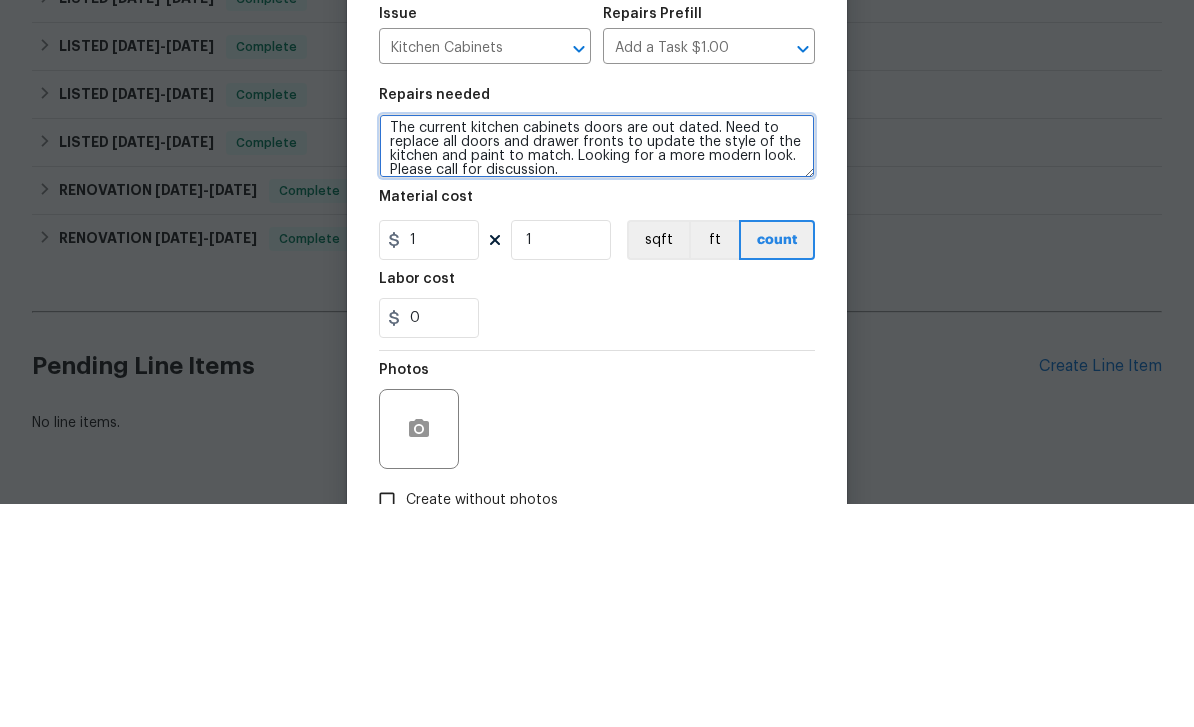 click on "The current kitchen cabinets doors are out dated. Need to replace all doors and drawer fronts to update the style of the kitchen and paint to match. Looking for a more modern look. Please call for discussion." at bounding box center [597, 369] 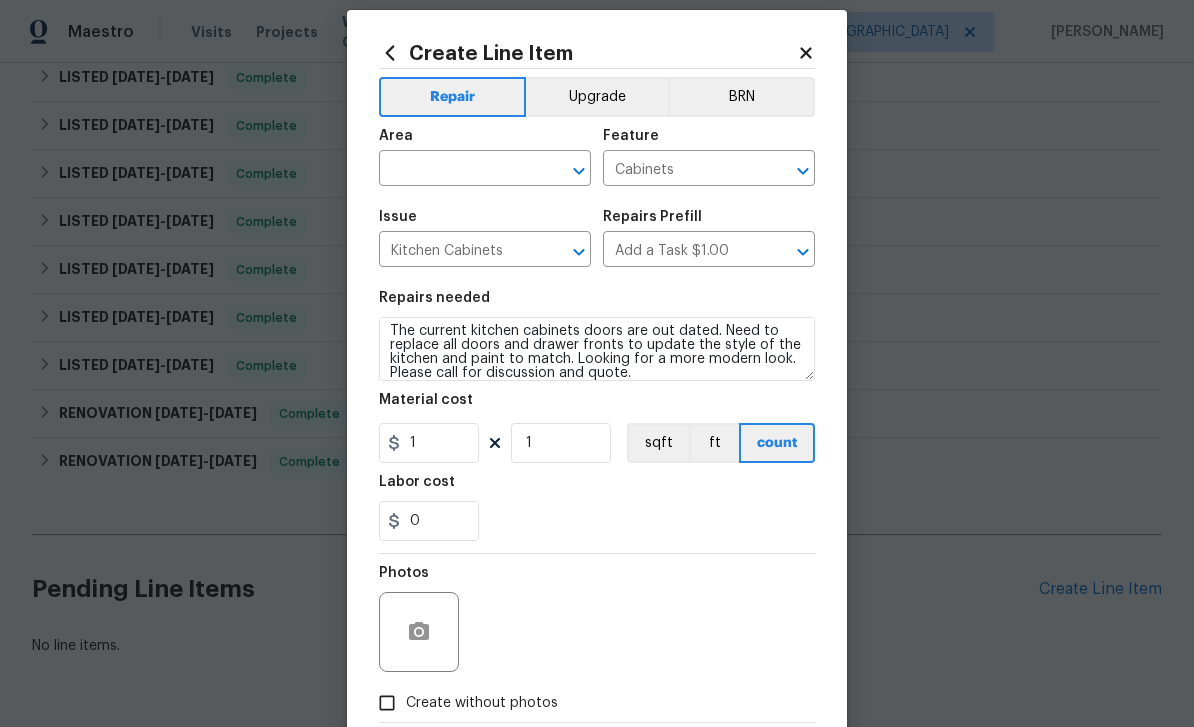 scroll, scrollTop: 30, scrollLeft: 0, axis: vertical 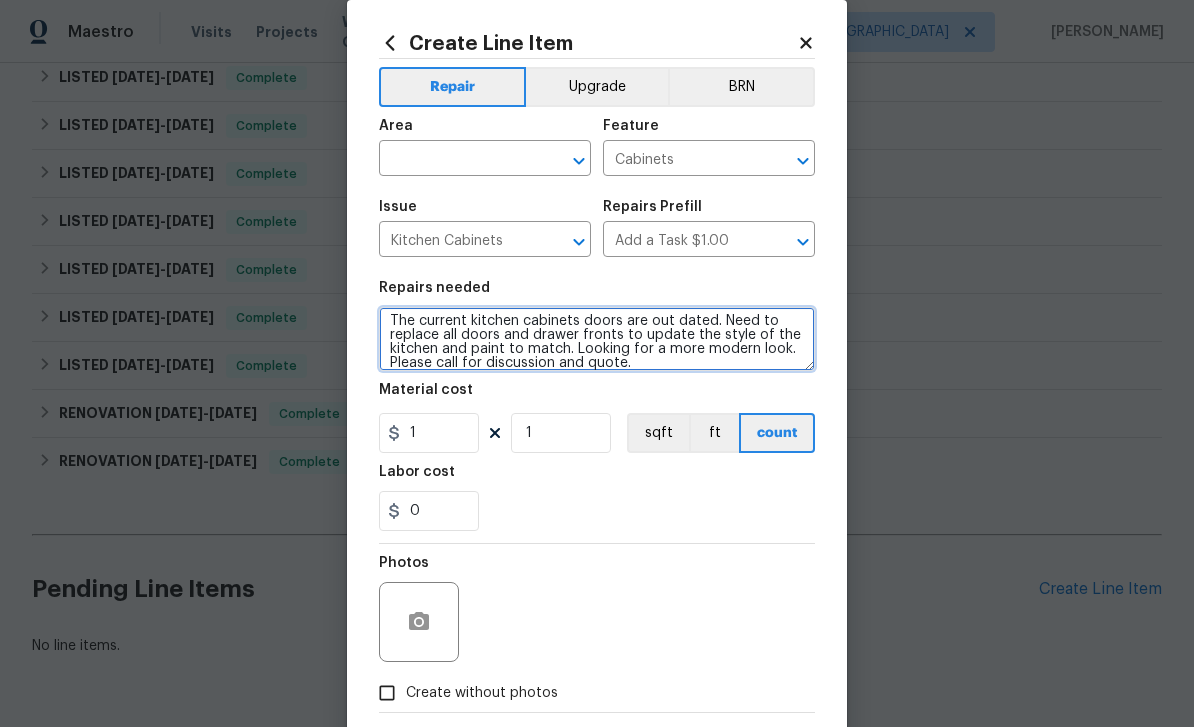 type on "The current kitchen cabinets doors are out dated. Need to replace all doors and drawer fronts to update the style of the kitchen and paint to match. Looking for a more modern look. Please call for discussion and quote." 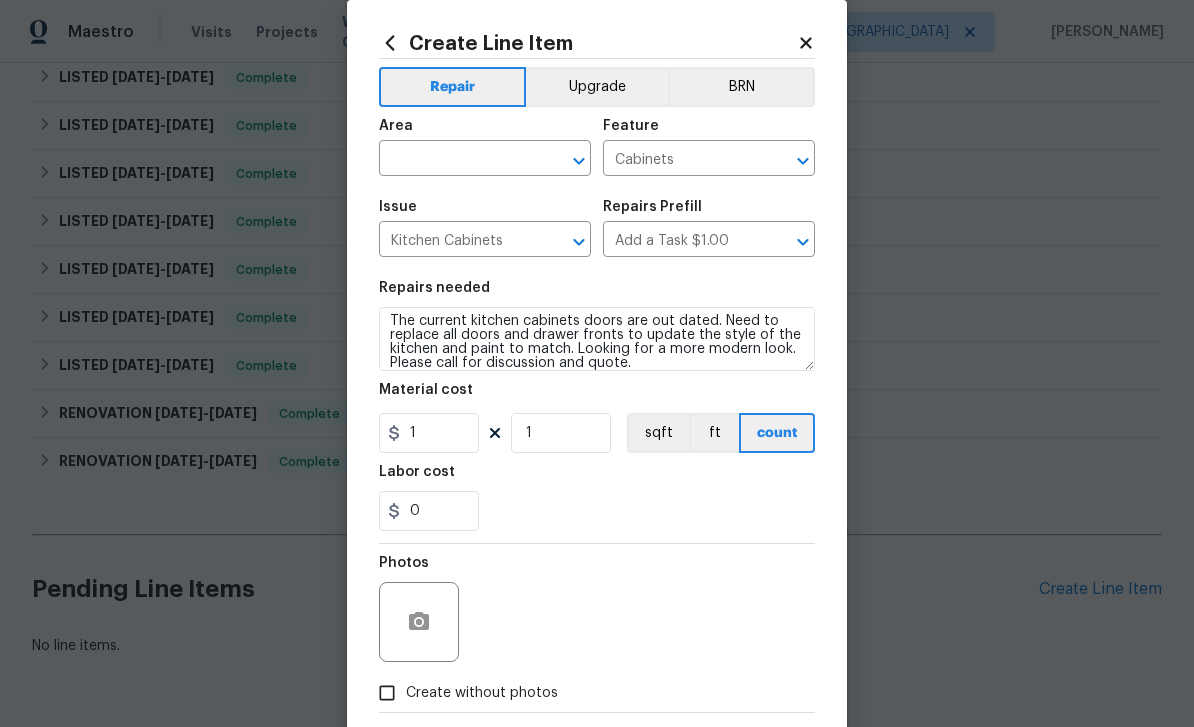 click at bounding box center [457, 160] 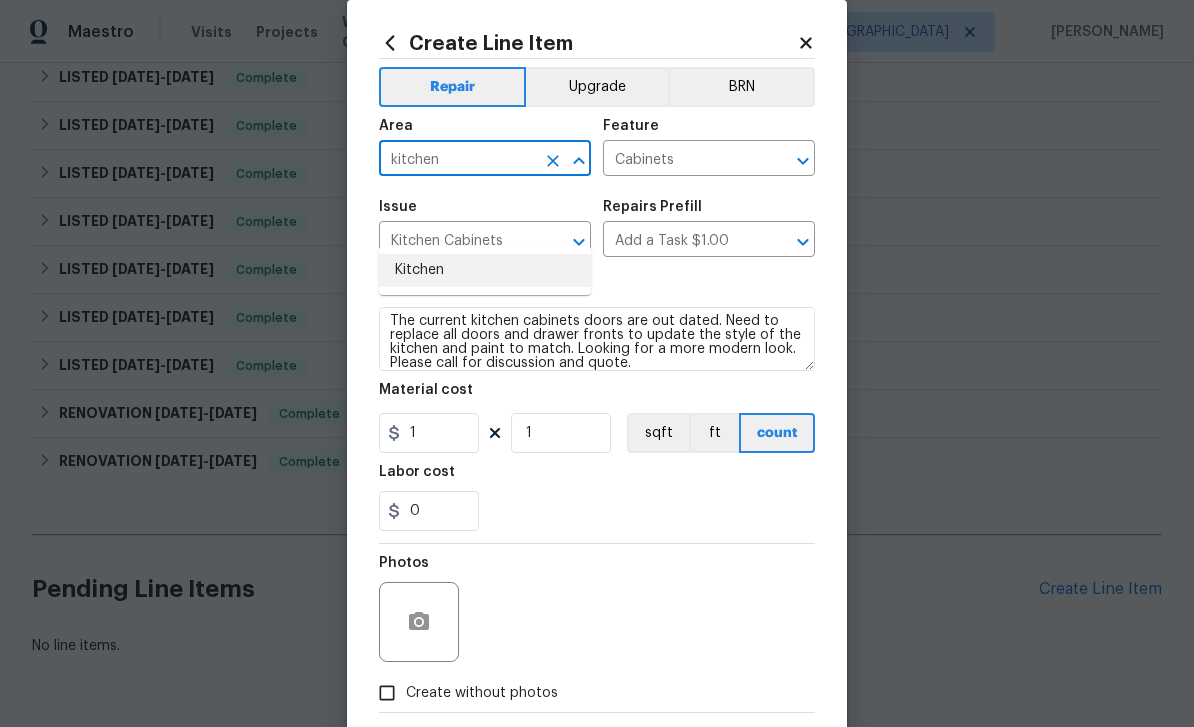 click on "Kitchen" at bounding box center [485, 270] 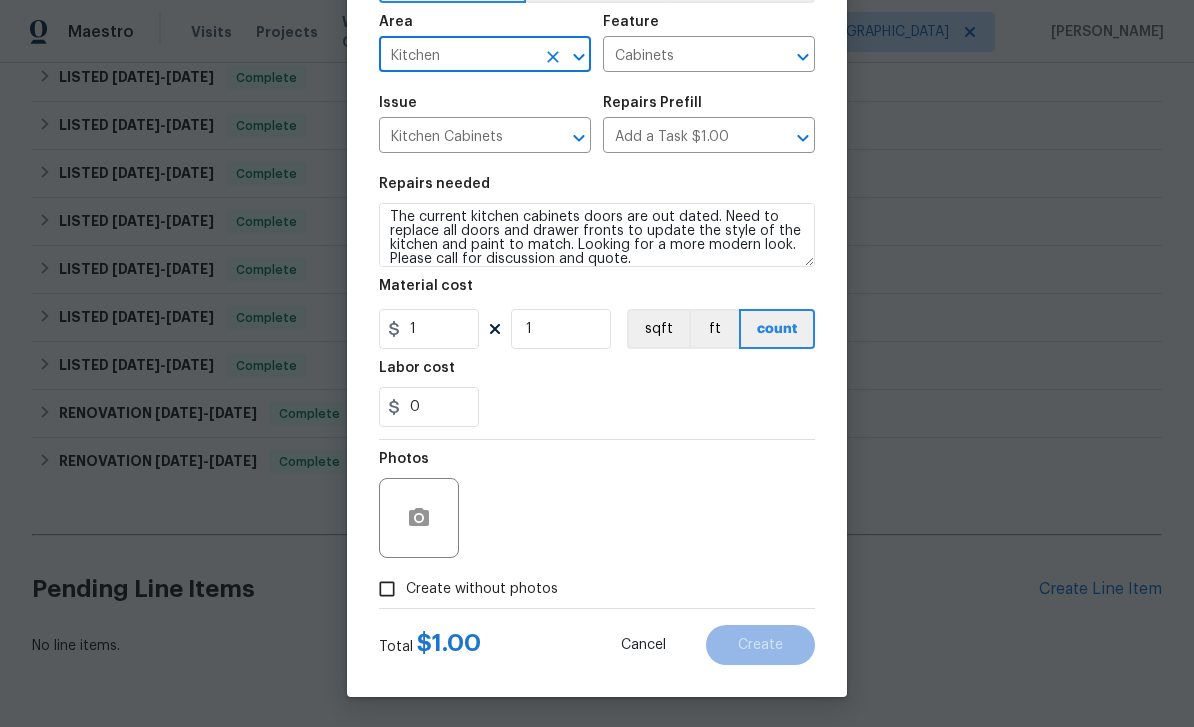 scroll, scrollTop: 138, scrollLeft: 0, axis: vertical 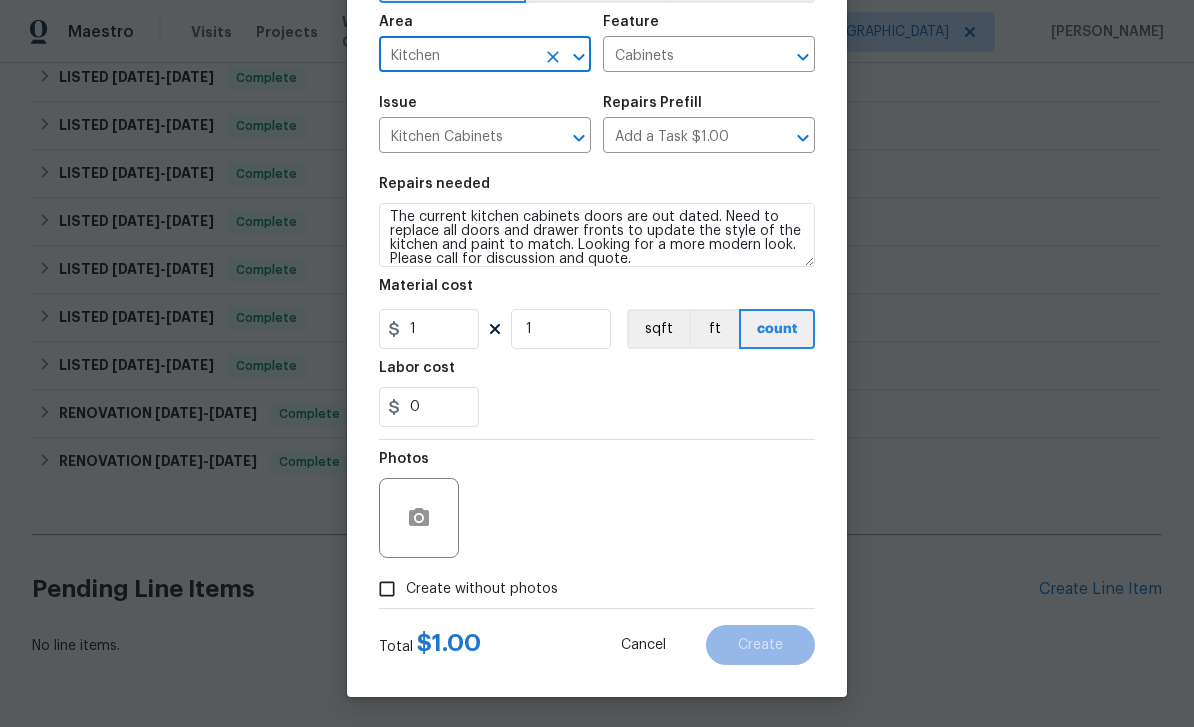click on "Create without photos" at bounding box center [387, 589] 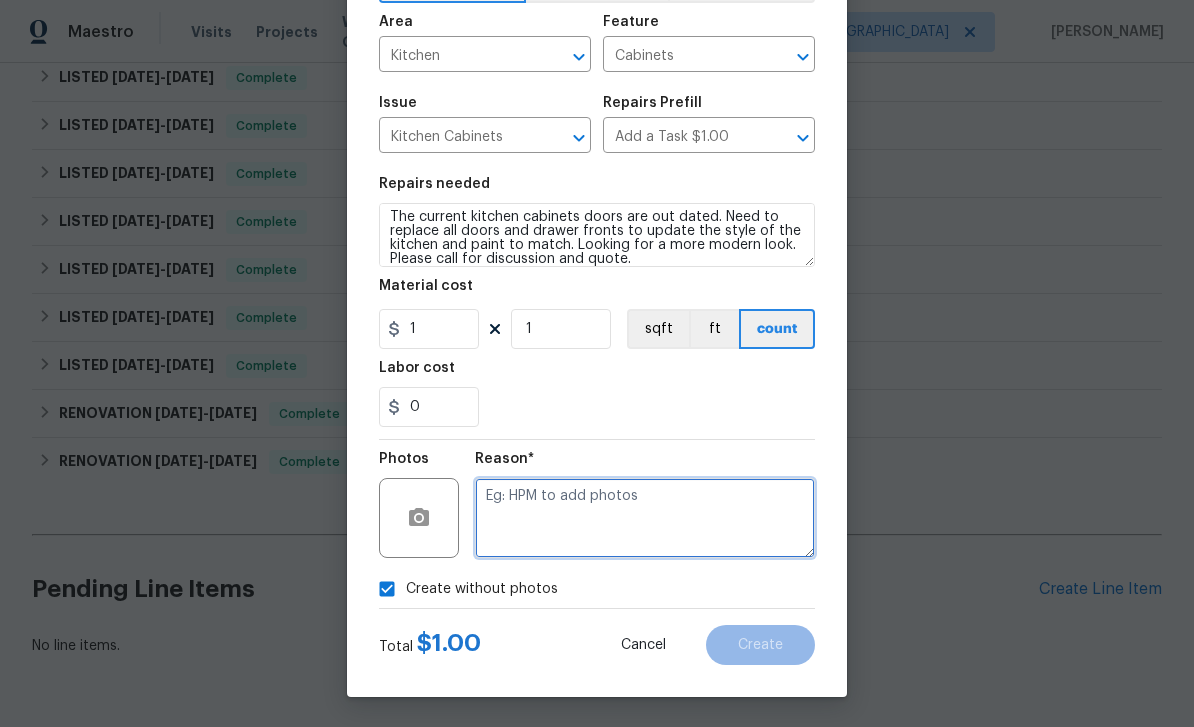 click at bounding box center (645, 518) 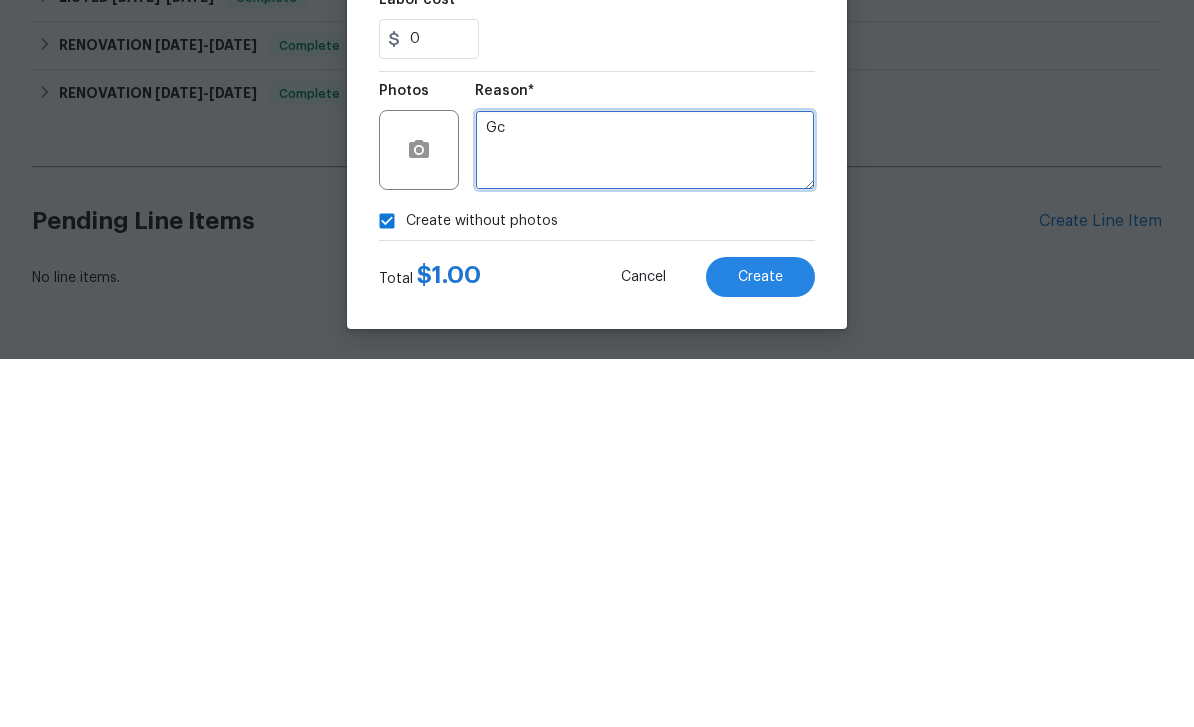 type on "Gc" 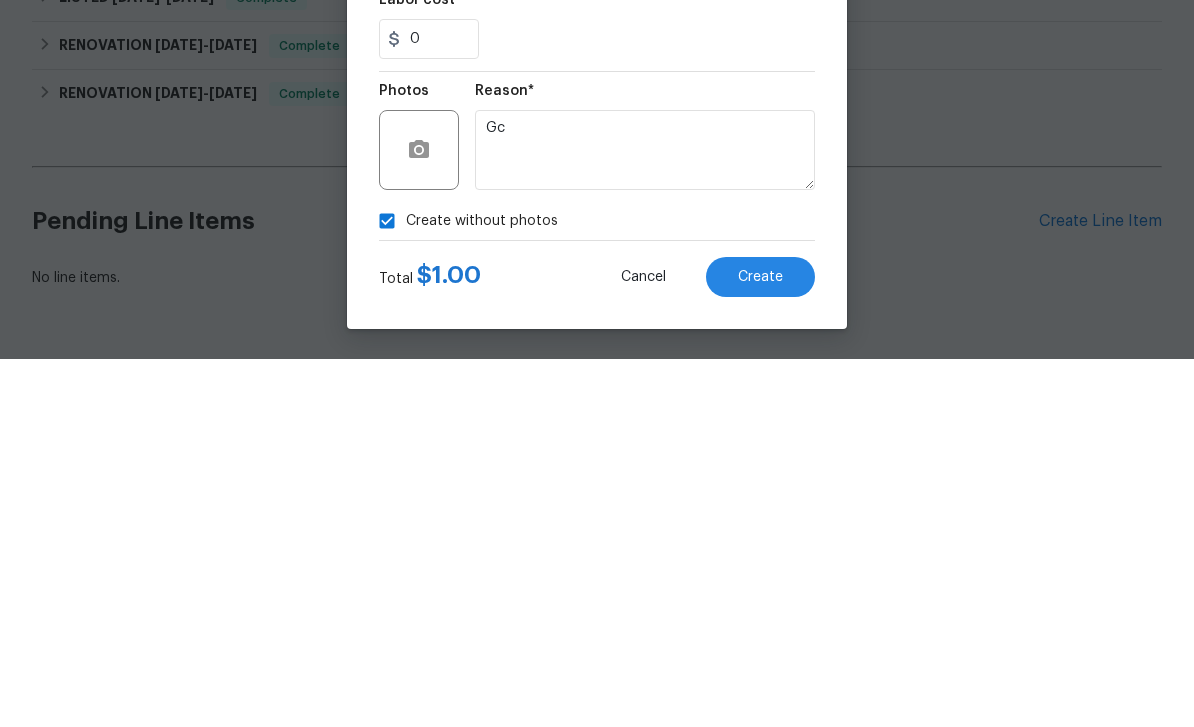 click on "Create" at bounding box center [760, 645] 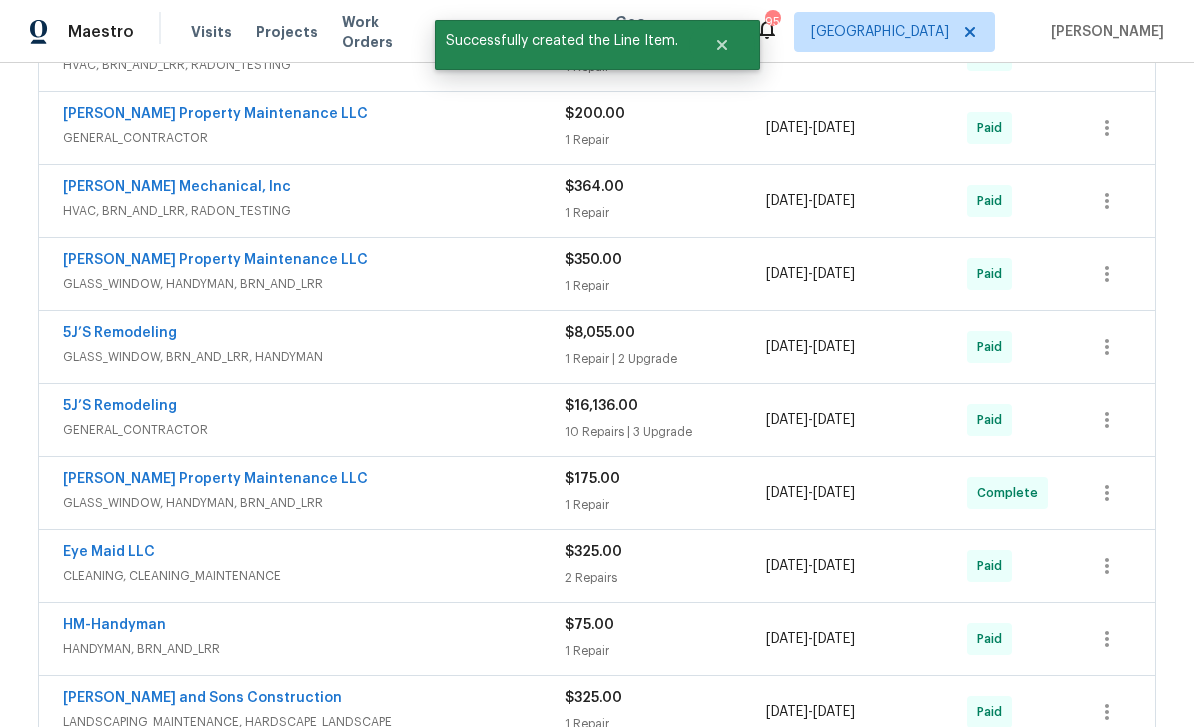 scroll, scrollTop: 553, scrollLeft: 0, axis: vertical 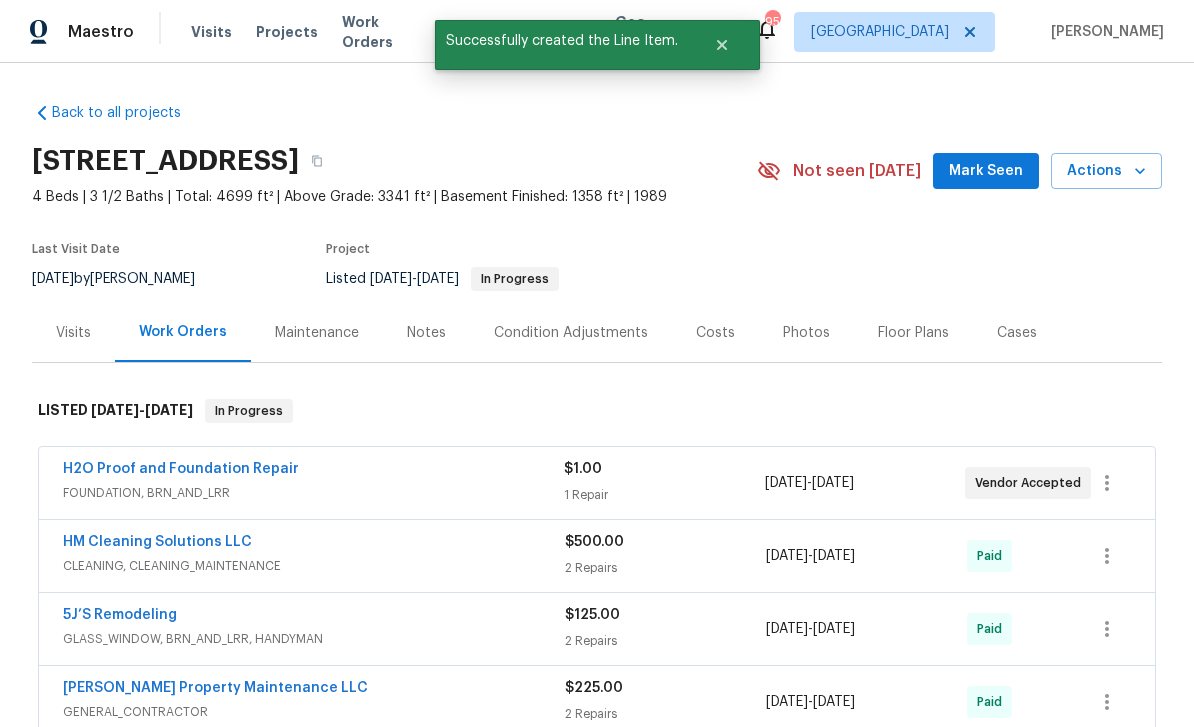click on "Photos" at bounding box center [806, 332] 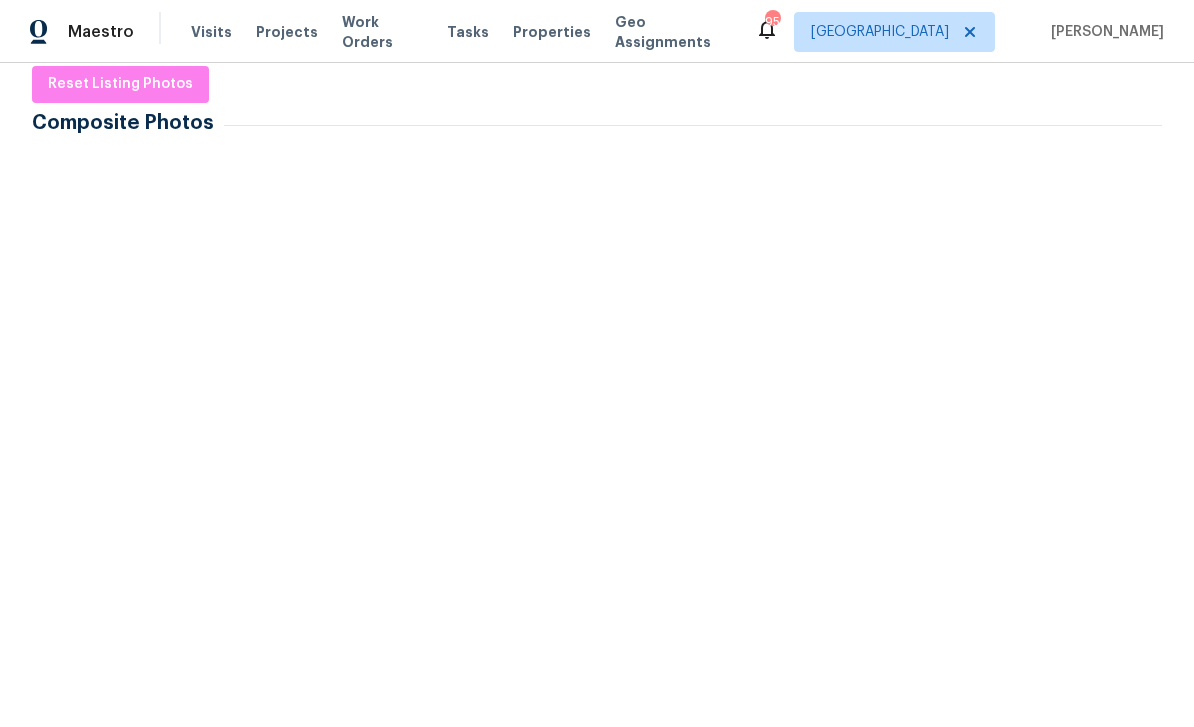 scroll, scrollTop: 314, scrollLeft: 0, axis: vertical 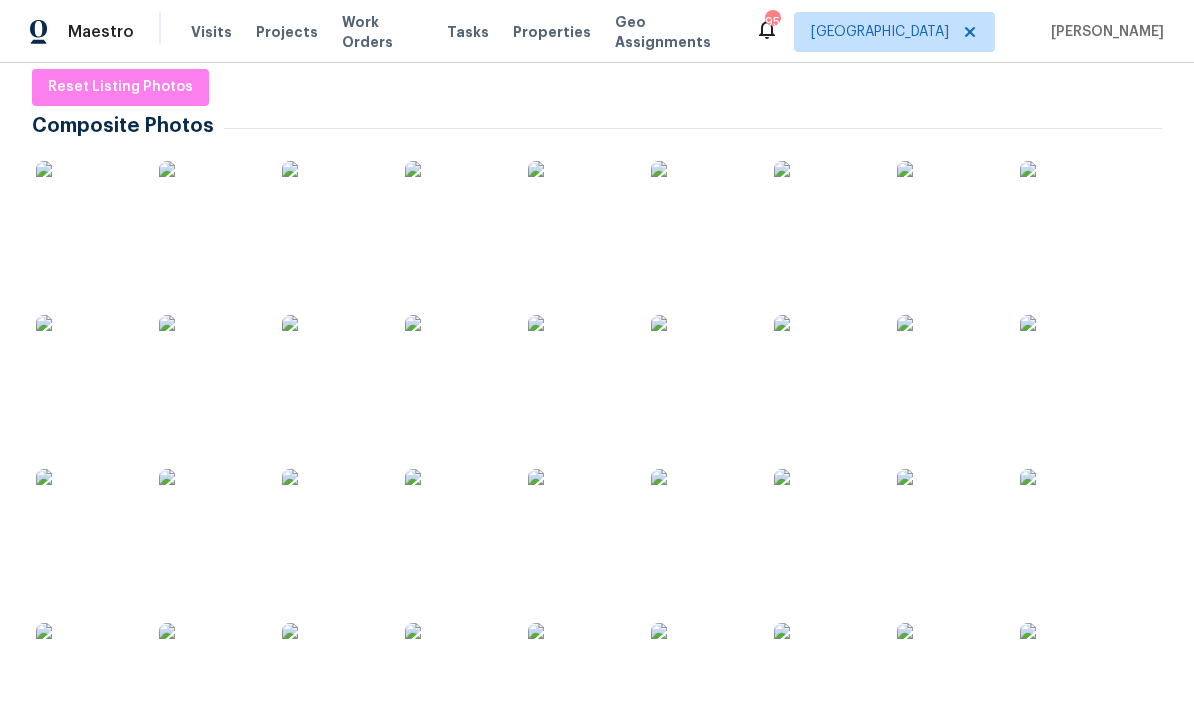 click at bounding box center (209, 211) 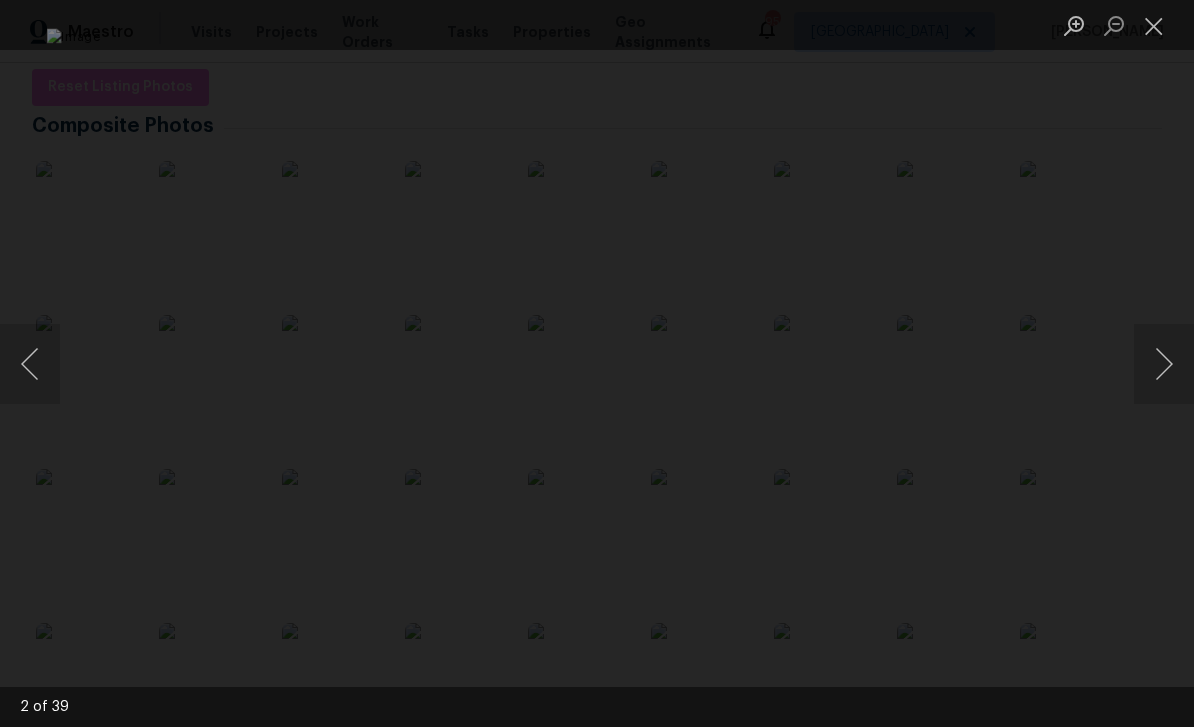 click at bounding box center [1164, 364] 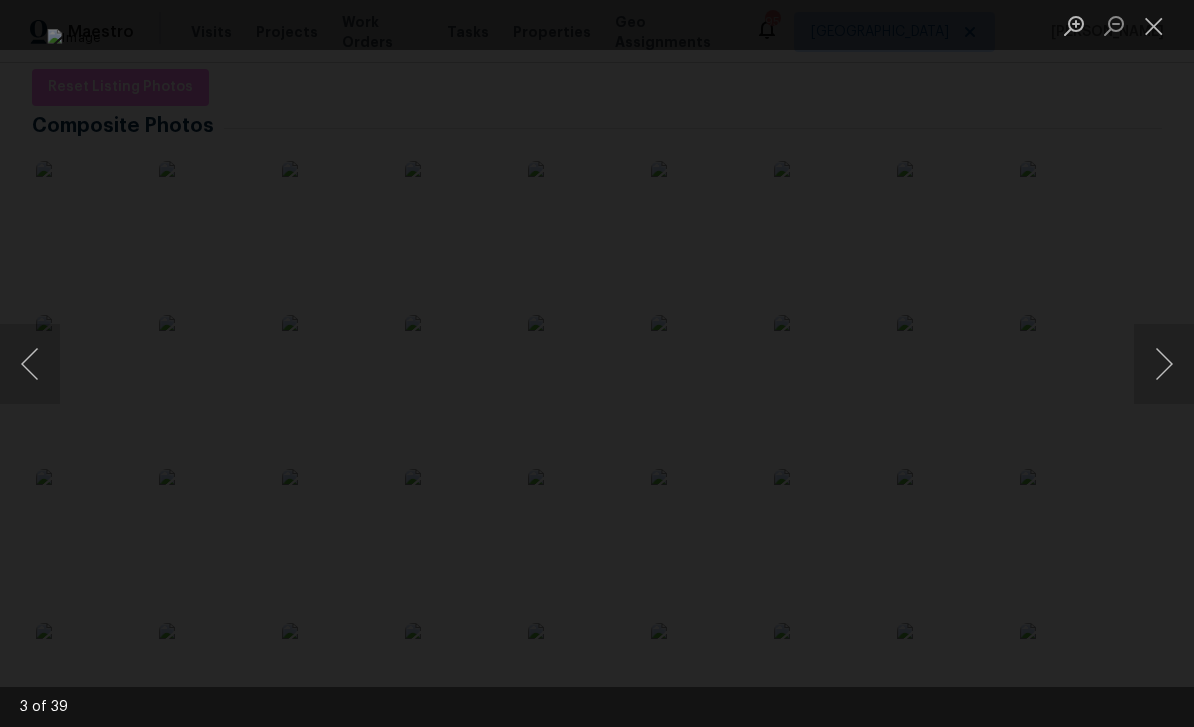 click at bounding box center [30, 364] 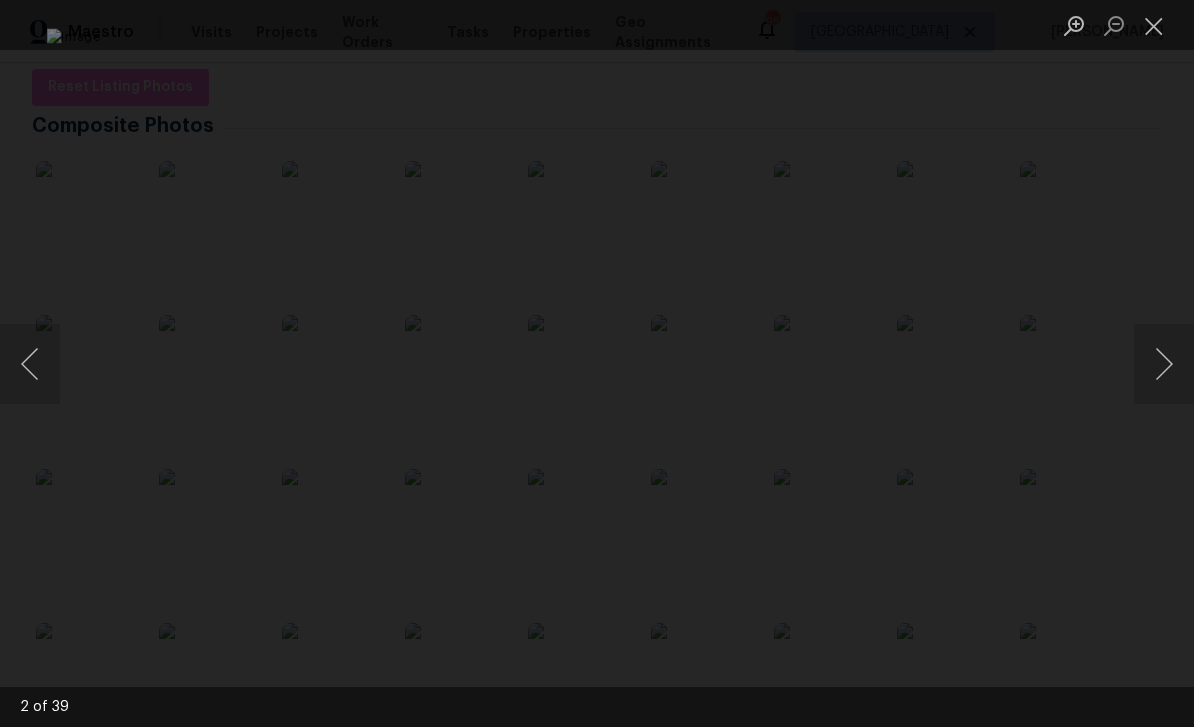 click at bounding box center (1164, 364) 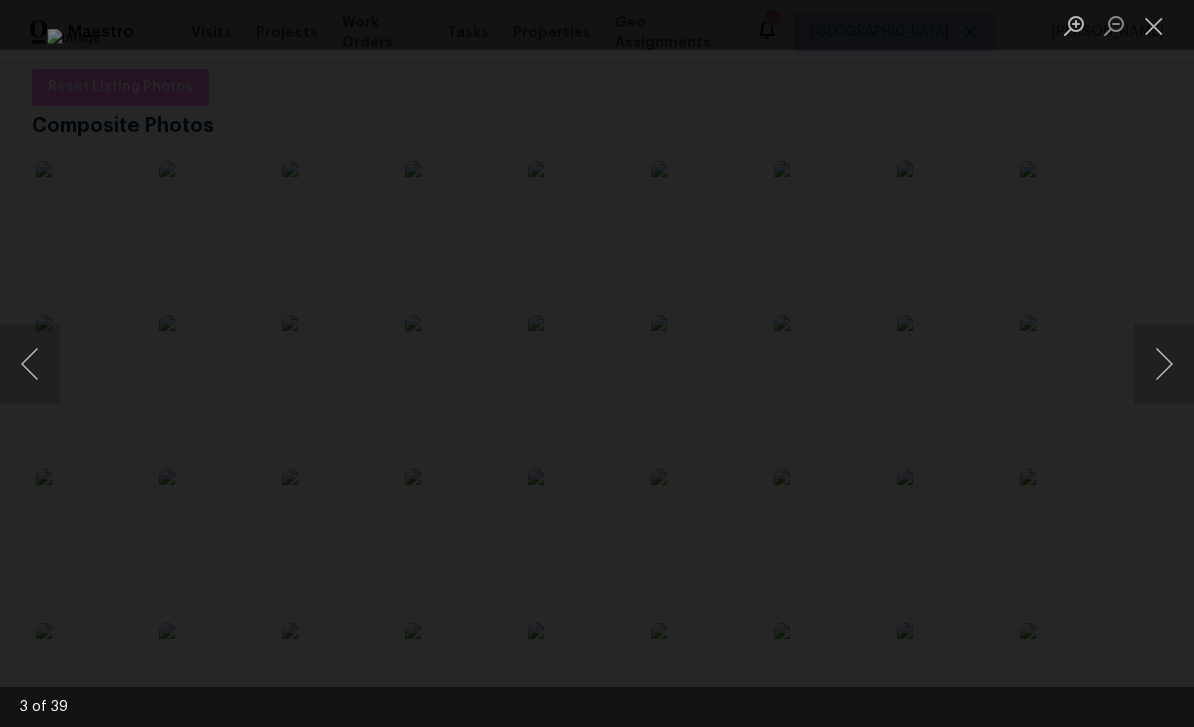 click at bounding box center (1164, 364) 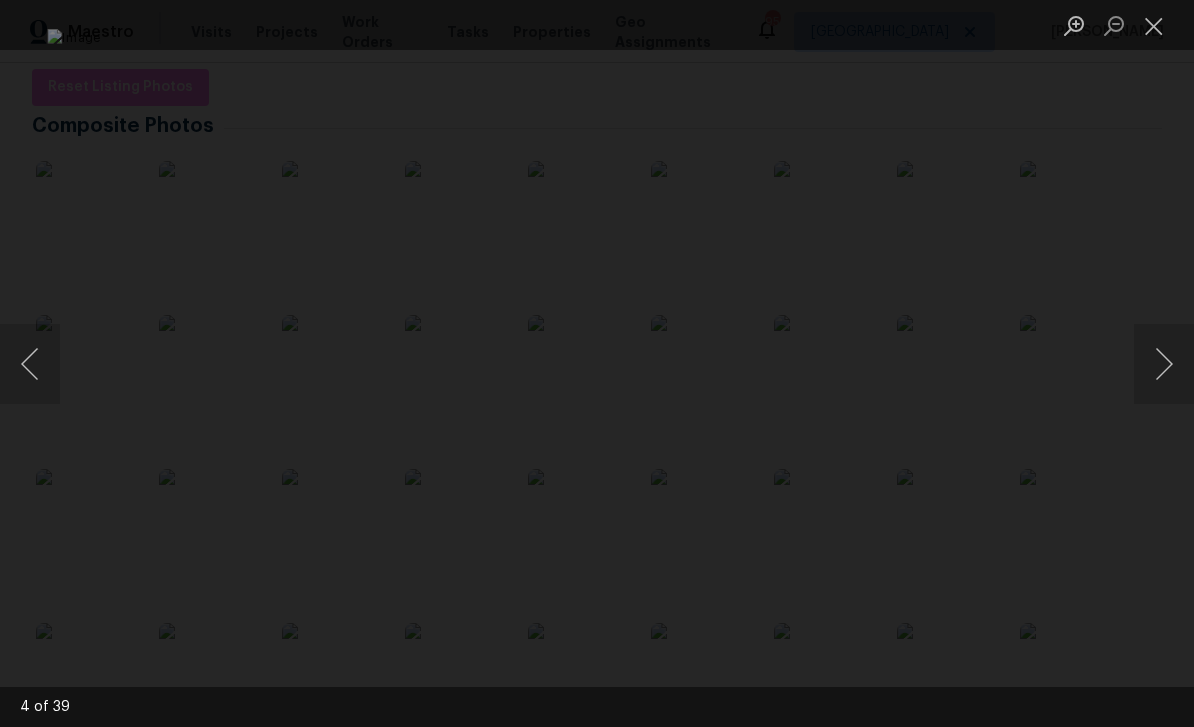 click at bounding box center [1164, 364] 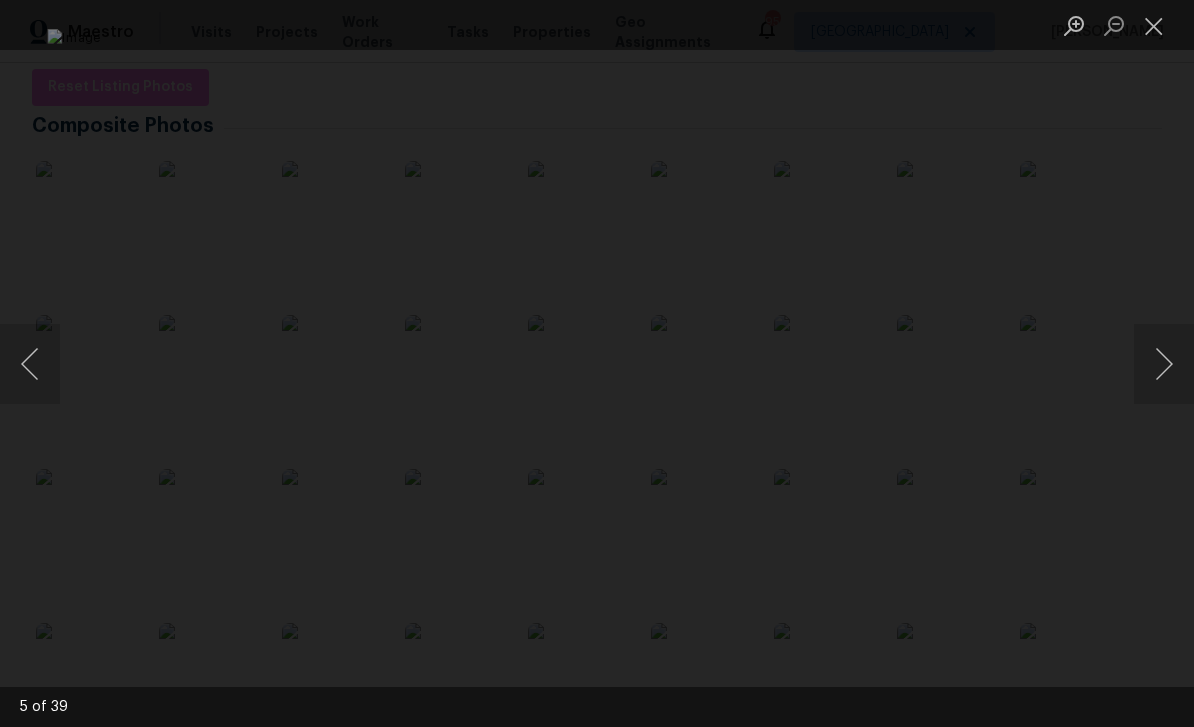 click at bounding box center [1164, 364] 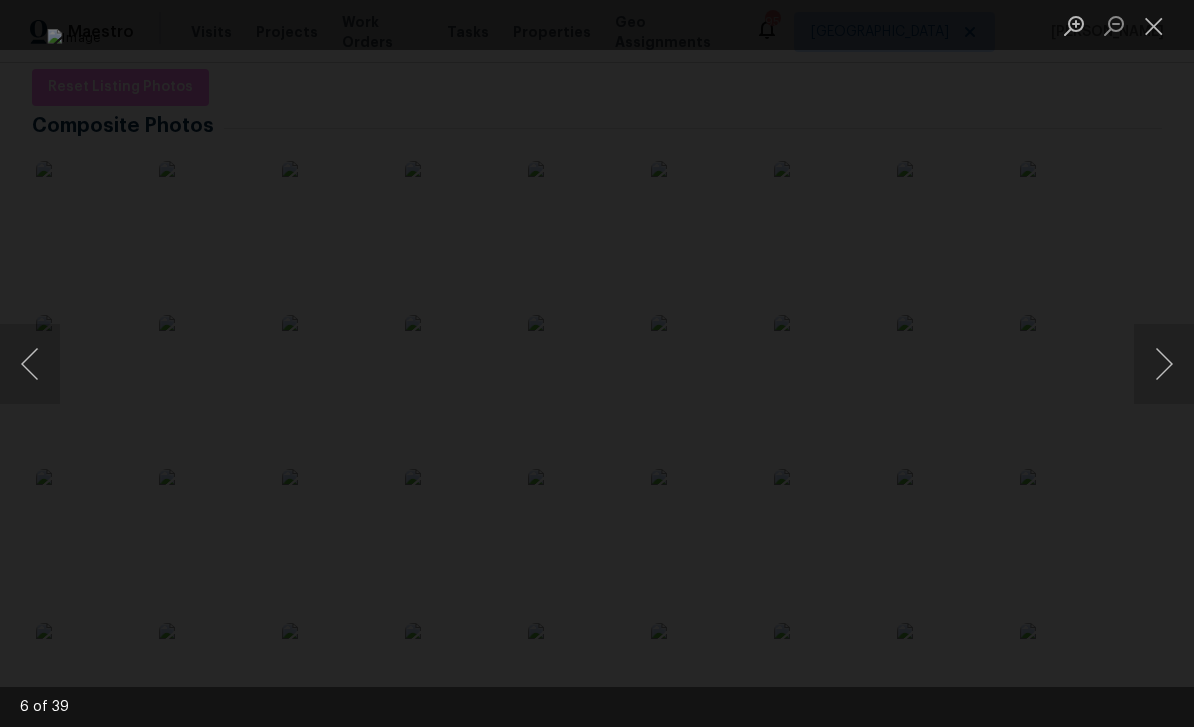 click at bounding box center (1164, 364) 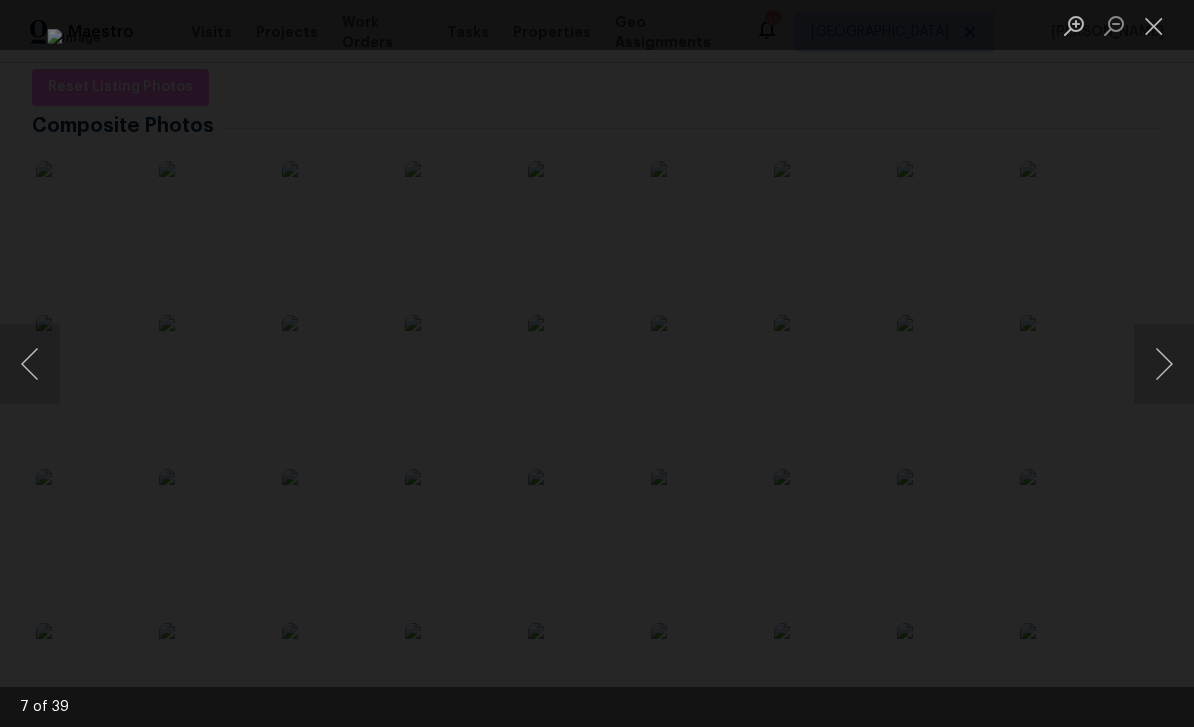 click at bounding box center [1164, 364] 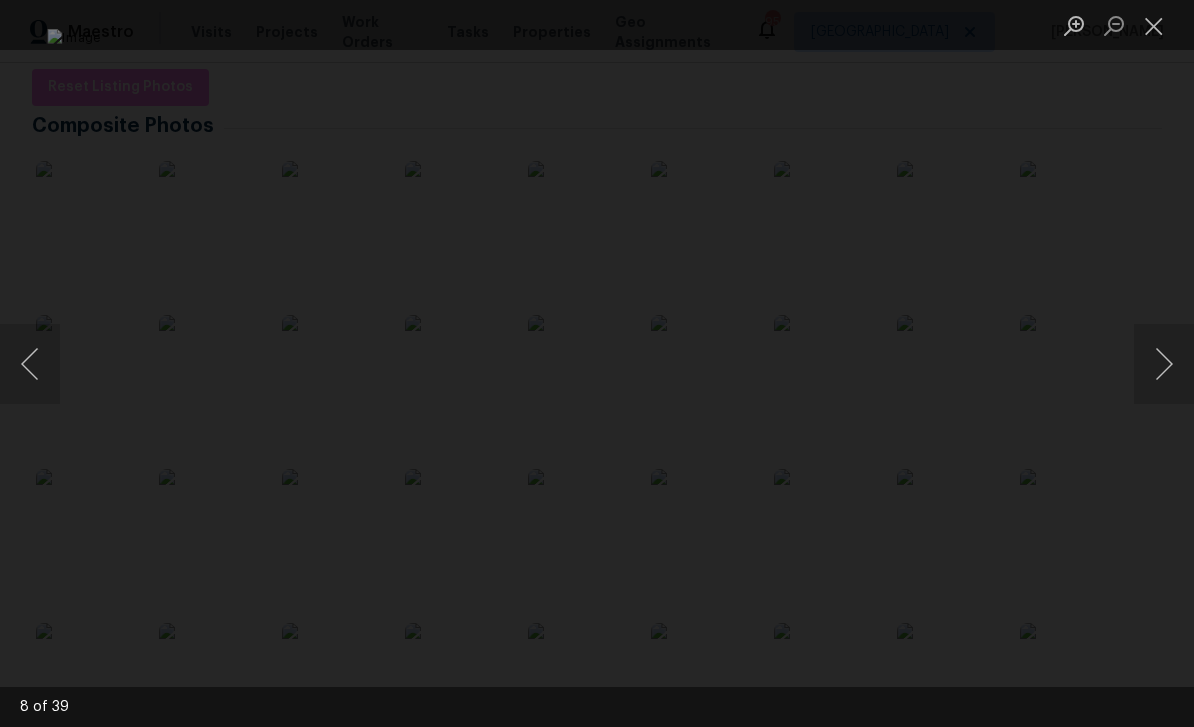 click at bounding box center [30, 364] 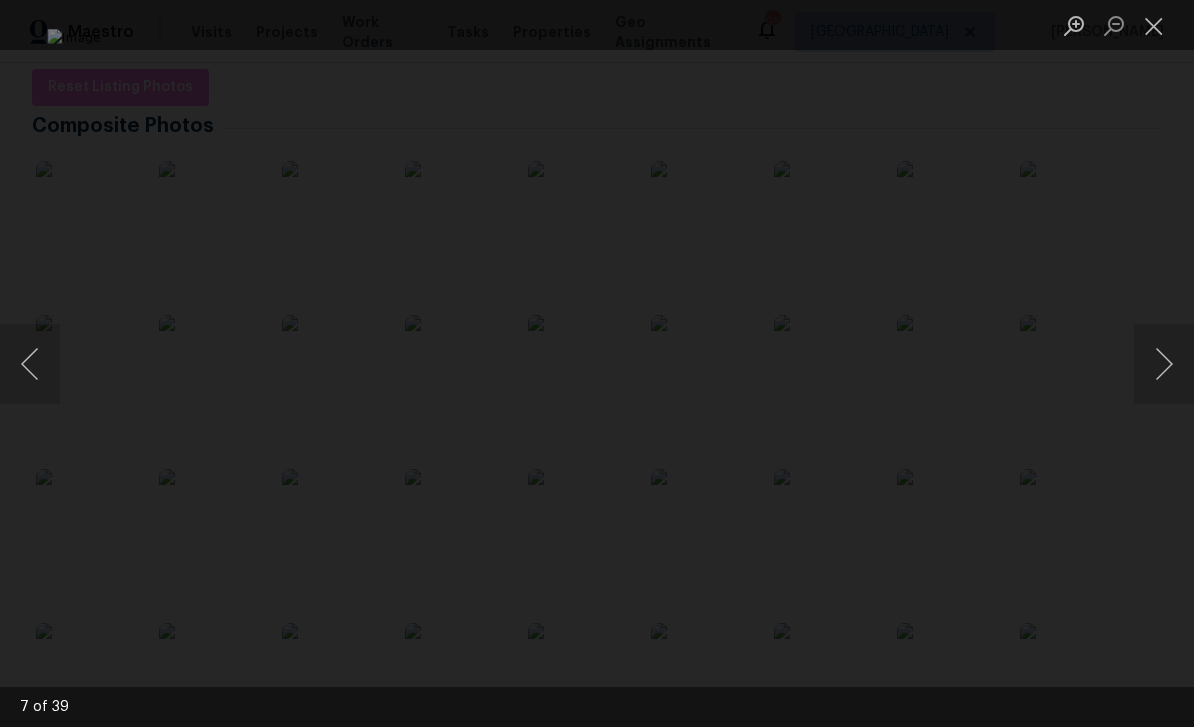 click at bounding box center (1164, 364) 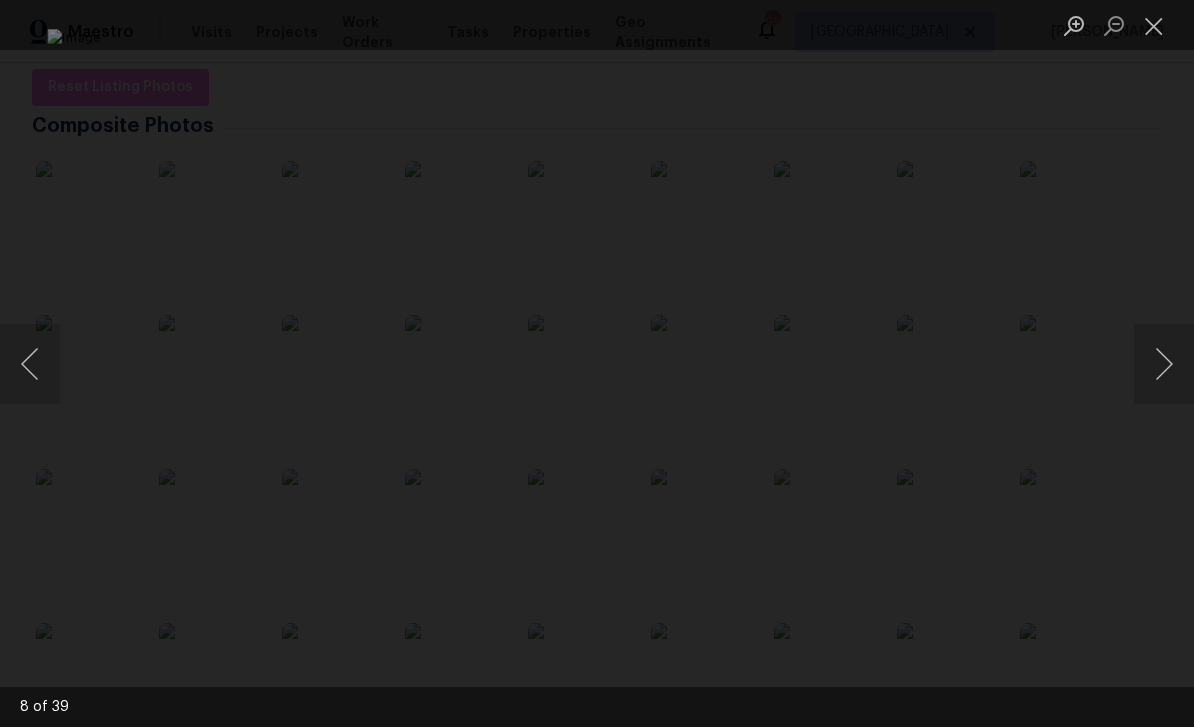 click at bounding box center (1164, 364) 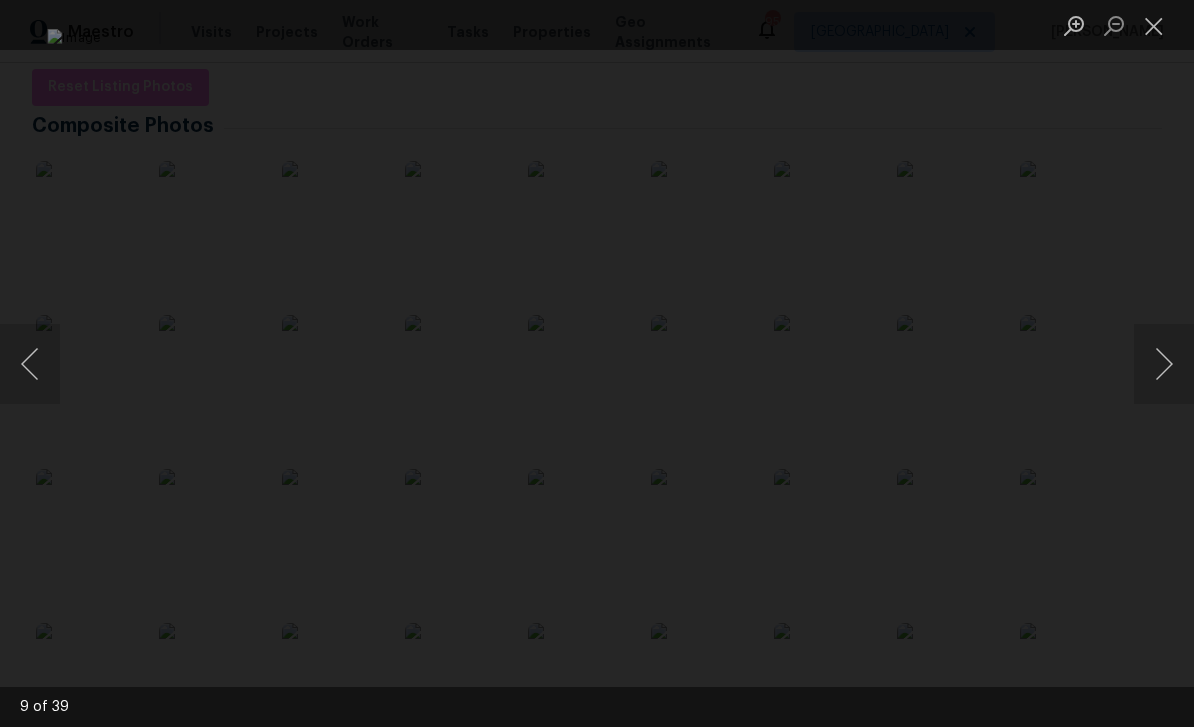 click at bounding box center (1164, 364) 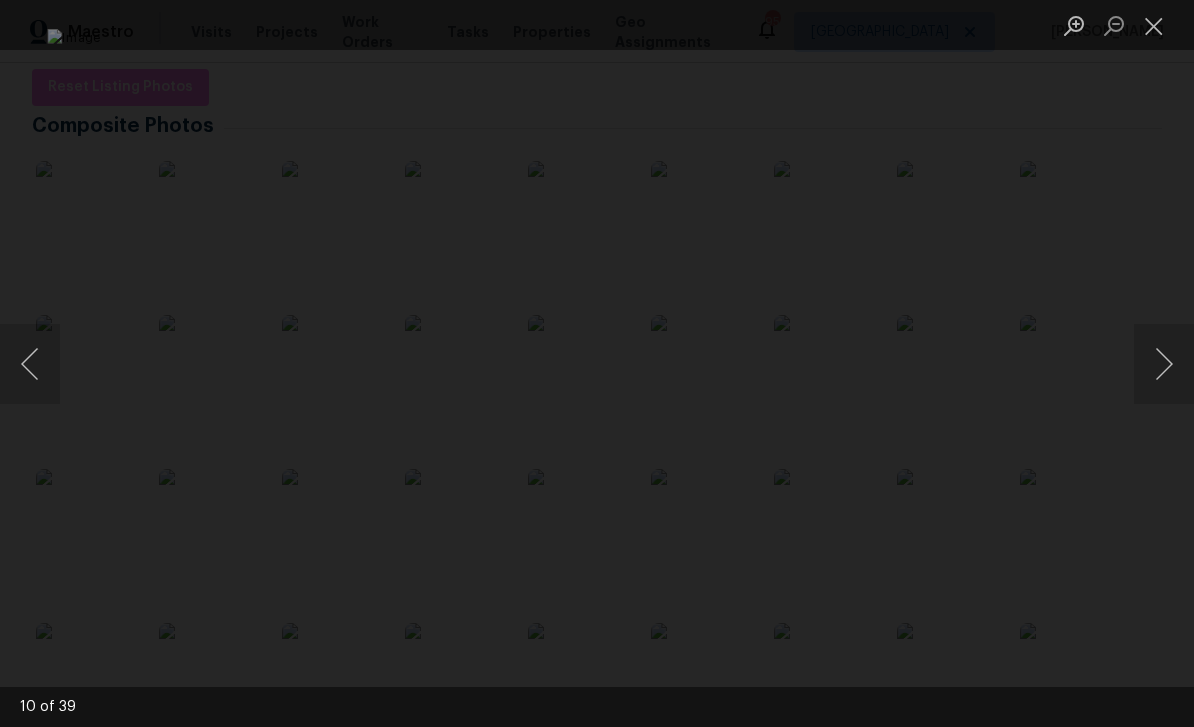 click at bounding box center (1164, 364) 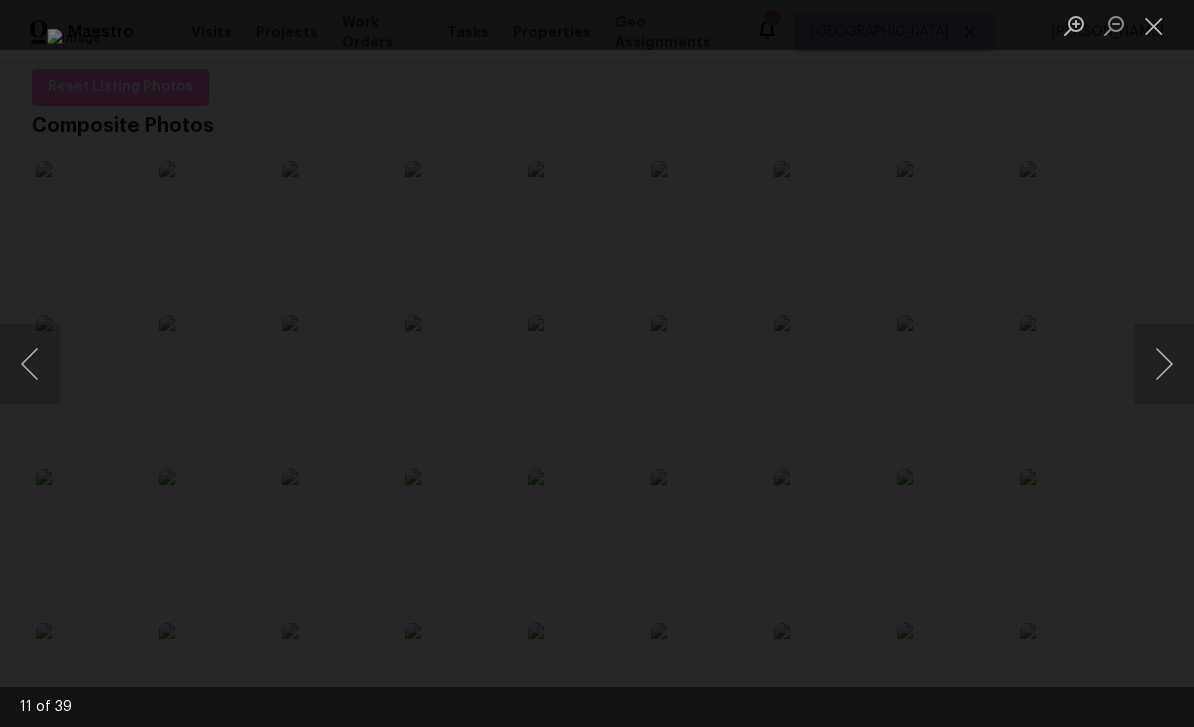 click at bounding box center (1164, 364) 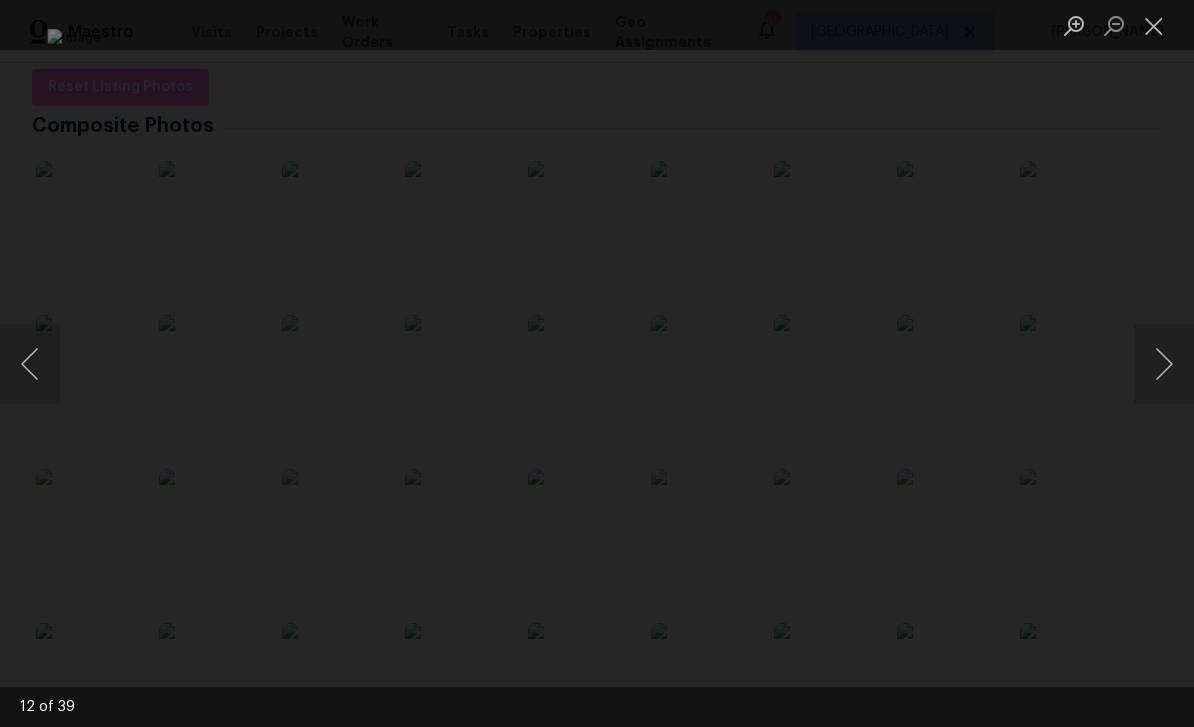 click at bounding box center [1164, 364] 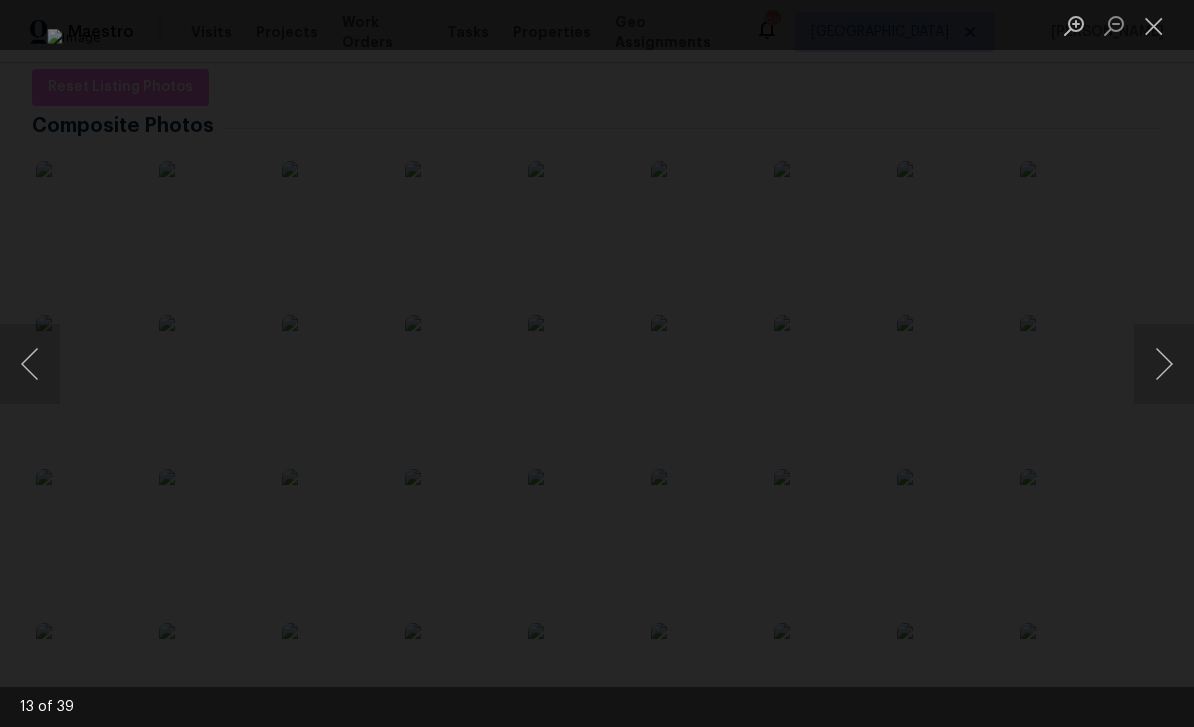 click at bounding box center (1164, 364) 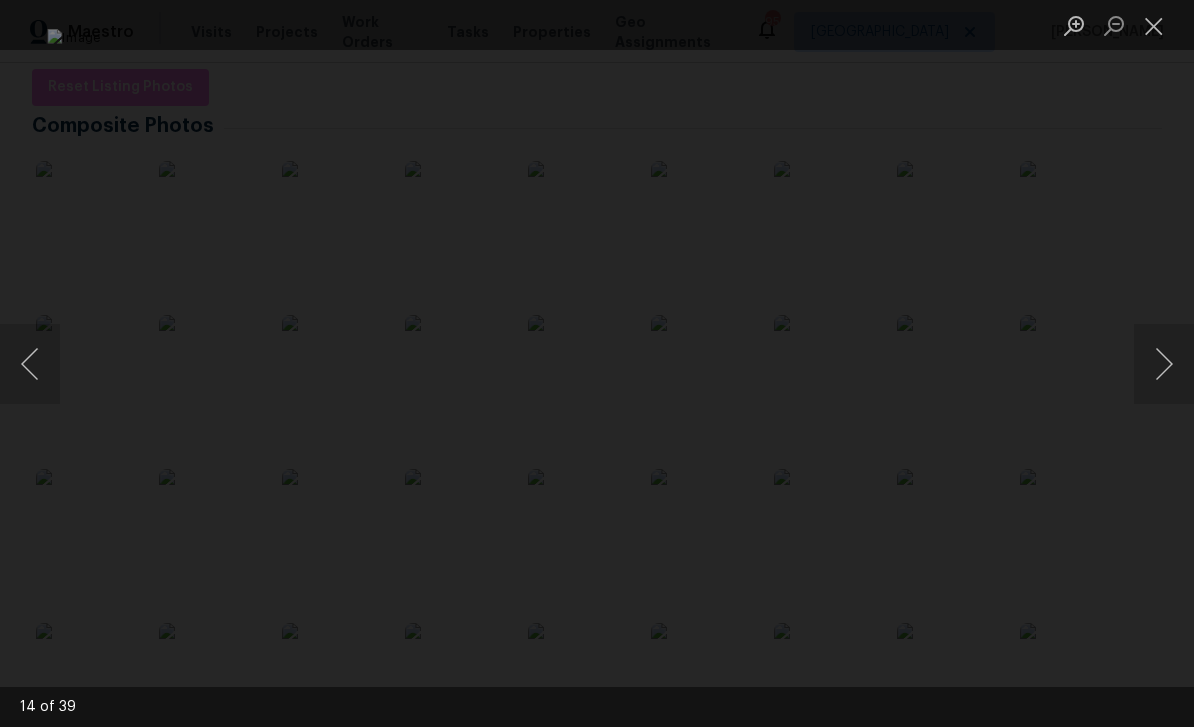 click at bounding box center (1164, 364) 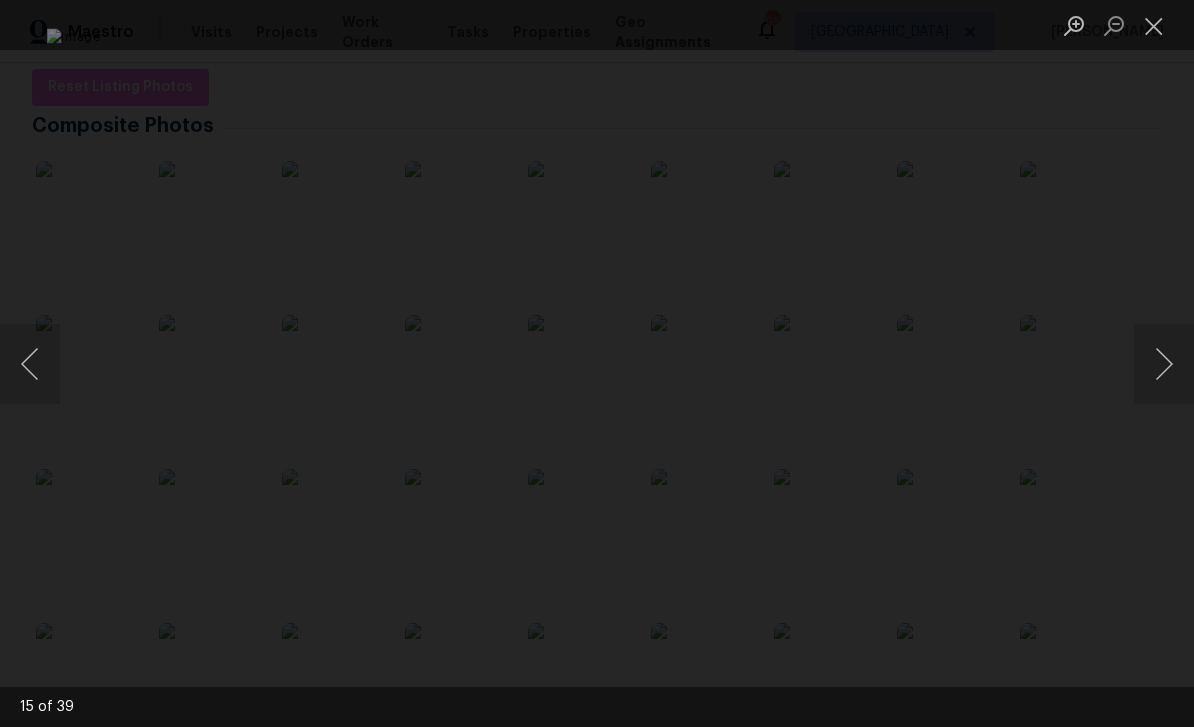 click at bounding box center [1164, 364] 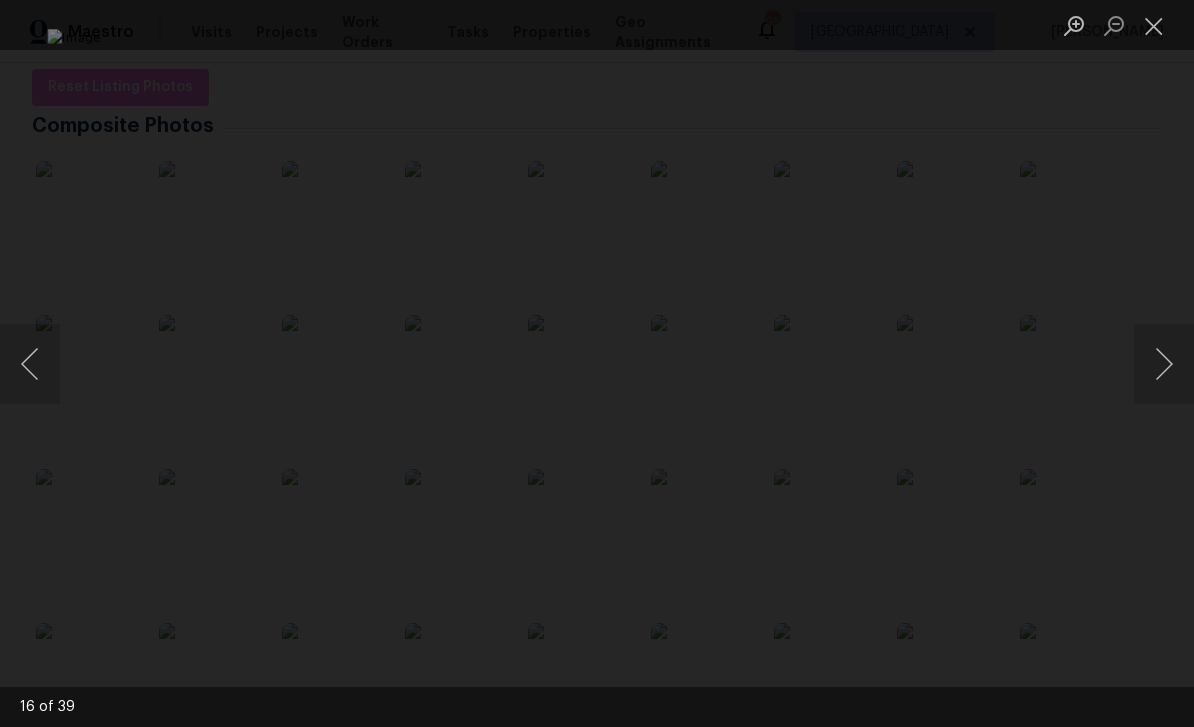 click at bounding box center (30, 364) 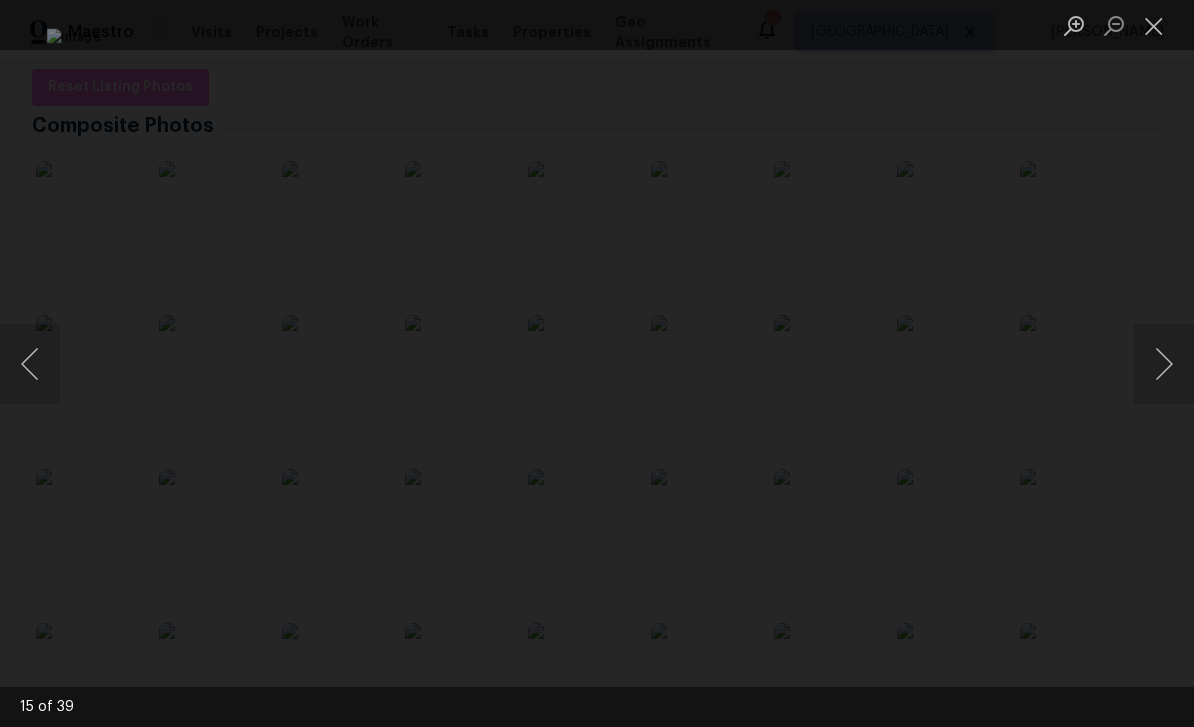 click at bounding box center (1164, 364) 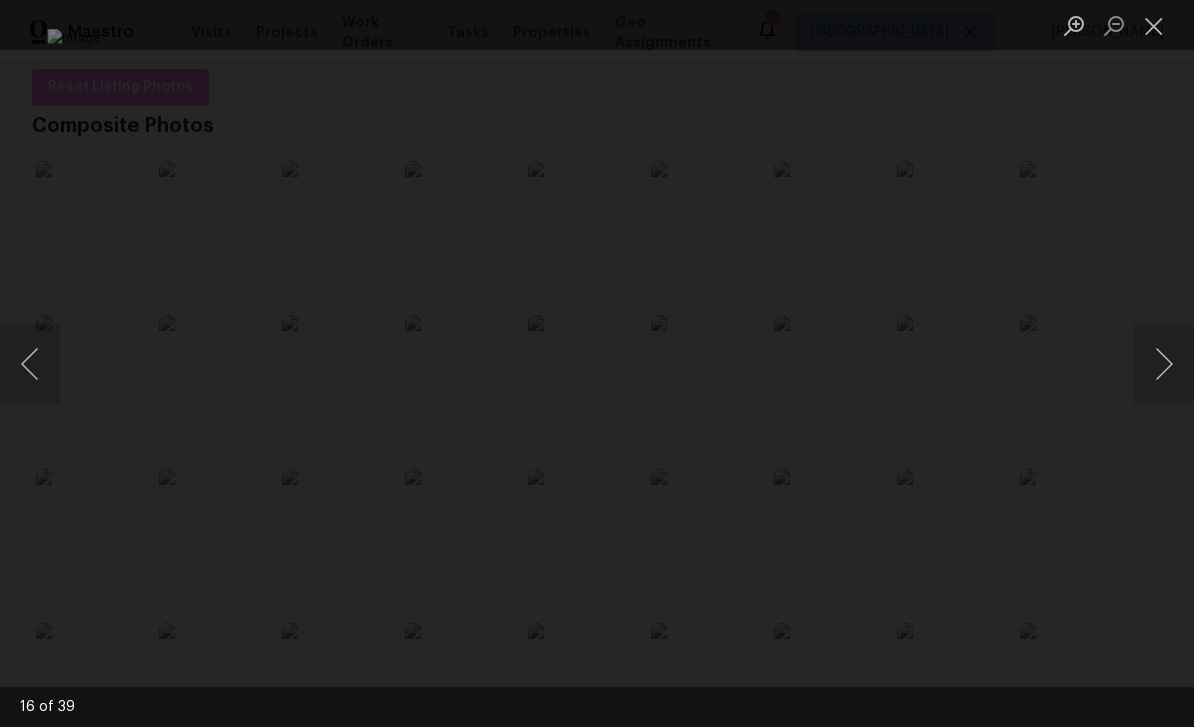click at bounding box center [1164, 364] 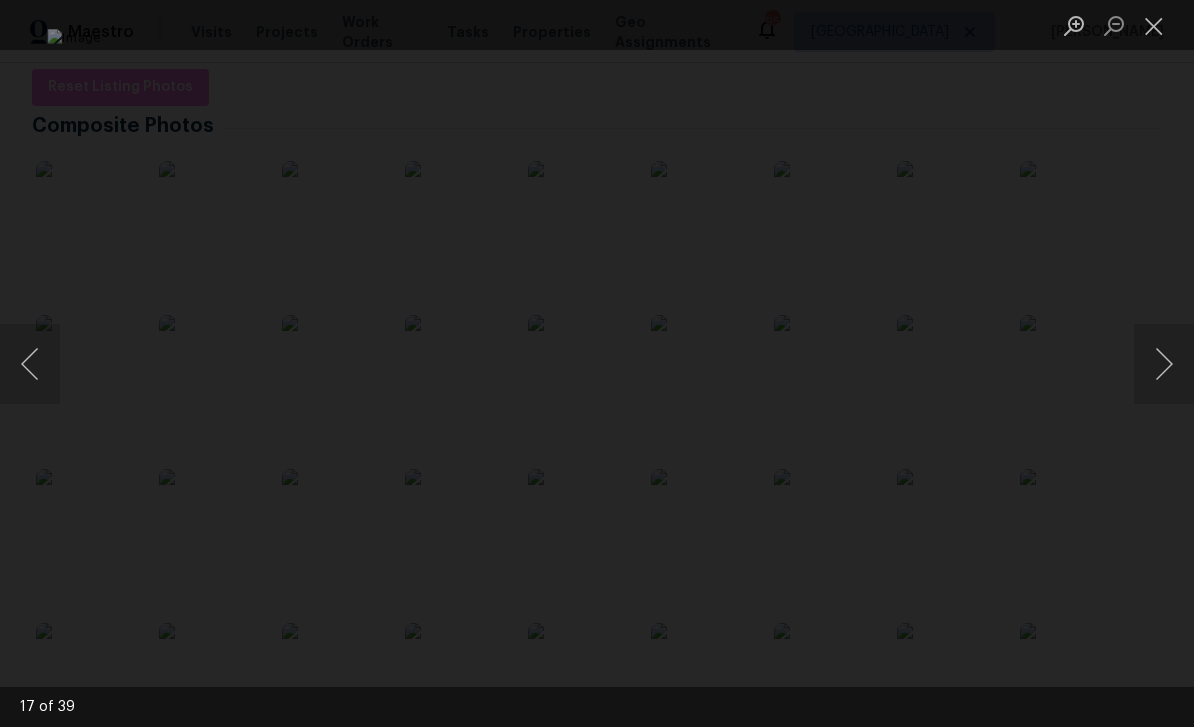 click at bounding box center (1164, 364) 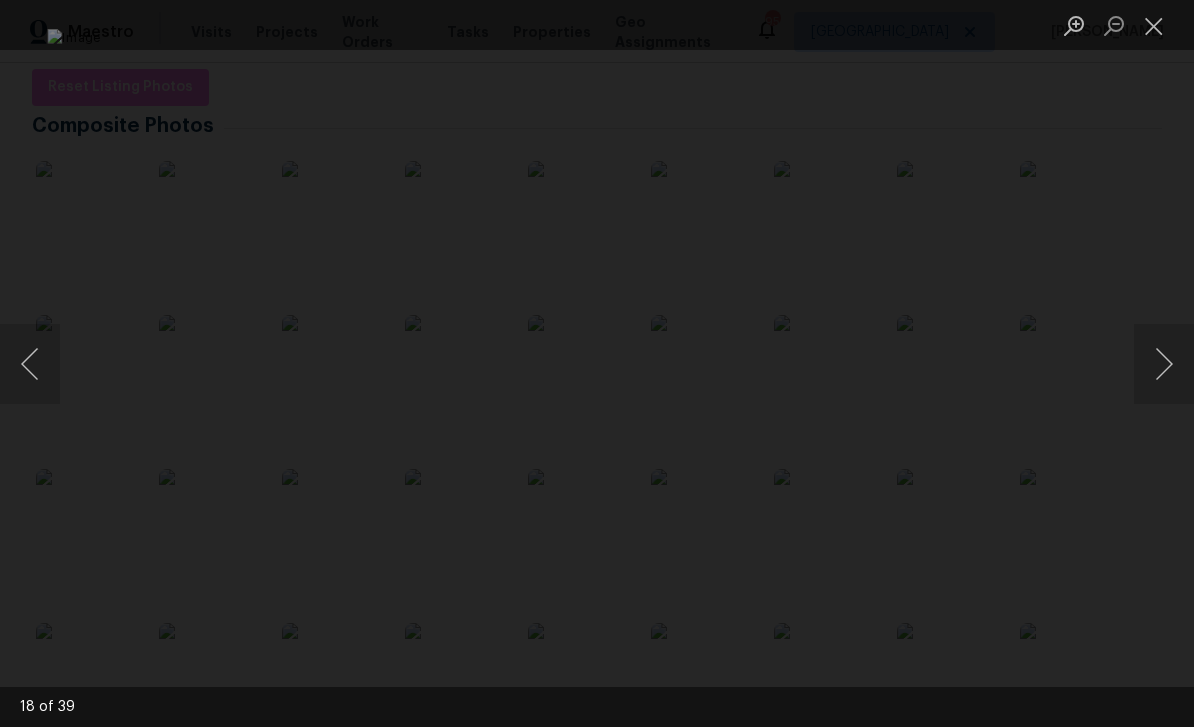 click at bounding box center (1164, 364) 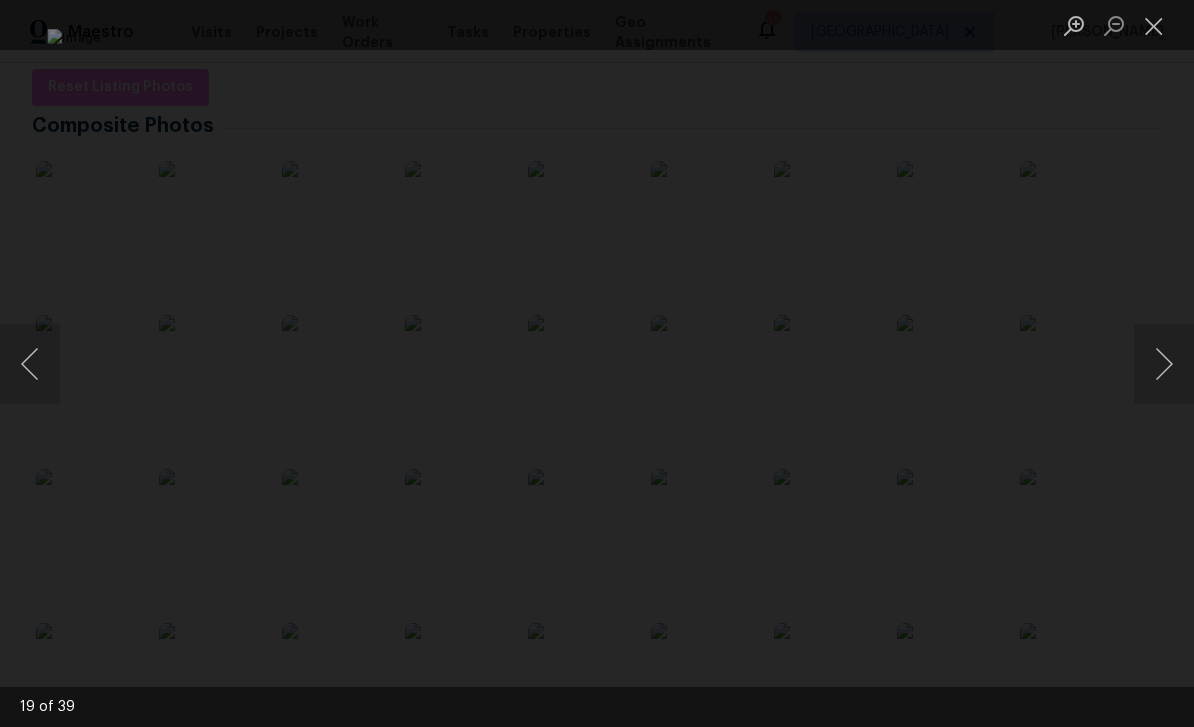 click at bounding box center (1164, 364) 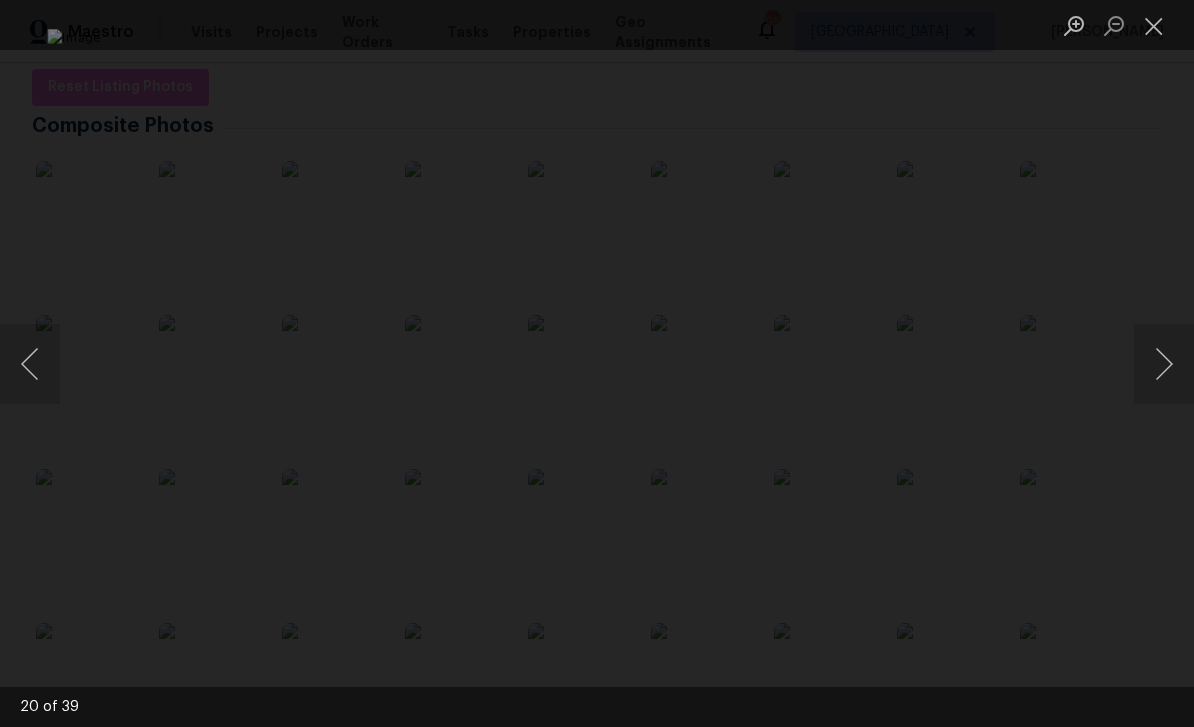 click at bounding box center [1164, 364] 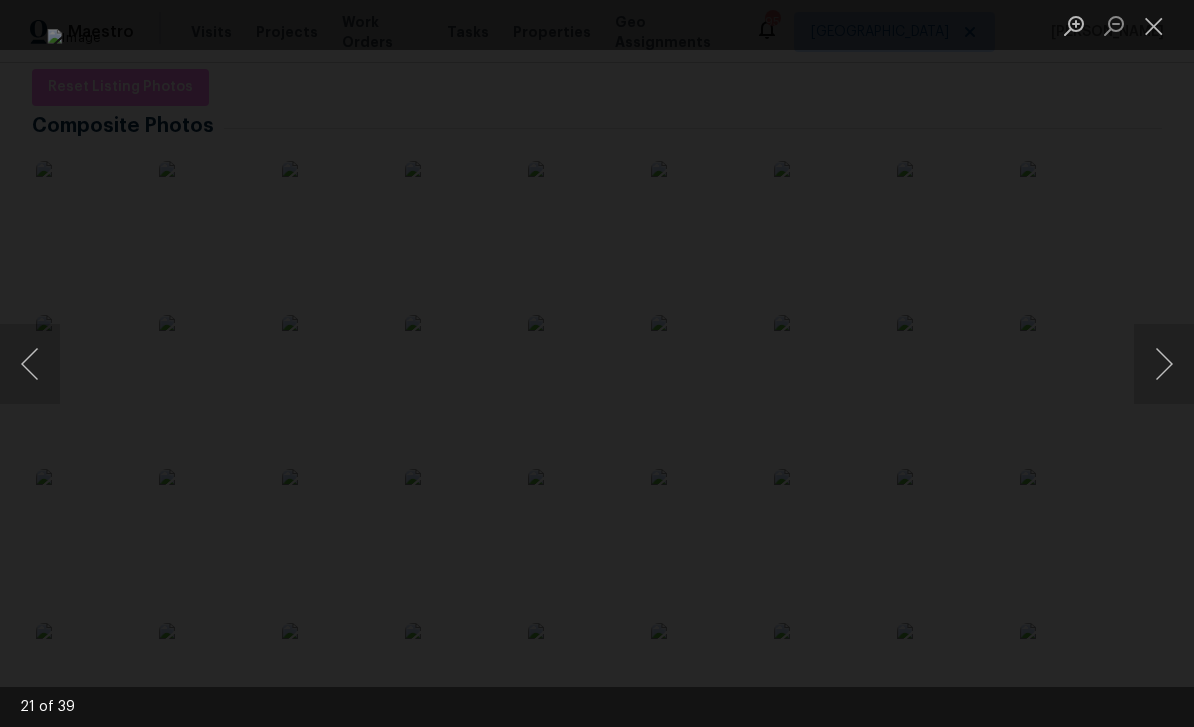 click at bounding box center [30, 364] 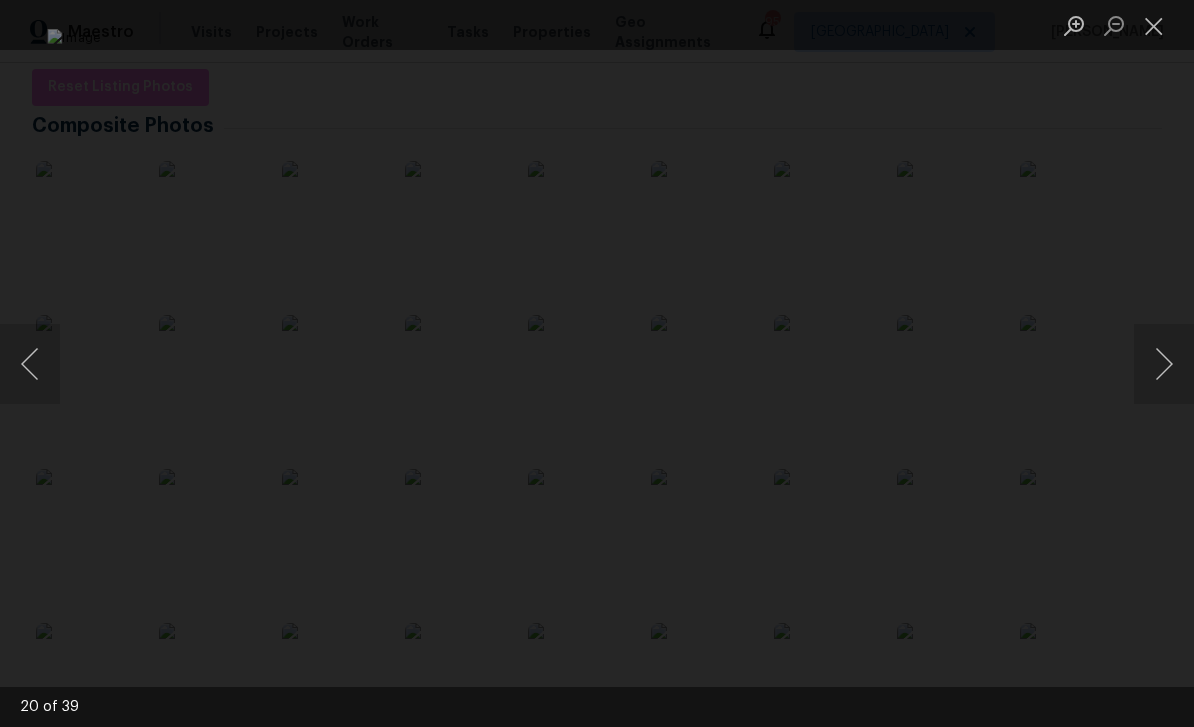 click at bounding box center [1164, 364] 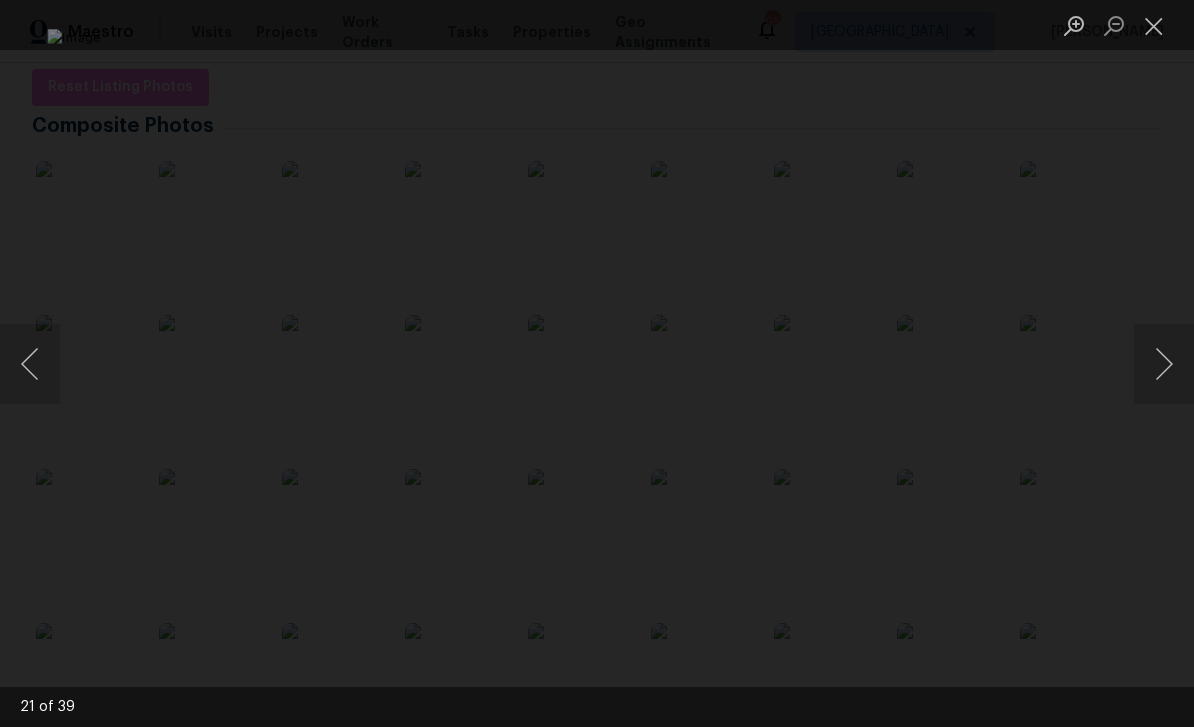 click at bounding box center [1164, 364] 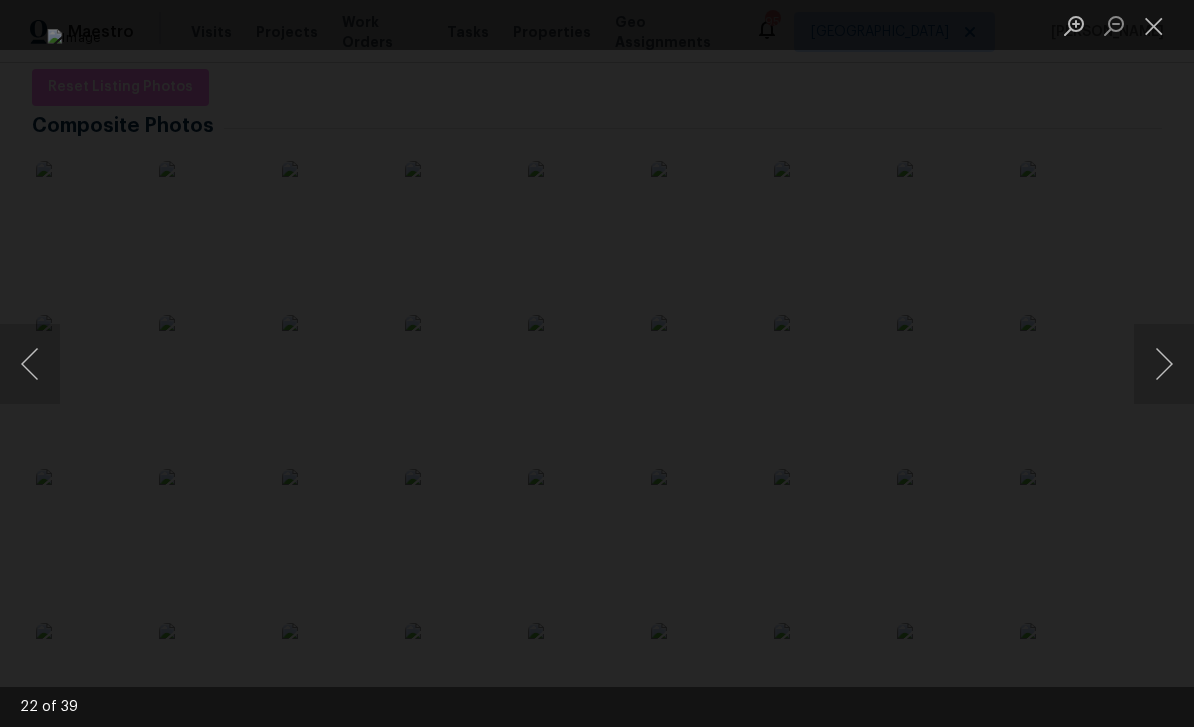 click at bounding box center (1164, 364) 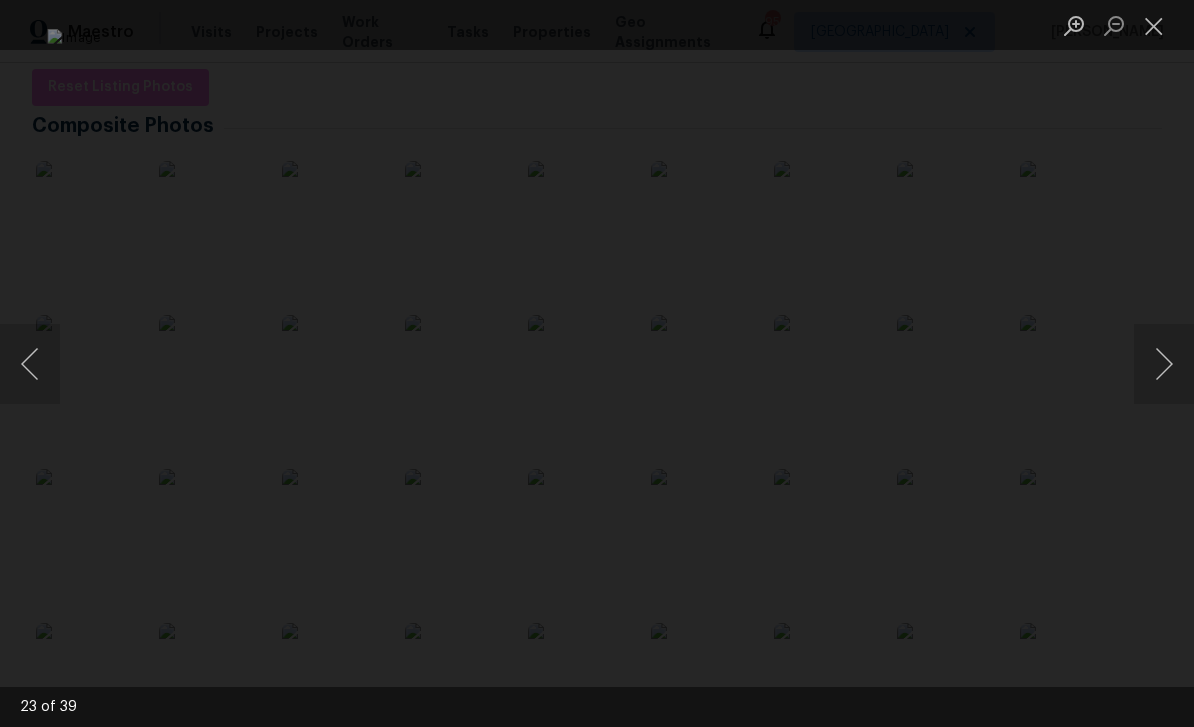 click at bounding box center (1164, 364) 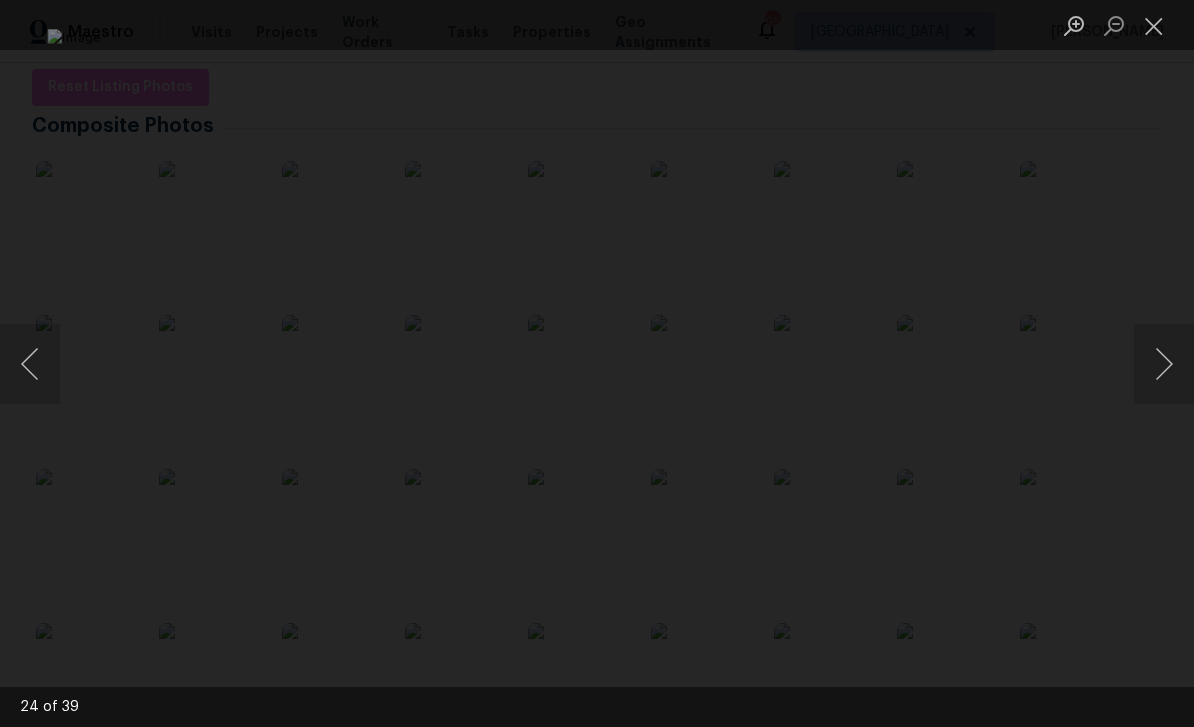 click at bounding box center (1164, 364) 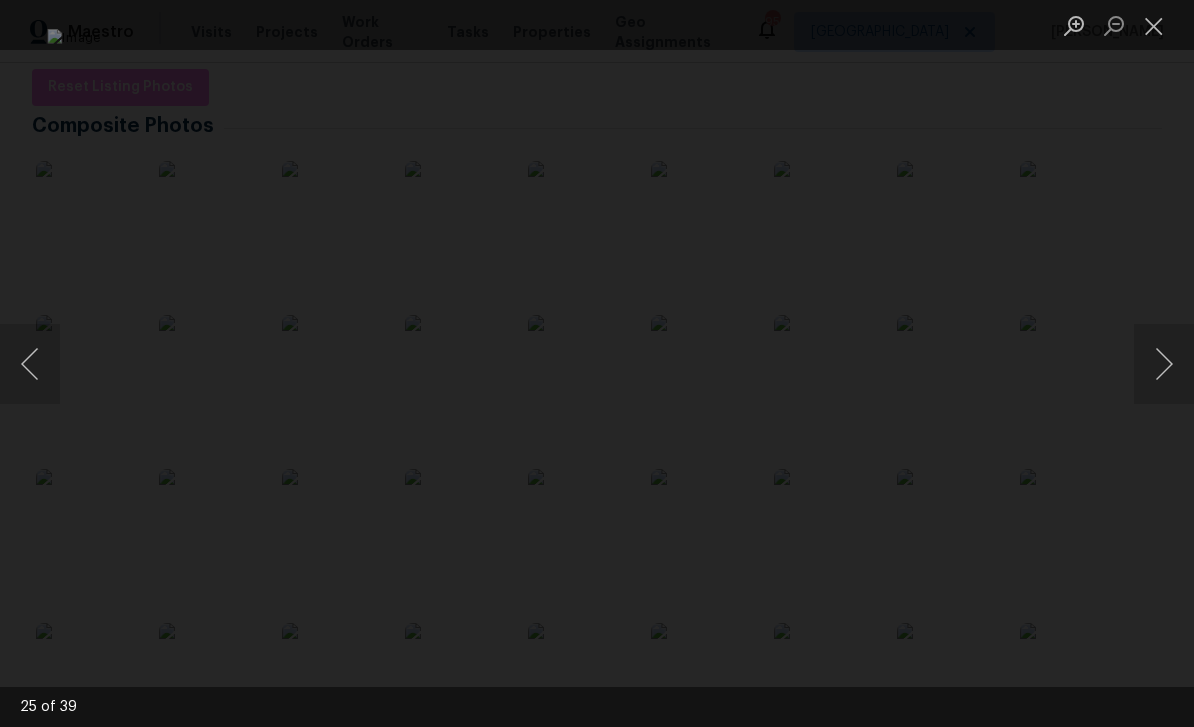 click at bounding box center [1164, 364] 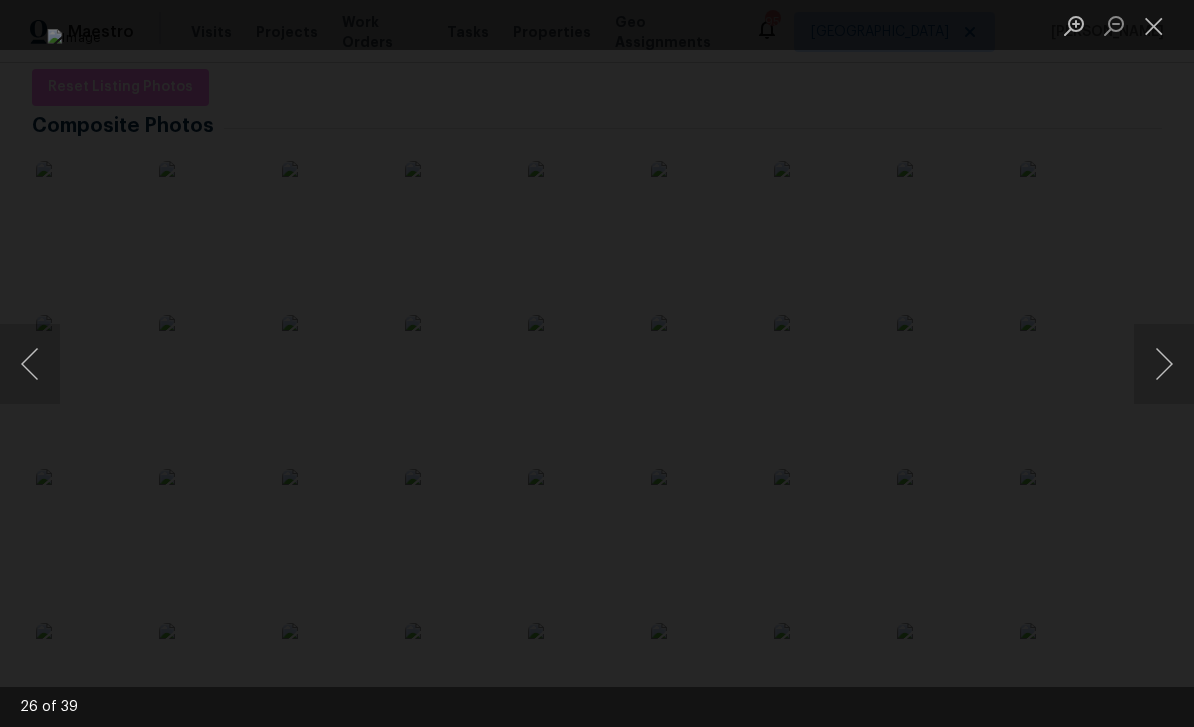 click at bounding box center (1164, 364) 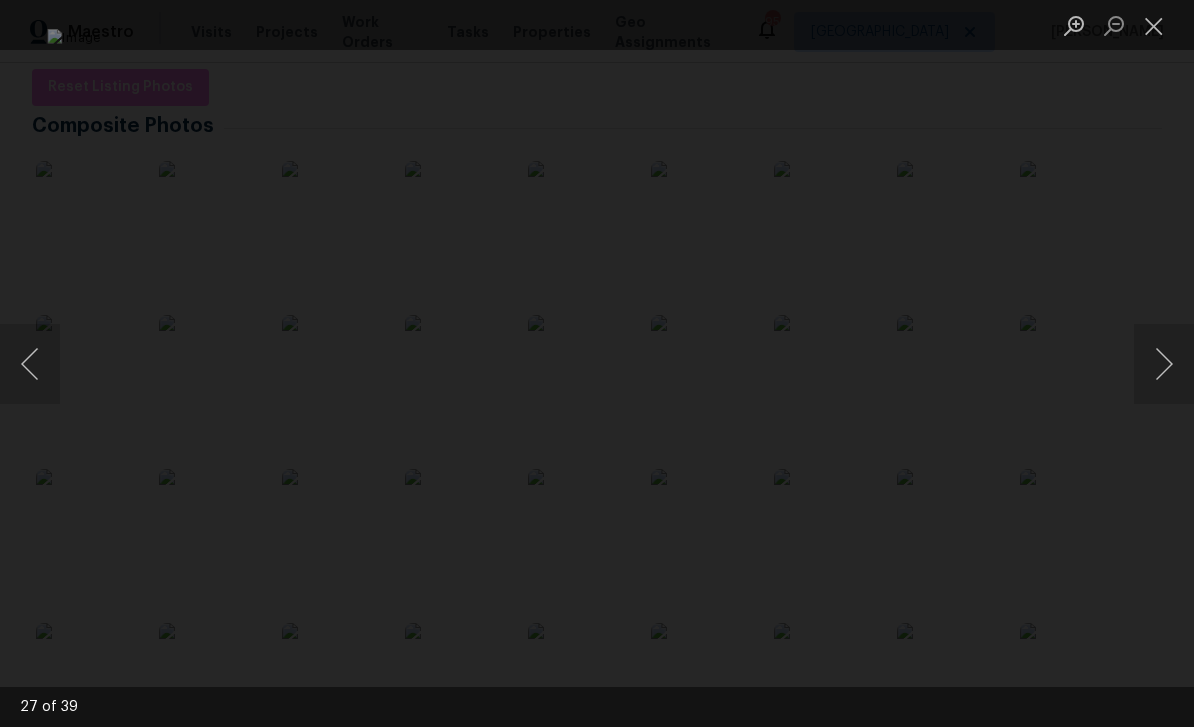 click at bounding box center [1164, 364] 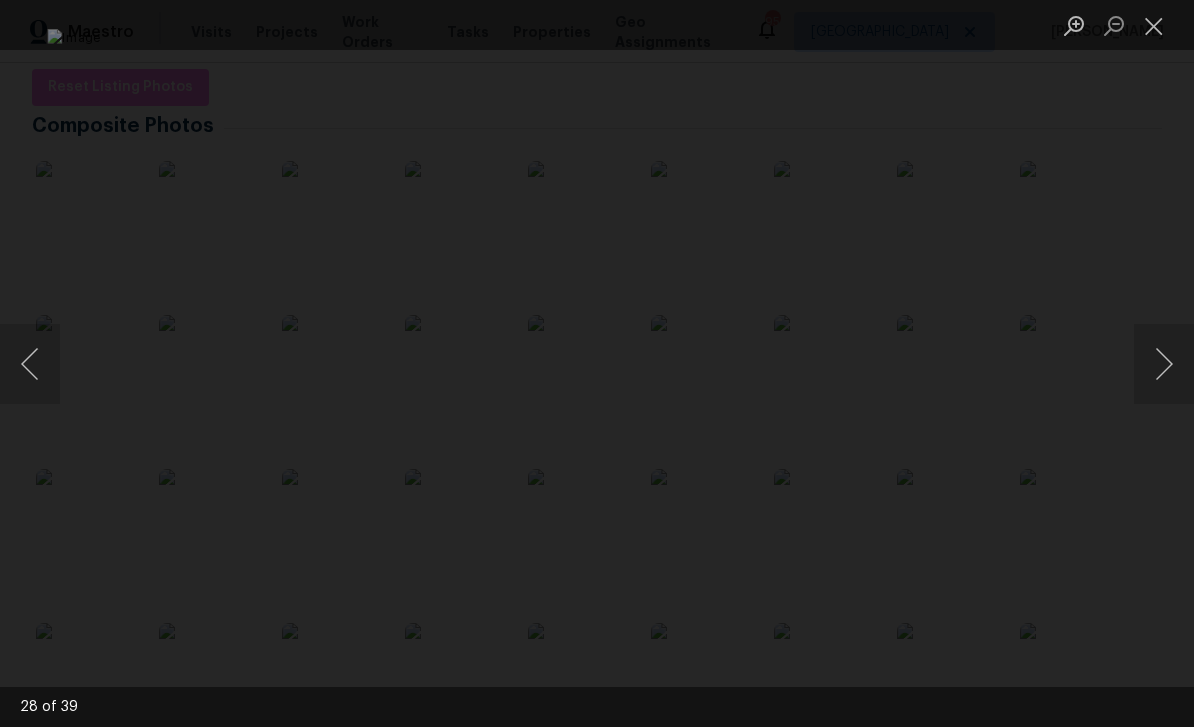 click at bounding box center [1164, 364] 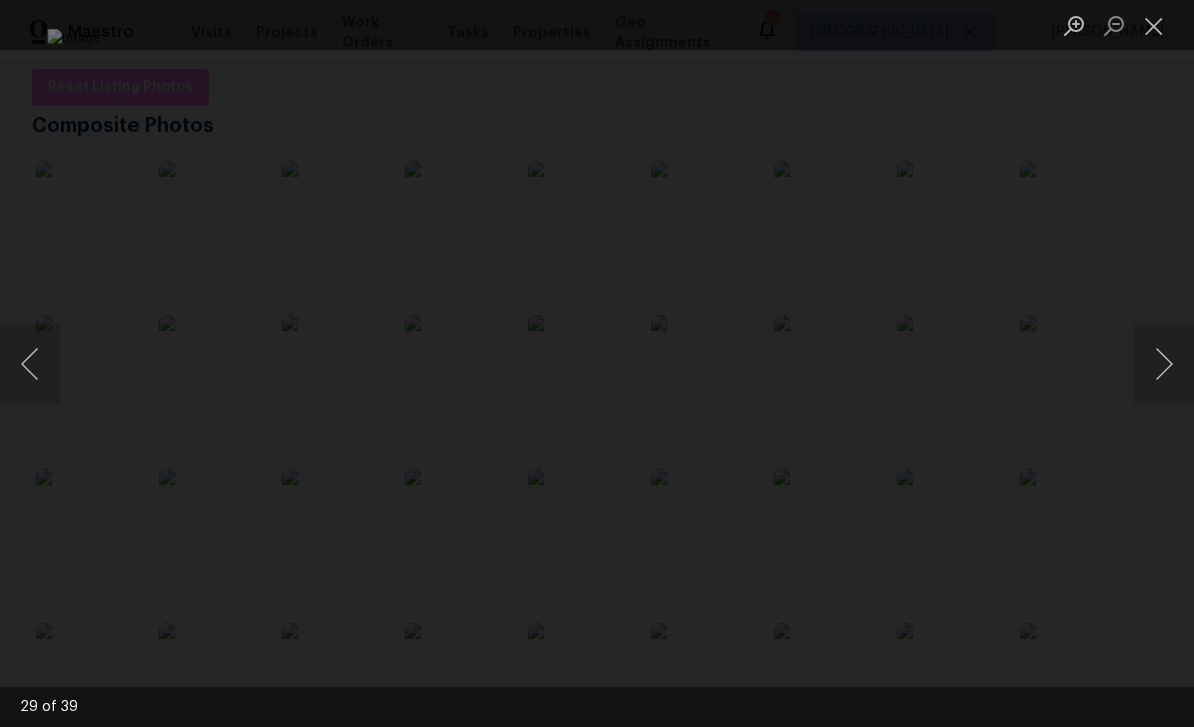 click at bounding box center (1154, 25) 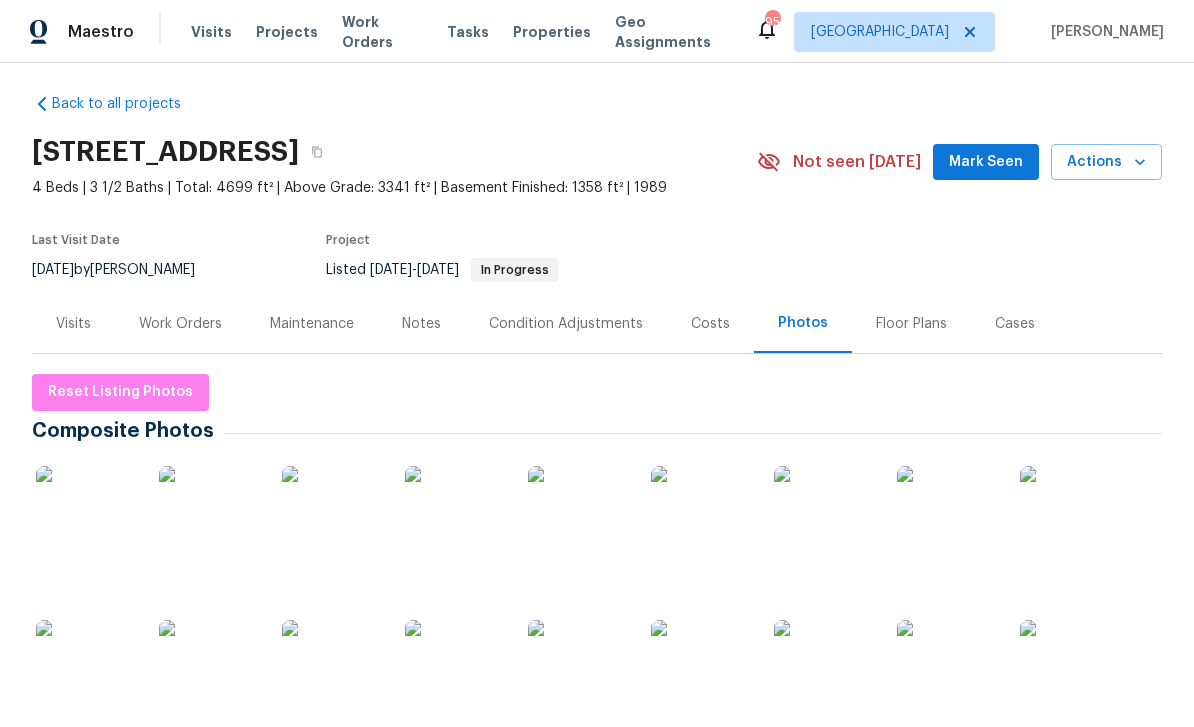 scroll, scrollTop: 15, scrollLeft: 0, axis: vertical 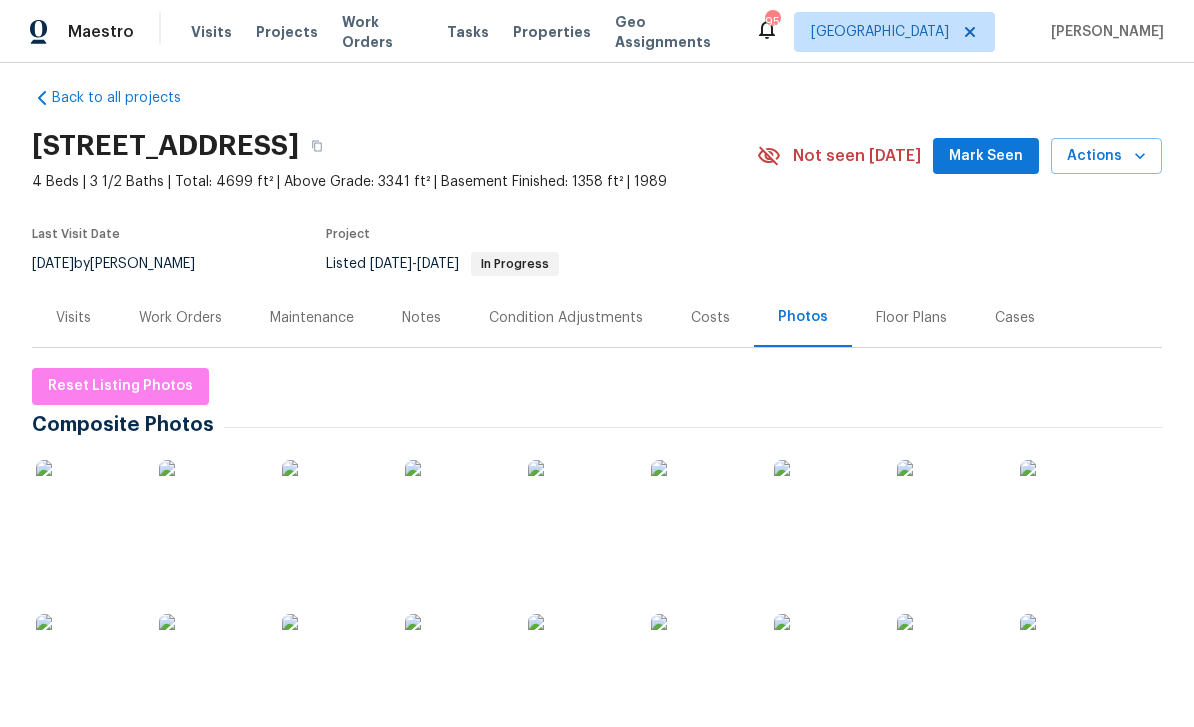 click on "Work Orders" at bounding box center [180, 318] 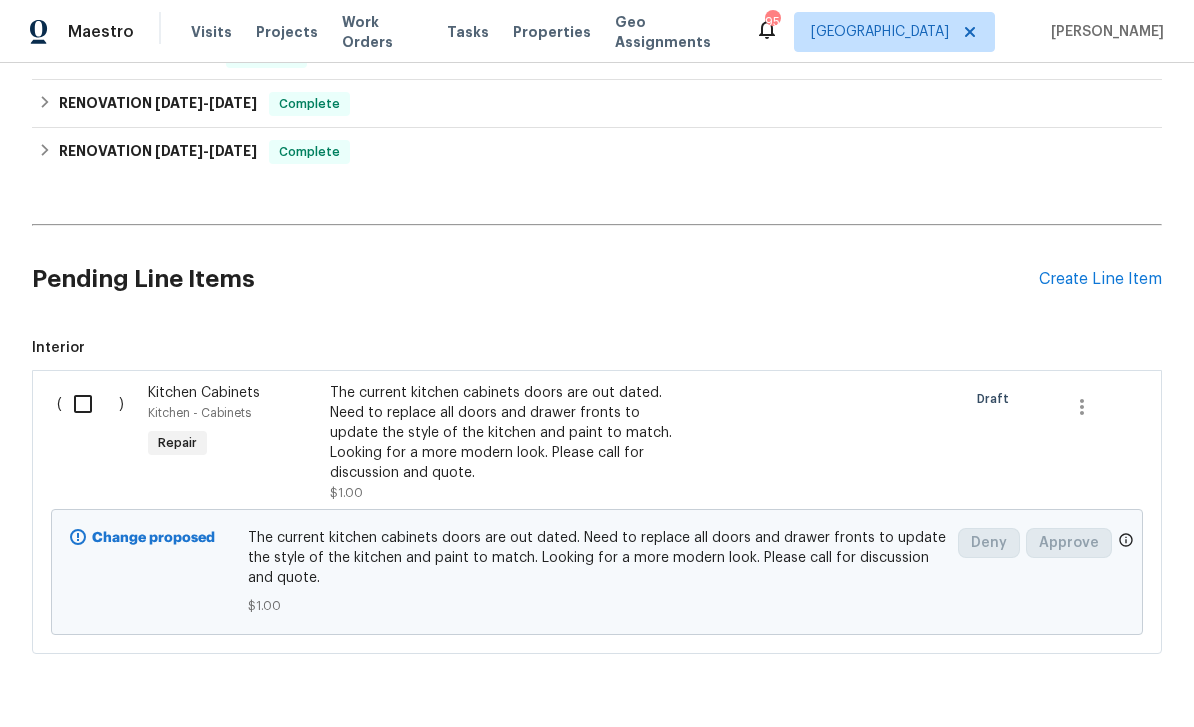 scroll, scrollTop: 2061, scrollLeft: 0, axis: vertical 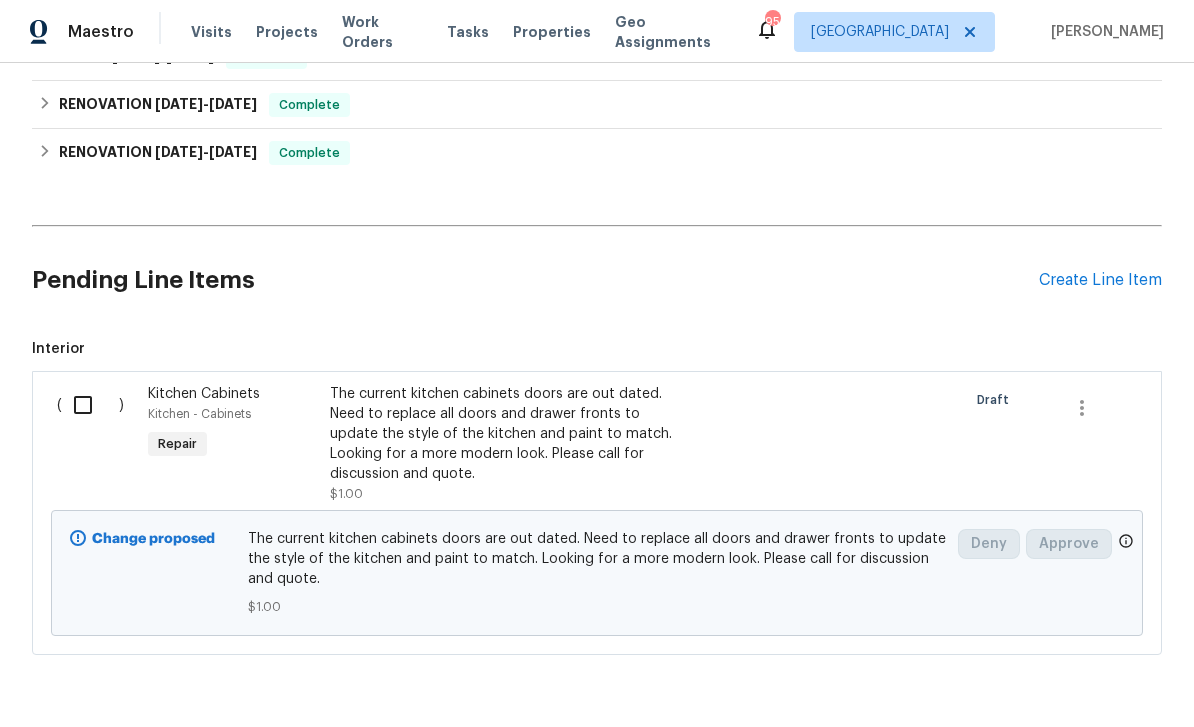 click at bounding box center (90, 405) 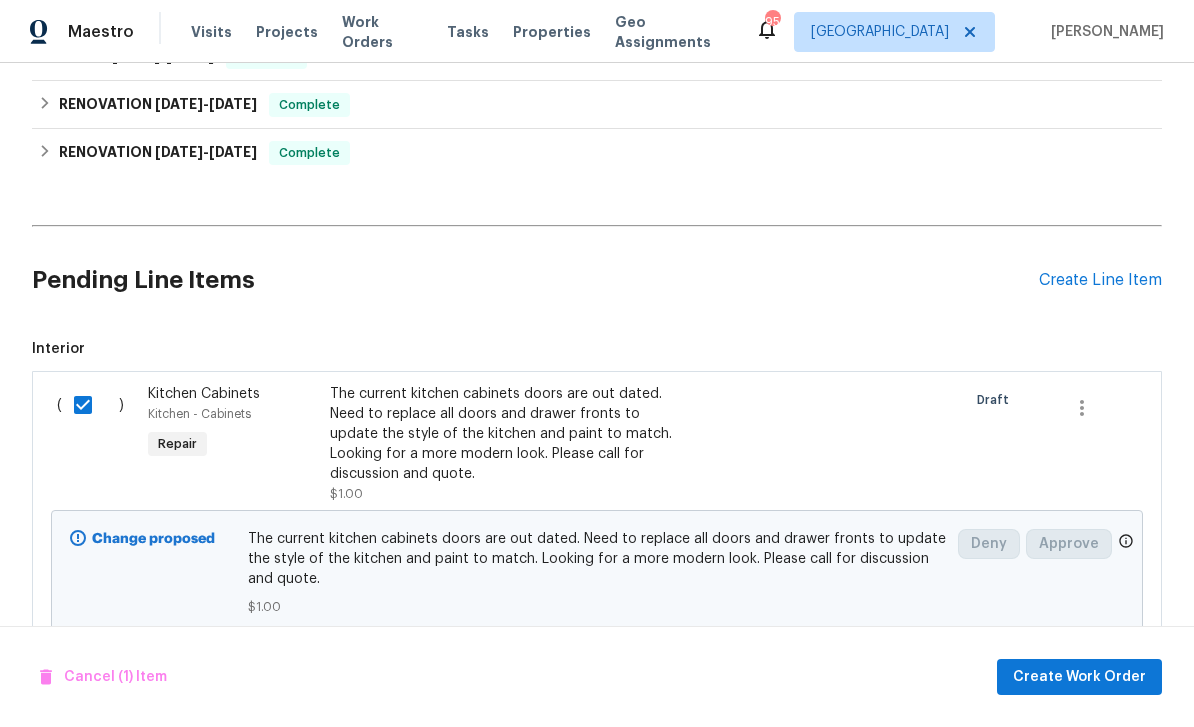 click at bounding box center [90, 405] 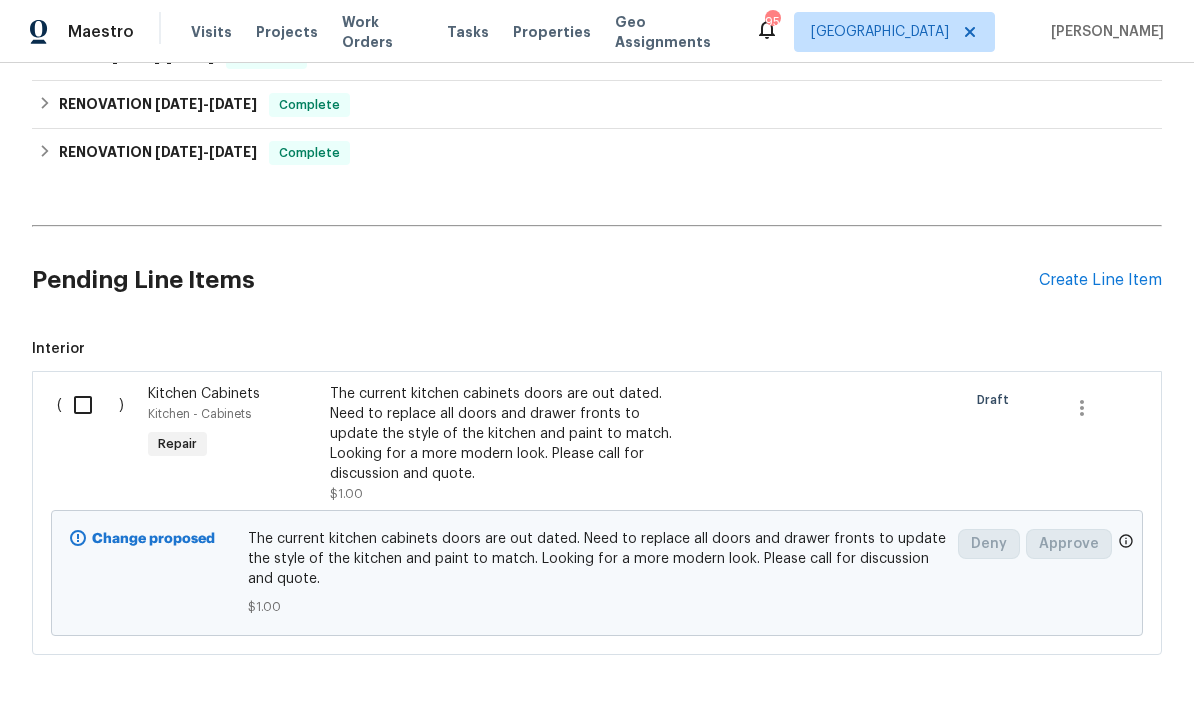 click on "Kitchen Cabinets" at bounding box center (204, 394) 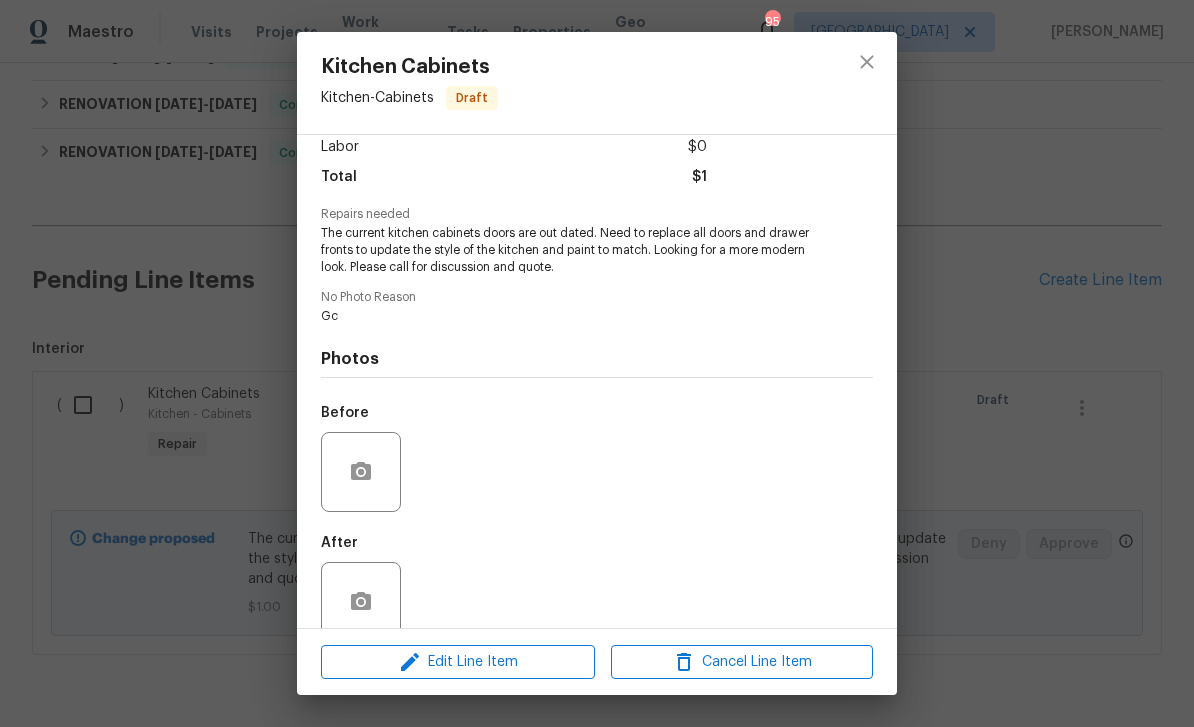 scroll, scrollTop: 145, scrollLeft: 0, axis: vertical 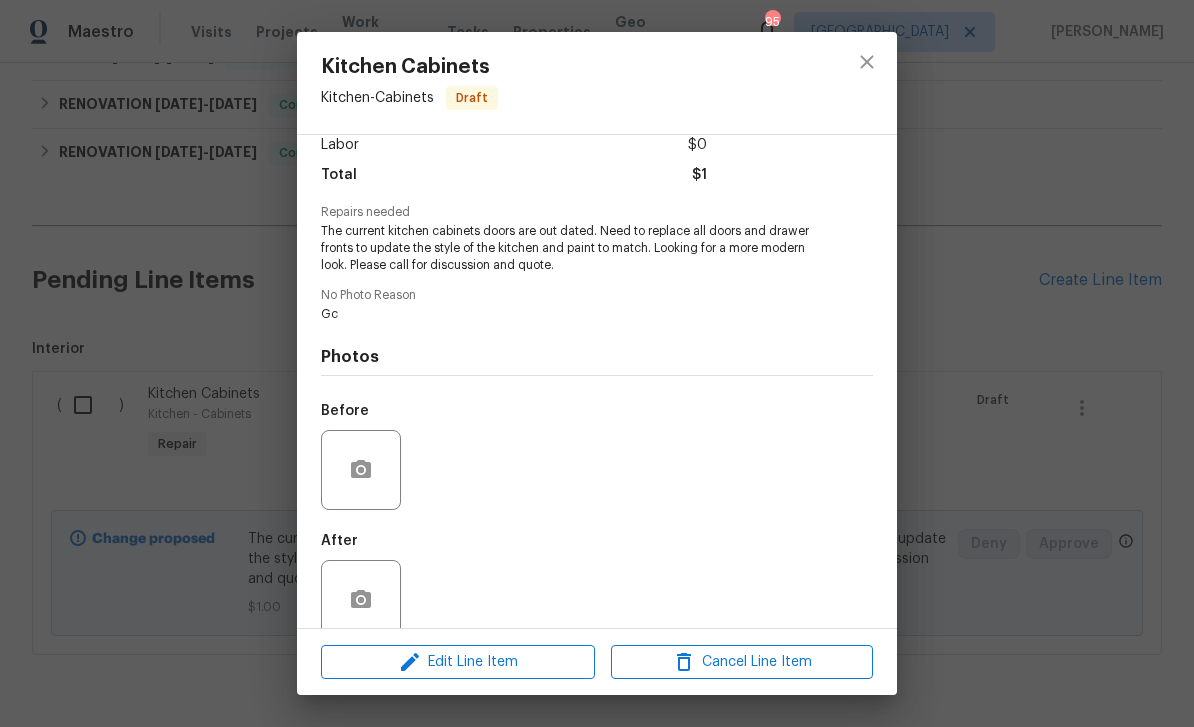 click at bounding box center (361, 470) 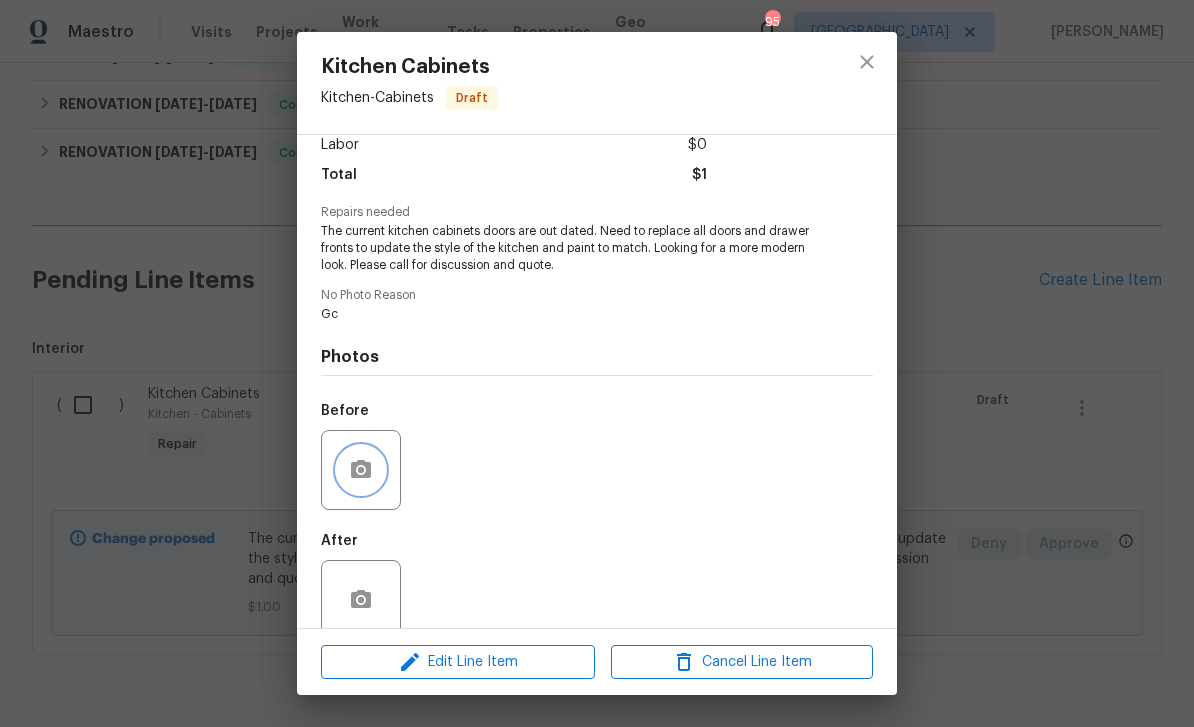 click 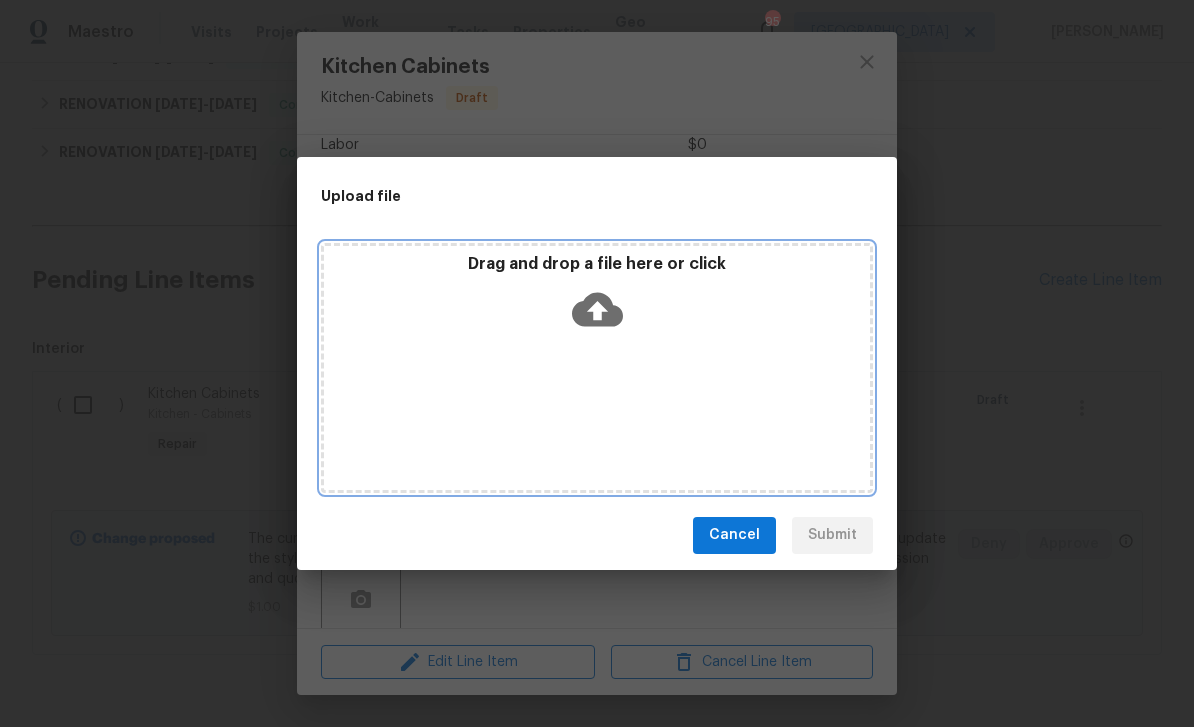 click on "Drag and drop a file here or click" at bounding box center [597, 368] 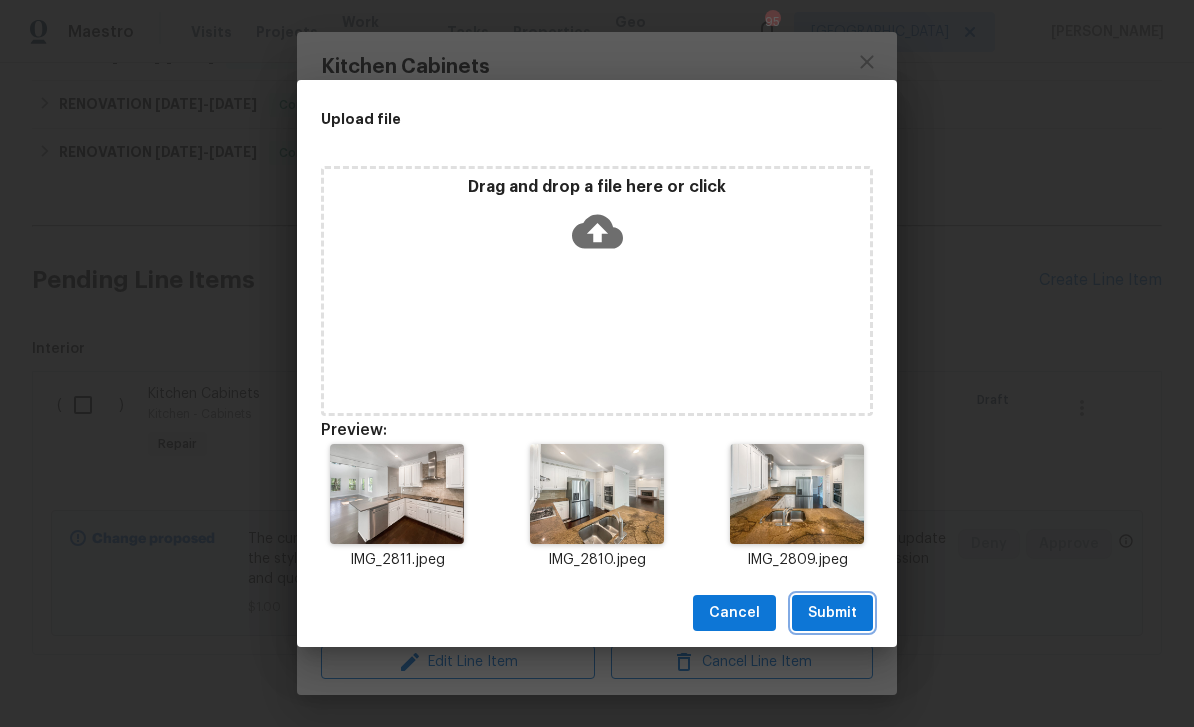 click on "Submit" at bounding box center [832, 613] 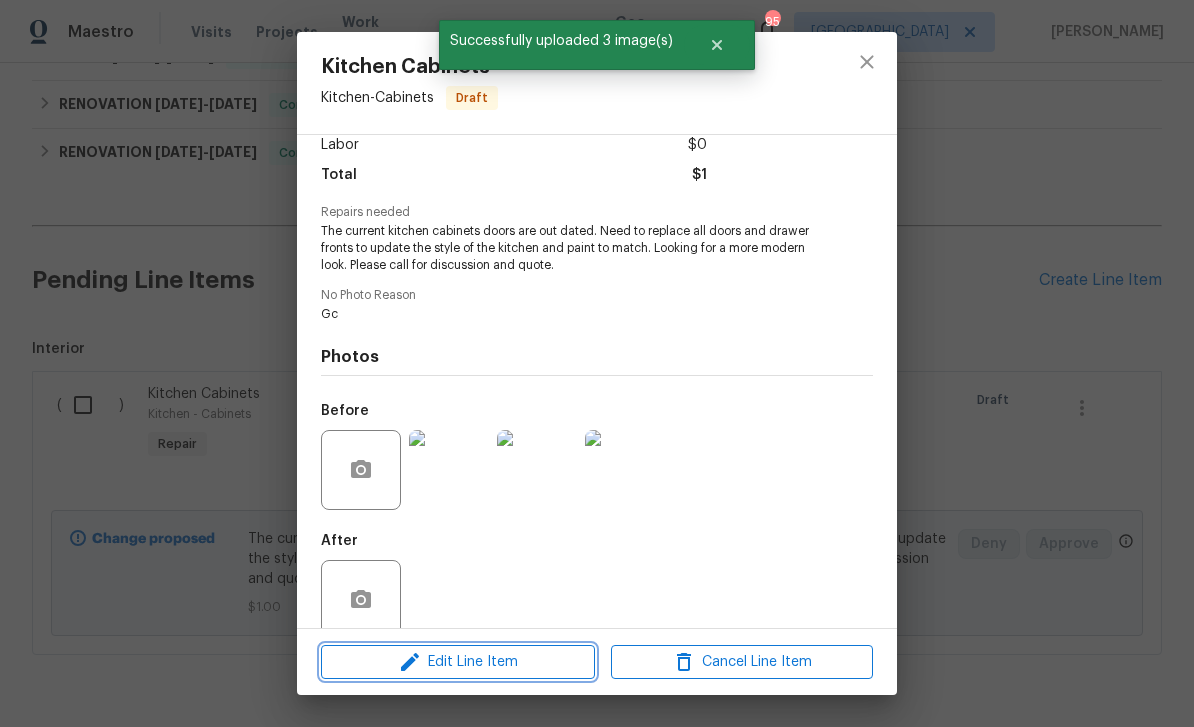 click 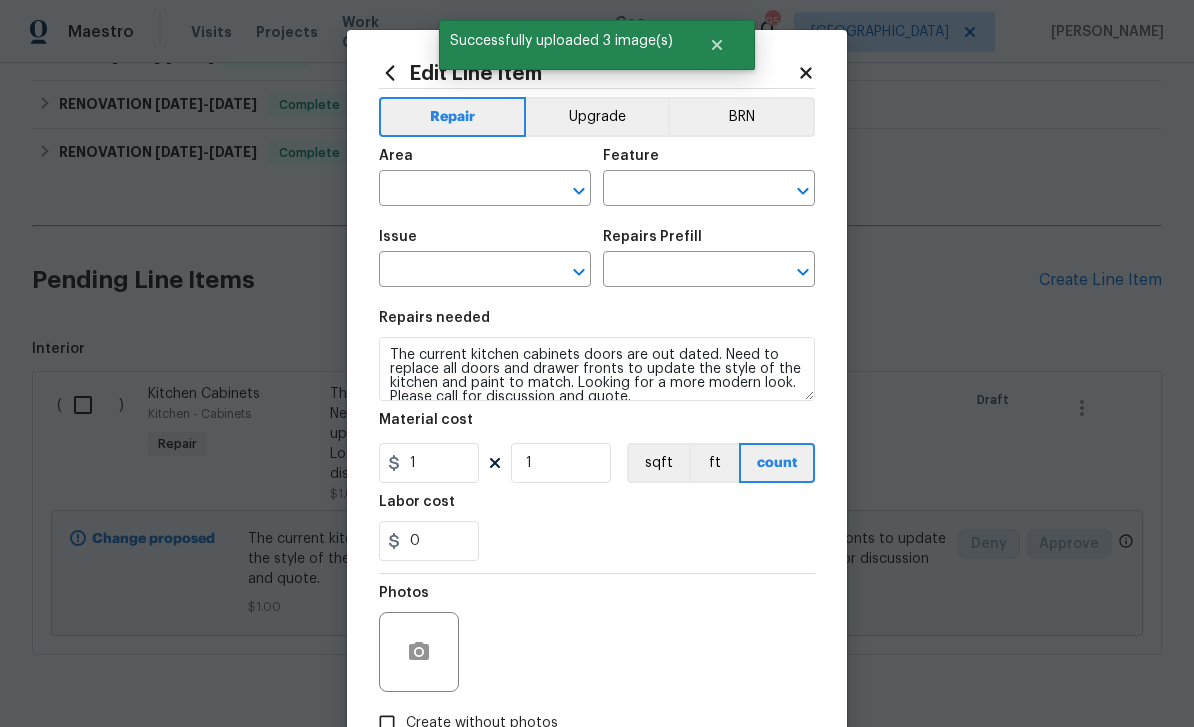 type on "Kitchen" 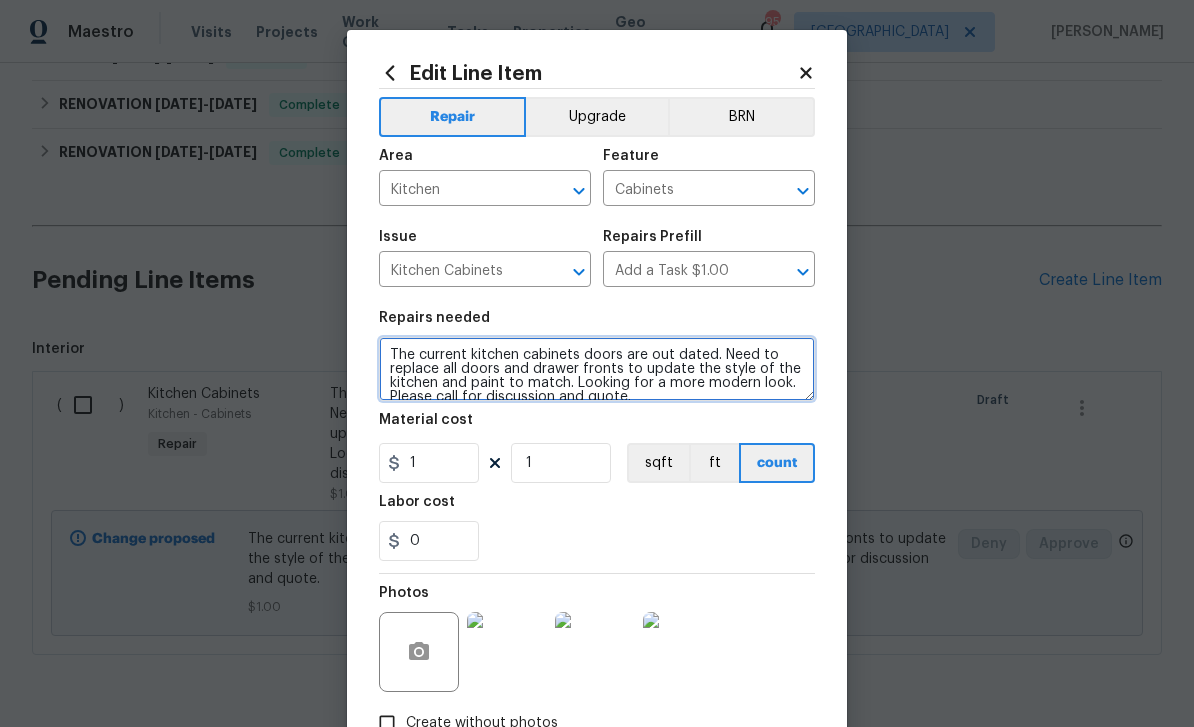 click on "The current kitchen cabinets doors are out dated. Need to replace all doors and drawer fronts to update the style of the kitchen and paint to match. Looking for a more modern look. Please call for discussion and quote." at bounding box center (597, 369) 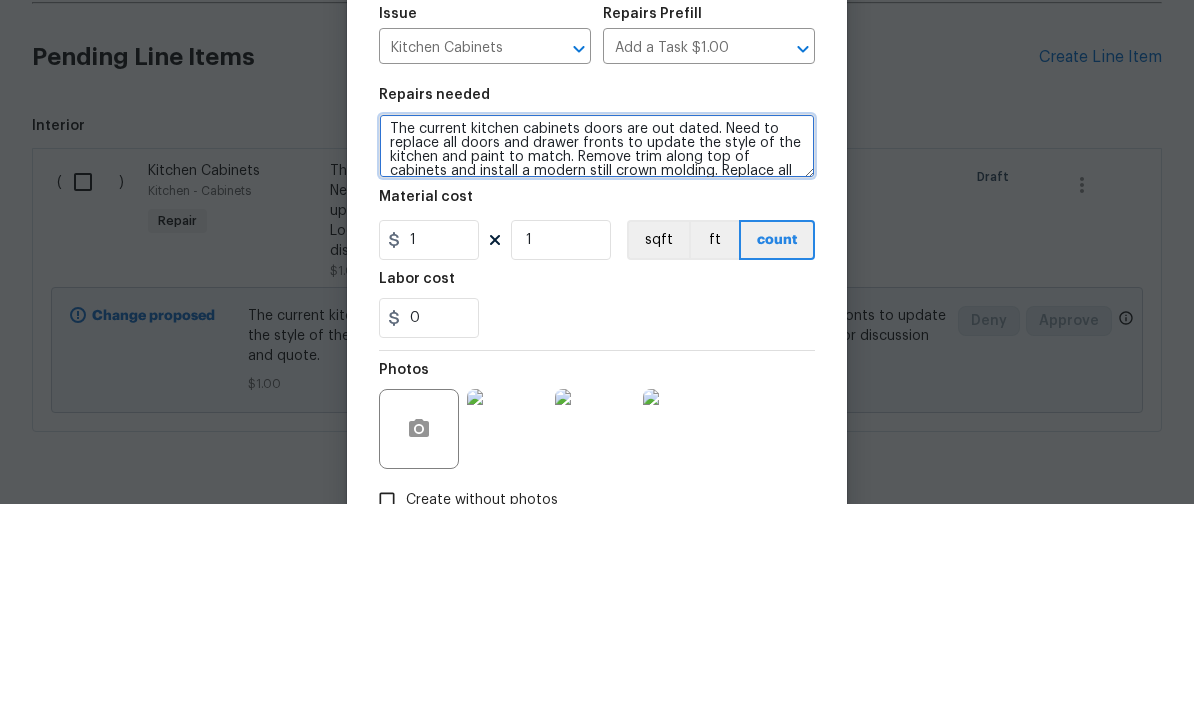 scroll, scrollTop: 2, scrollLeft: 0, axis: vertical 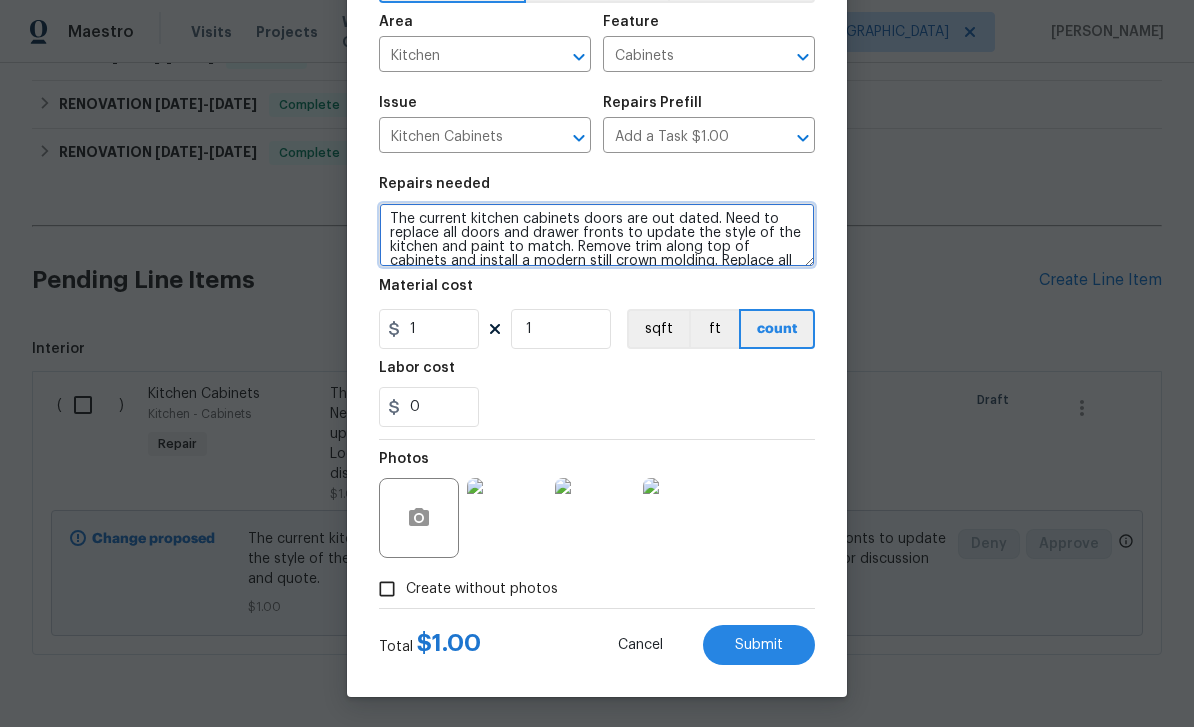 type on "The current kitchen cabinets doors are out dated. Need to replace all doors and drawer fronts to update the style of the kitchen and paint to match. Remove trim along top of cabinets and install a modern still crown molding. Replace all hinges. Looking for a more modern look. Please call for discussion and quote." 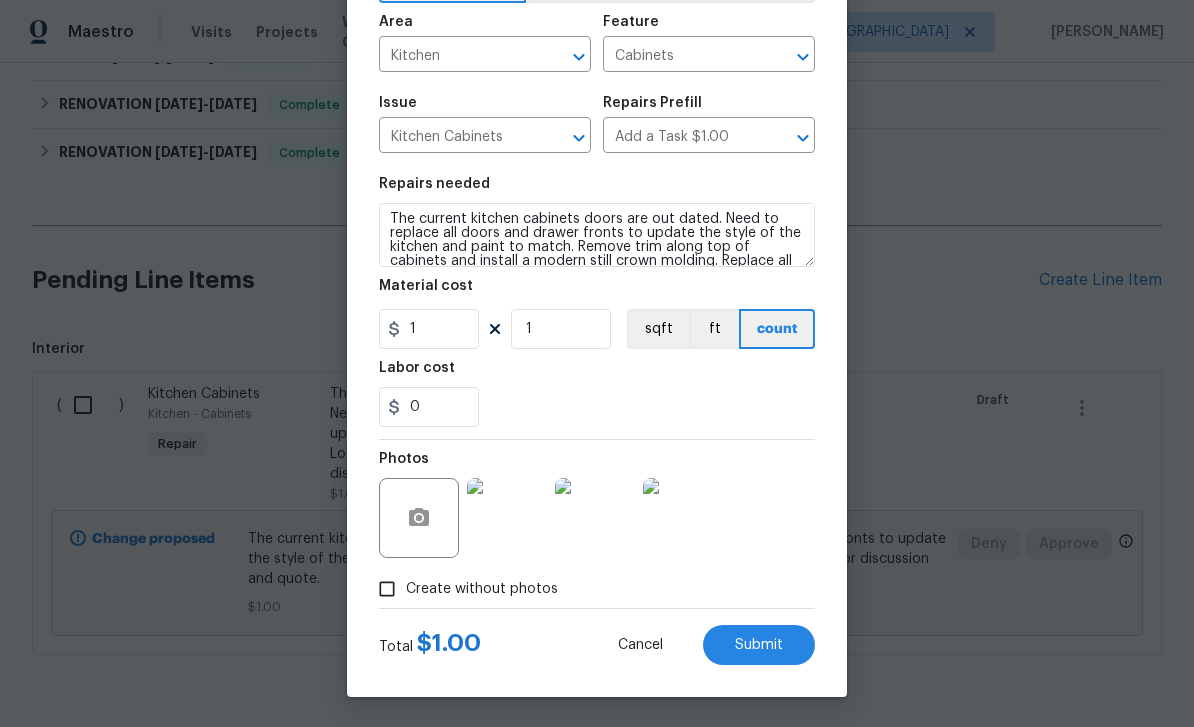 click on "Submit" at bounding box center [759, 645] 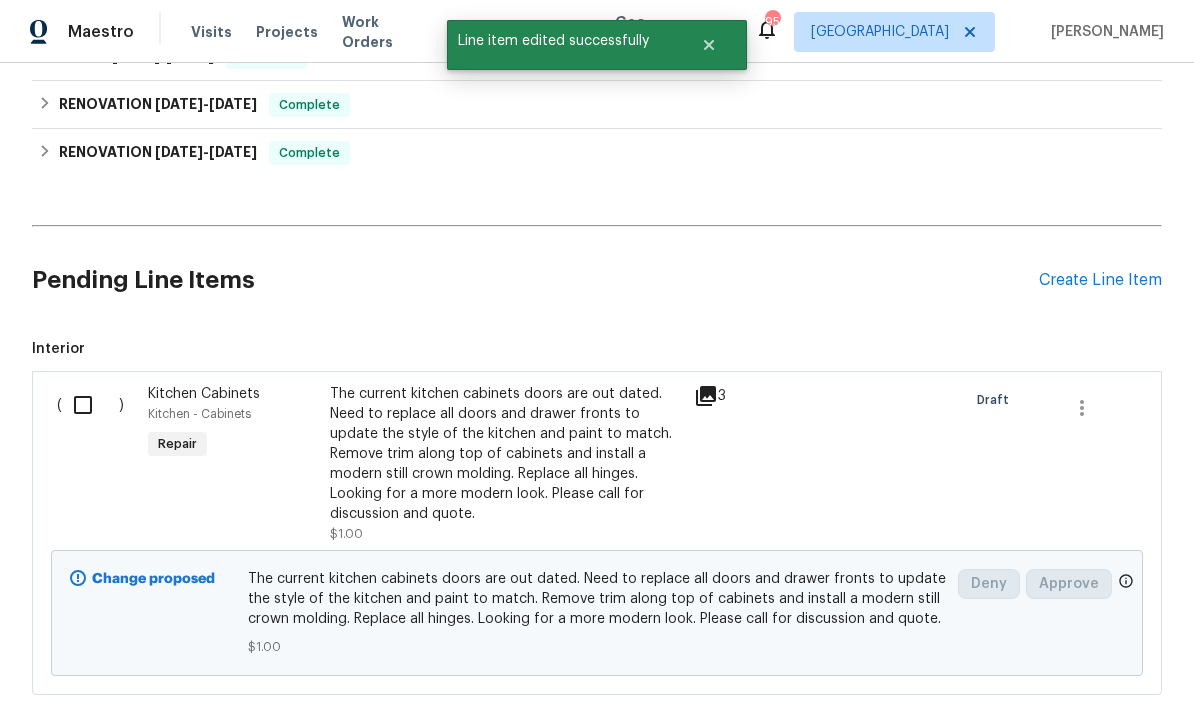scroll, scrollTop: 0, scrollLeft: 0, axis: both 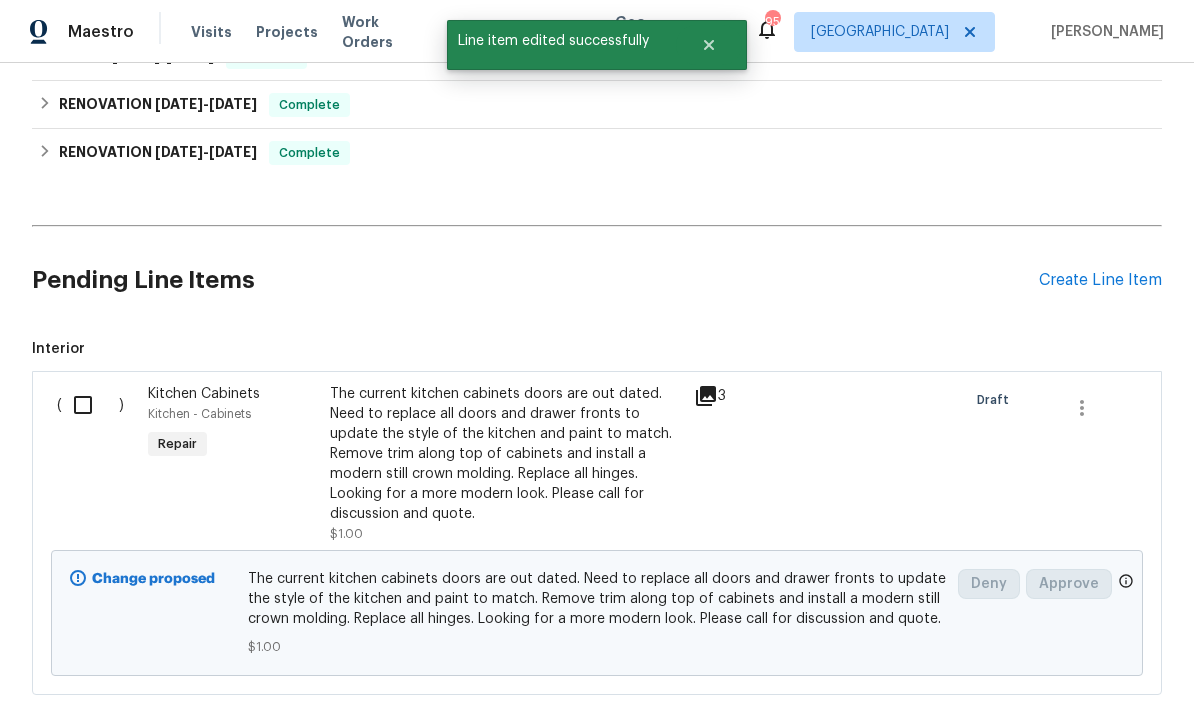 click at bounding box center [90, 405] 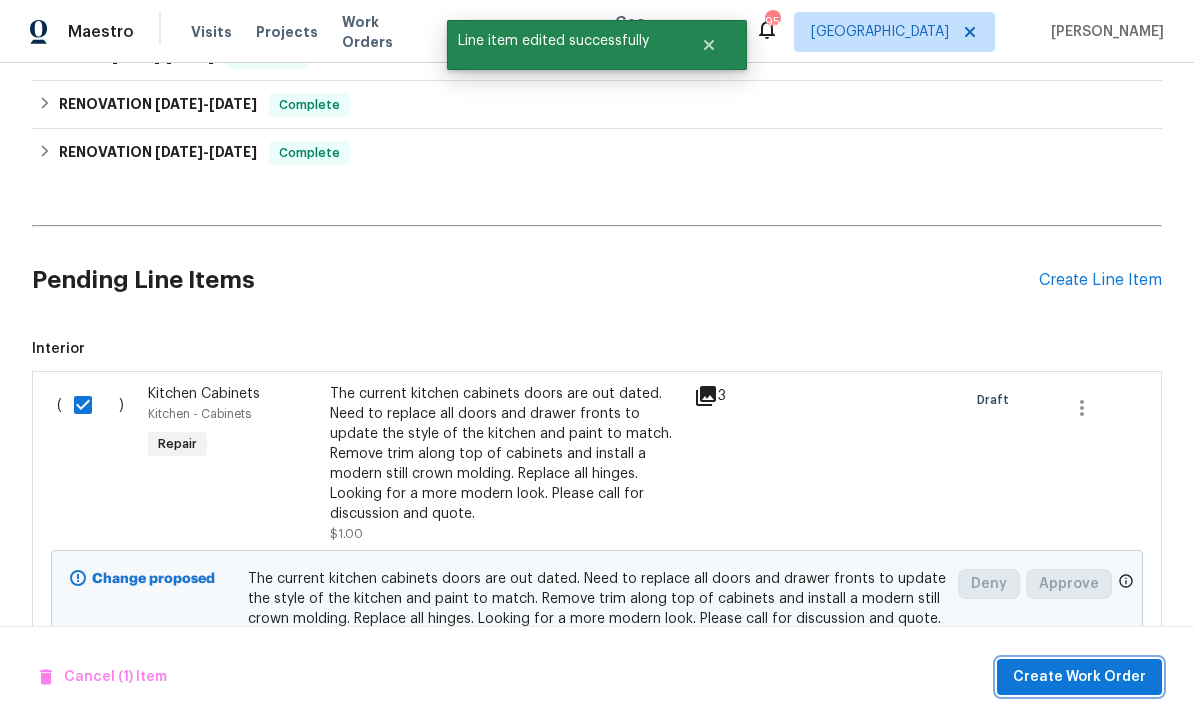 click on "Create Work Order" at bounding box center (1079, 677) 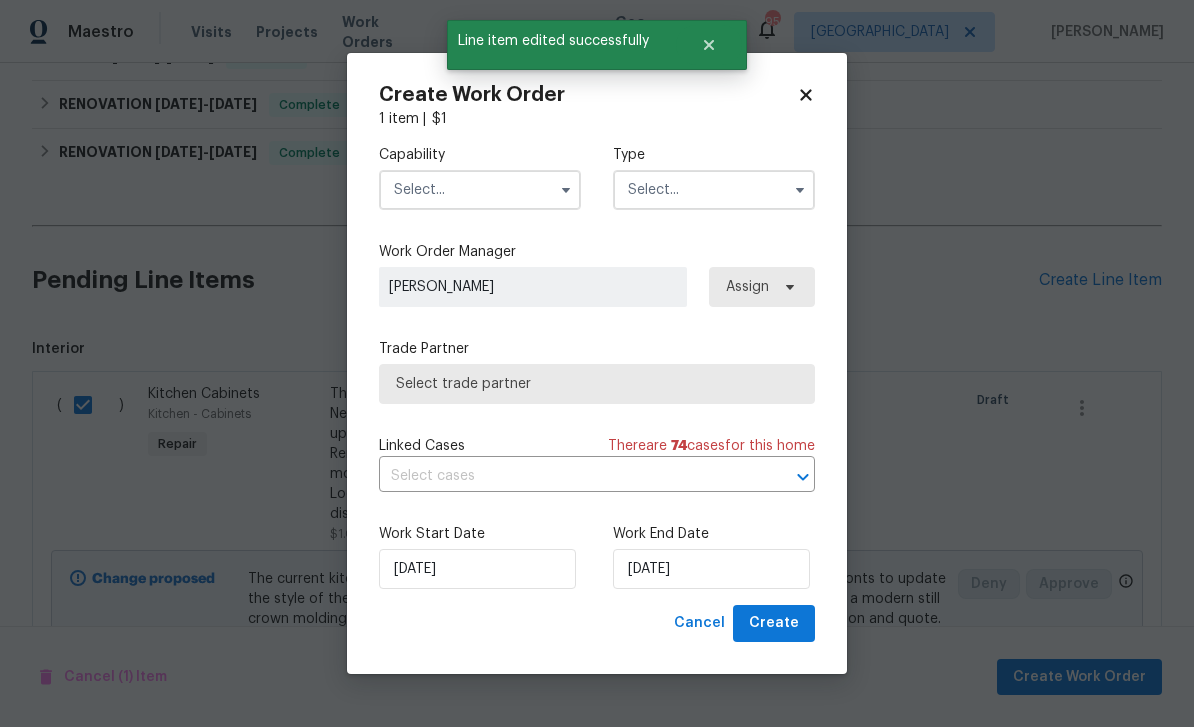click at bounding box center [480, 190] 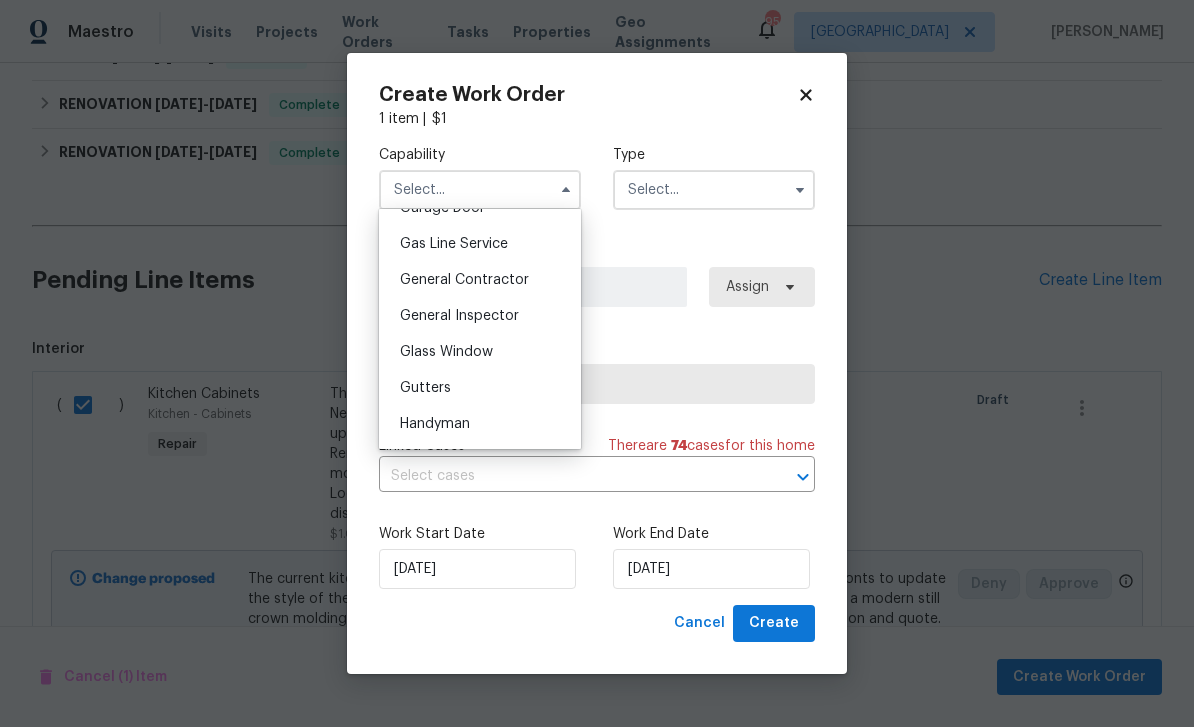 scroll, scrollTop: 907, scrollLeft: 0, axis: vertical 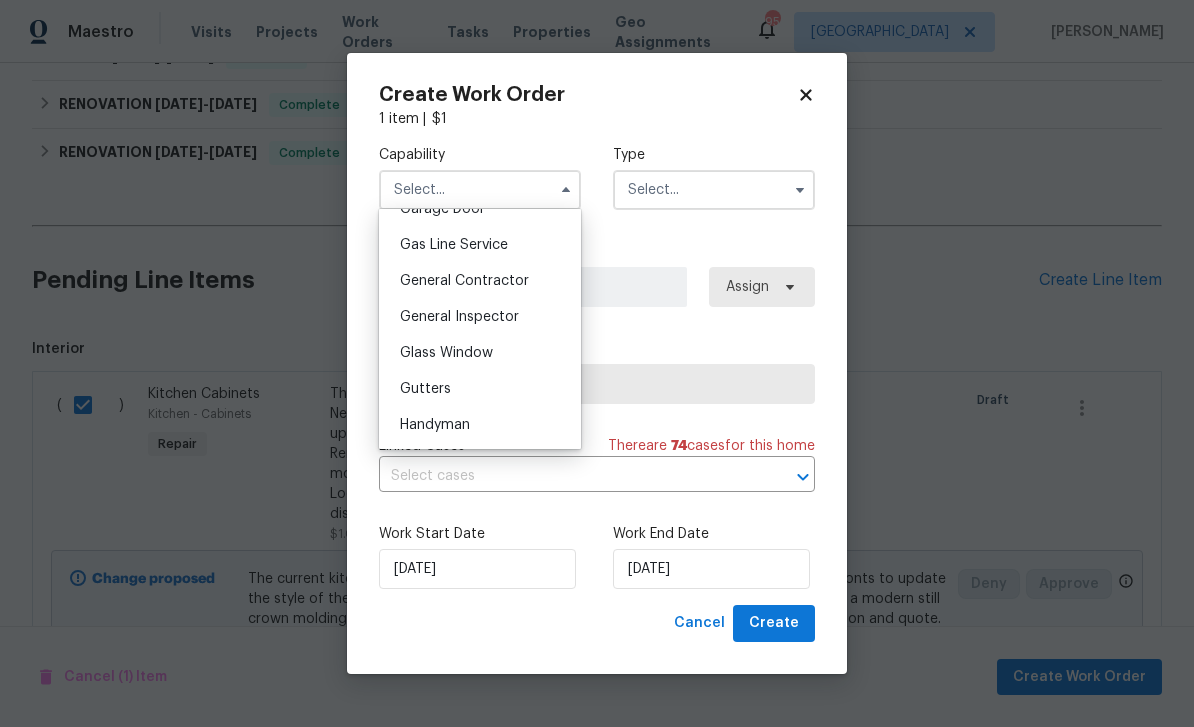 click on "General Contractor" at bounding box center (464, 281) 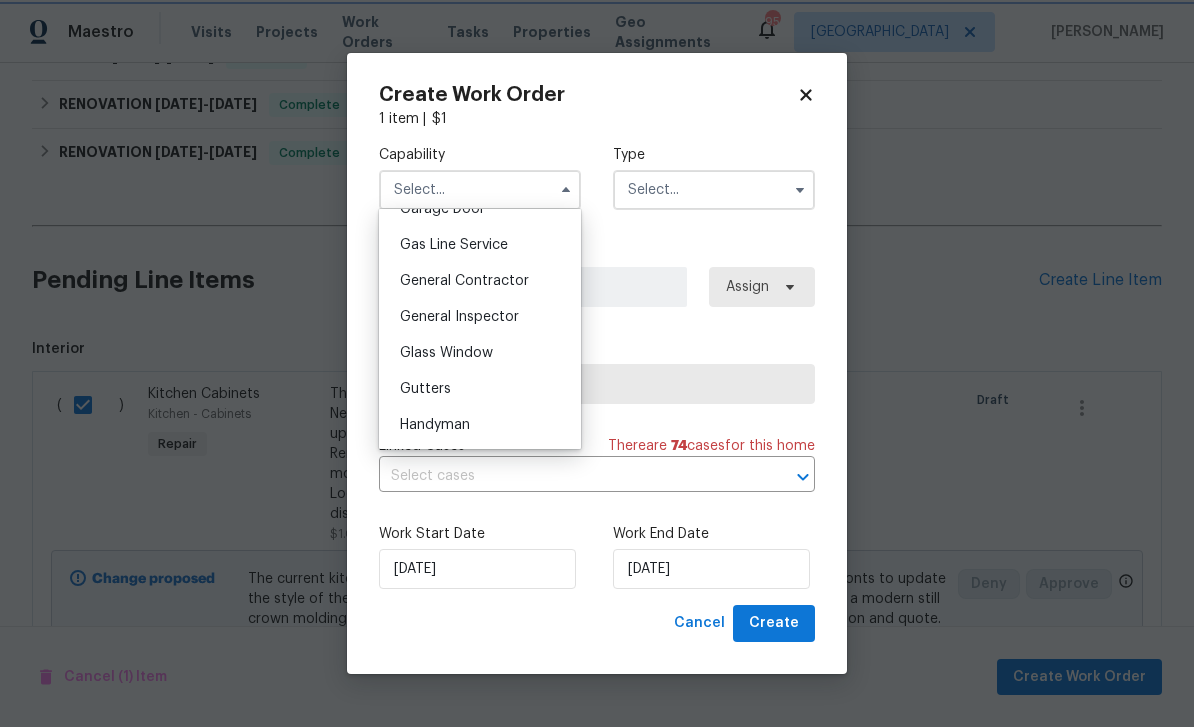 type on "General Contractor" 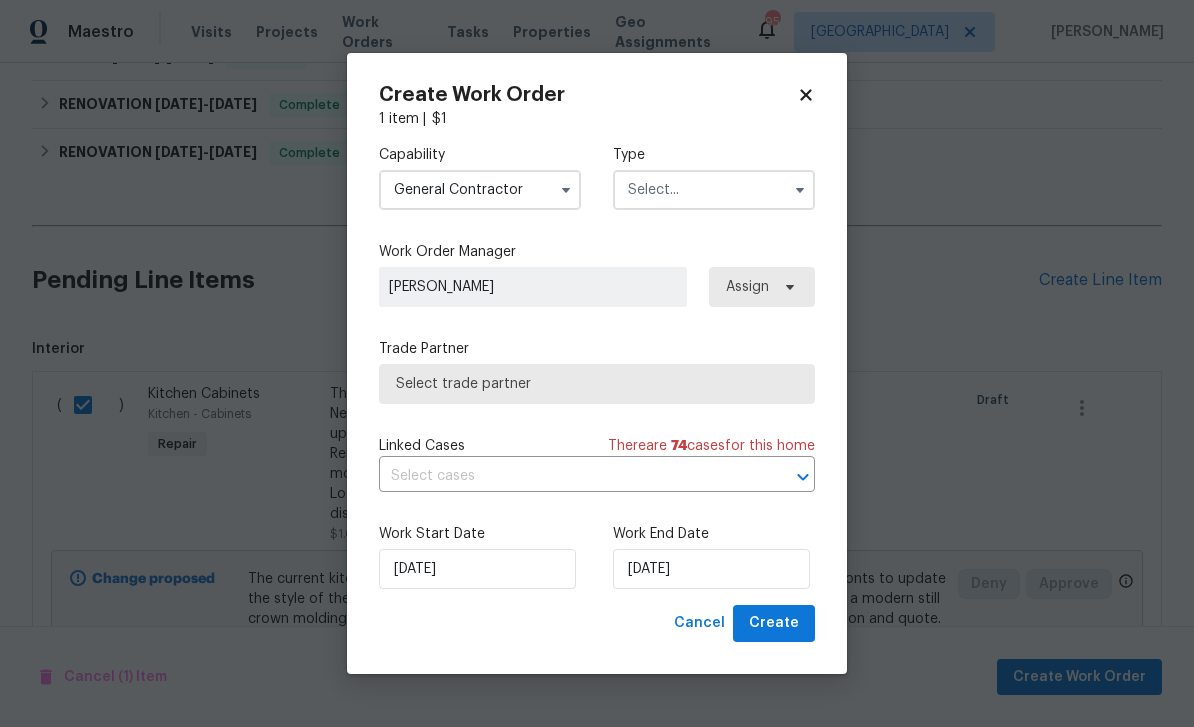 click at bounding box center [714, 190] 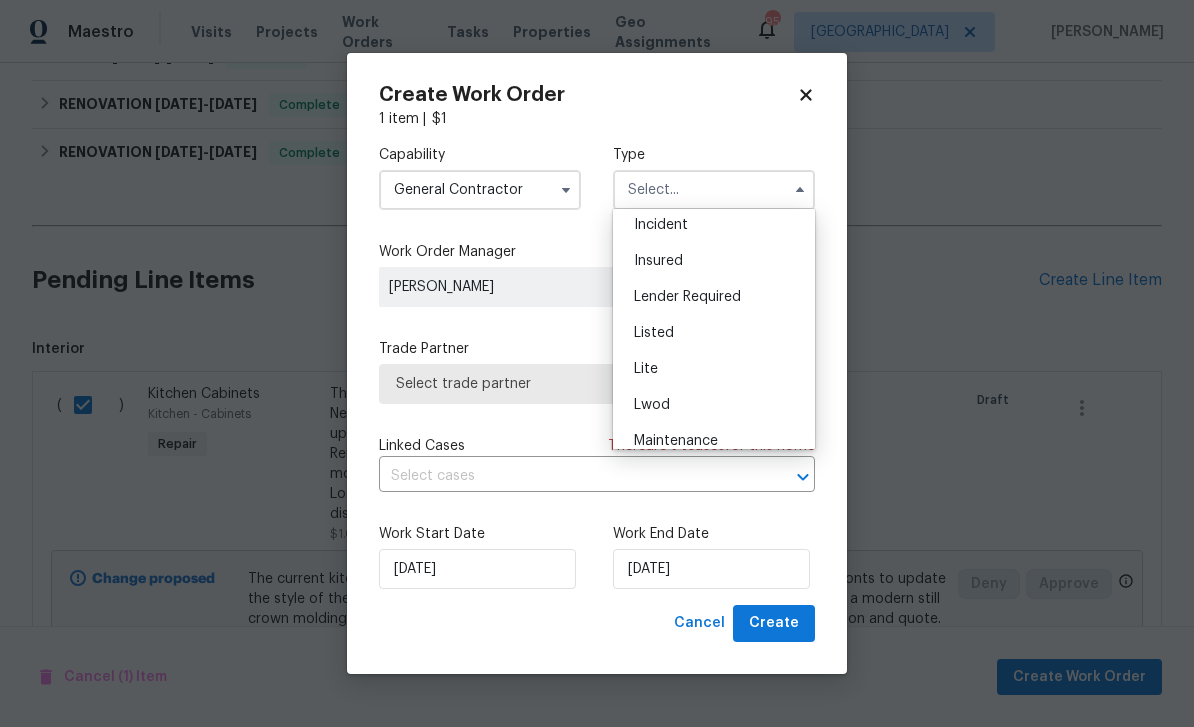 scroll, scrollTop: 128, scrollLeft: 0, axis: vertical 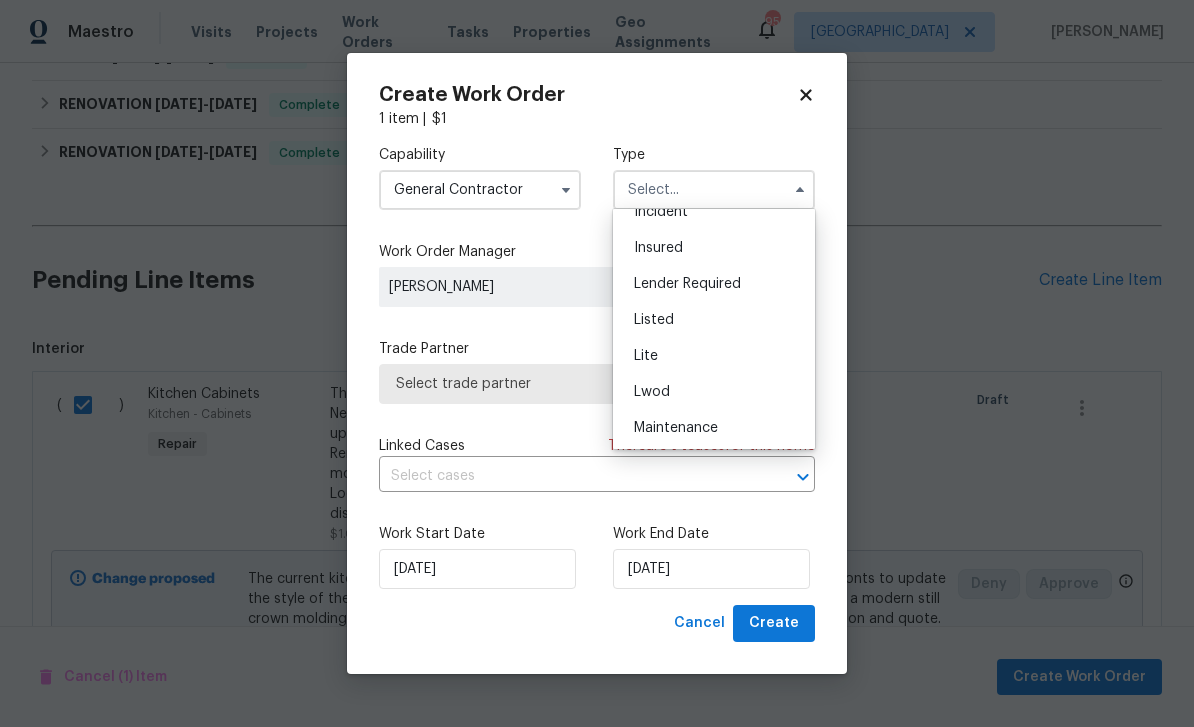 click on "Listed" at bounding box center [714, 320] 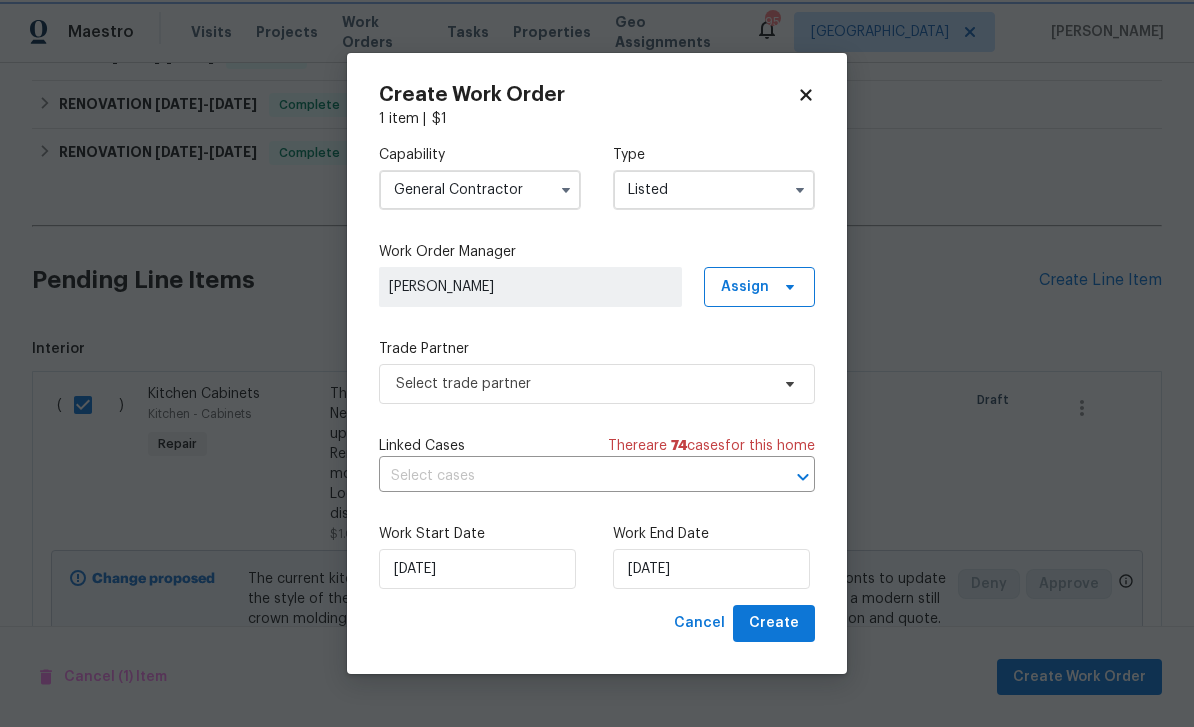 scroll, scrollTop: 0, scrollLeft: 0, axis: both 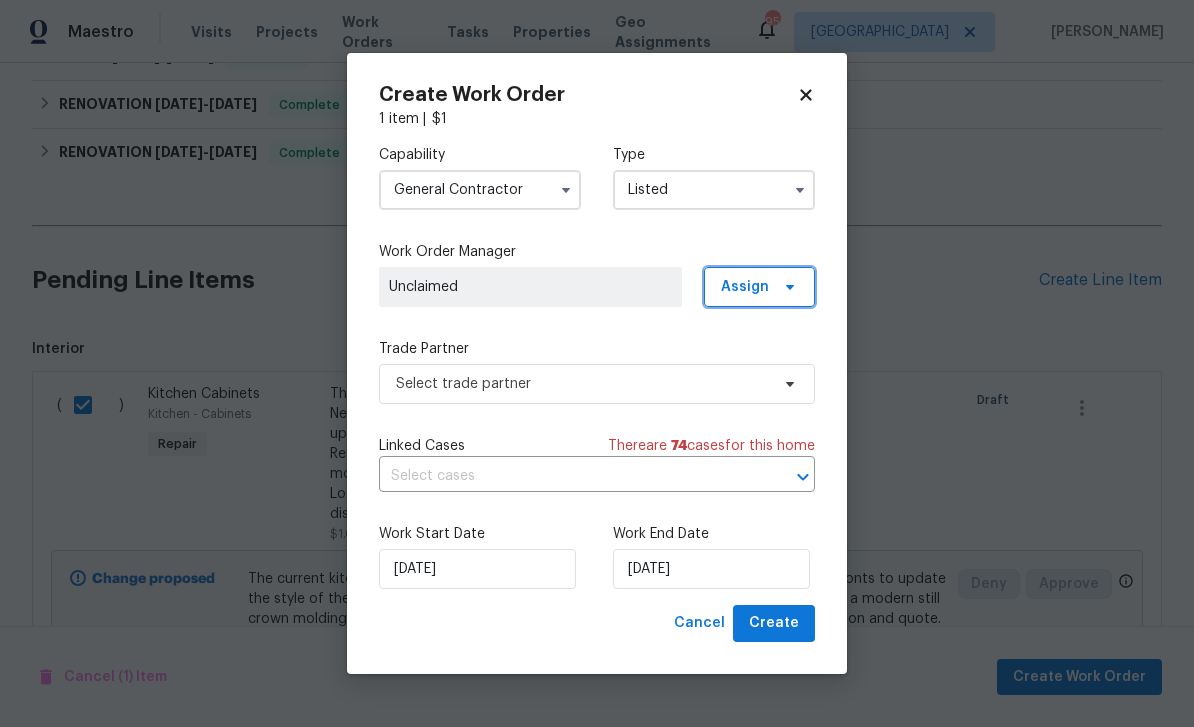 click on "Assign" at bounding box center [745, 287] 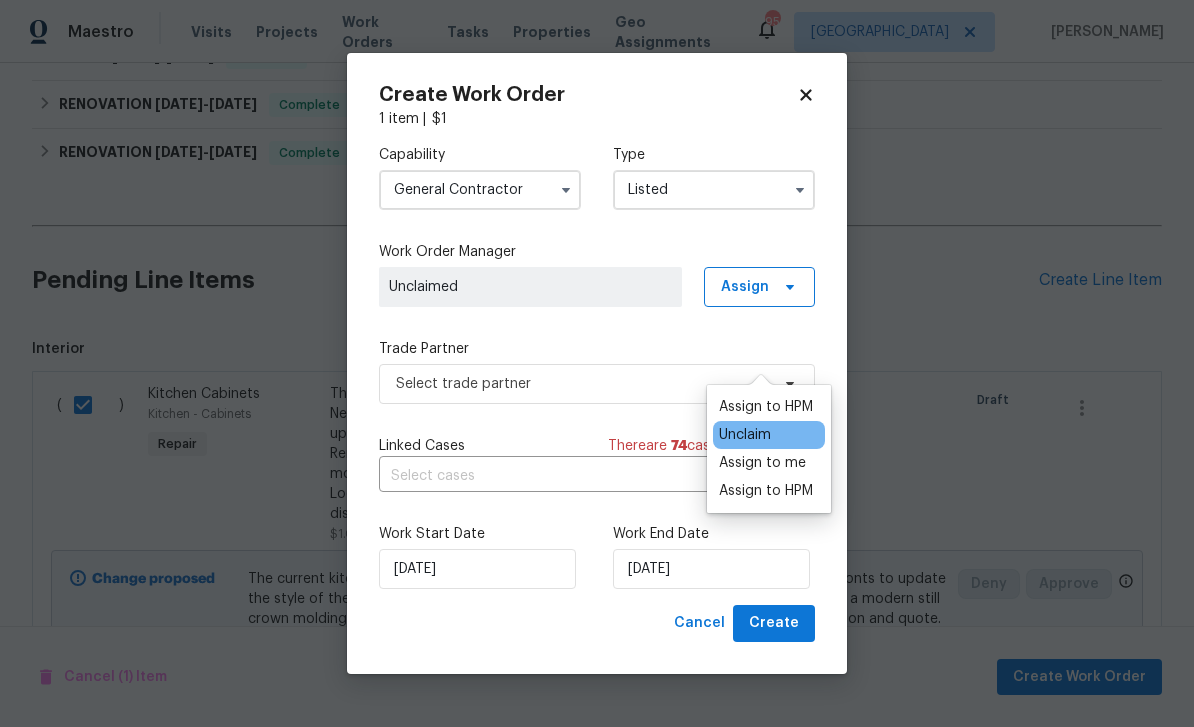 click on "Assign to HPM" at bounding box center [766, 407] 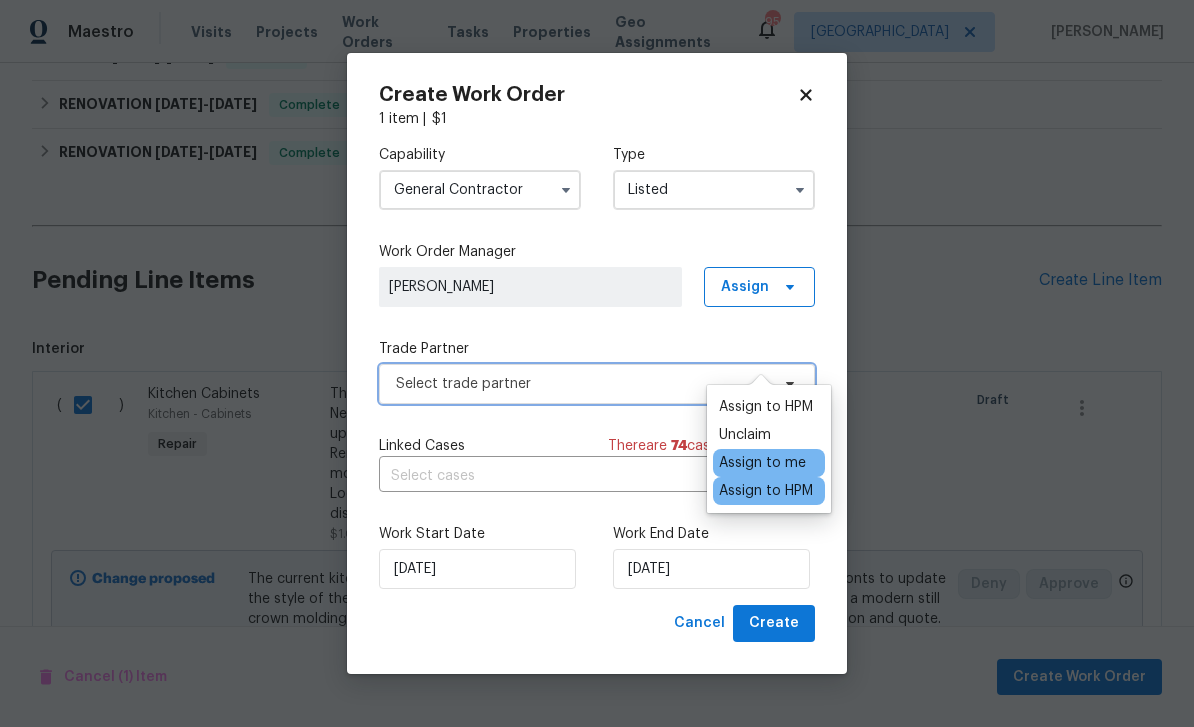 click on "Select trade partner" at bounding box center (582, 384) 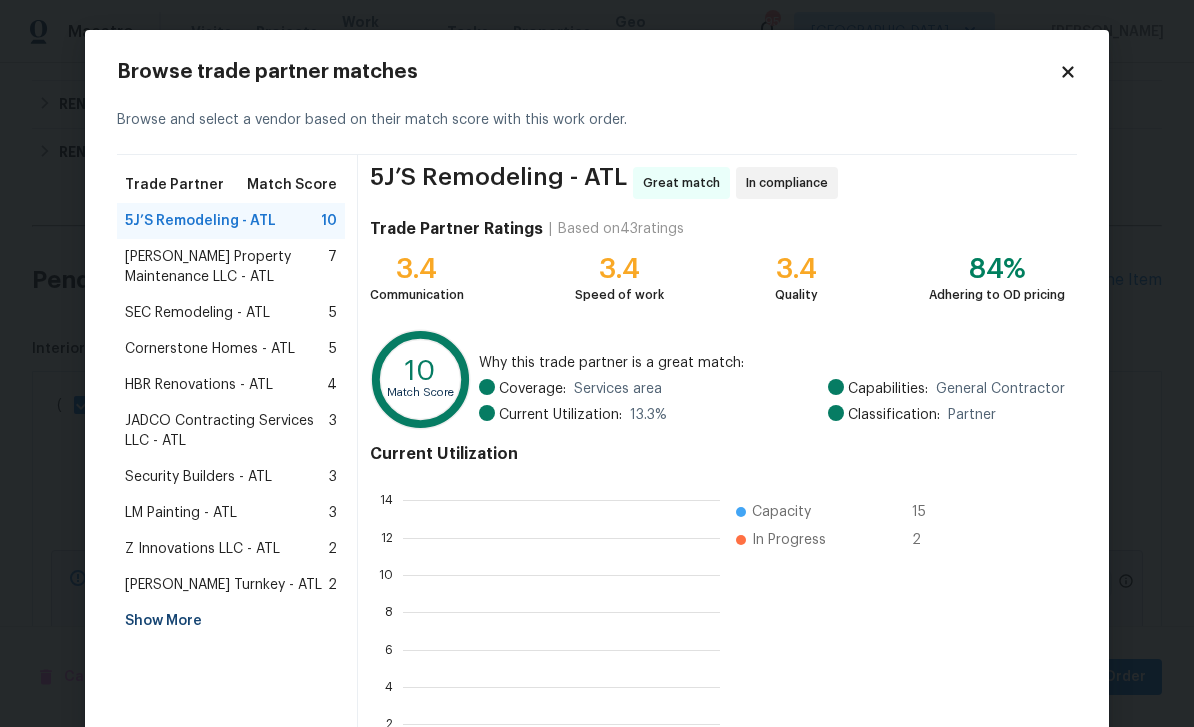 scroll, scrollTop: 280, scrollLeft: 317, axis: both 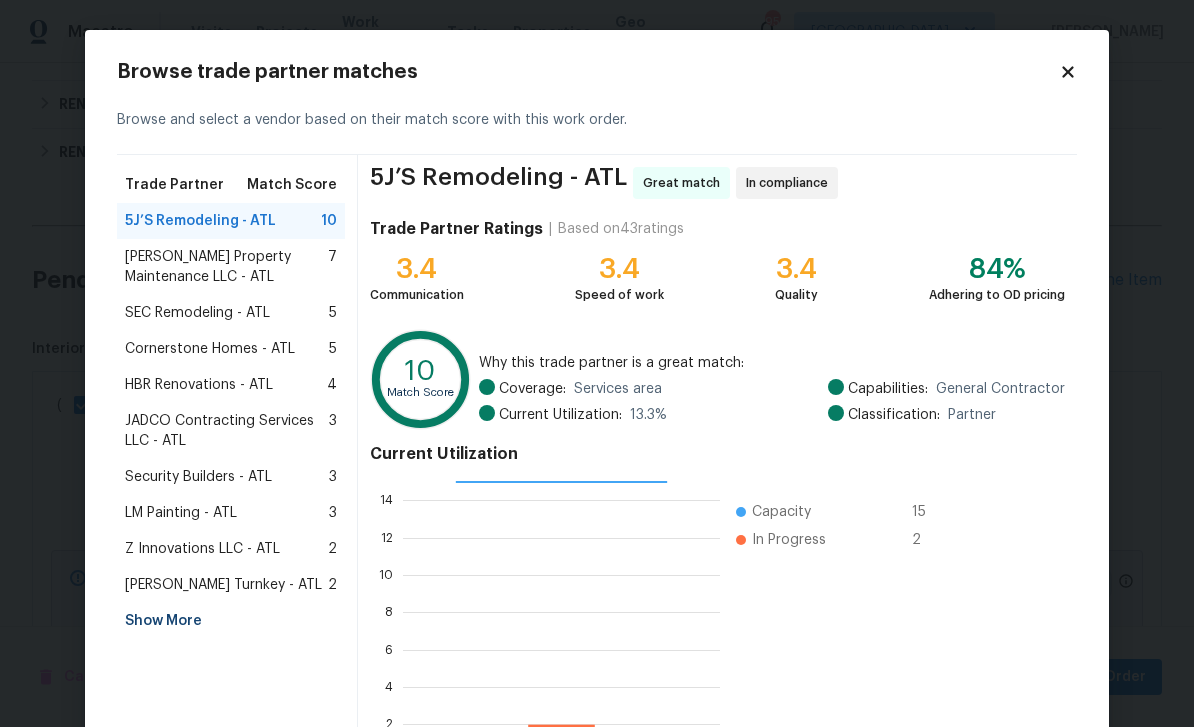 click on "HBR Renovations - ATL" at bounding box center [199, 385] 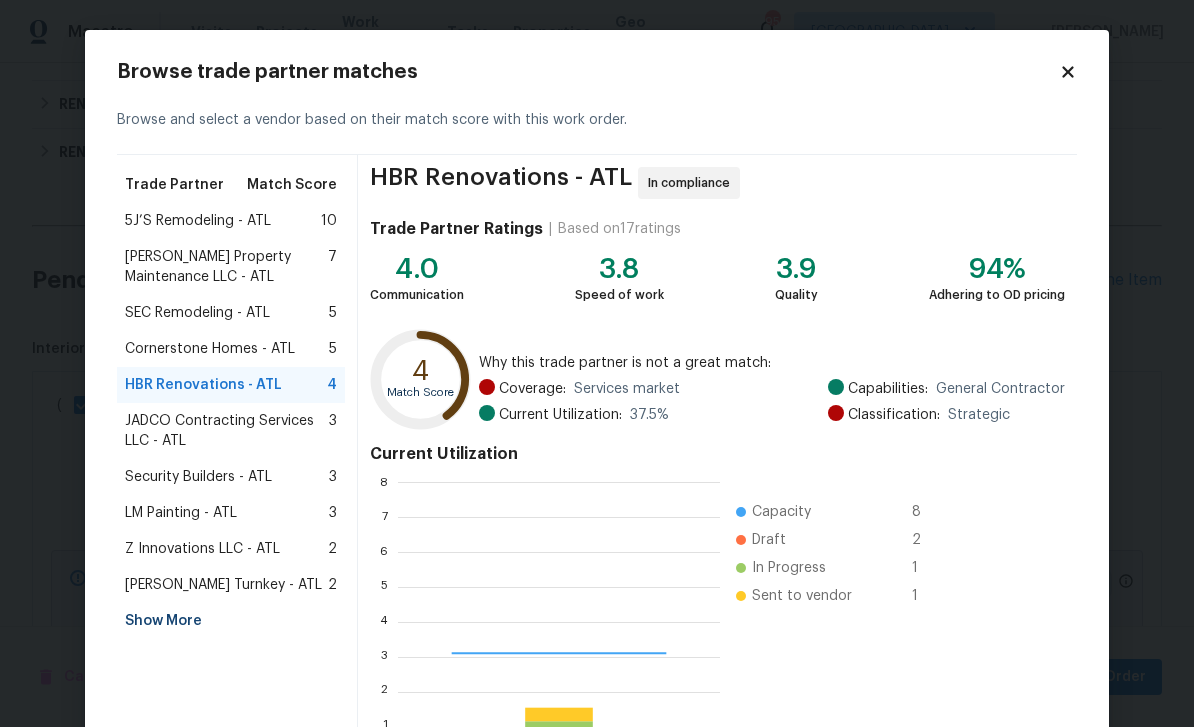 scroll, scrollTop: 2, scrollLeft: 2, axis: both 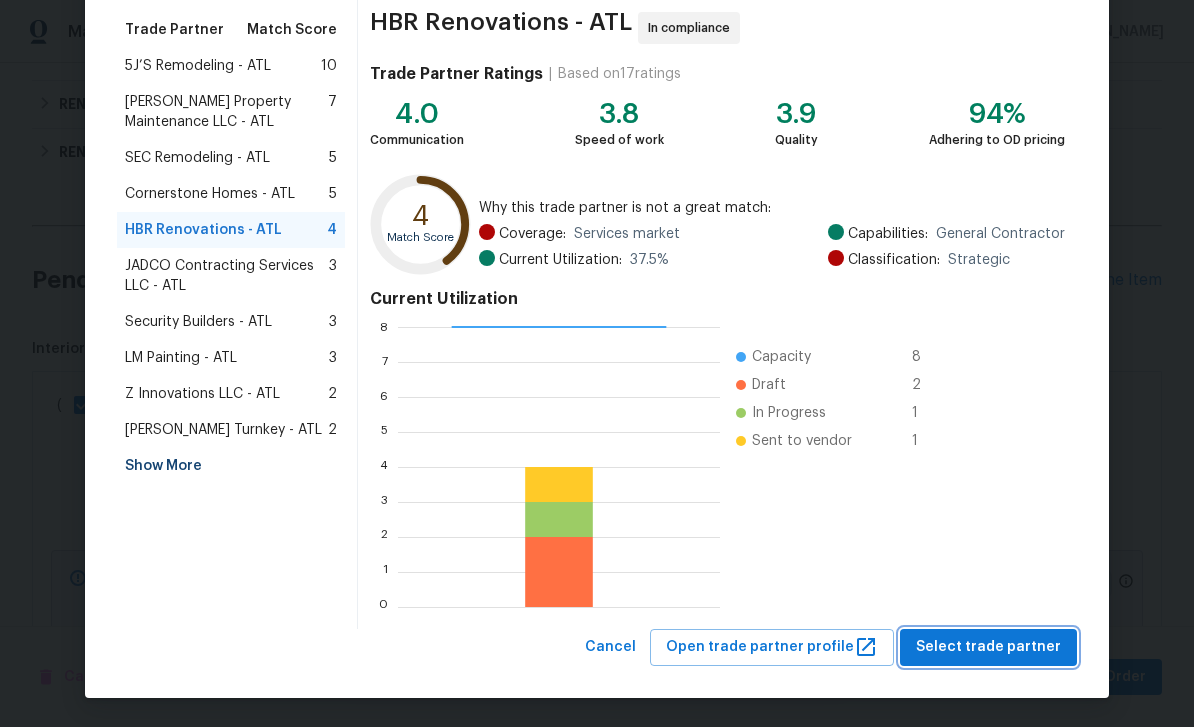 click on "Select trade partner" at bounding box center (988, 647) 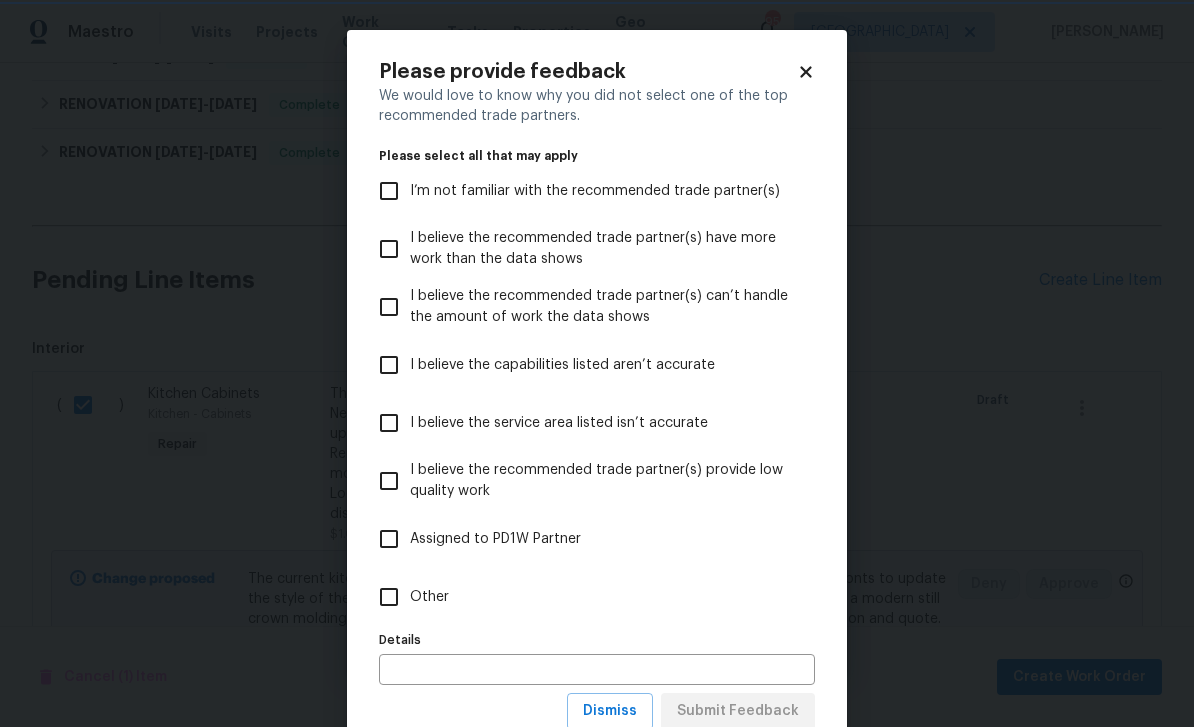 scroll, scrollTop: 0, scrollLeft: 0, axis: both 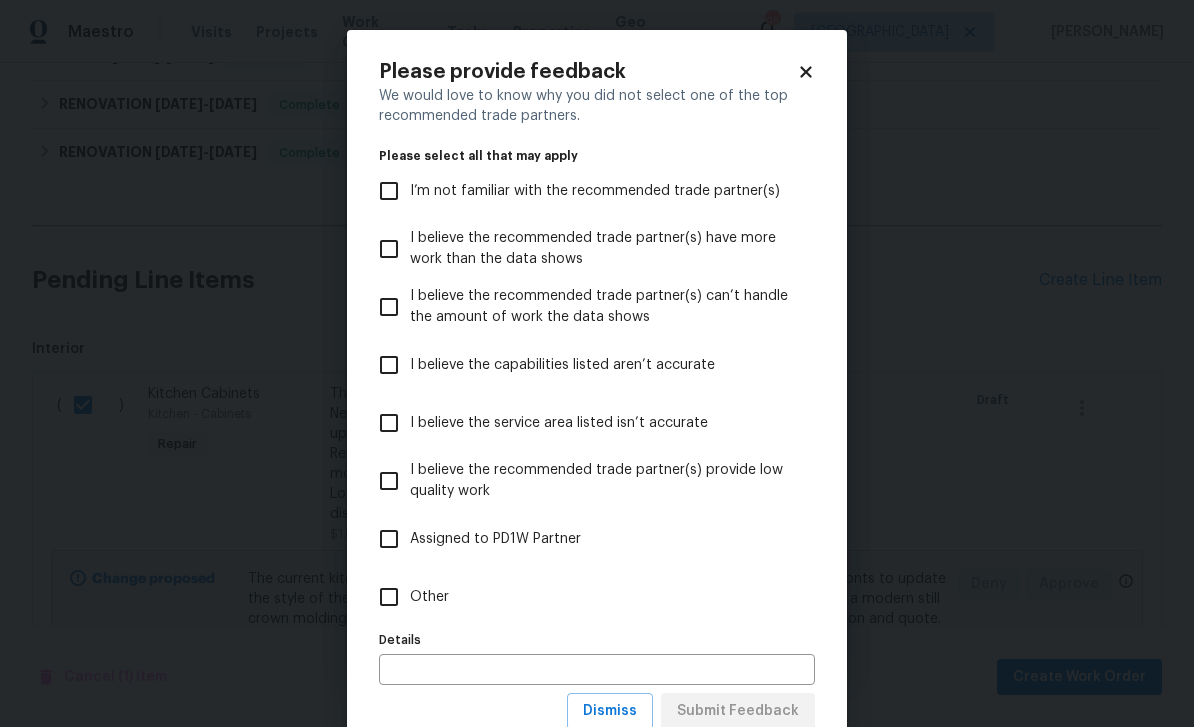 click on "Other" at bounding box center (389, 597) 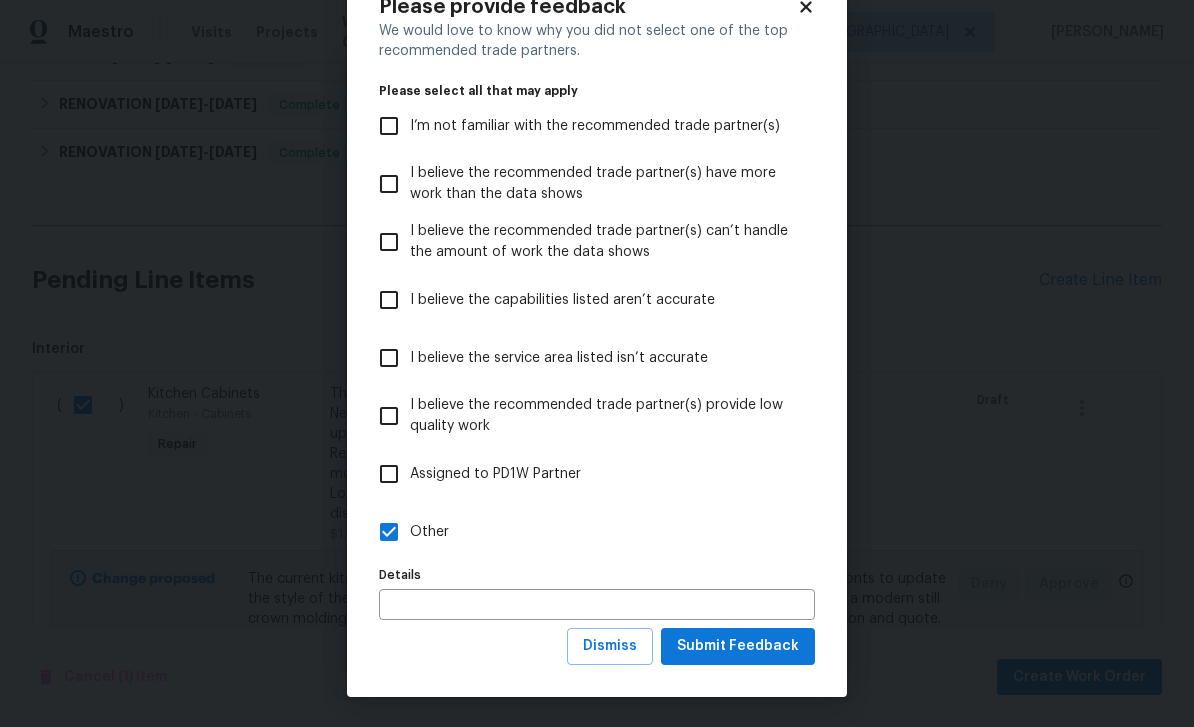 scroll, scrollTop: 66, scrollLeft: 0, axis: vertical 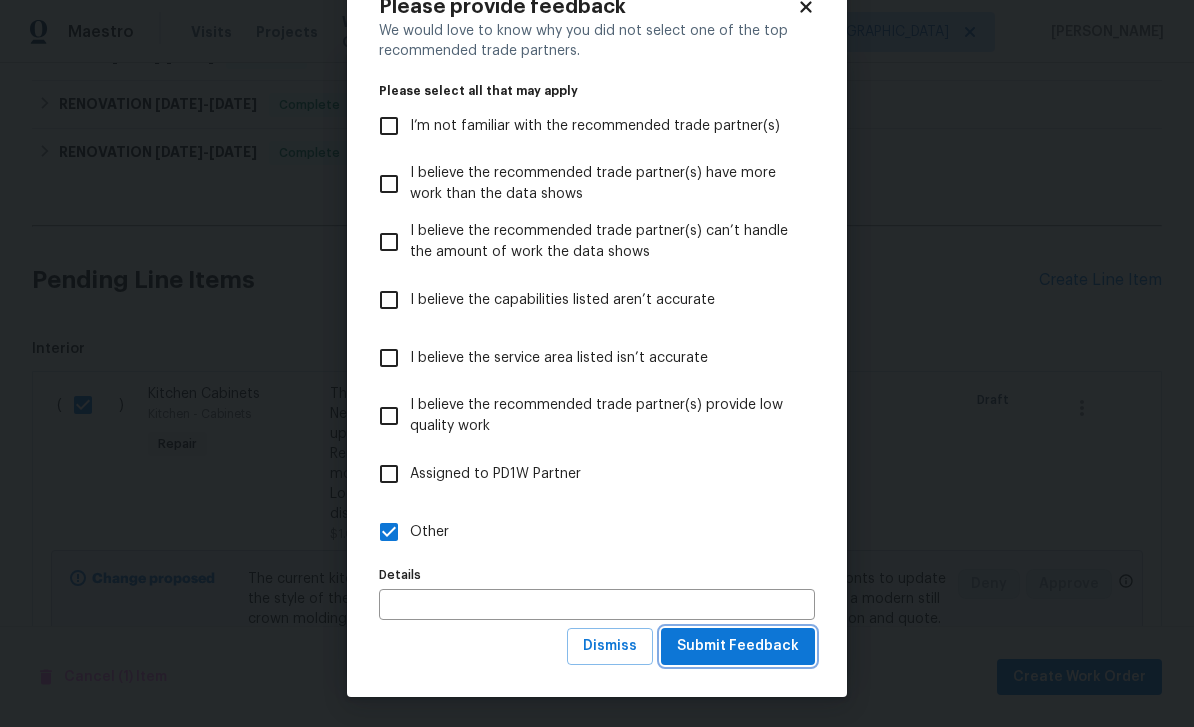 click on "Submit Feedback" at bounding box center [738, 646] 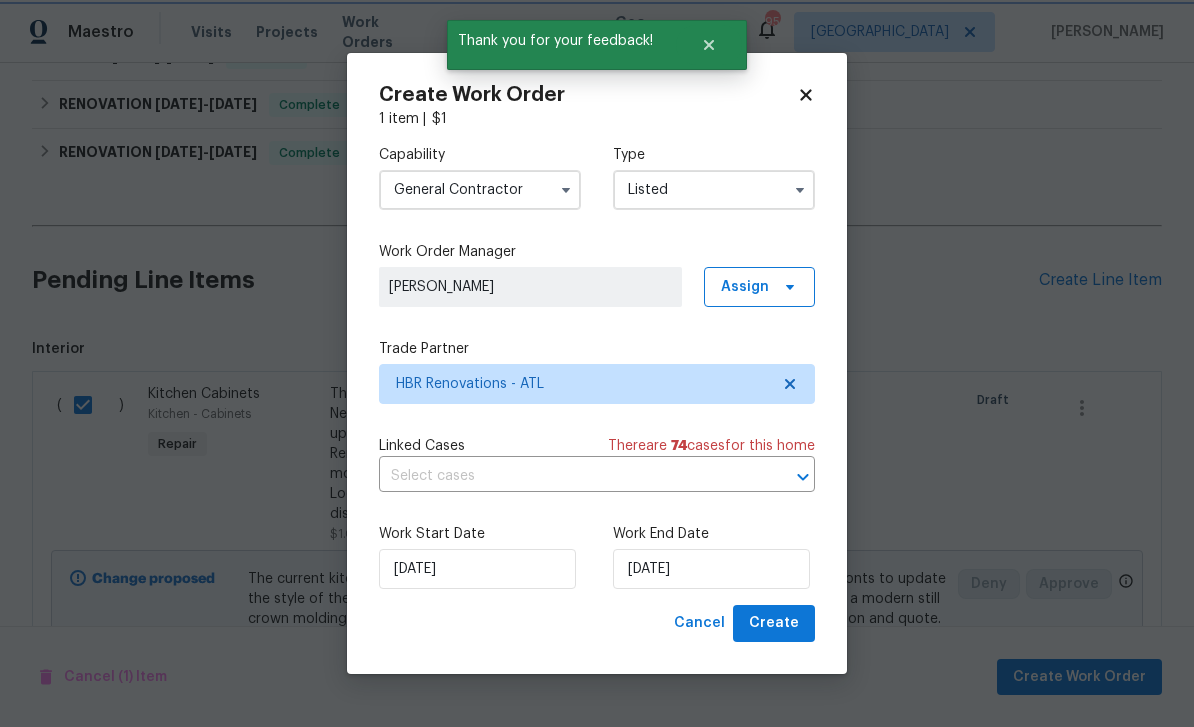 scroll, scrollTop: 0, scrollLeft: 0, axis: both 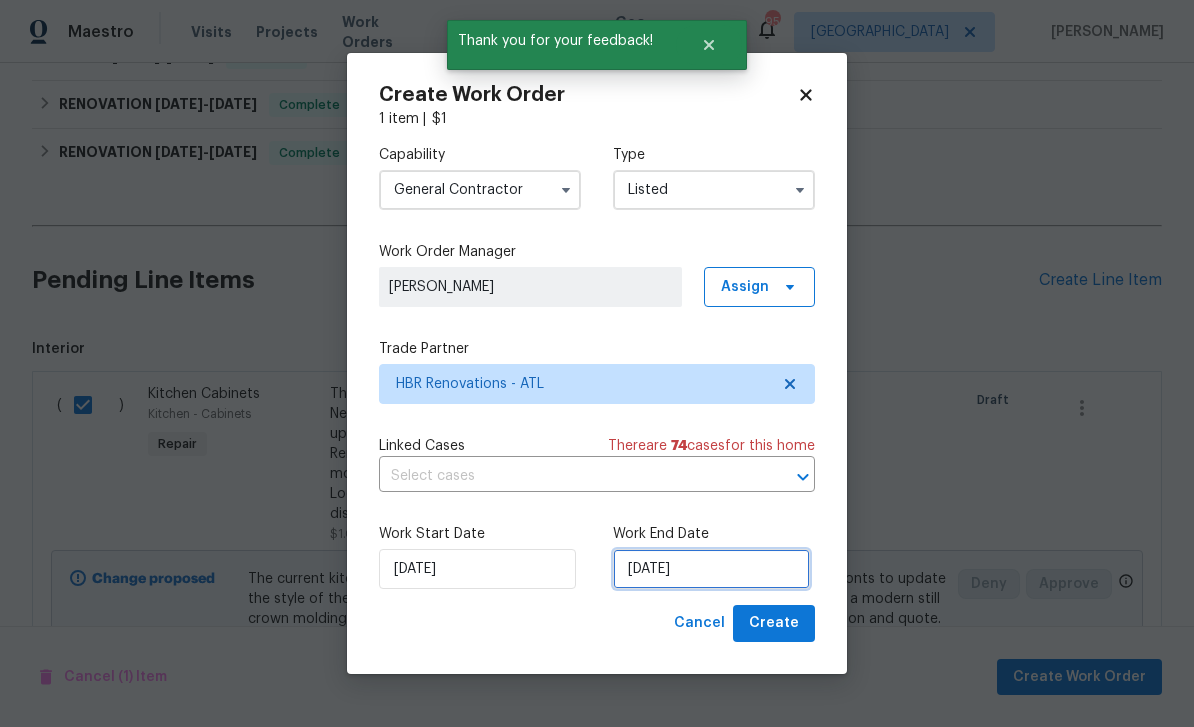 click on "7/21/2025" at bounding box center [711, 569] 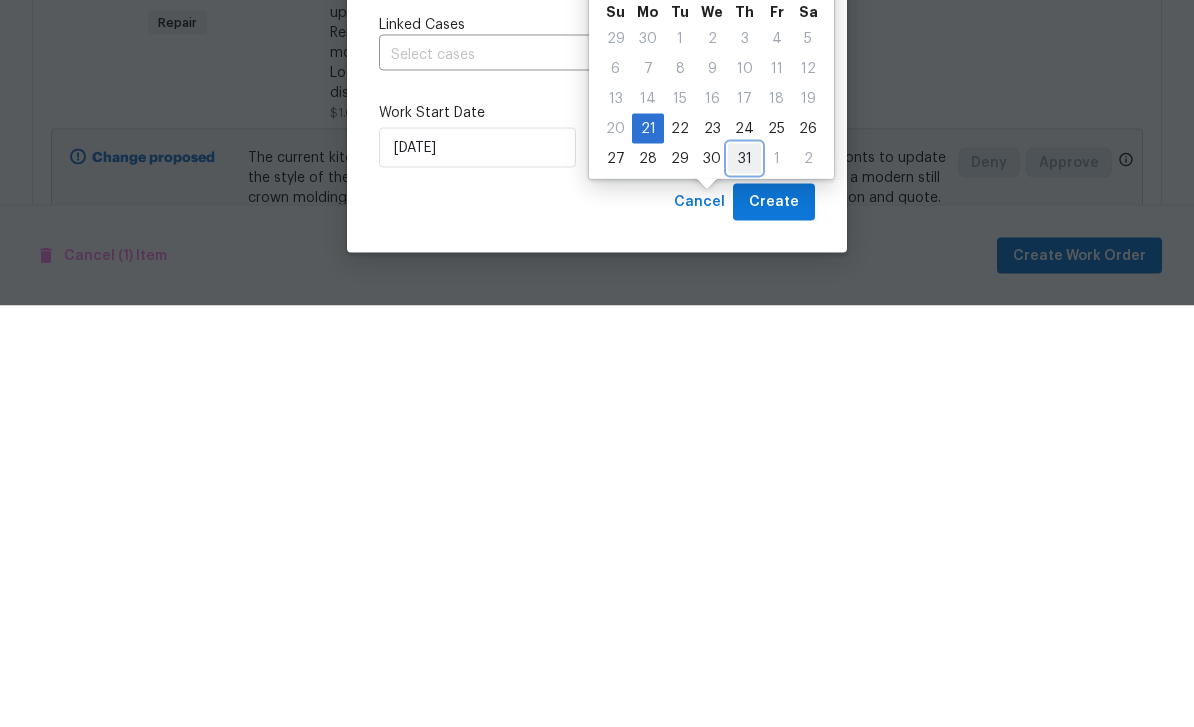 click on "31" at bounding box center (744, 580) 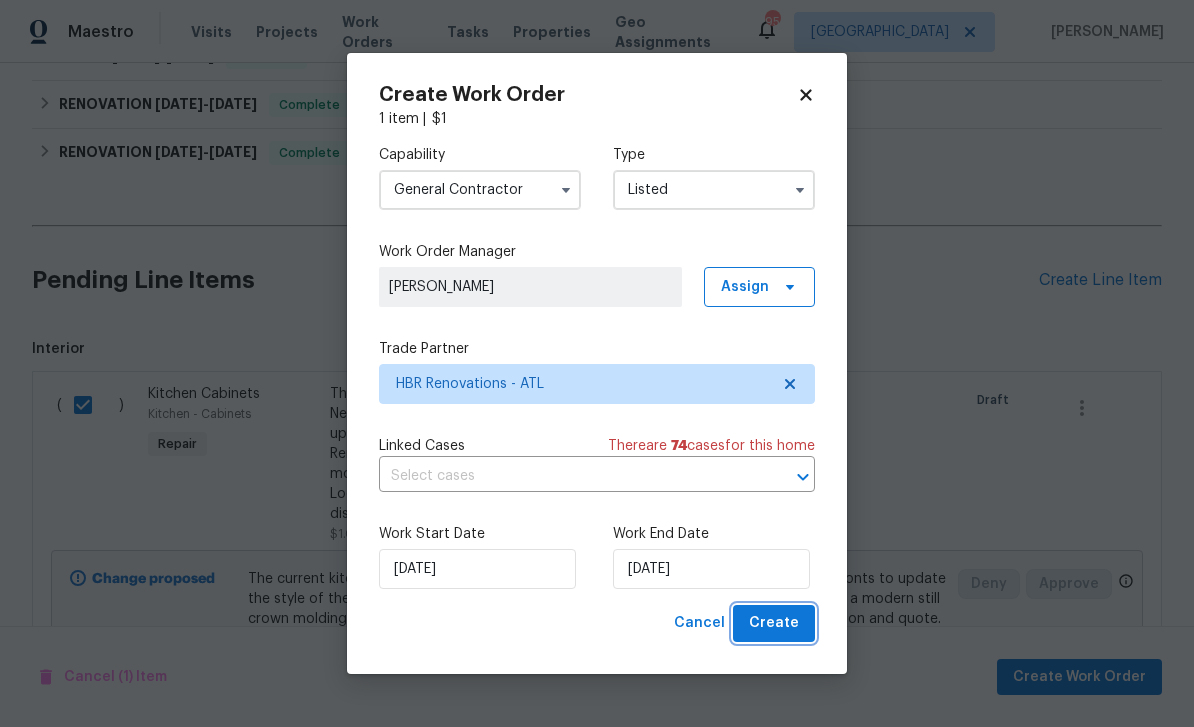 click on "Create" at bounding box center [774, 623] 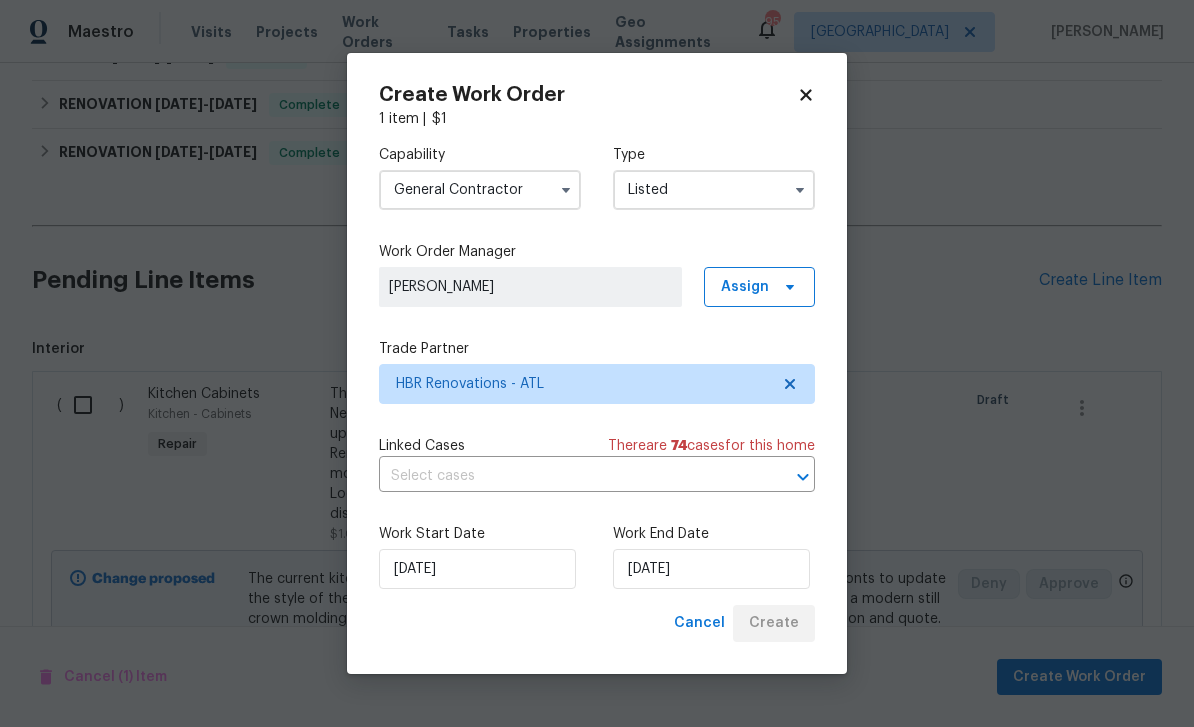checkbox on "false" 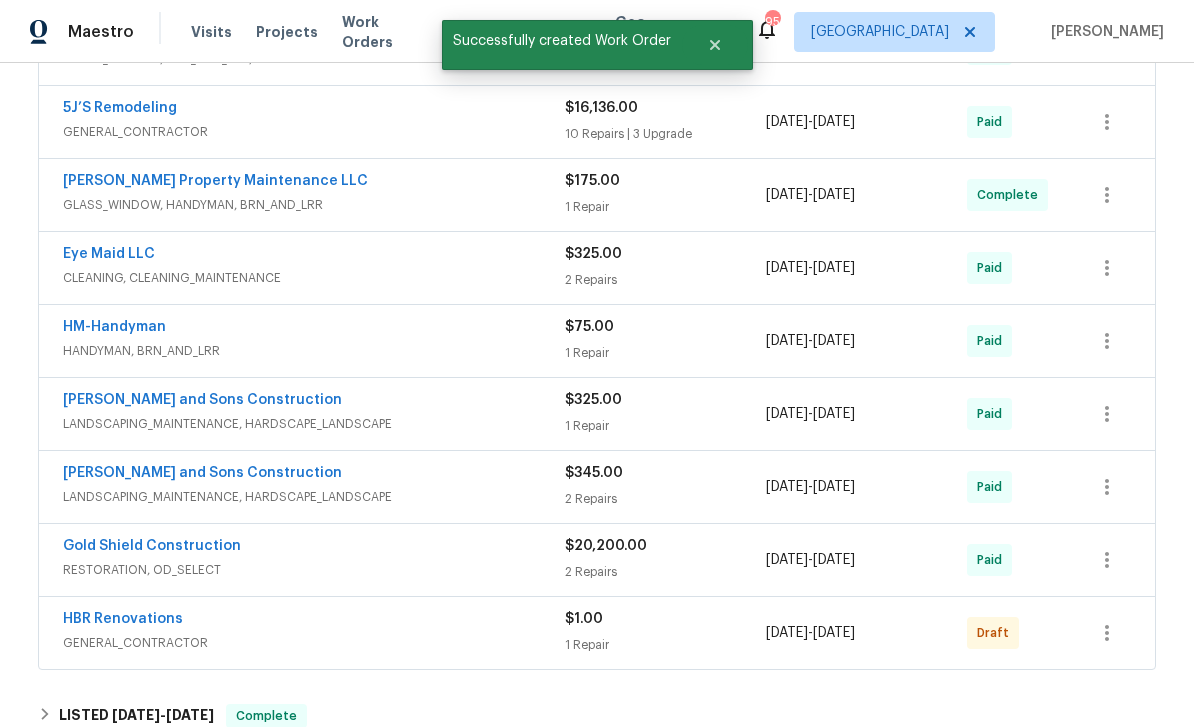 scroll, scrollTop: 1098, scrollLeft: 0, axis: vertical 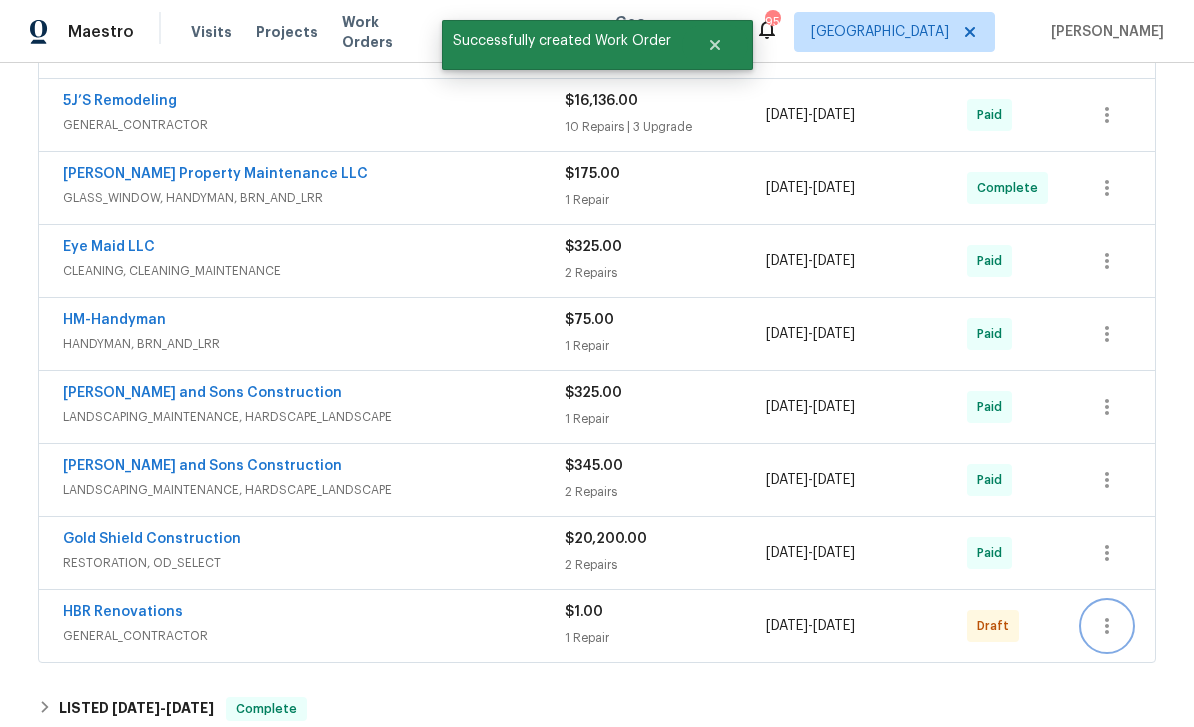 click at bounding box center (1107, 626) 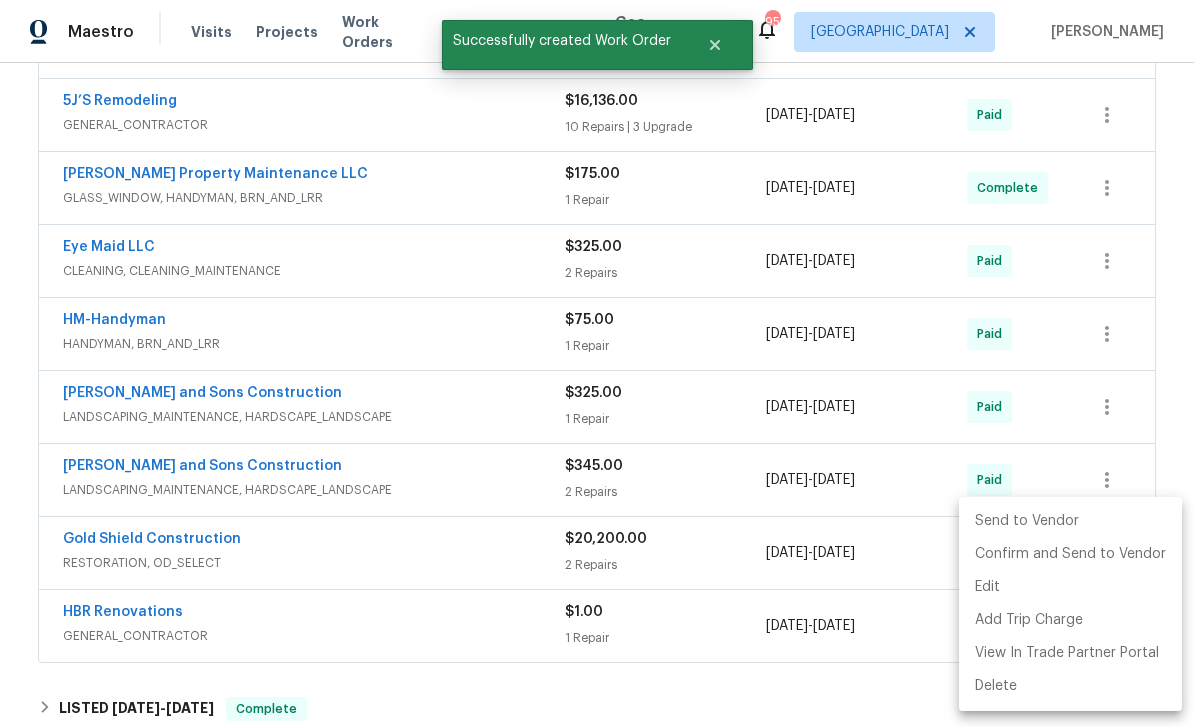 click on "Send to Vendor" at bounding box center [1070, 521] 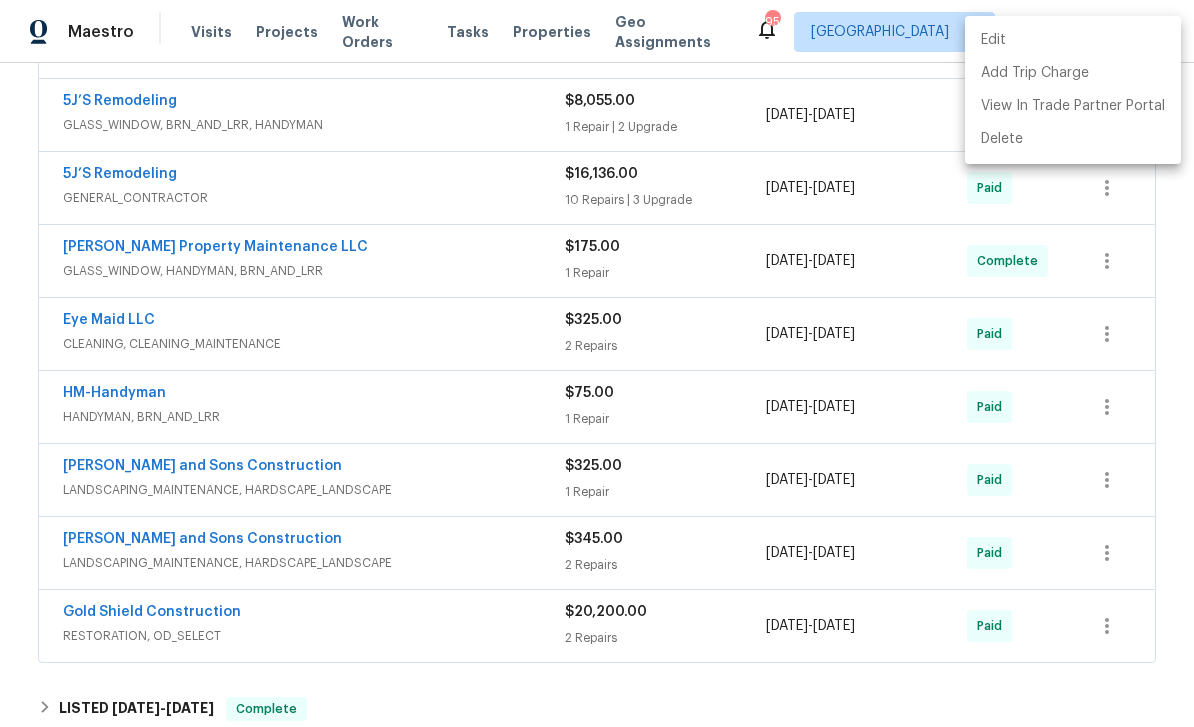 click at bounding box center [597, 363] 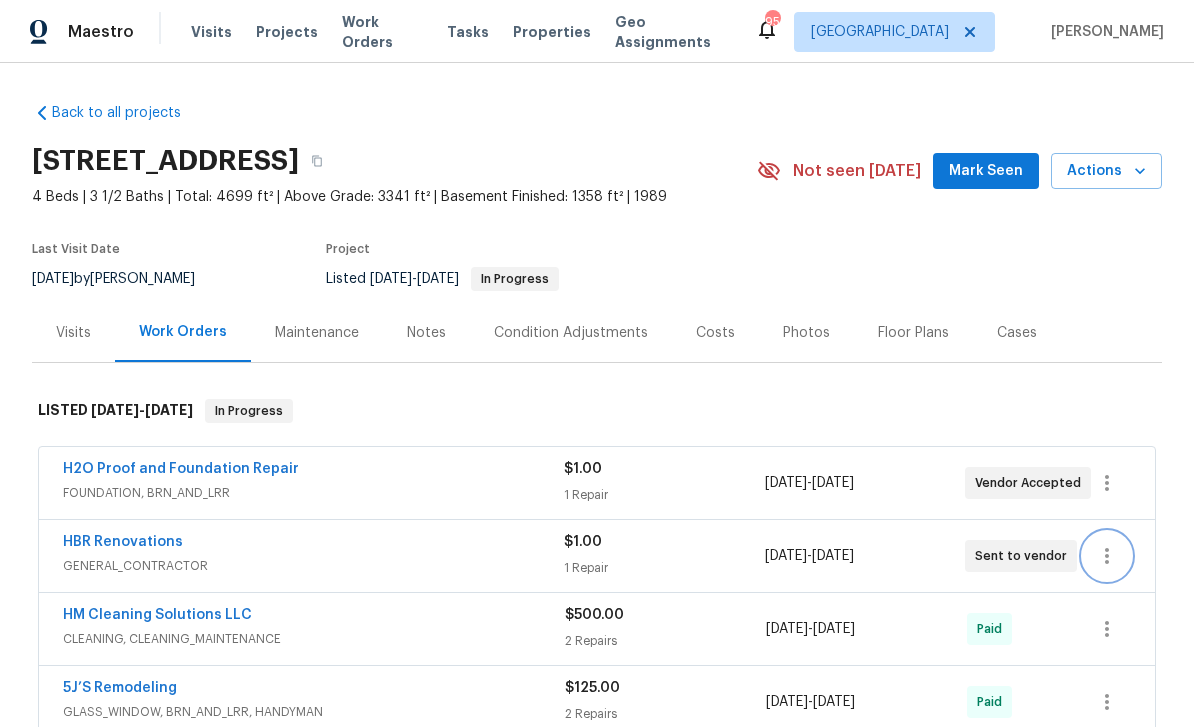 scroll, scrollTop: 0, scrollLeft: 0, axis: both 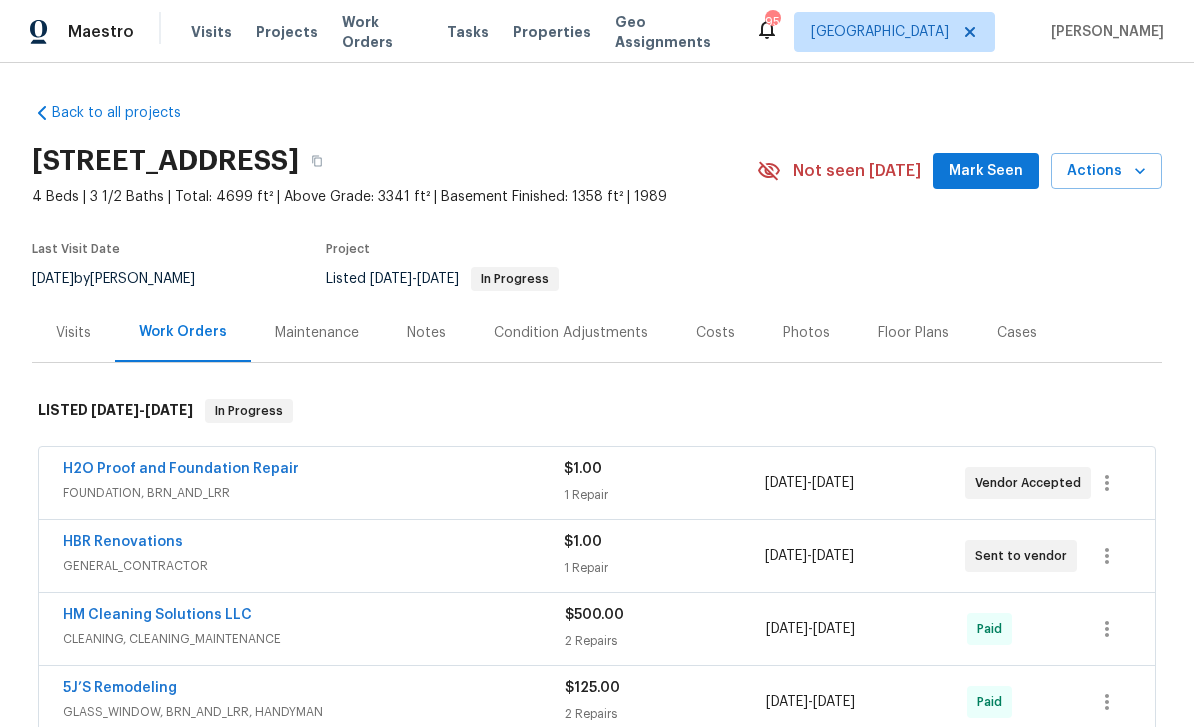 click on "Costs" at bounding box center [715, 333] 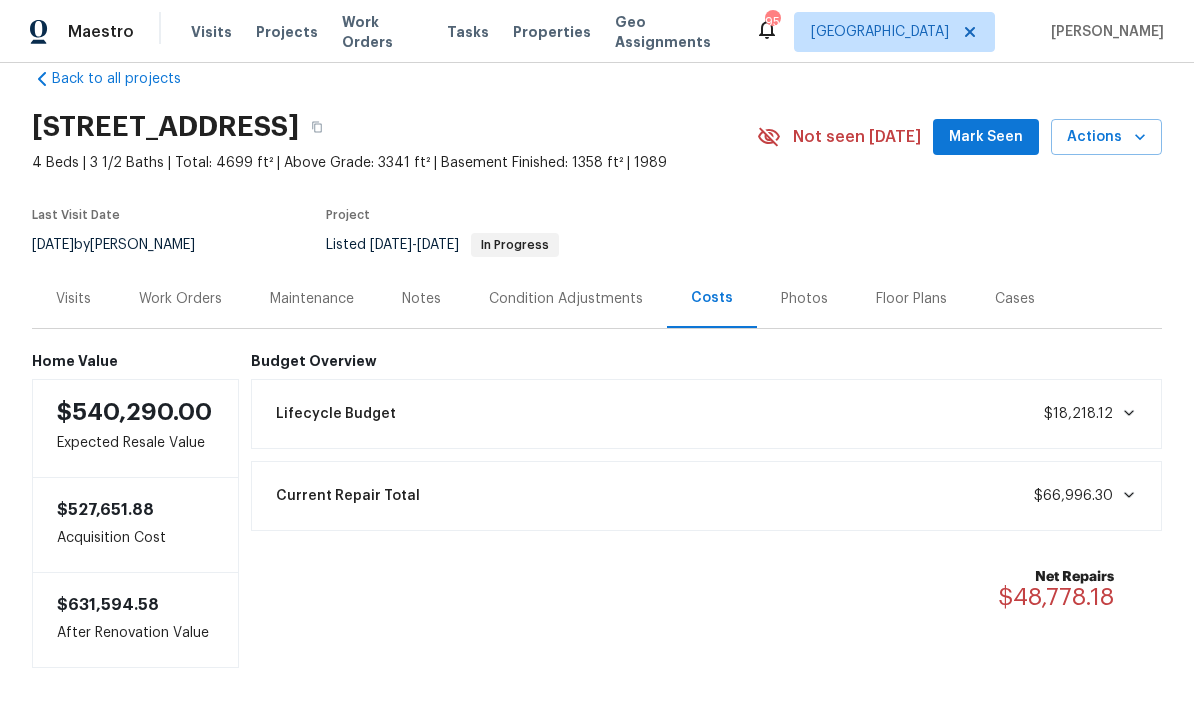 scroll, scrollTop: 33, scrollLeft: 0, axis: vertical 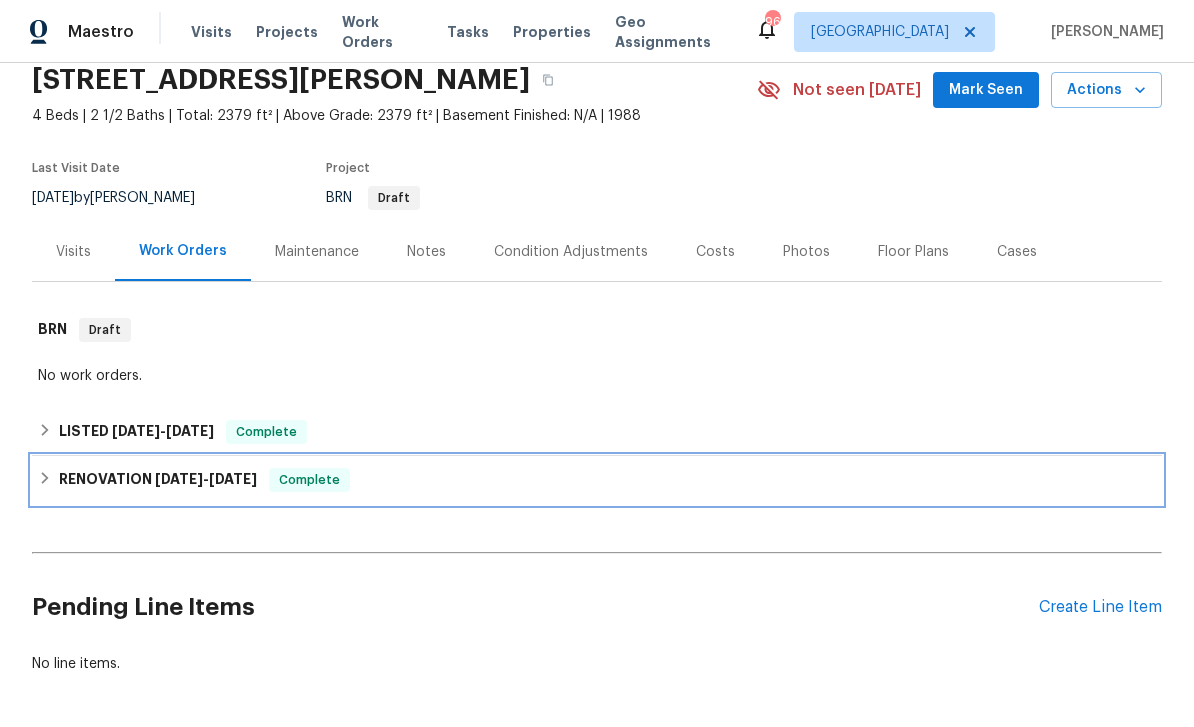 click on "RENOVATION   [DATE]  -  [DATE]" at bounding box center [158, 480] 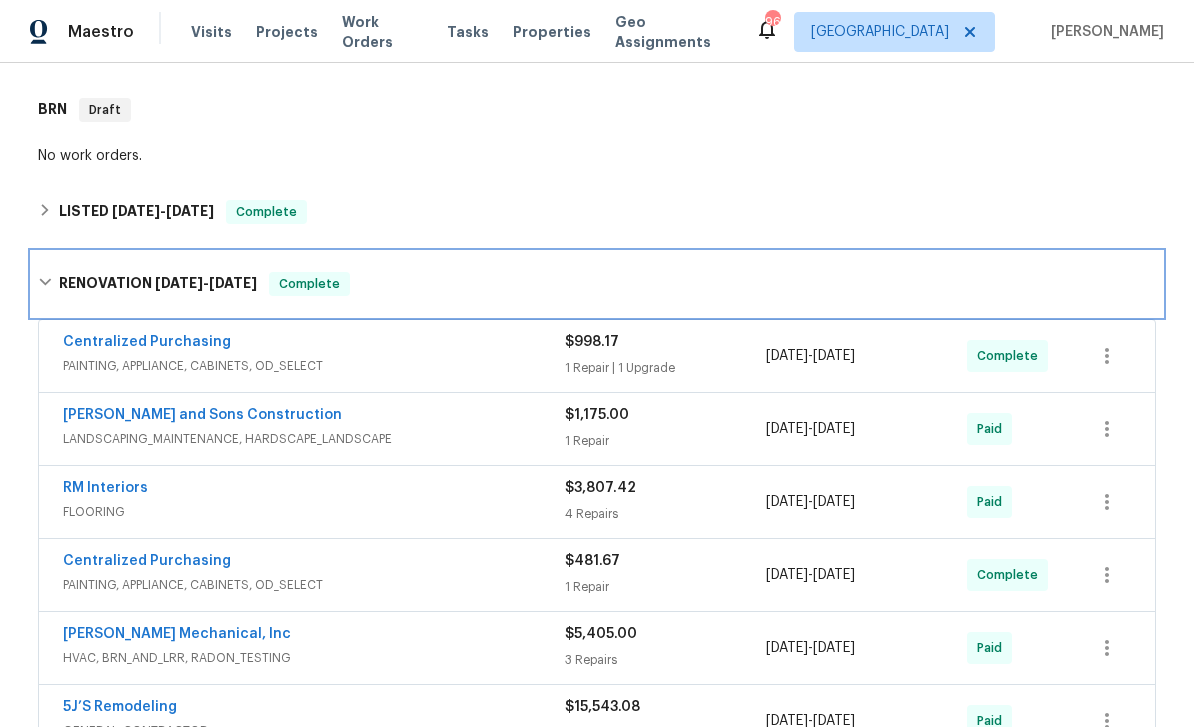 scroll, scrollTop: 339, scrollLeft: 0, axis: vertical 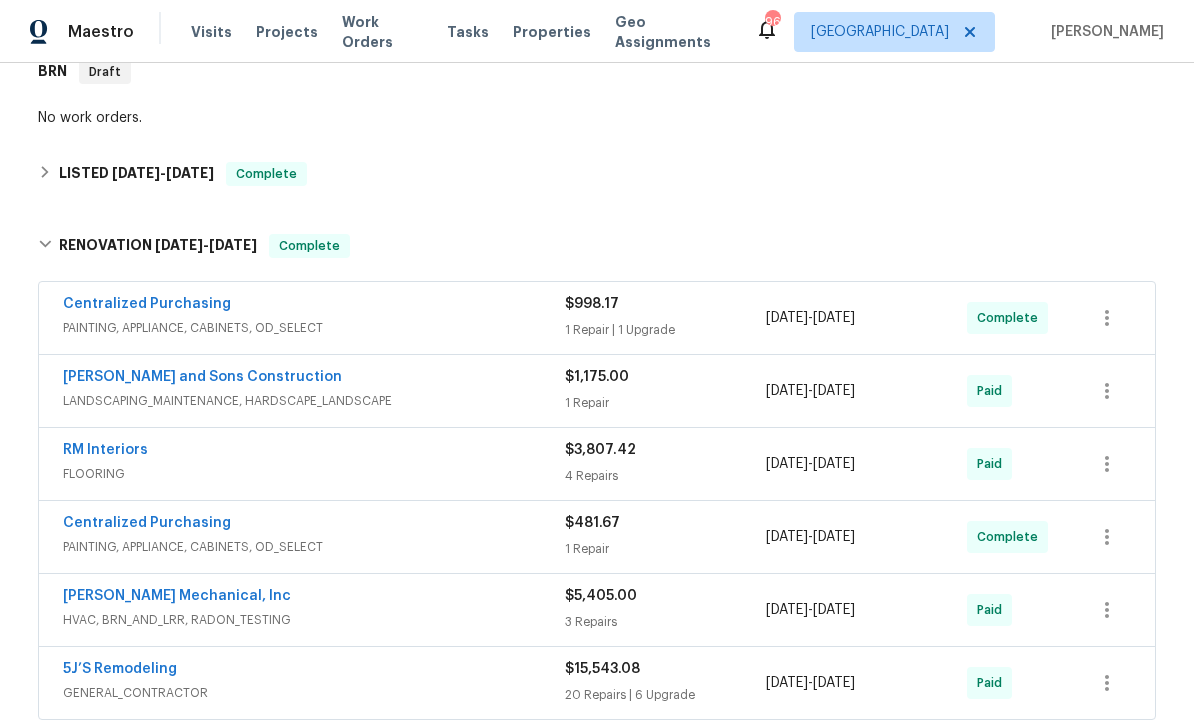 click on "Centralized Purchasing" at bounding box center (147, 304) 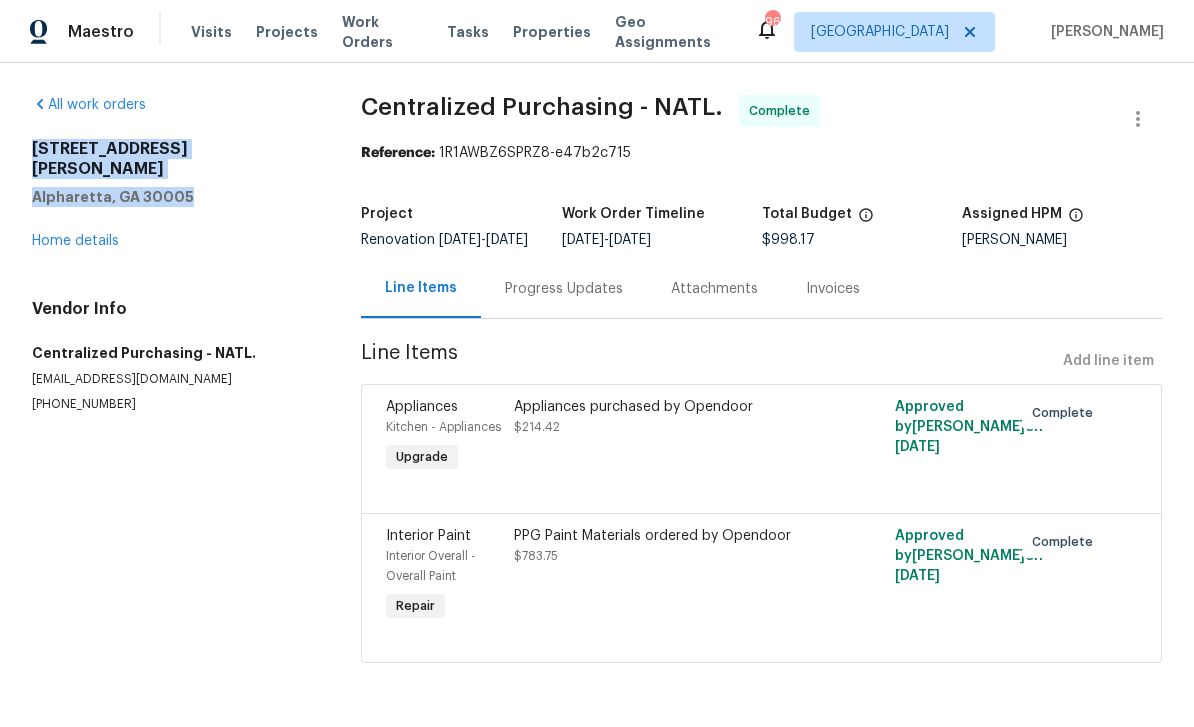 scroll, scrollTop: 0, scrollLeft: 0, axis: both 